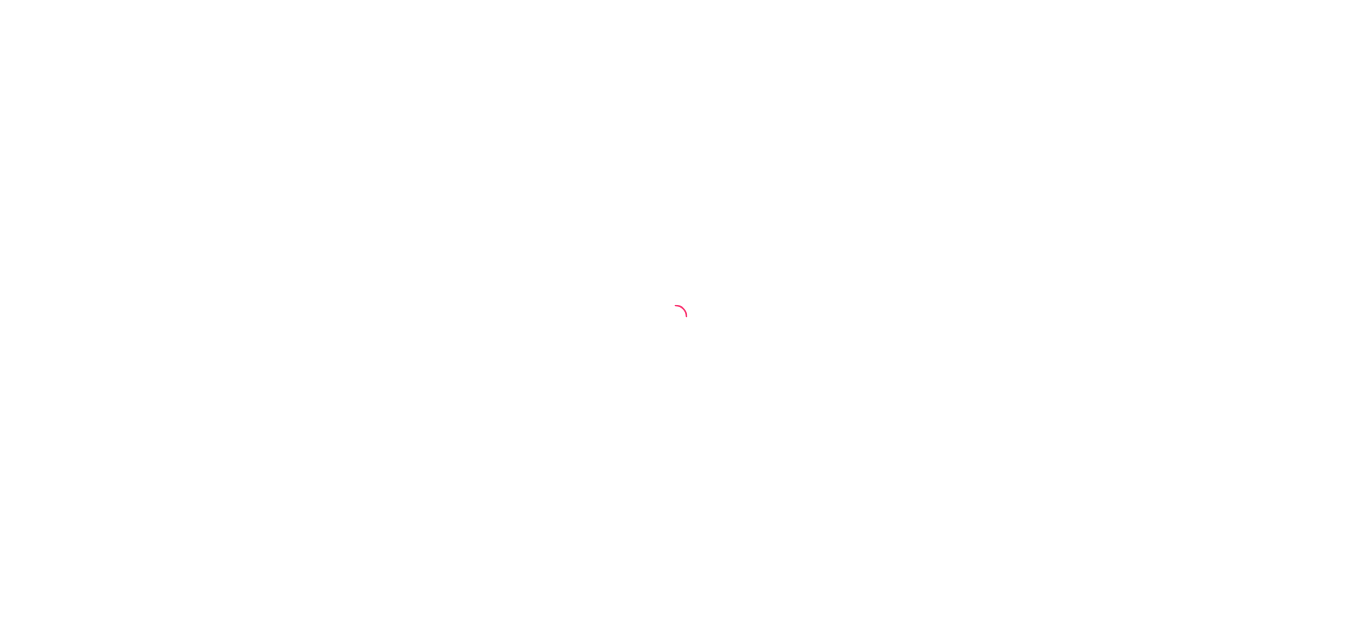 scroll, scrollTop: 0, scrollLeft: 0, axis: both 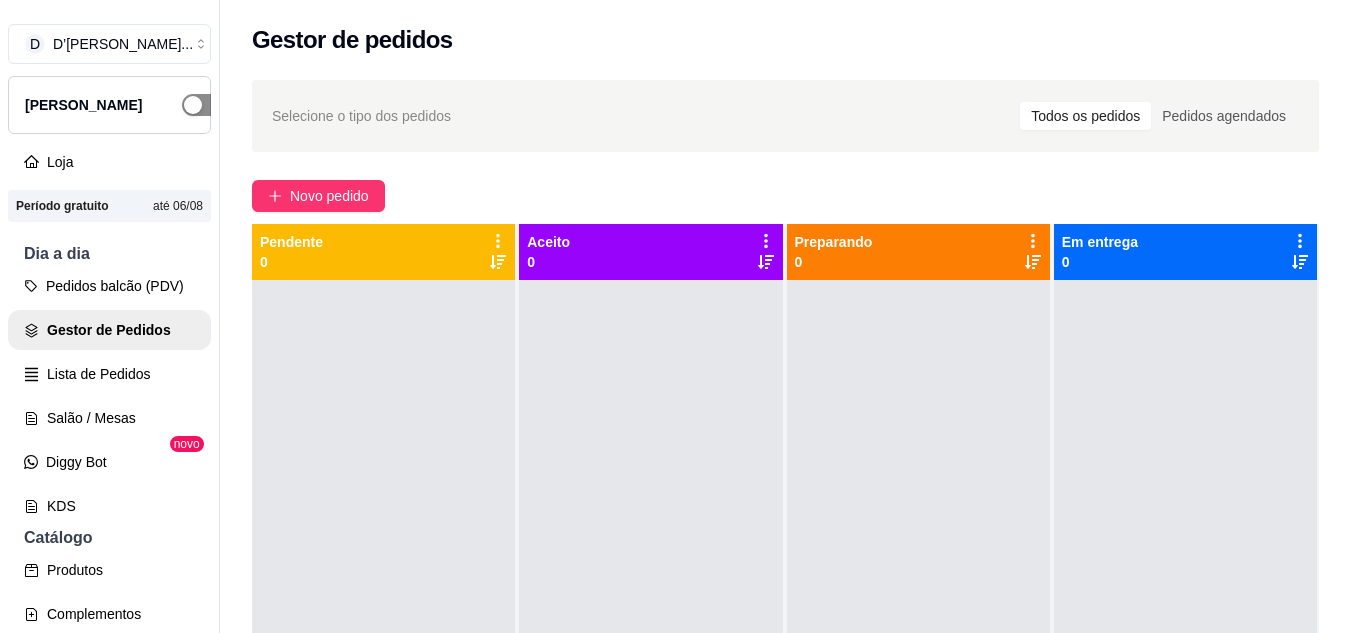 click at bounding box center [204, 105] 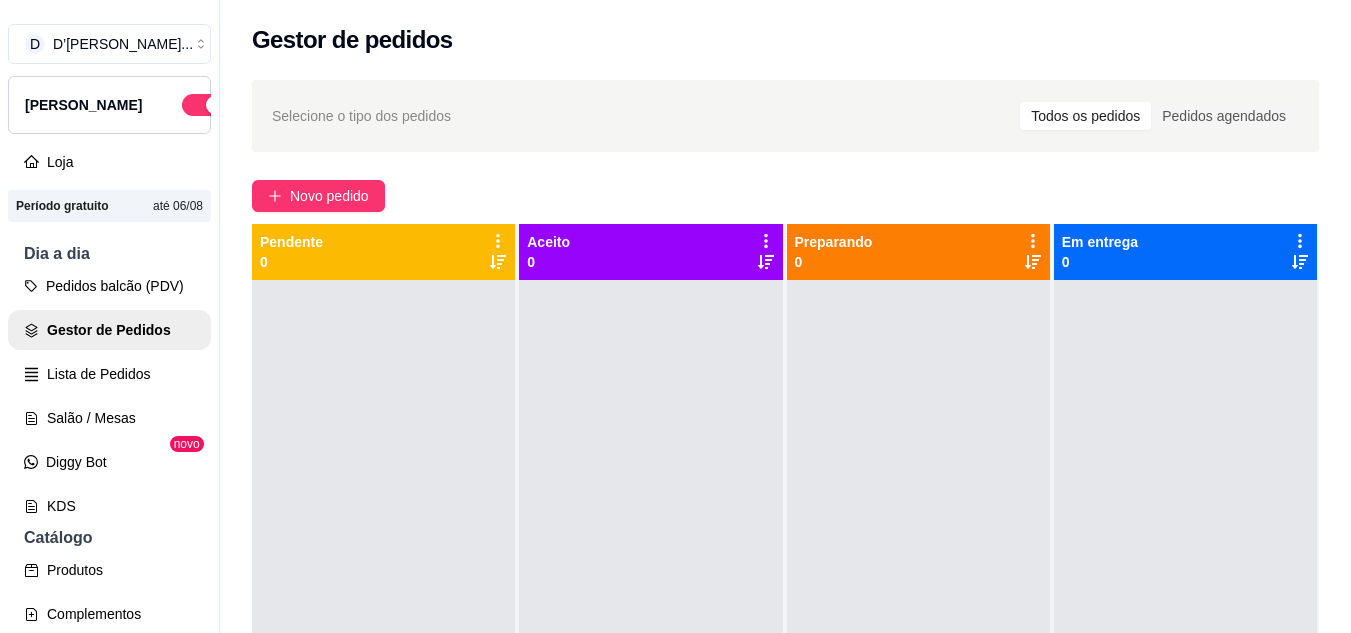 scroll, scrollTop: 56, scrollLeft: 0, axis: vertical 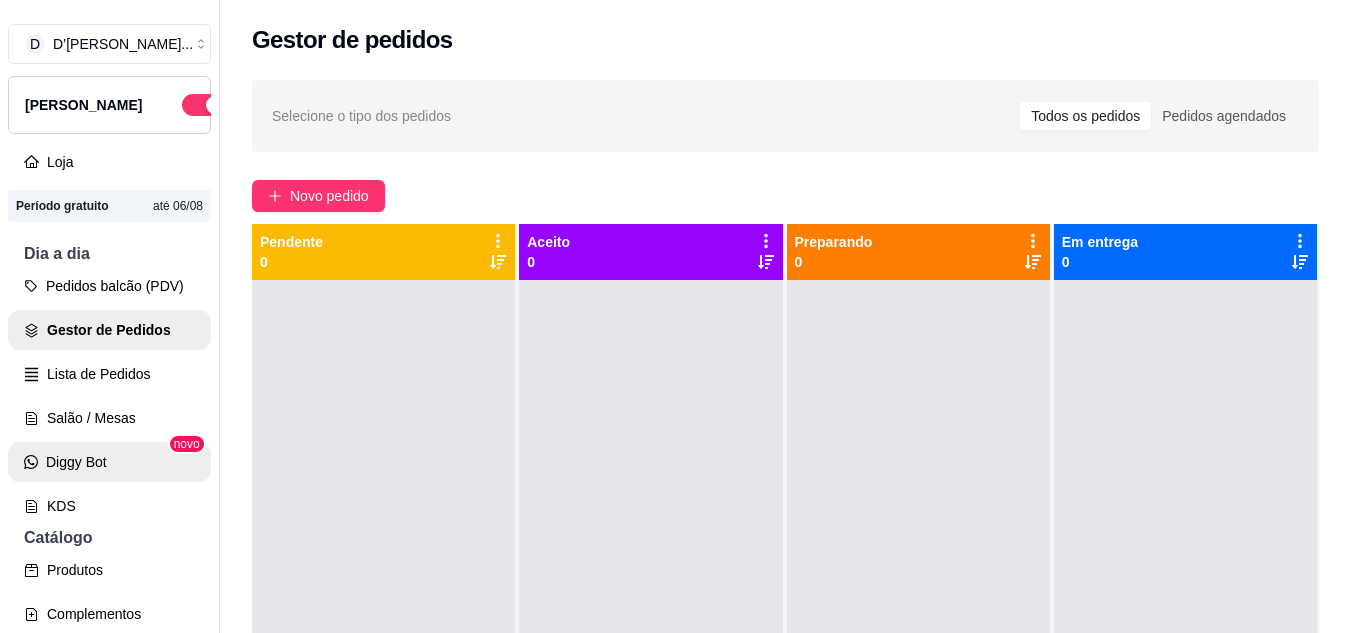 click on "Diggy Bot" at bounding box center (109, 462) 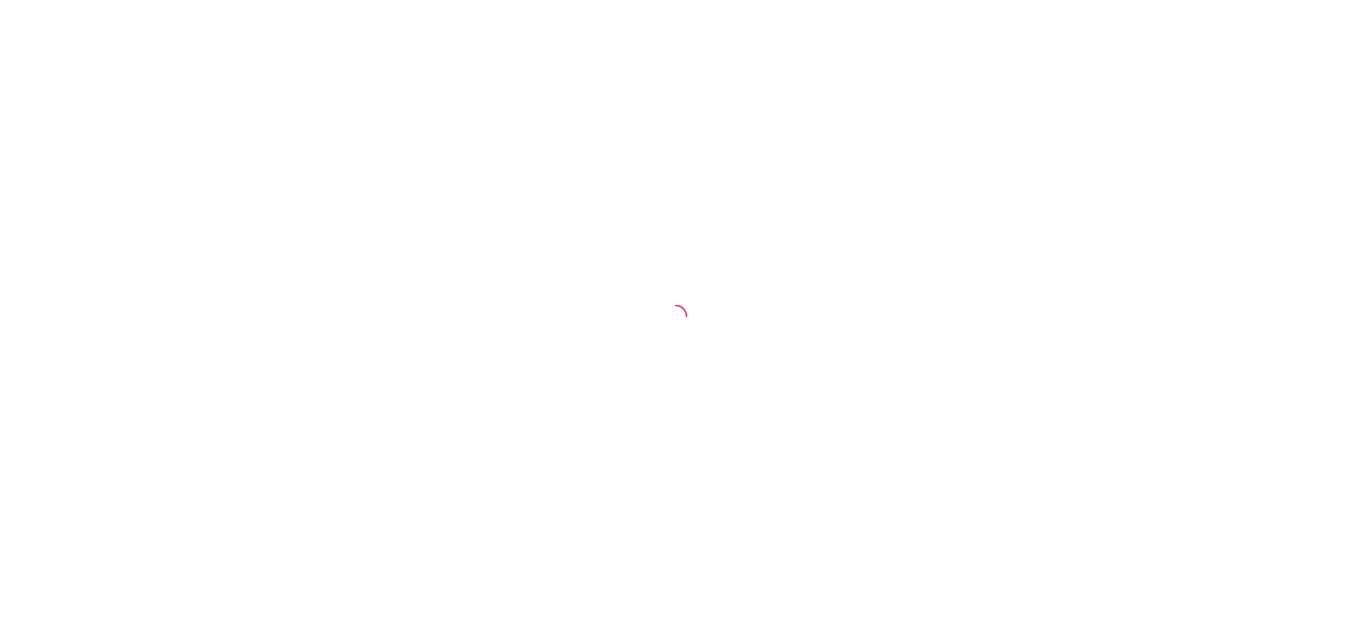 scroll, scrollTop: 0, scrollLeft: 0, axis: both 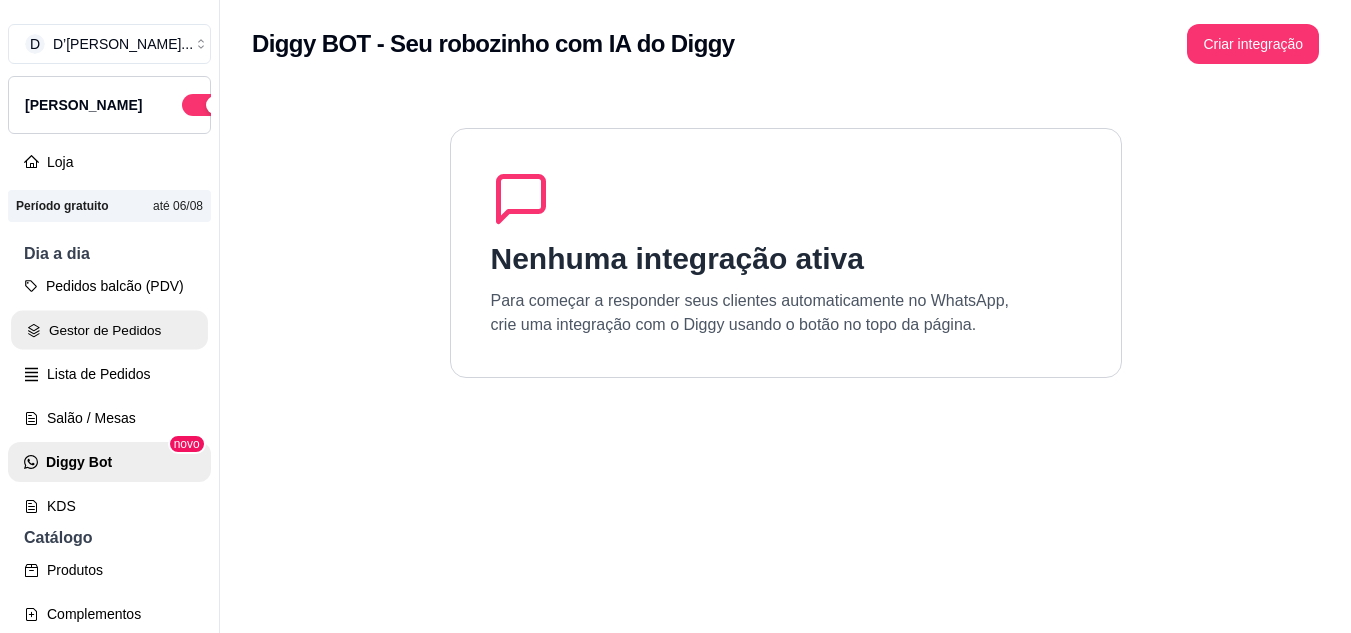 click on "Gestor de Pedidos" at bounding box center [109, 330] 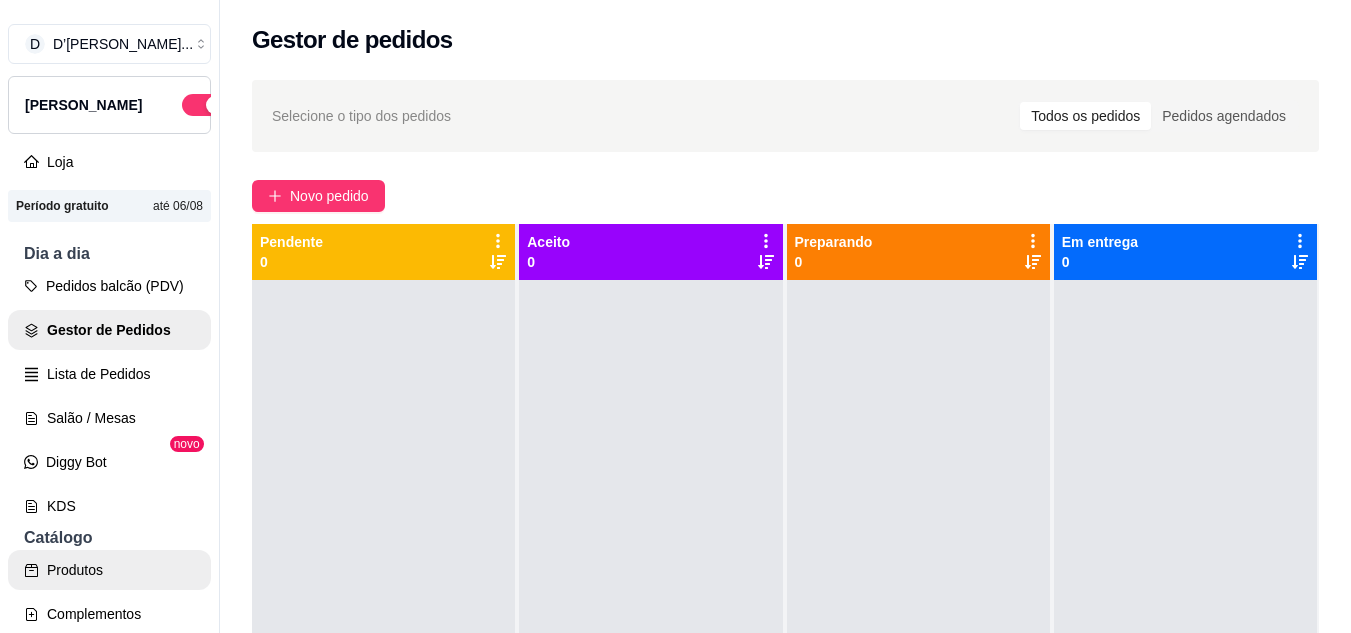 click on "Produtos" at bounding box center (109, 570) 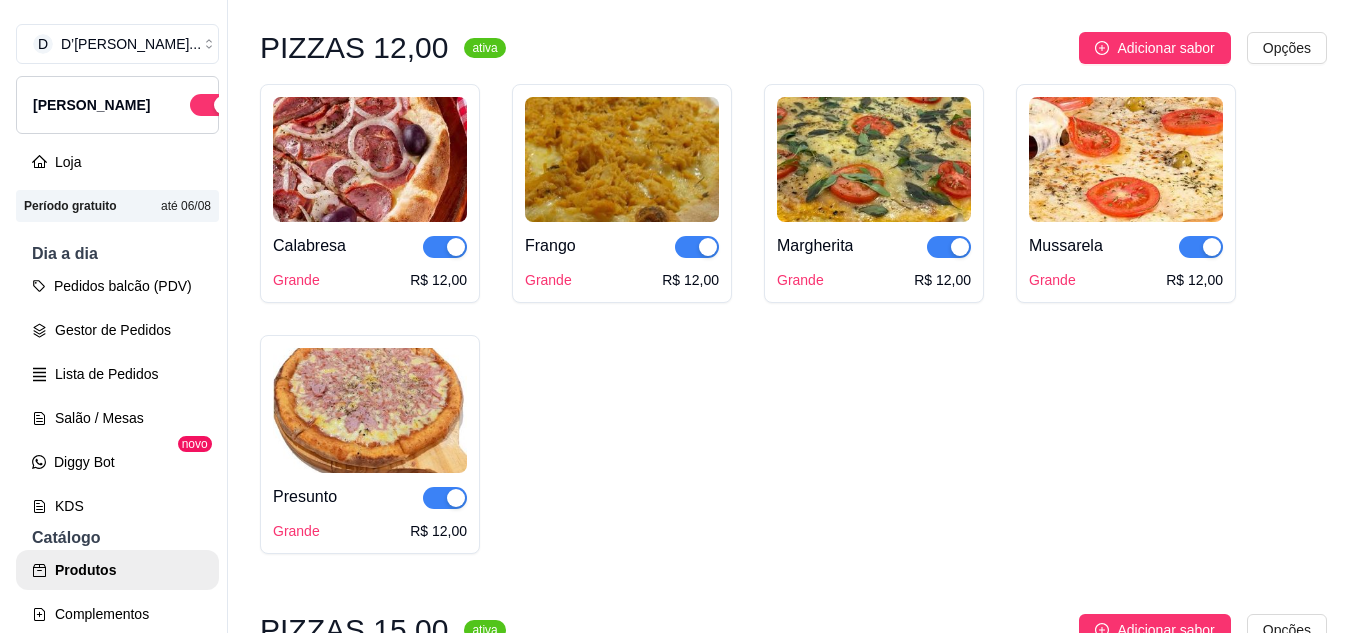scroll, scrollTop: 4100, scrollLeft: 0, axis: vertical 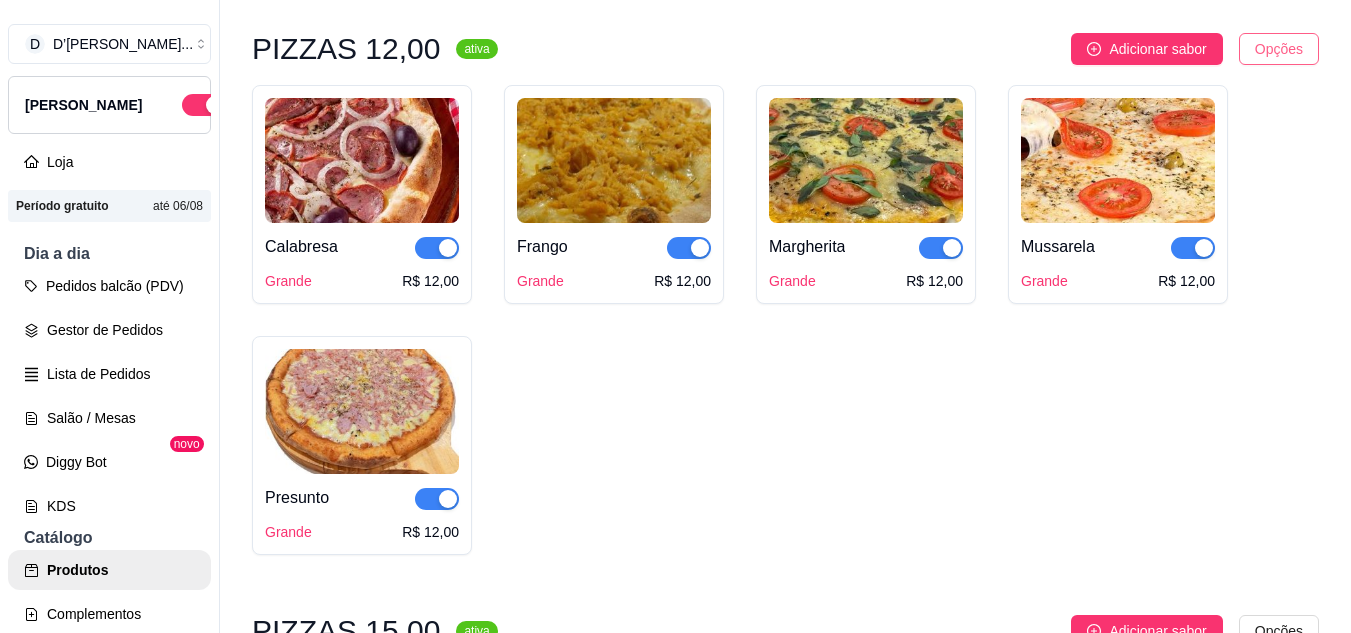 click on "D D’Veras Salga ... Loja Aberta Loja Período gratuito até 06/08   Dia a dia Pedidos balcão (PDV) Gestor de Pedidos Lista de Pedidos Salão / Mesas Diggy Bot novo KDS Catálogo Produtos Complementos Relatórios Relatórios de vendas Relatório de clientes Relatório de fidelidade novo Gerenciar Entregadores novo Nota Fiscal (NFC-e) Controle de caixa Controle de fiado Cupons Clientes Estoque Configurações Diggy Planos Precisa de ajuda? Sair Produtos Adicionar categoria Reodernar categorias Aqui você cadastra e gerencia seu produtos e categorias SALGADOS DE FESTA 30,00 ativa Adicionar produto Opções Coxinha   100 unidades R$ 30,00 50 unidades R$ 16,00 Pastel Carne    100 unidades R$ 30,00 50 unidades  R$ 16,00 Pastel Queijo   100 unidades R$ 30,00 50 unidades R$ 16,00 Travesseiro Misto   100 unidades  R$ 30,00 50 unidades R$ 16,00 50 unidades (coxinha e pastel)   R$ 16,00 50 unidades (coxinha e travesseiro misto)   R$ 16,00 50 unidades (travesseiro misto e pastel)   R$ 16,00 ativa Opções" at bounding box center (675, 316) 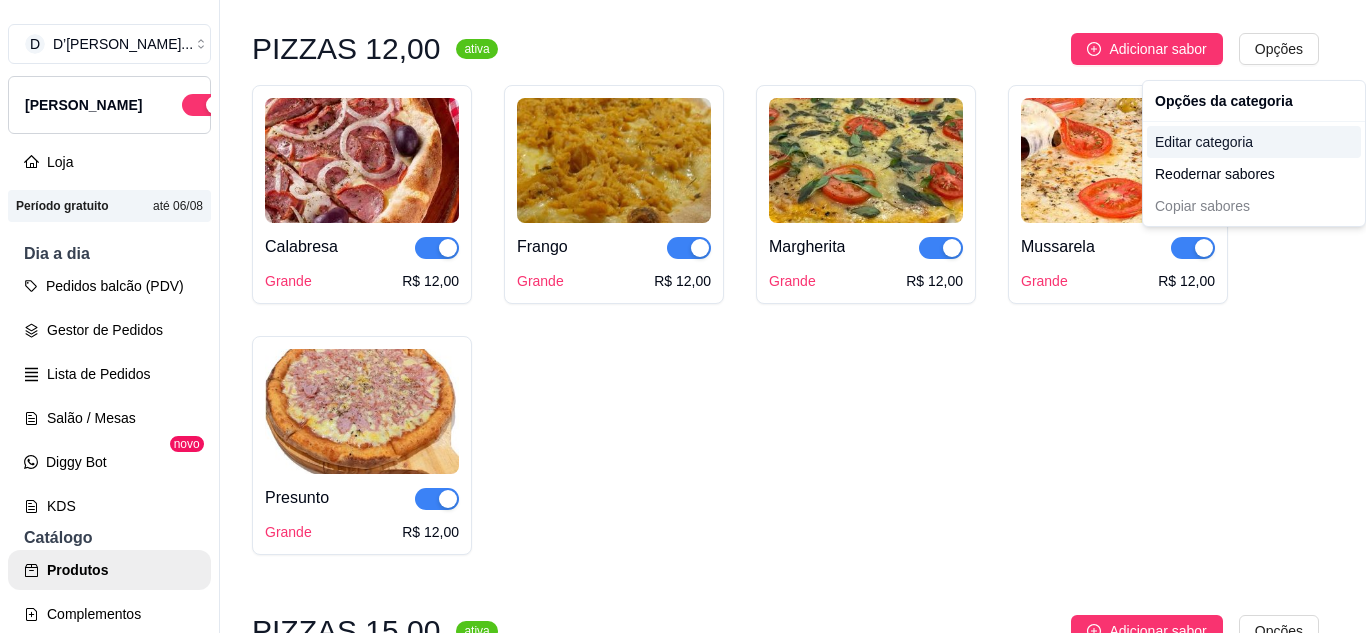 click on "Editar categoria" at bounding box center [1254, 142] 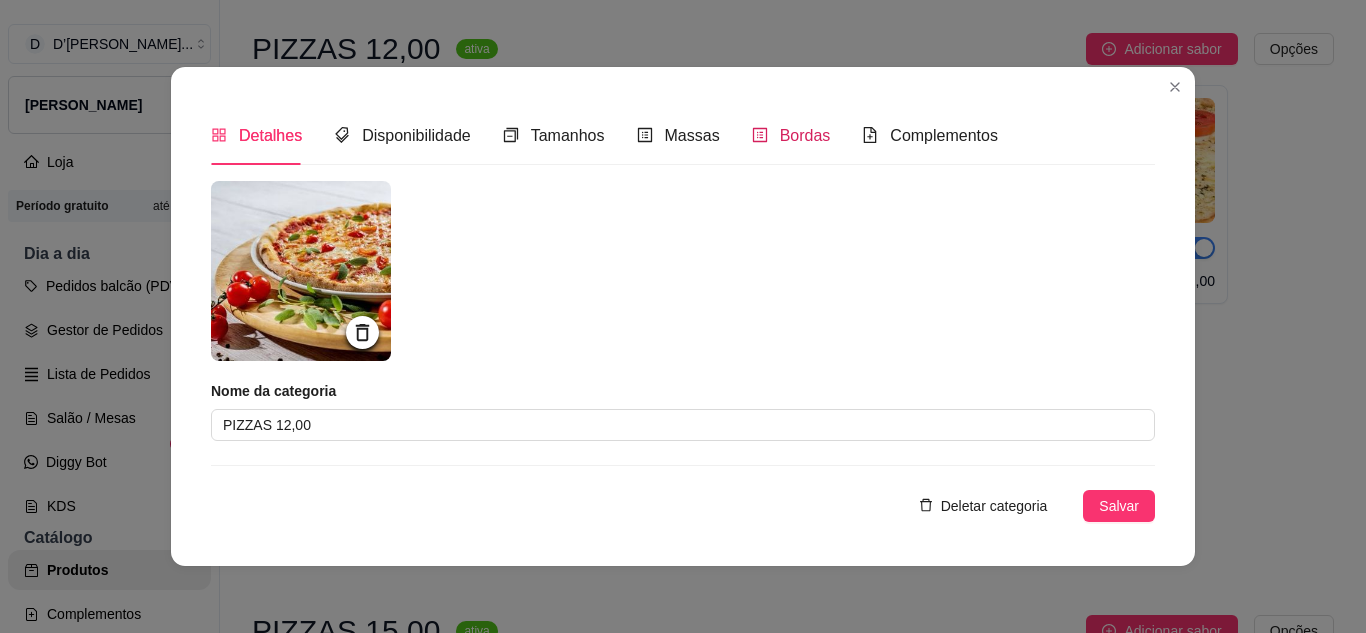 click 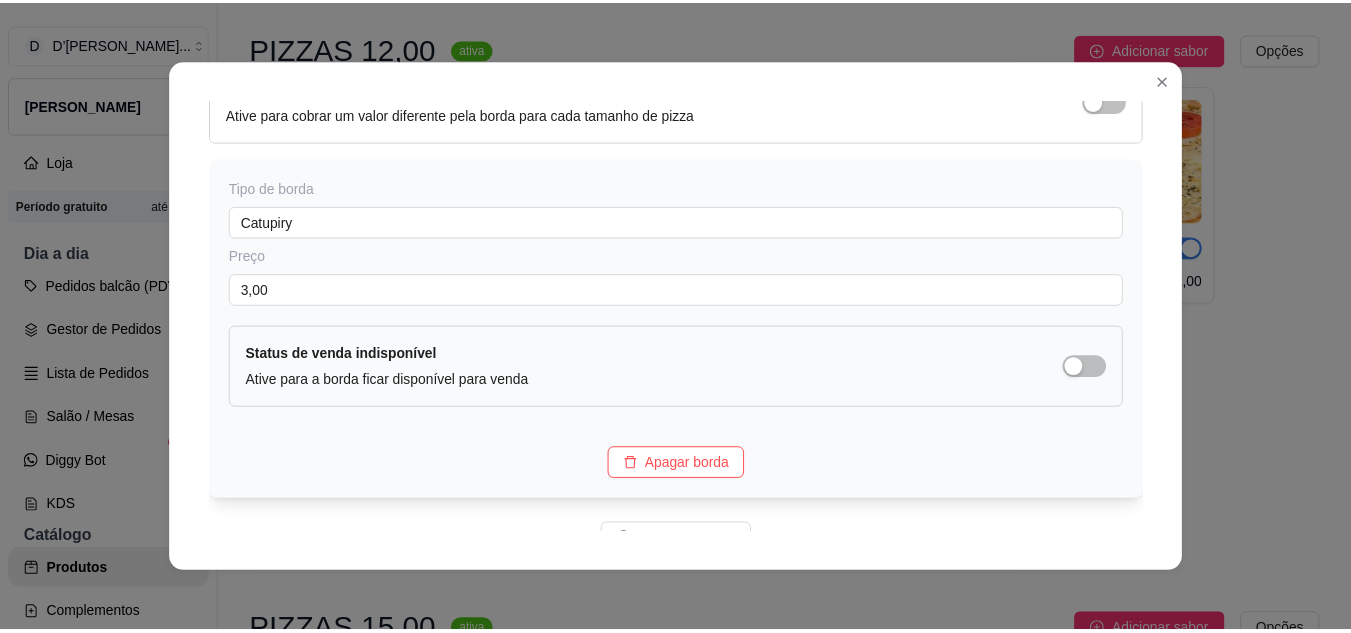 scroll, scrollTop: 200, scrollLeft: 0, axis: vertical 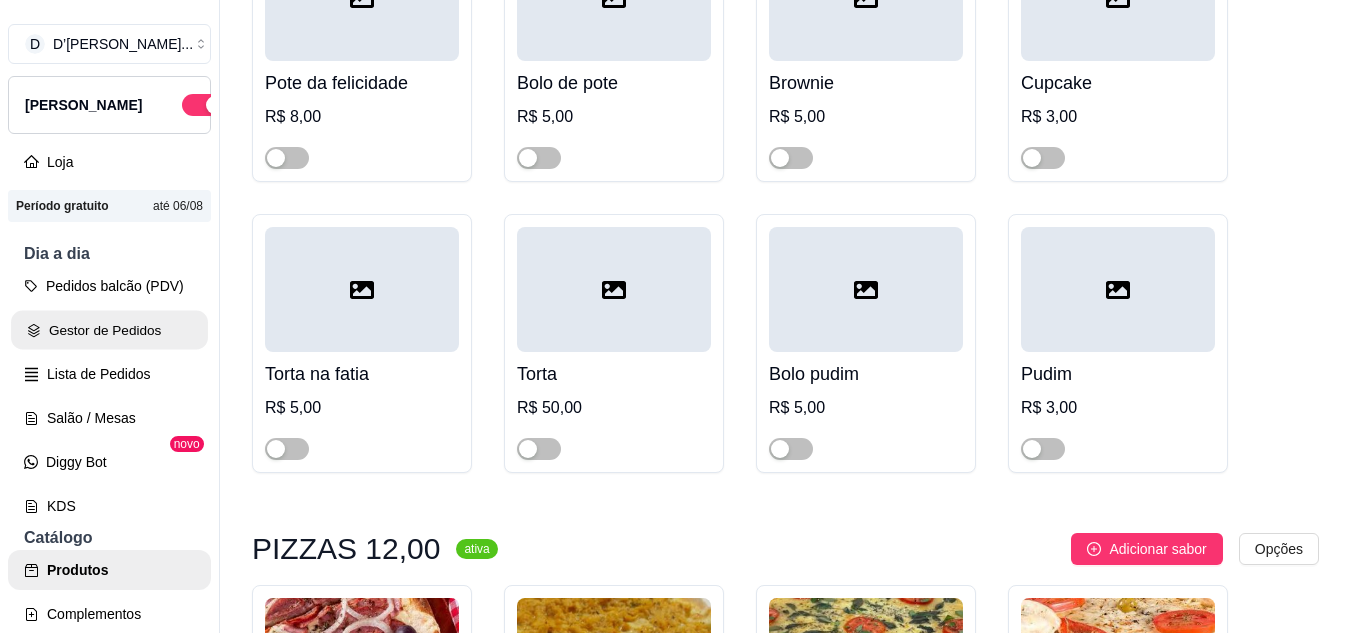 click on "Gestor de Pedidos" at bounding box center [109, 330] 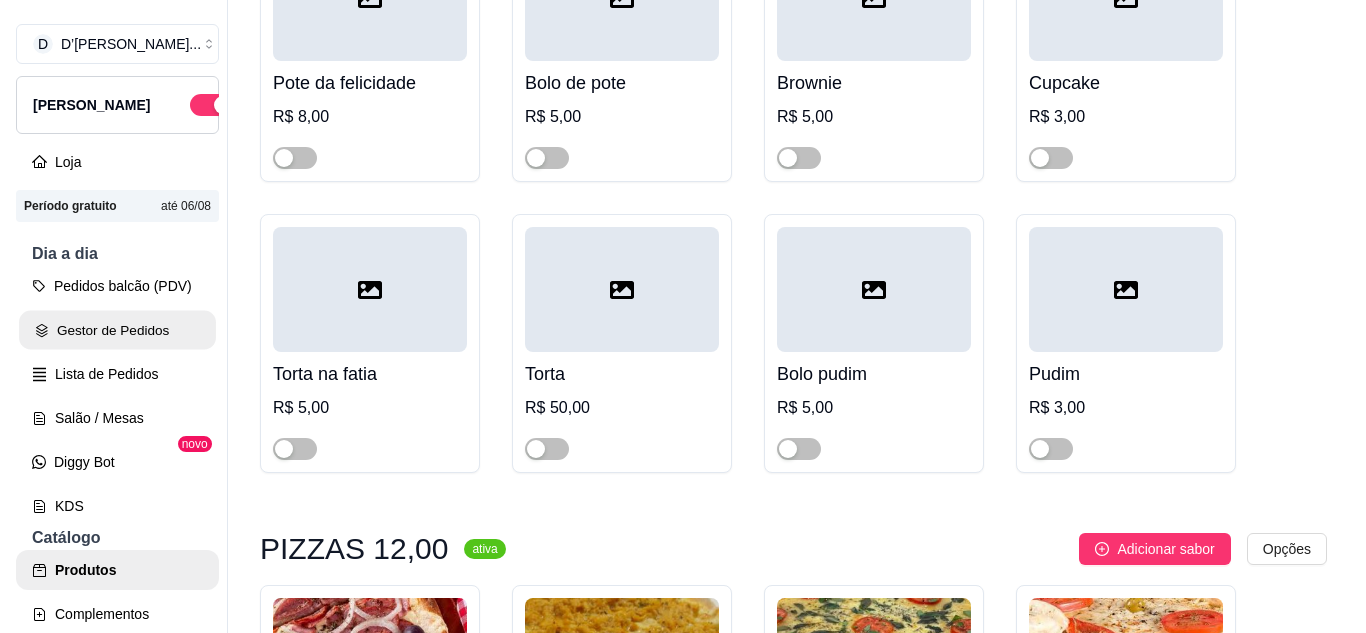 scroll, scrollTop: 0, scrollLeft: 0, axis: both 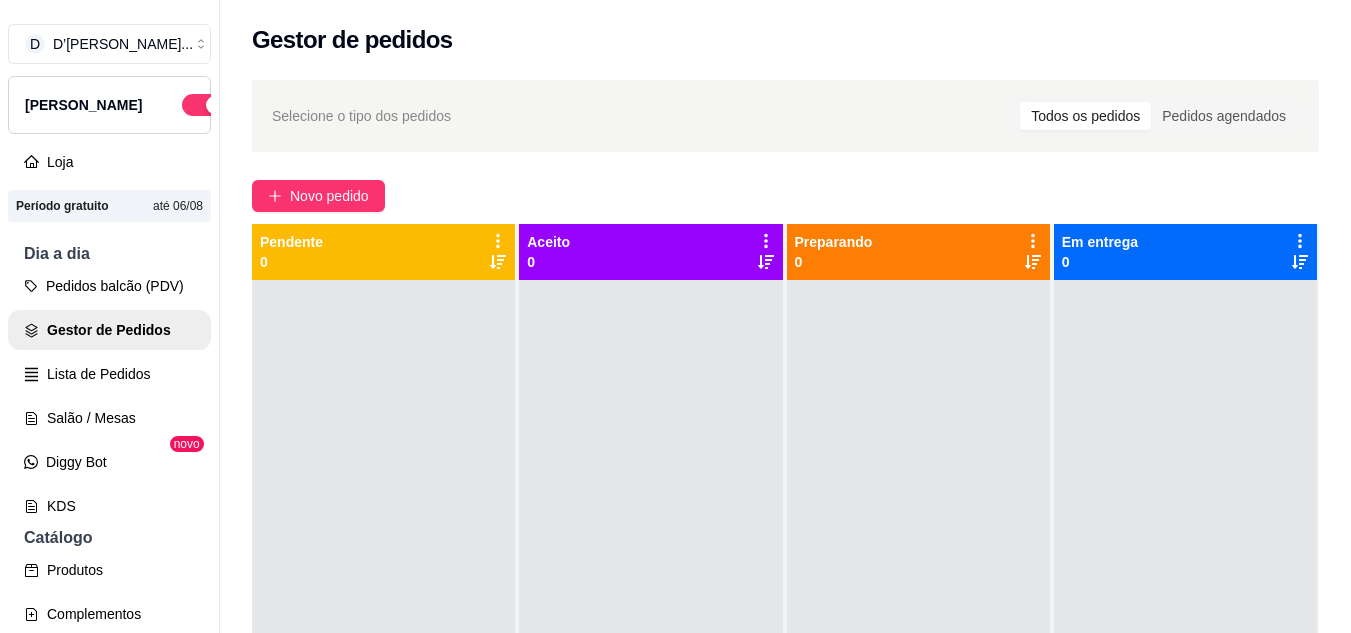 click on "Todos os pedidos" at bounding box center (1085, 116) 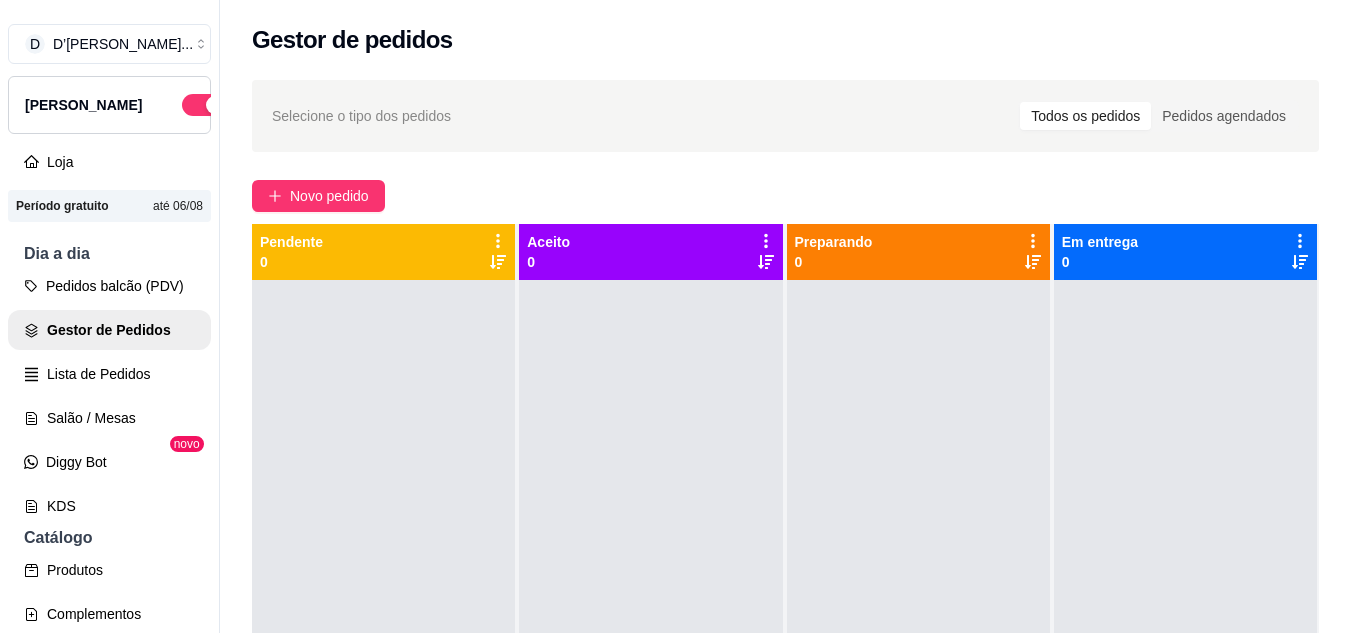 click at bounding box center [383, 596] 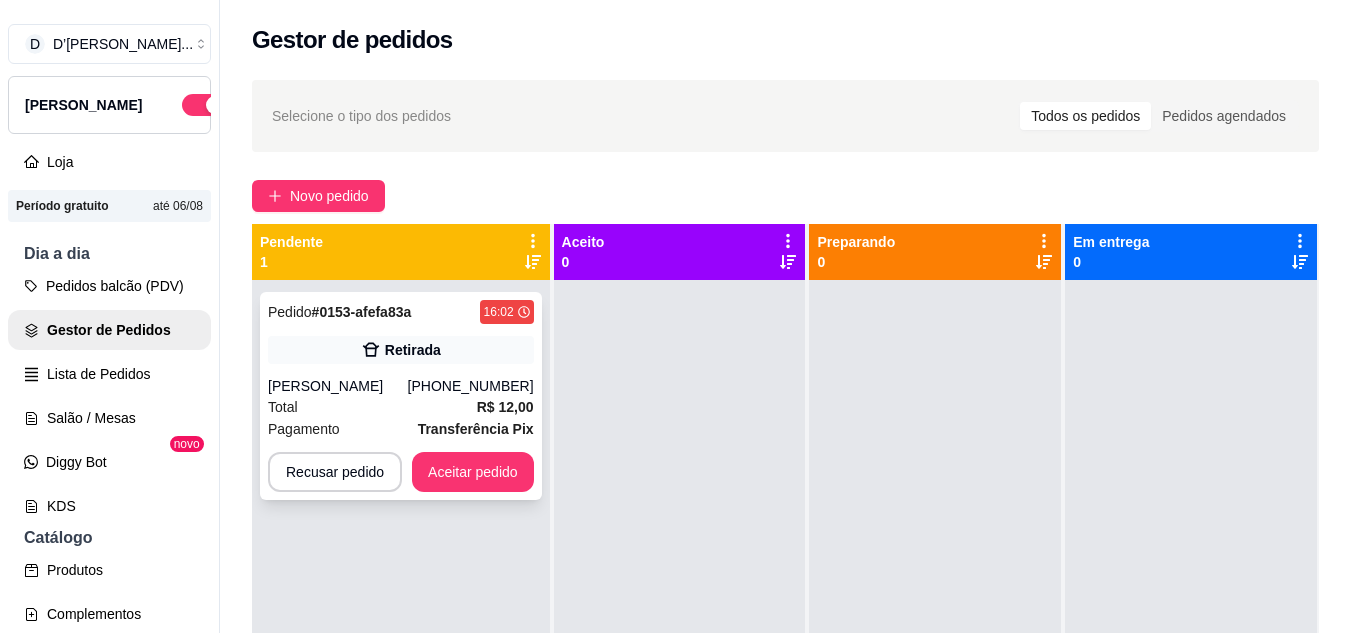 click on "Total R$ 12,00" at bounding box center (401, 407) 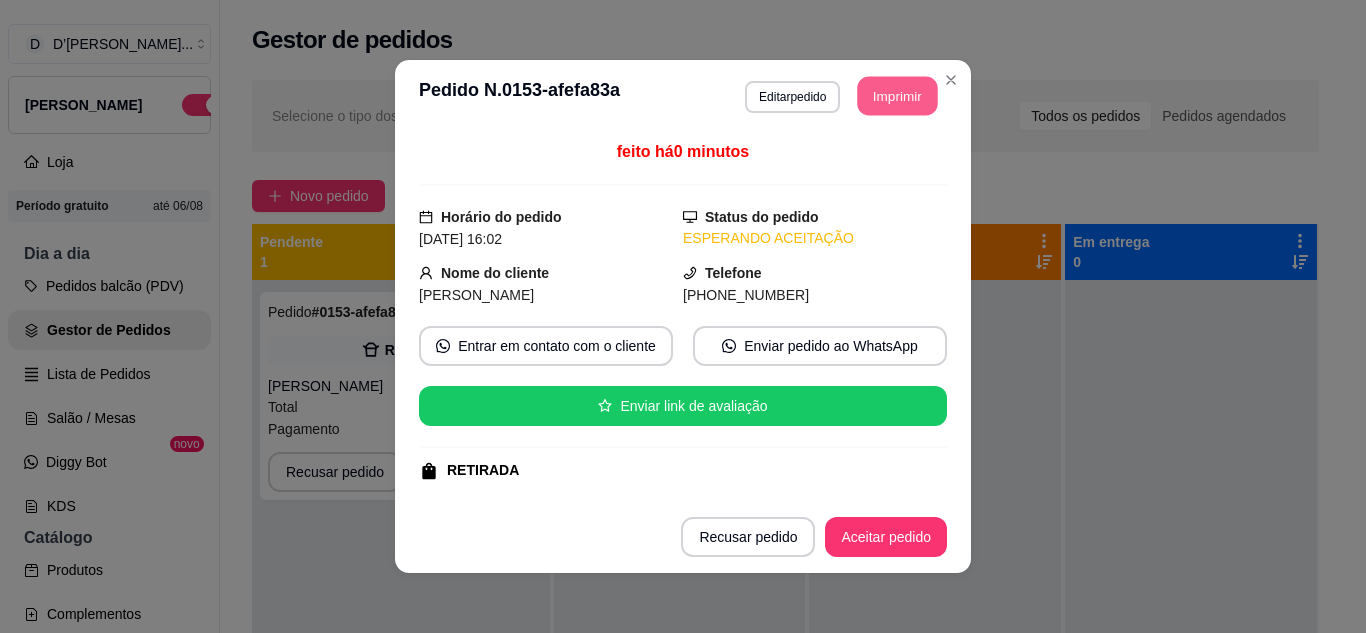 click on "Imprimir" at bounding box center (898, 96) 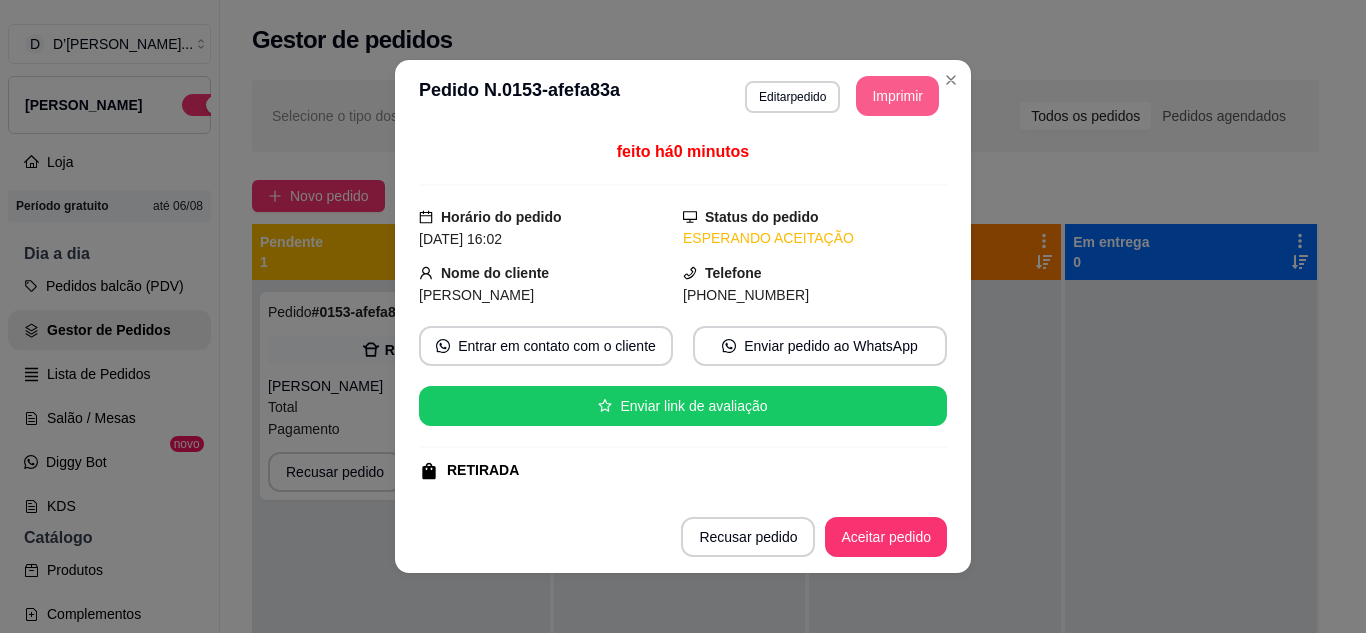 scroll, scrollTop: 0, scrollLeft: 0, axis: both 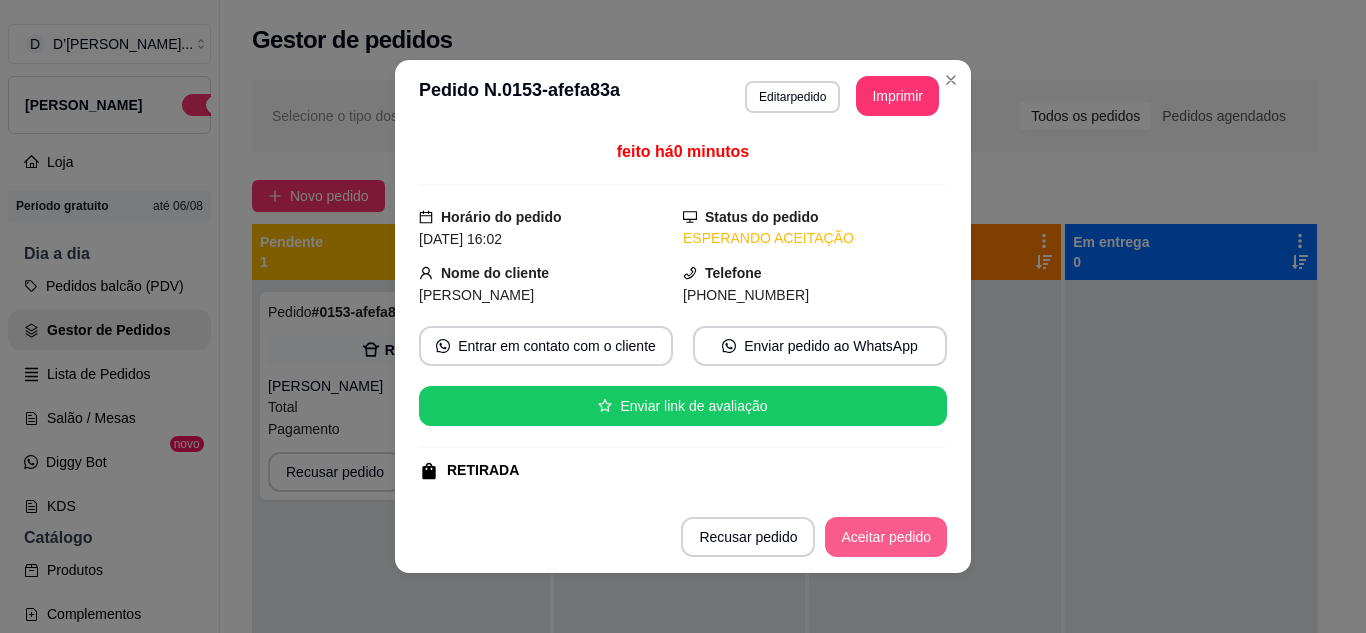 click on "Aceitar pedido" at bounding box center [886, 537] 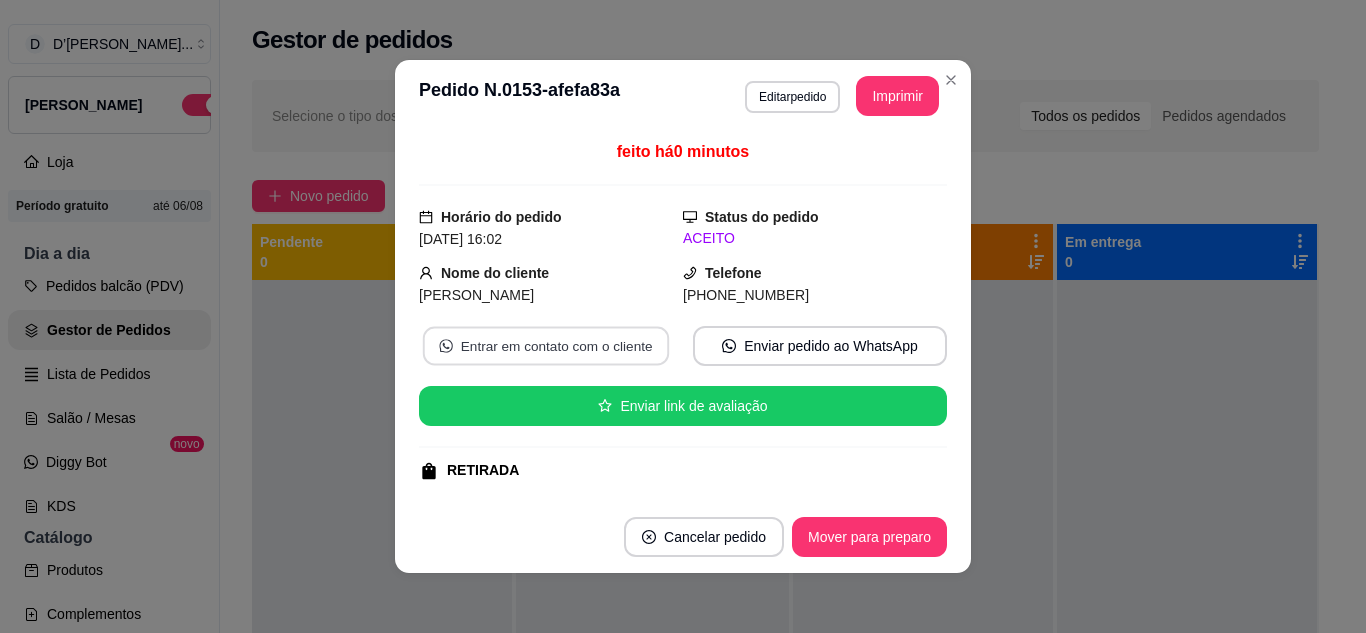 click on "Entrar em contato com o cliente" at bounding box center [546, 346] 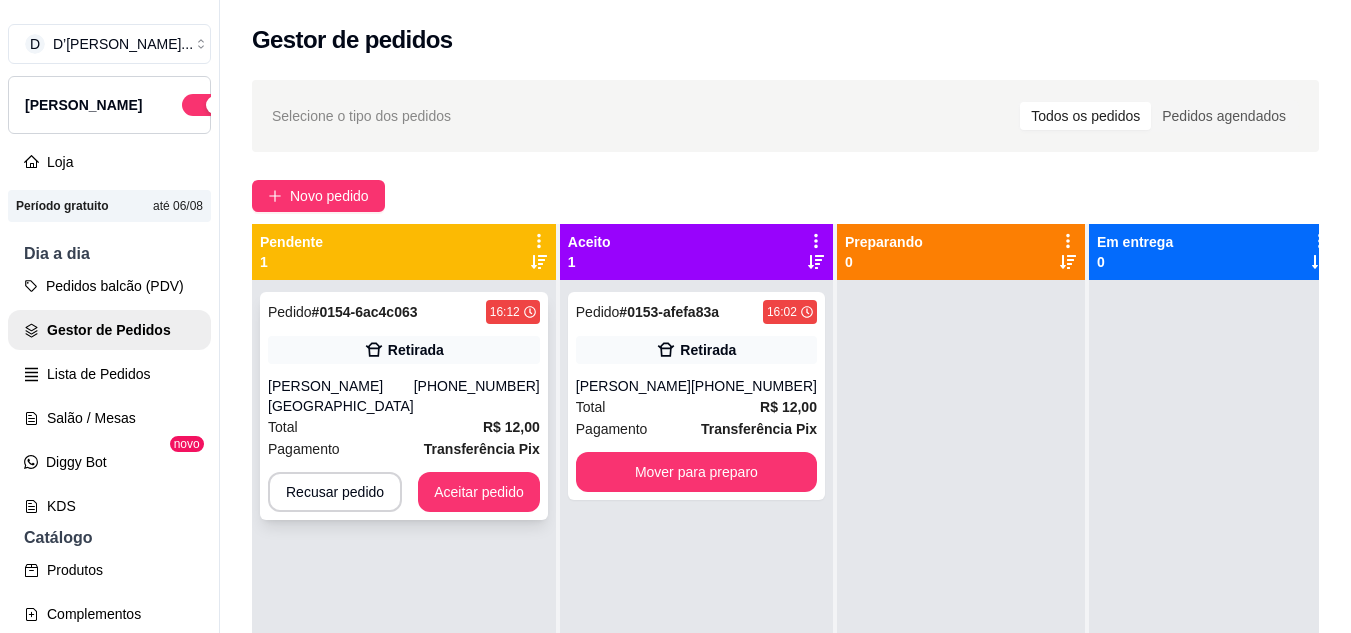 click on "Total R$ 12,00" at bounding box center [404, 427] 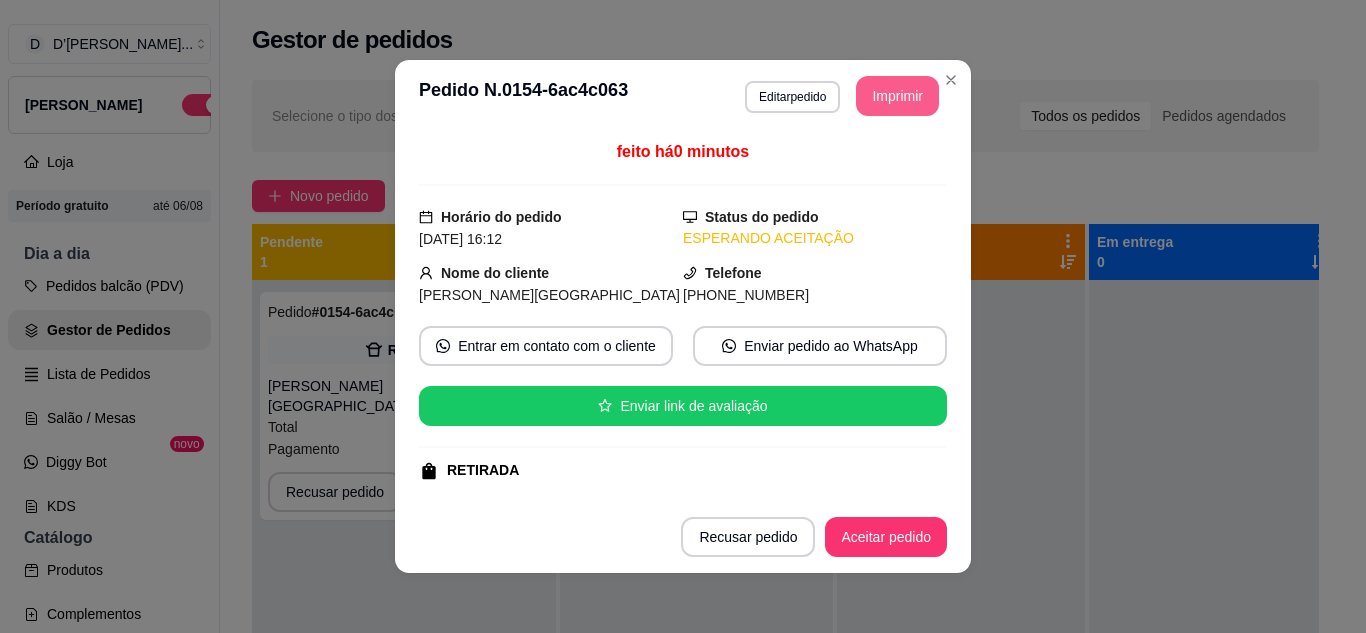 click on "Imprimir" at bounding box center [897, 96] 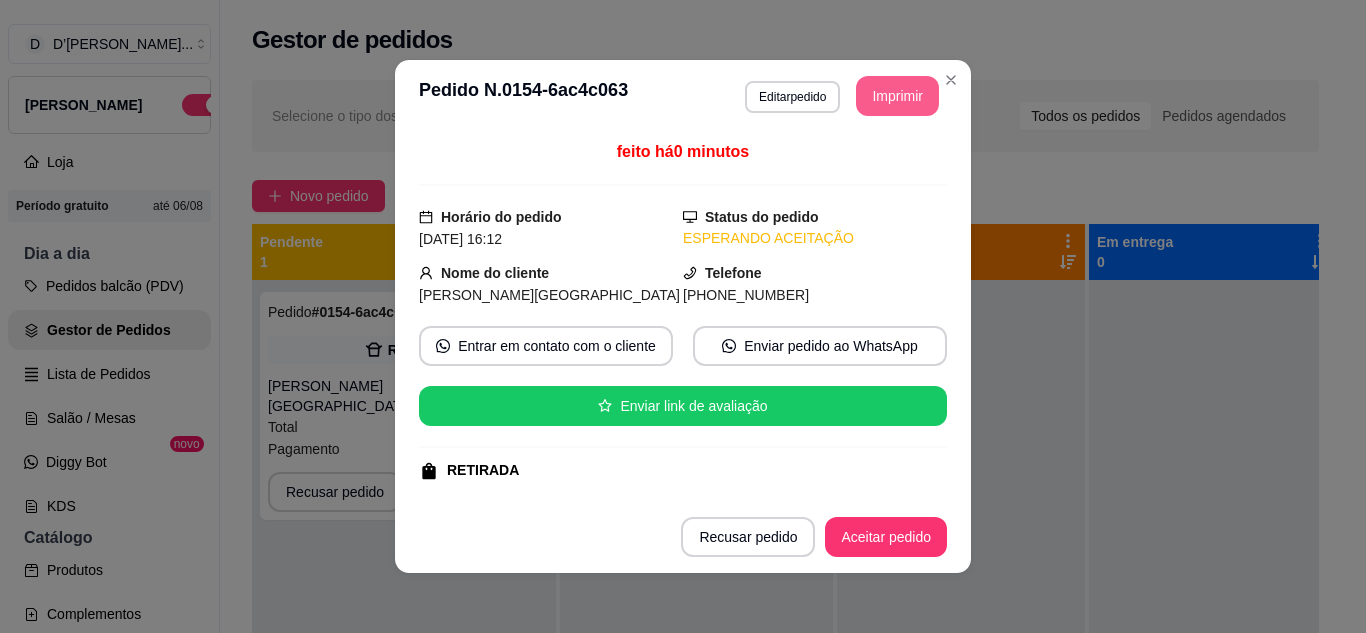 scroll, scrollTop: 0, scrollLeft: 0, axis: both 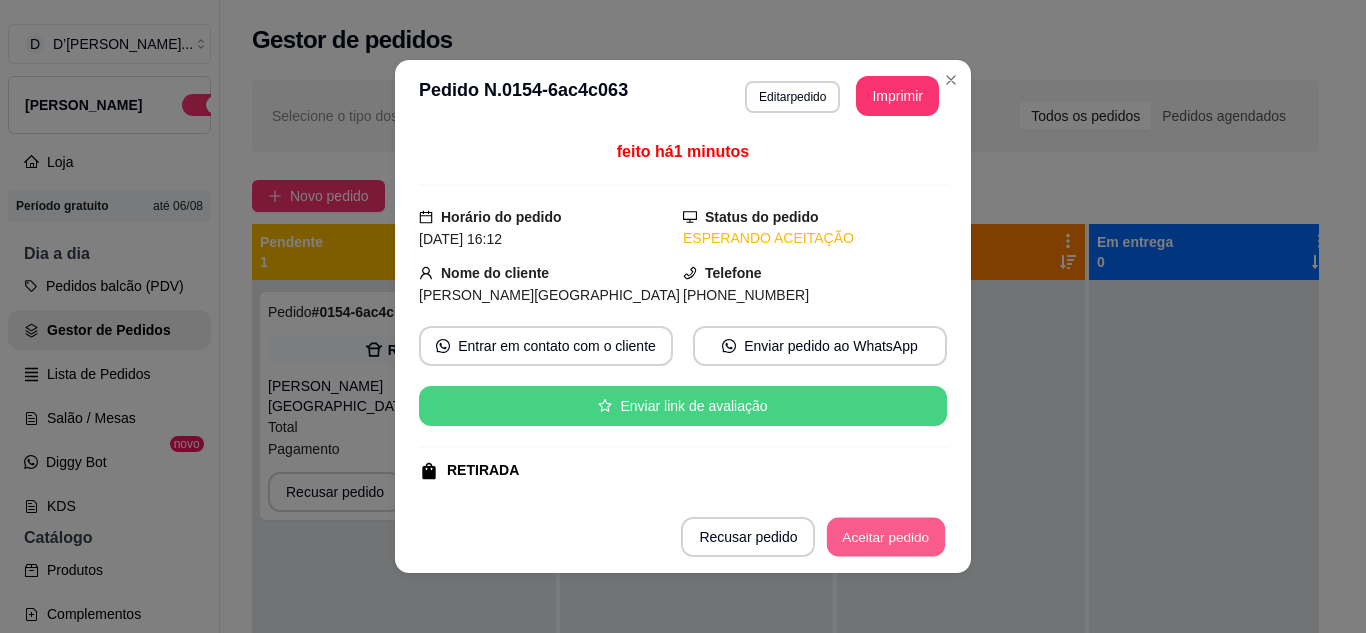 click on "Aceitar pedido" at bounding box center [886, 537] 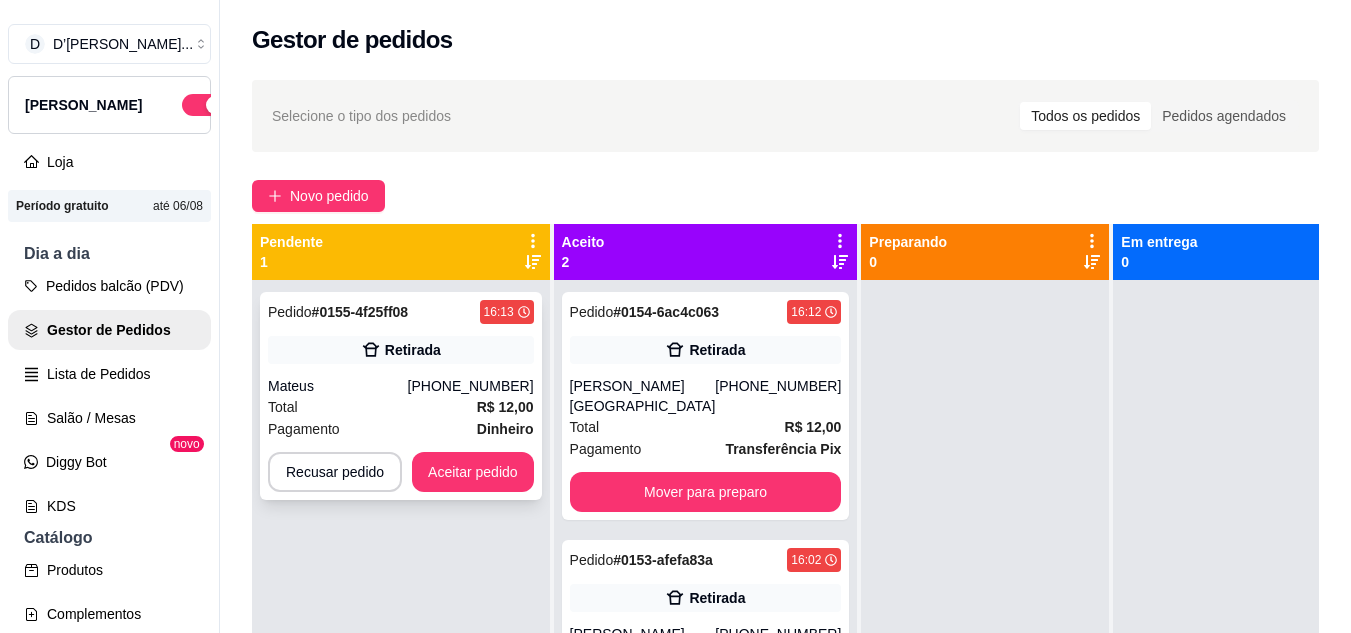 click on "Mateus" at bounding box center [338, 386] 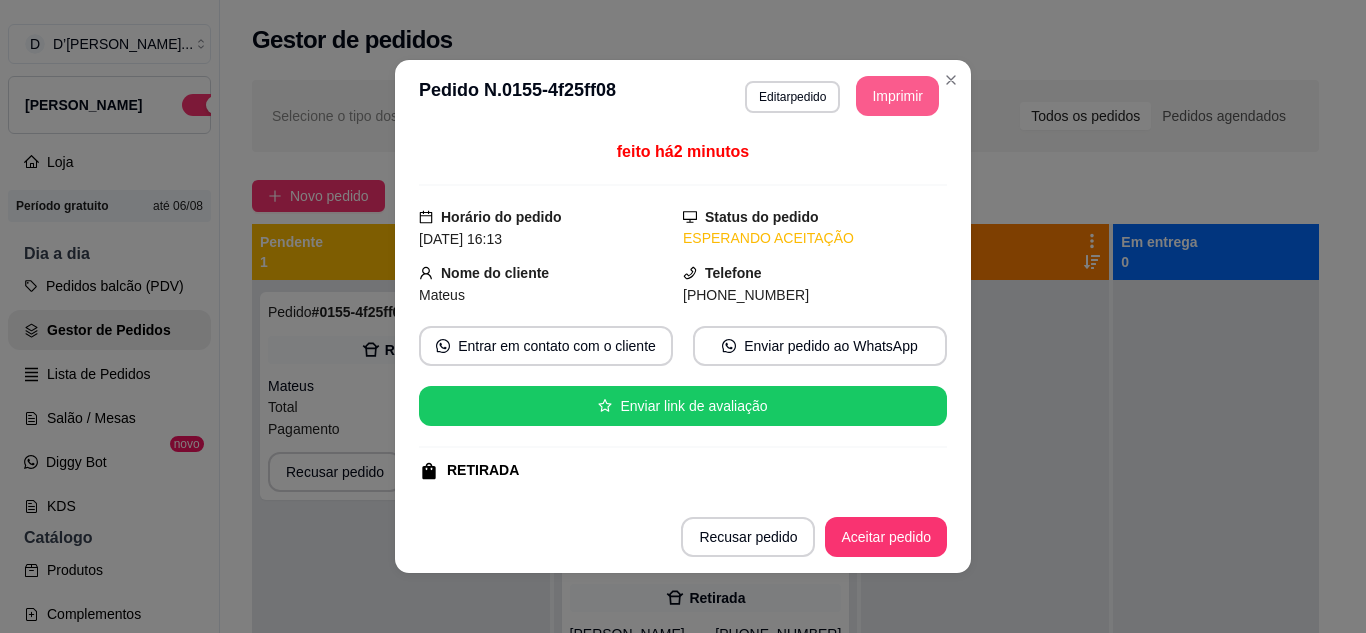 click on "Imprimir" at bounding box center [897, 96] 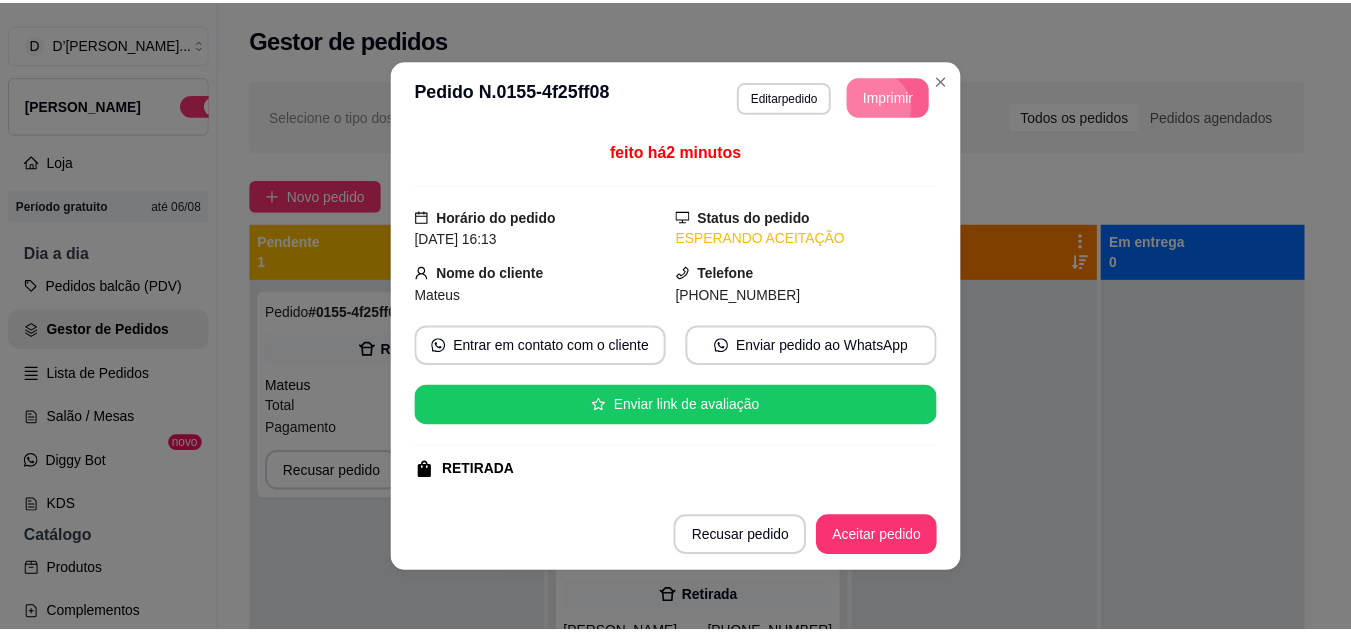 scroll, scrollTop: 0, scrollLeft: 0, axis: both 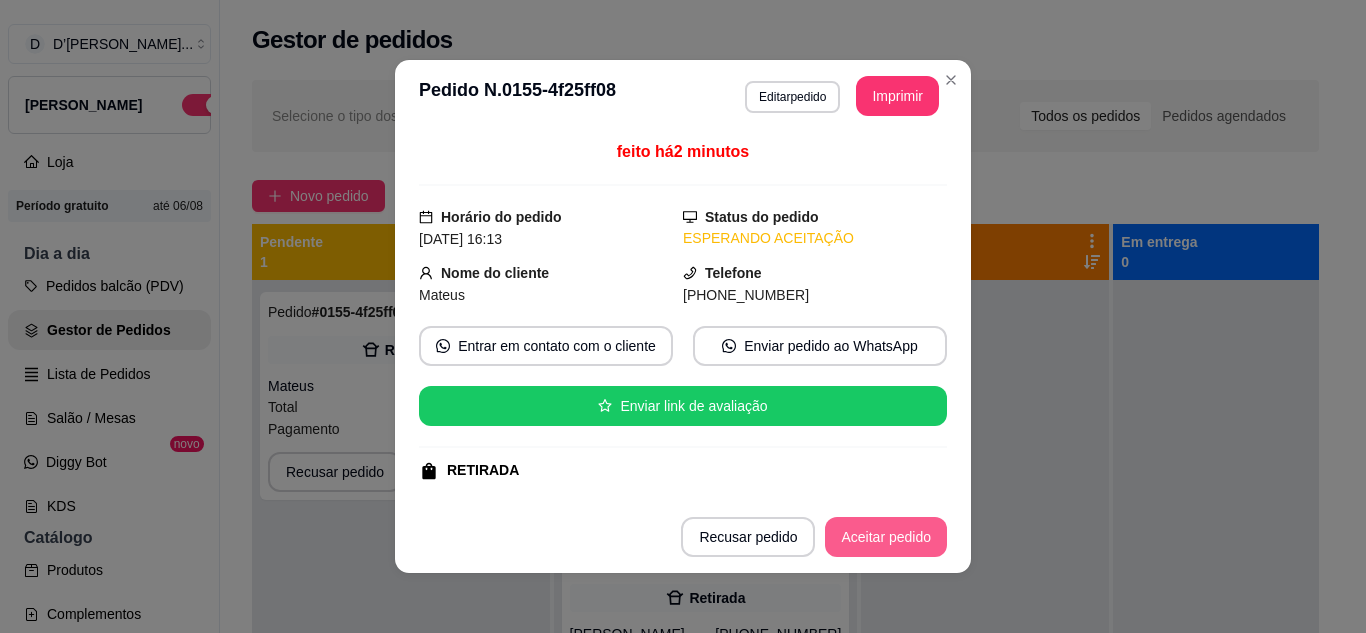 click on "Aceitar pedido" at bounding box center (886, 537) 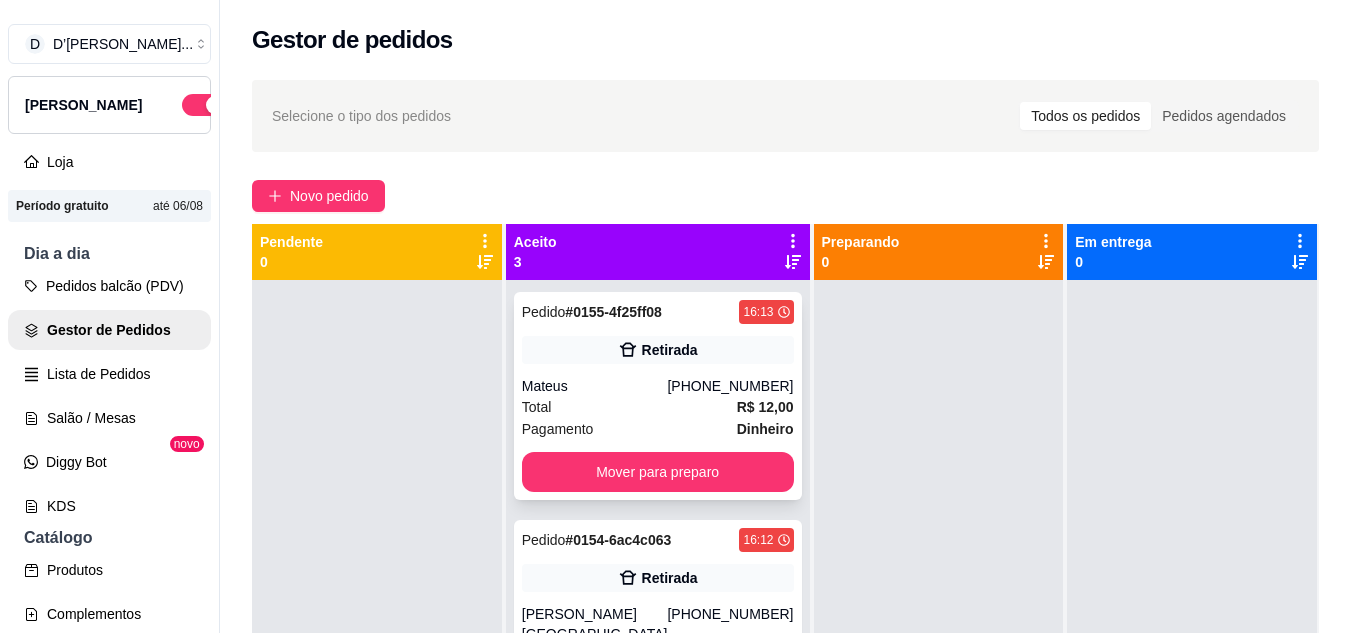click on "Total R$ 12,00" at bounding box center [658, 407] 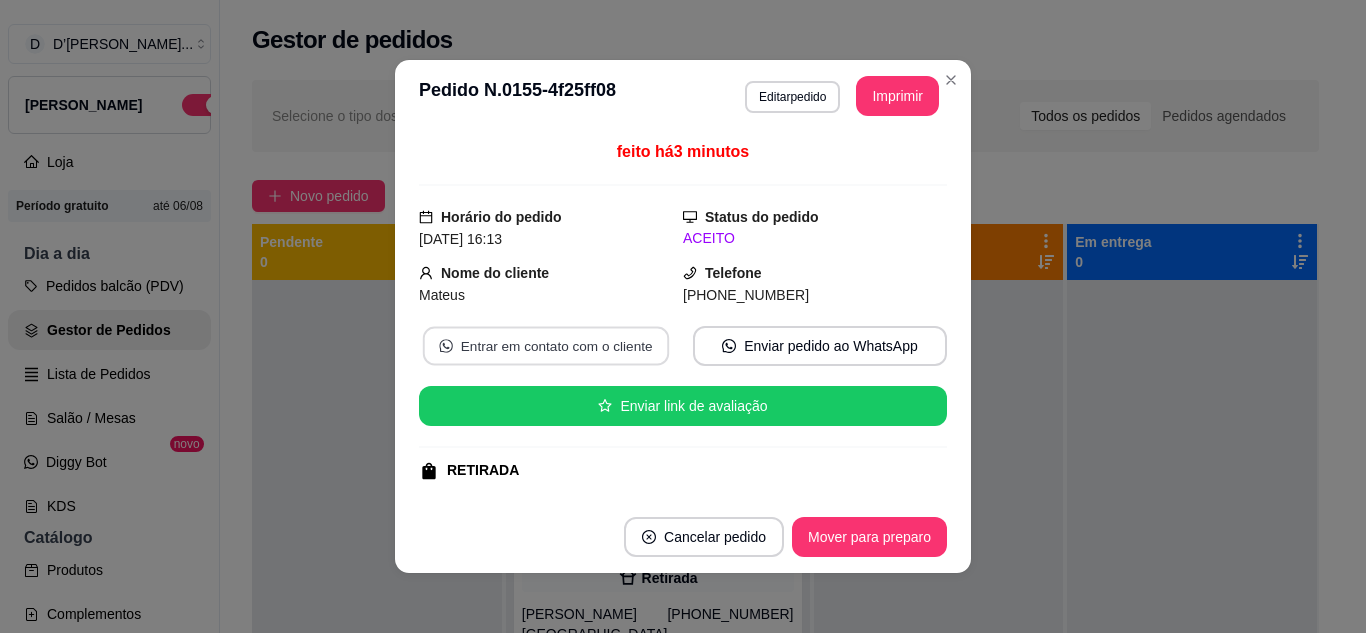 click on "Entrar em contato com o cliente" at bounding box center [546, 346] 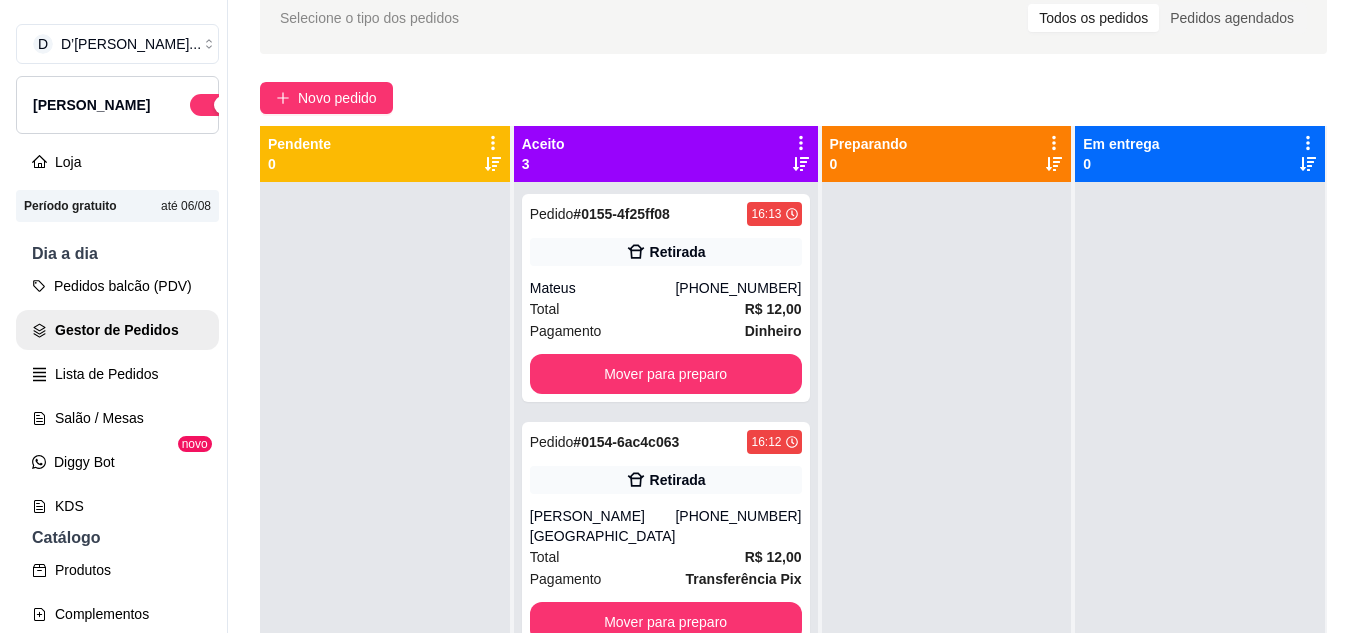 scroll, scrollTop: 21, scrollLeft: 0, axis: vertical 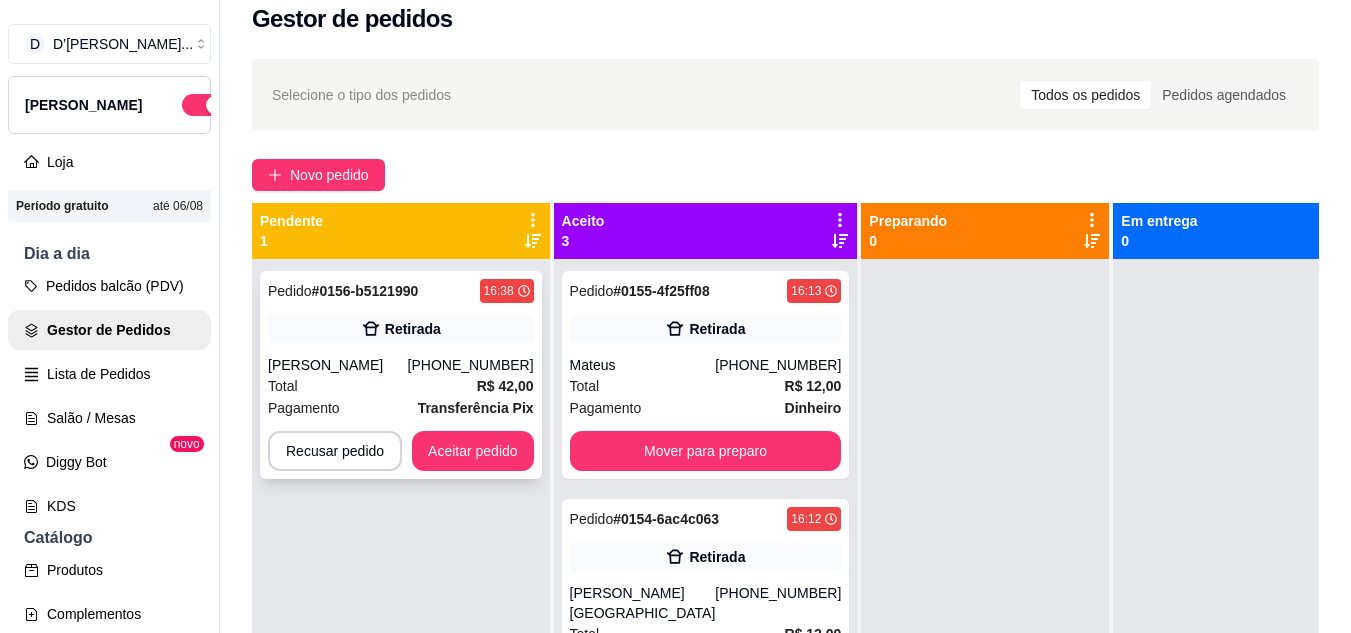 click on "Pagamento Transferência Pix" at bounding box center (401, 408) 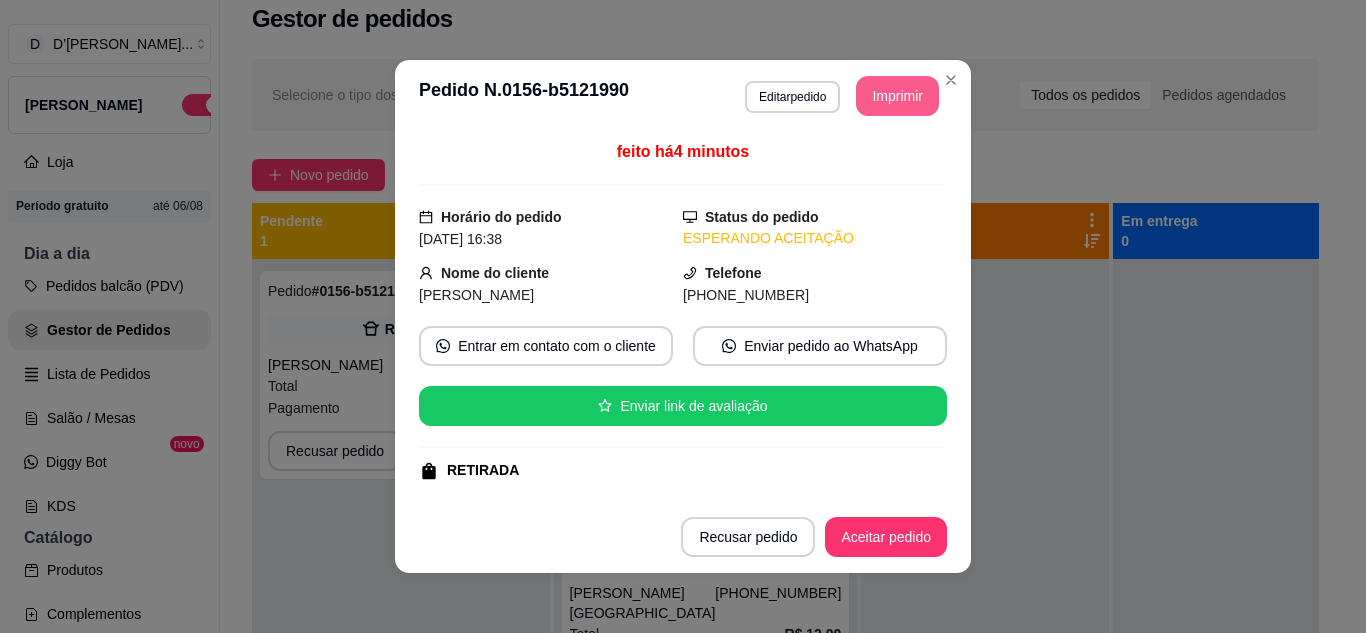 click on "Imprimir" at bounding box center (897, 96) 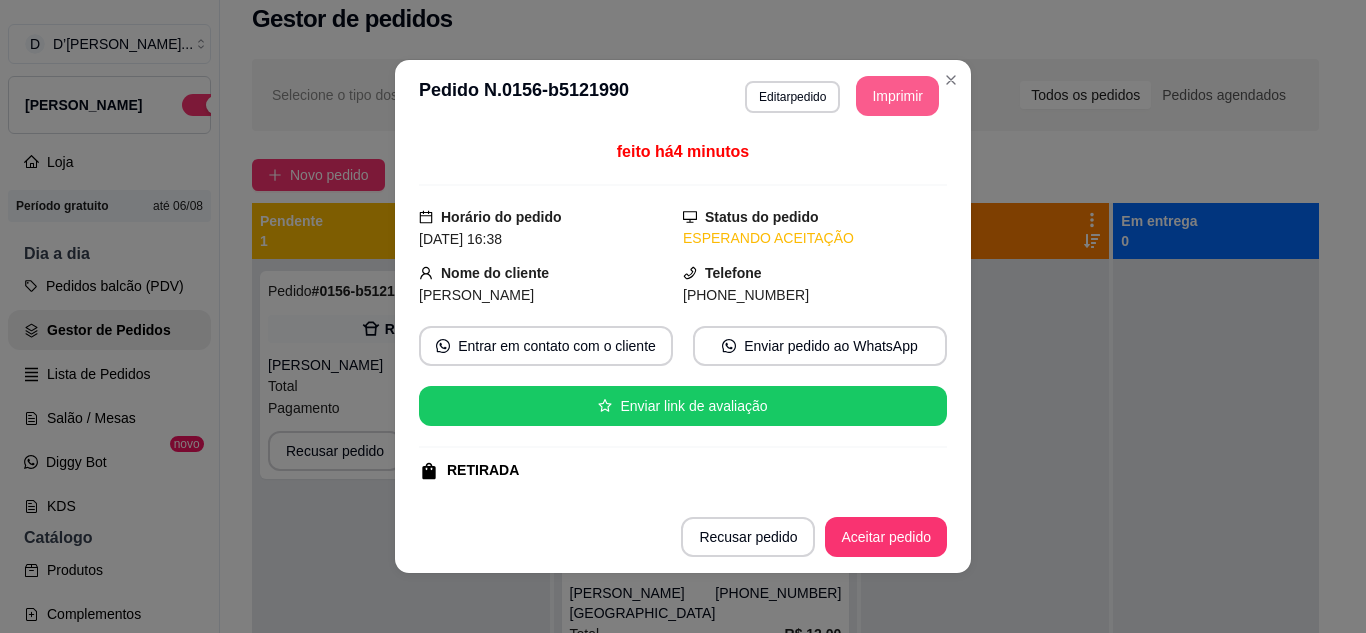 scroll, scrollTop: 0, scrollLeft: 0, axis: both 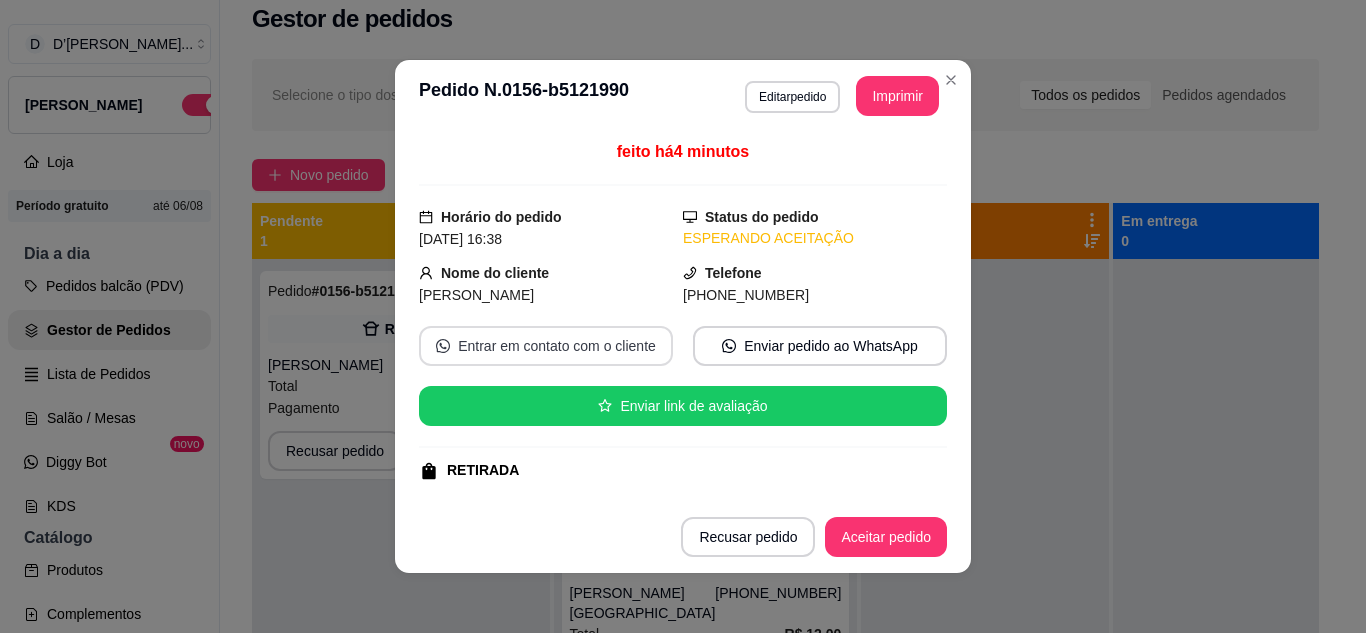 click on "Entrar em contato com o cliente" at bounding box center [546, 346] 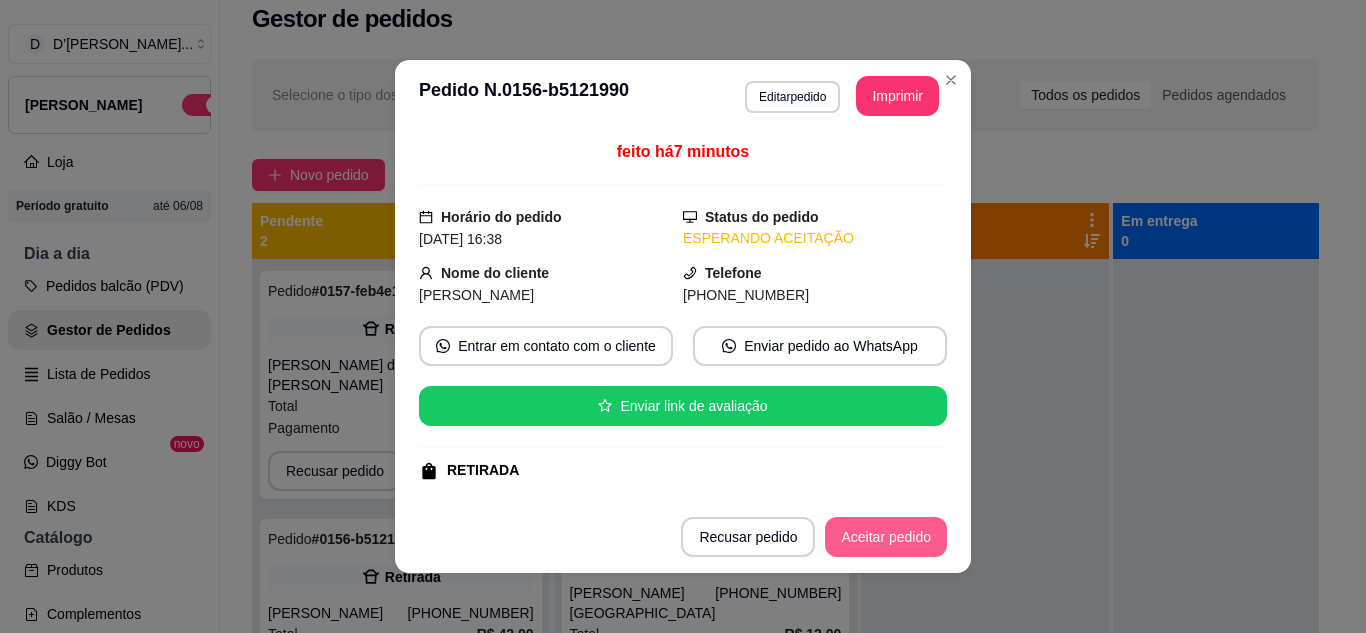 click on "Aceitar pedido" at bounding box center (886, 537) 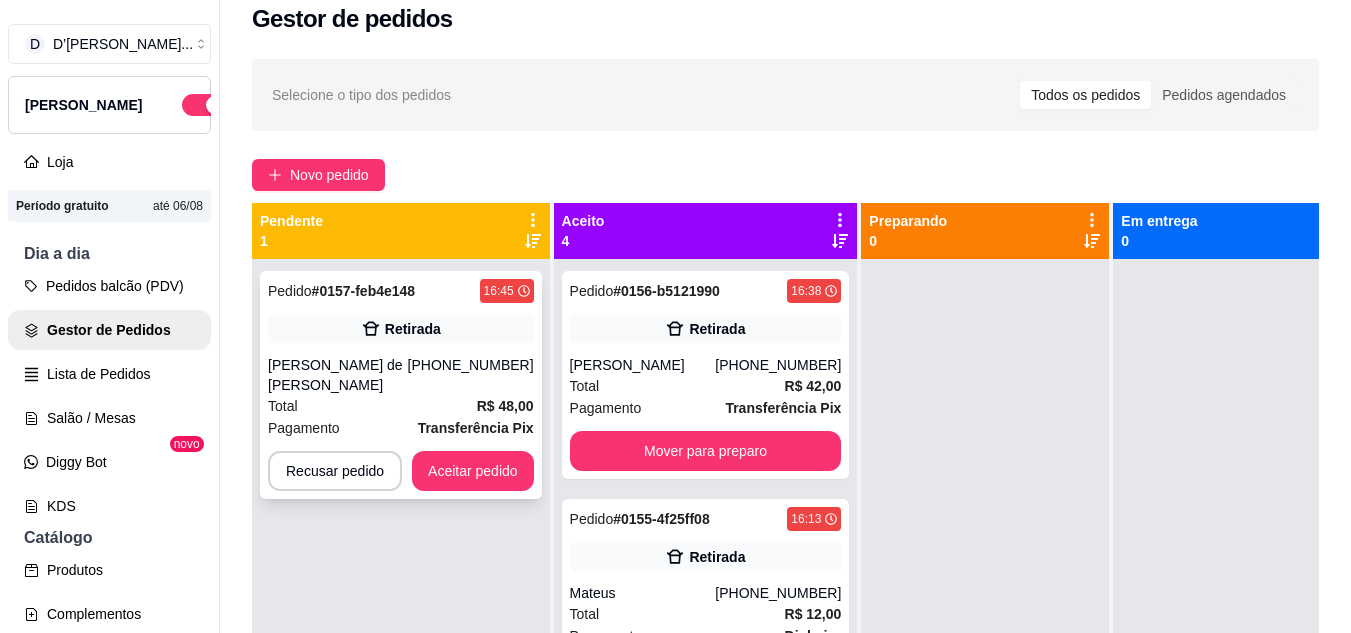 click on "[PHONE_NUMBER]" at bounding box center [471, 375] 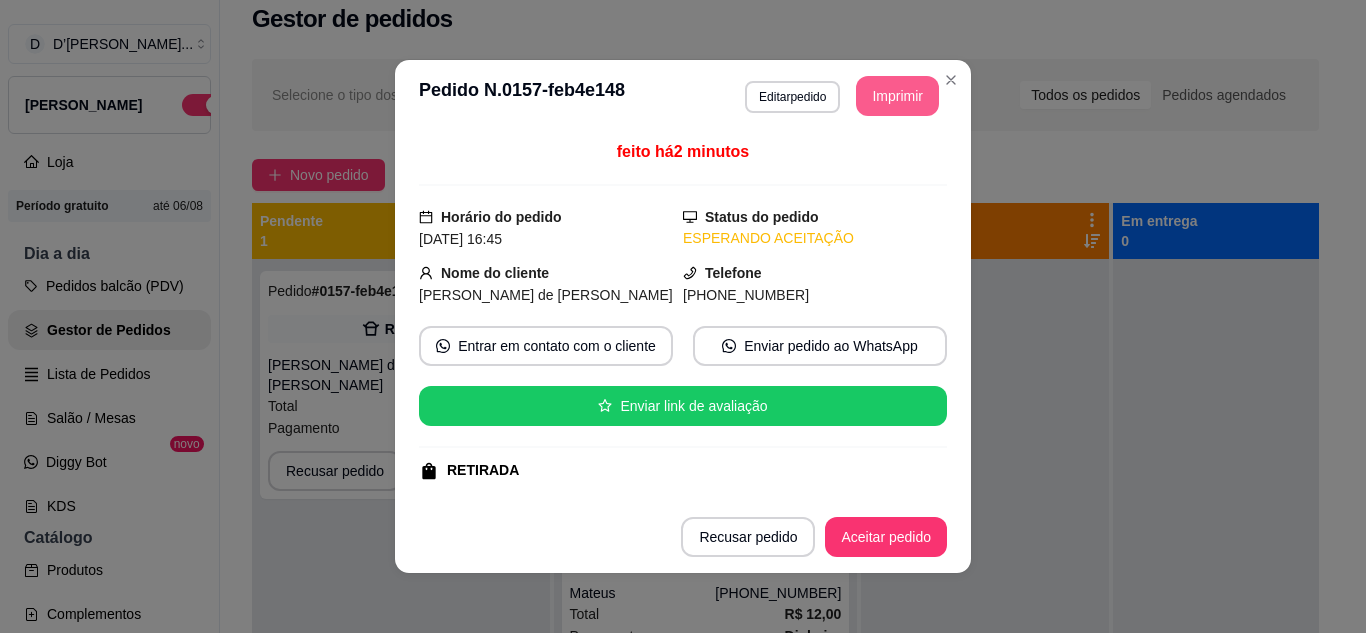 click on "Imprimir" at bounding box center (897, 96) 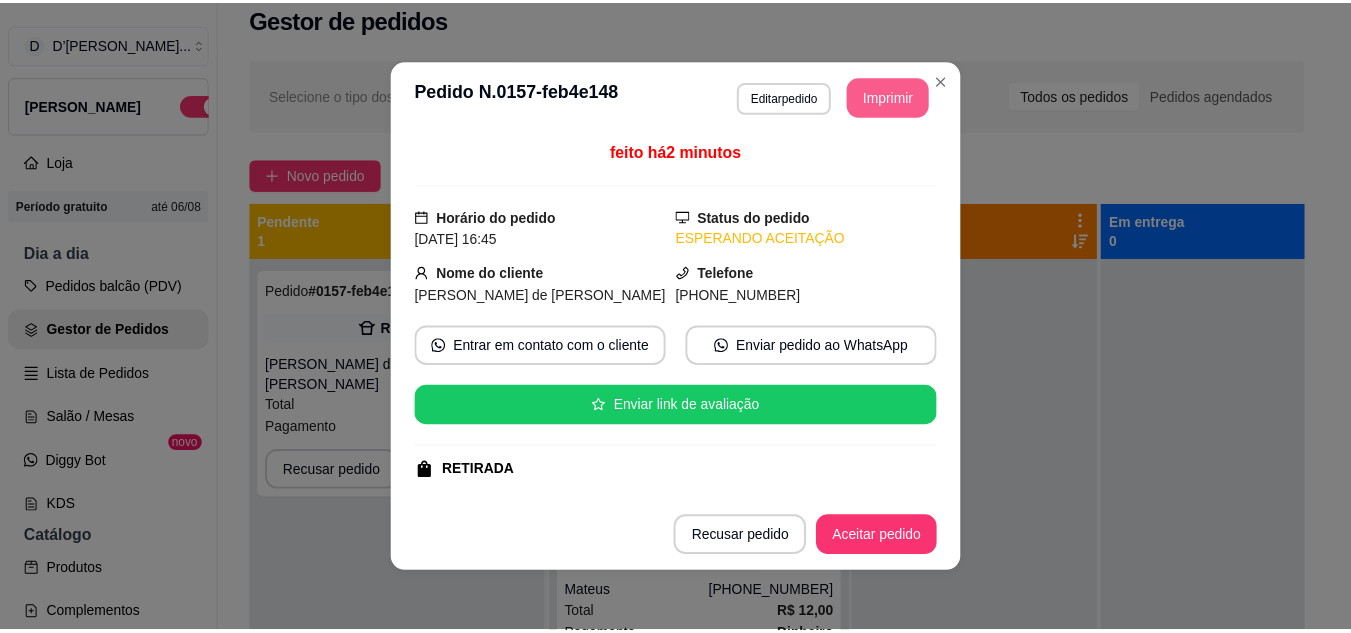 scroll, scrollTop: 0, scrollLeft: 0, axis: both 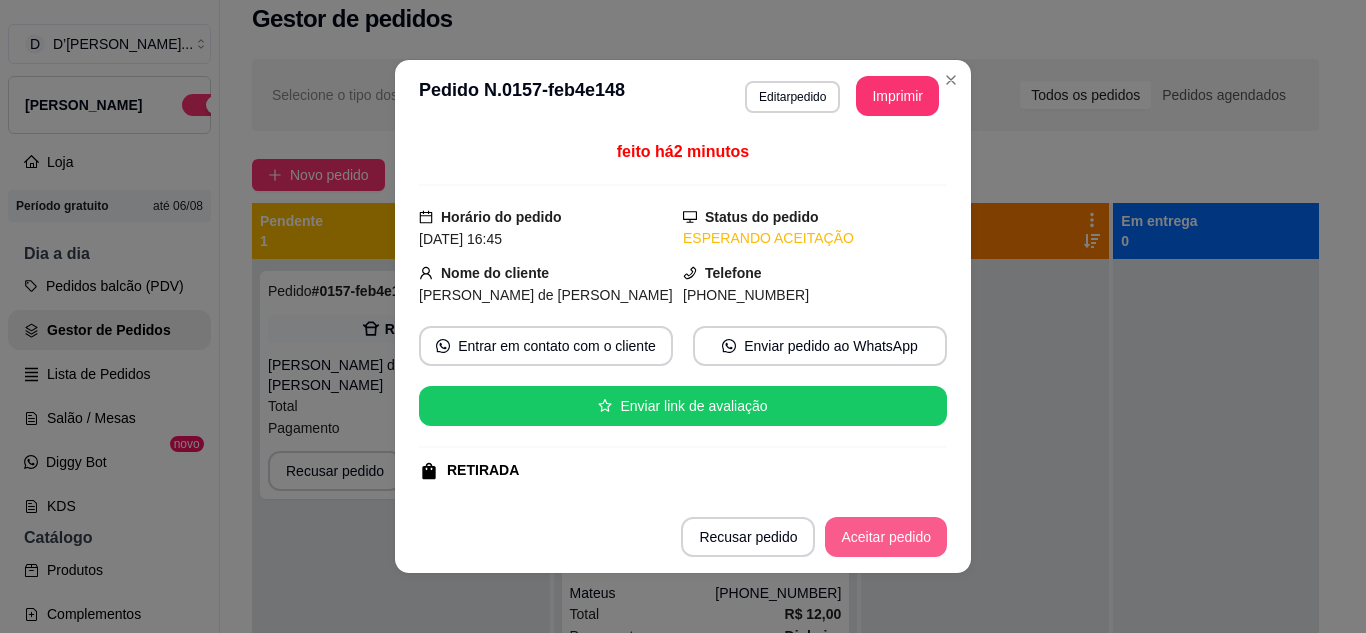 click on "Aceitar pedido" at bounding box center (886, 537) 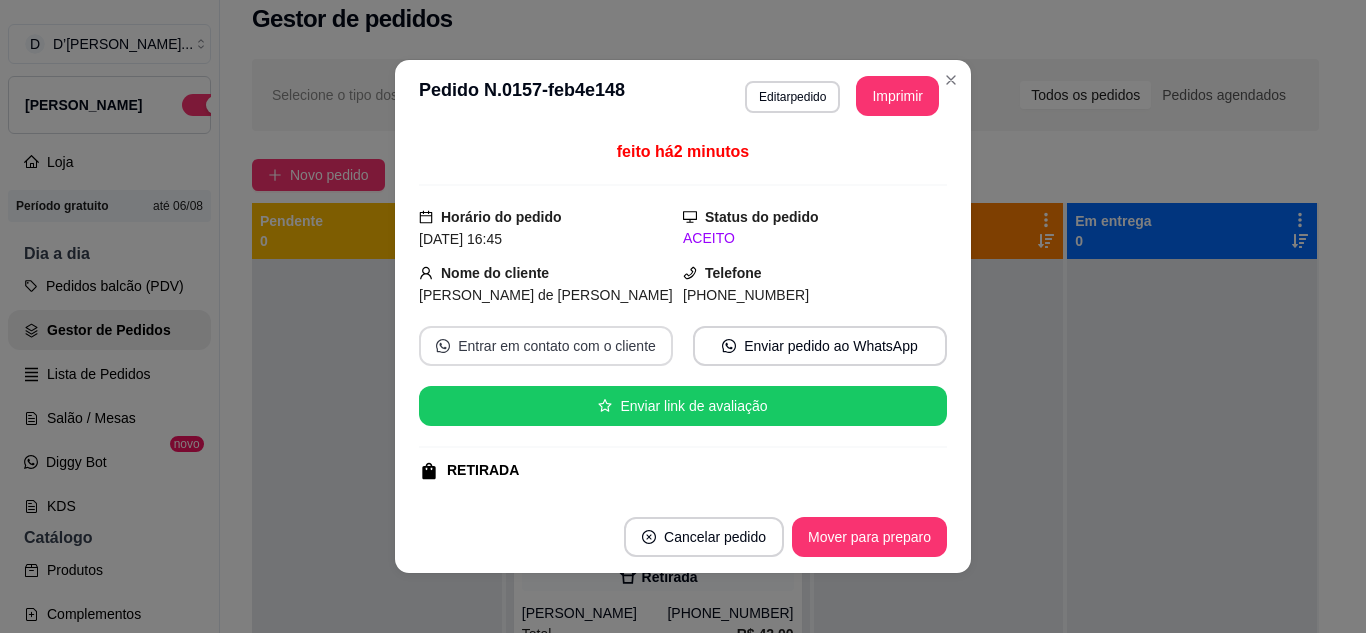 click on "Entrar em contato com o cliente" at bounding box center (546, 346) 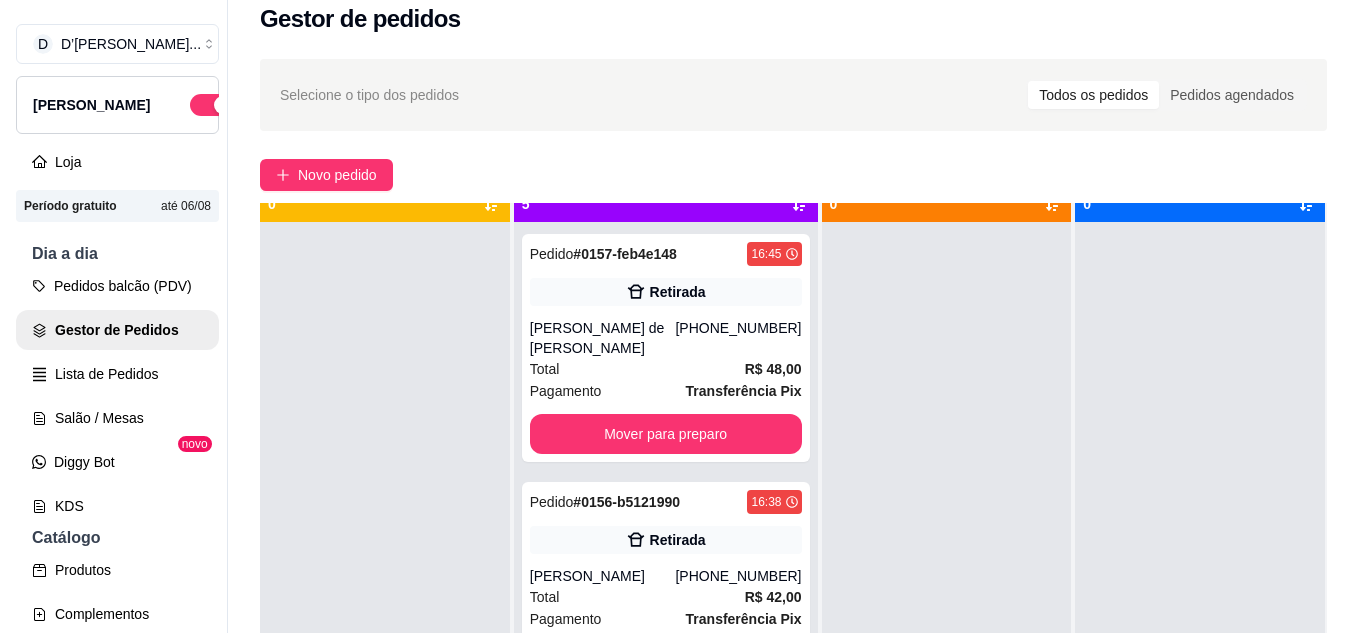 scroll, scrollTop: 56, scrollLeft: 0, axis: vertical 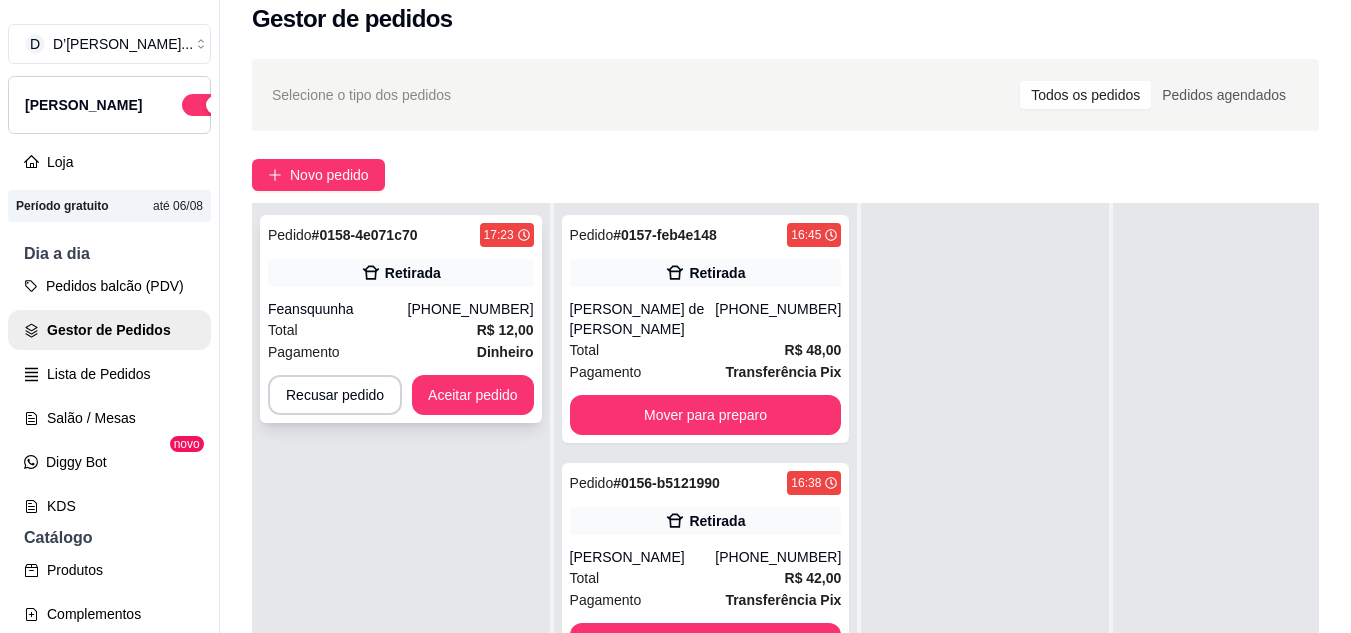click on "Total R$ 12,00" at bounding box center (401, 330) 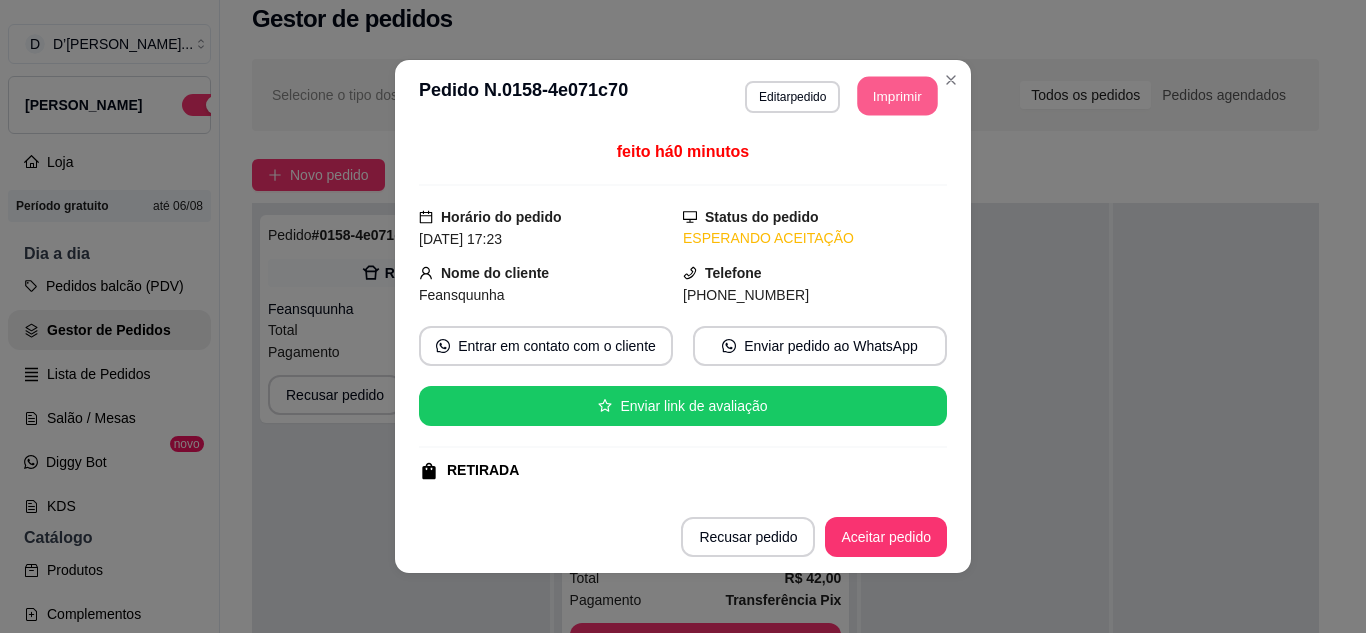 click on "Imprimir" at bounding box center (898, 96) 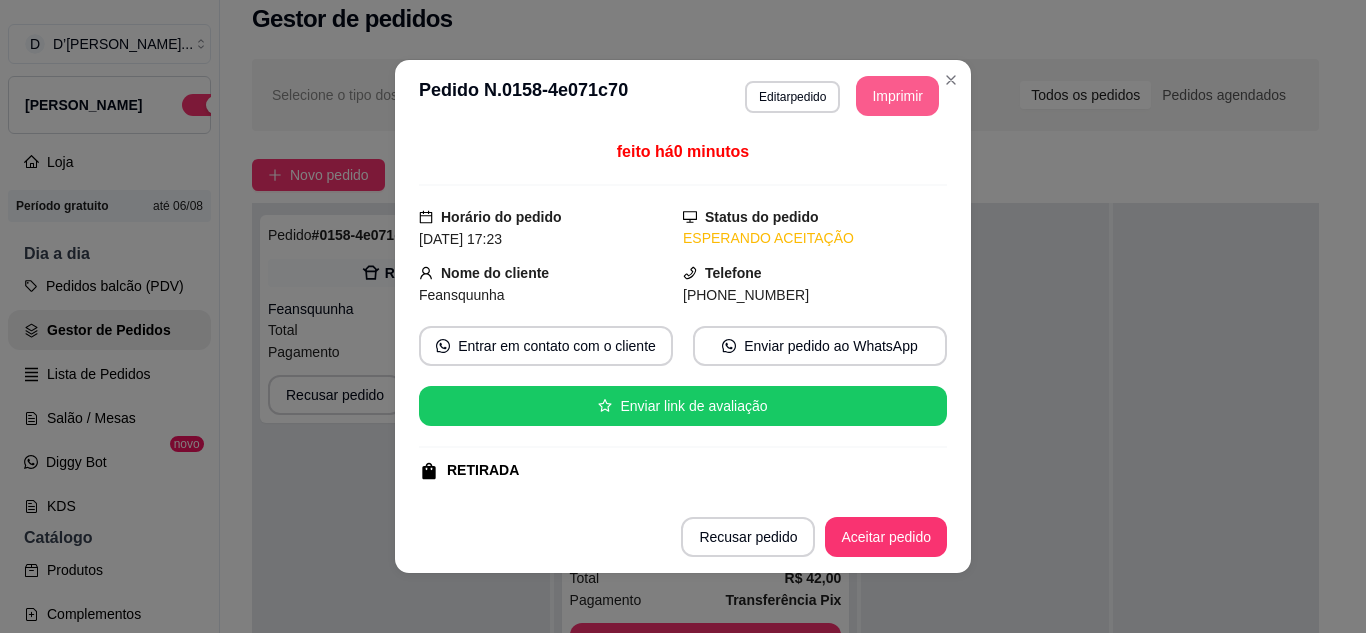 scroll, scrollTop: 0, scrollLeft: 0, axis: both 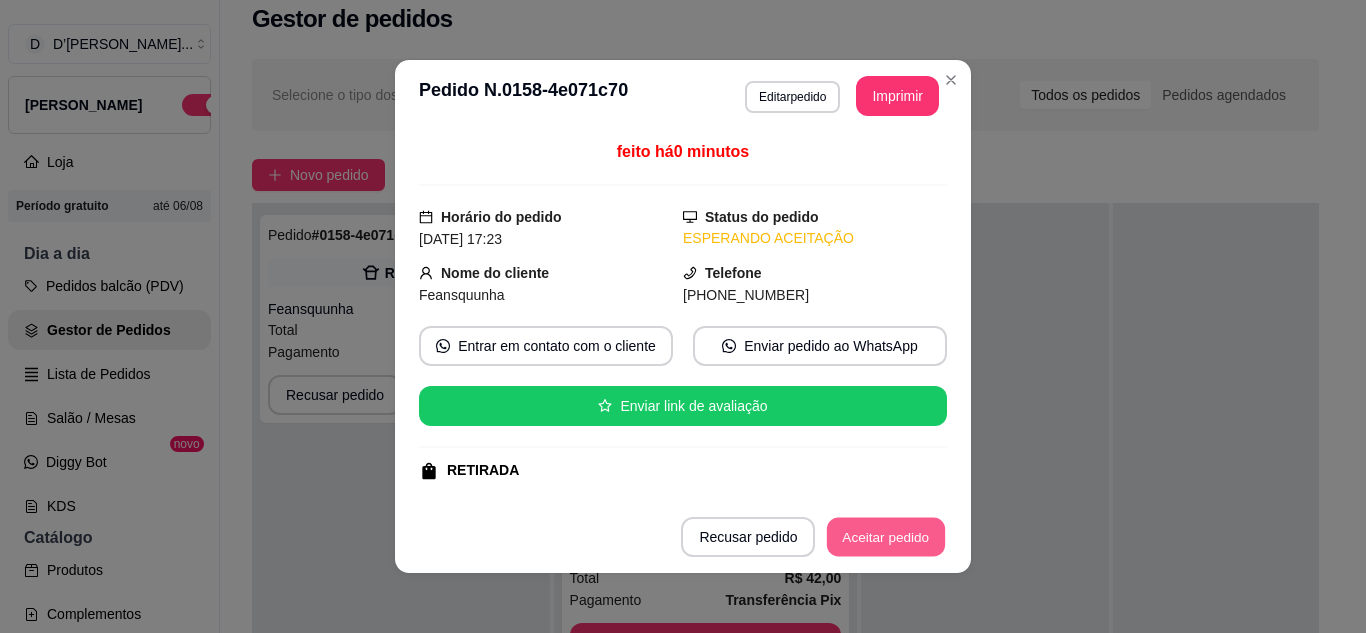 click on "Aceitar pedido" at bounding box center [886, 537] 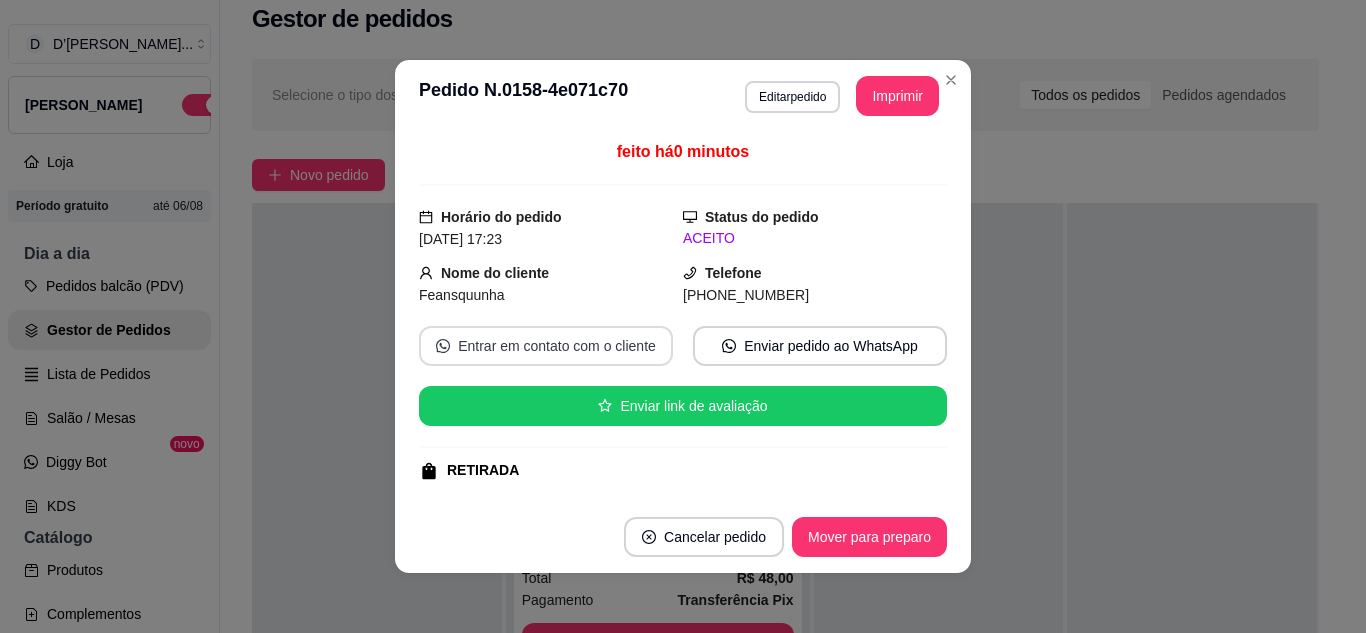 click on "Entrar em contato com o cliente" at bounding box center (546, 346) 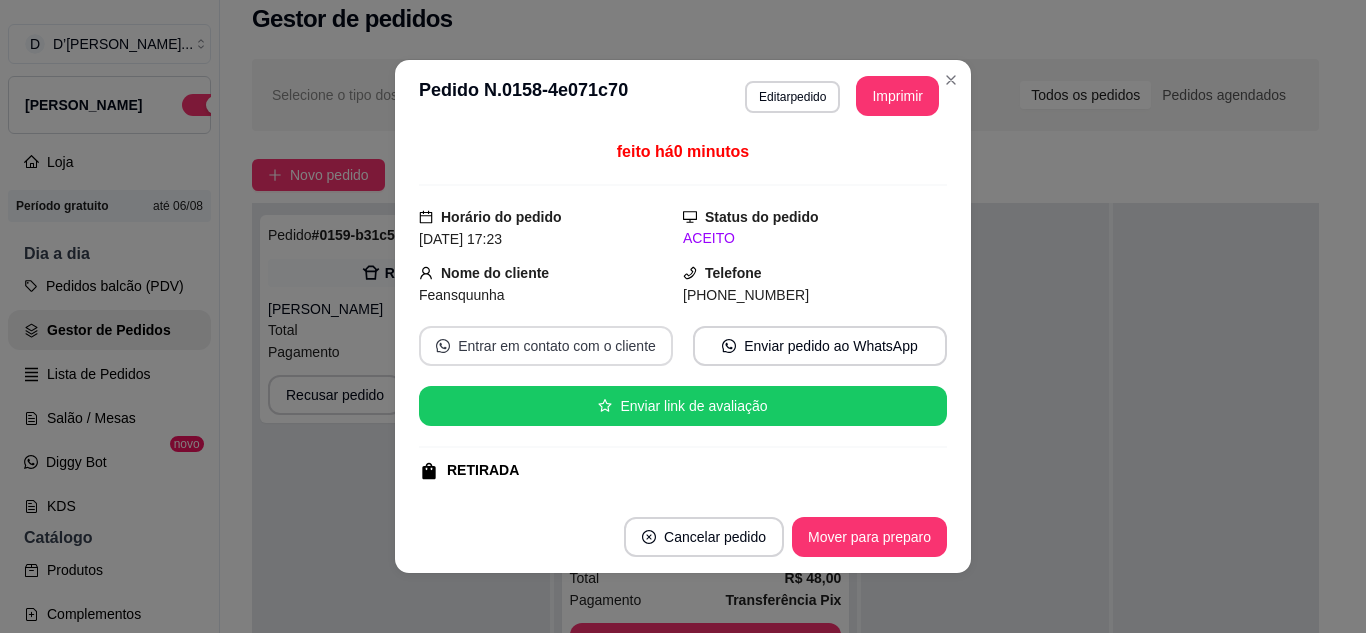 click on "Entrar em contato com o cliente" at bounding box center [546, 346] 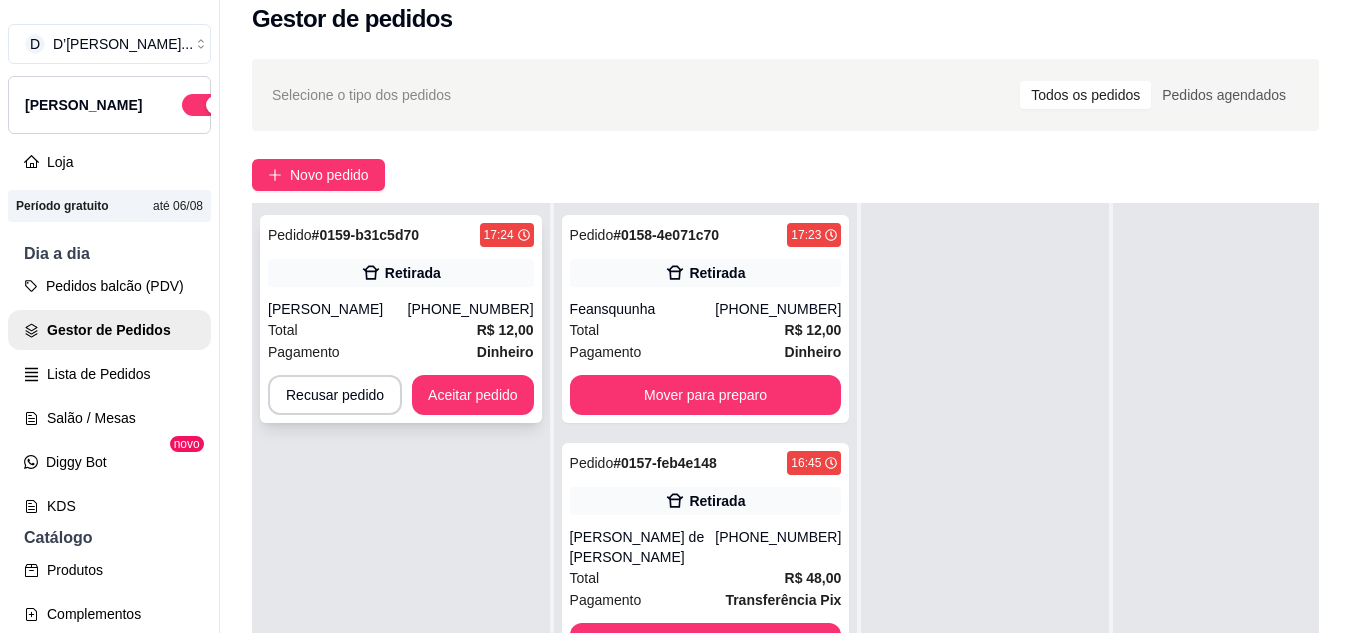 click on "Pagamento Dinheiro" at bounding box center (401, 352) 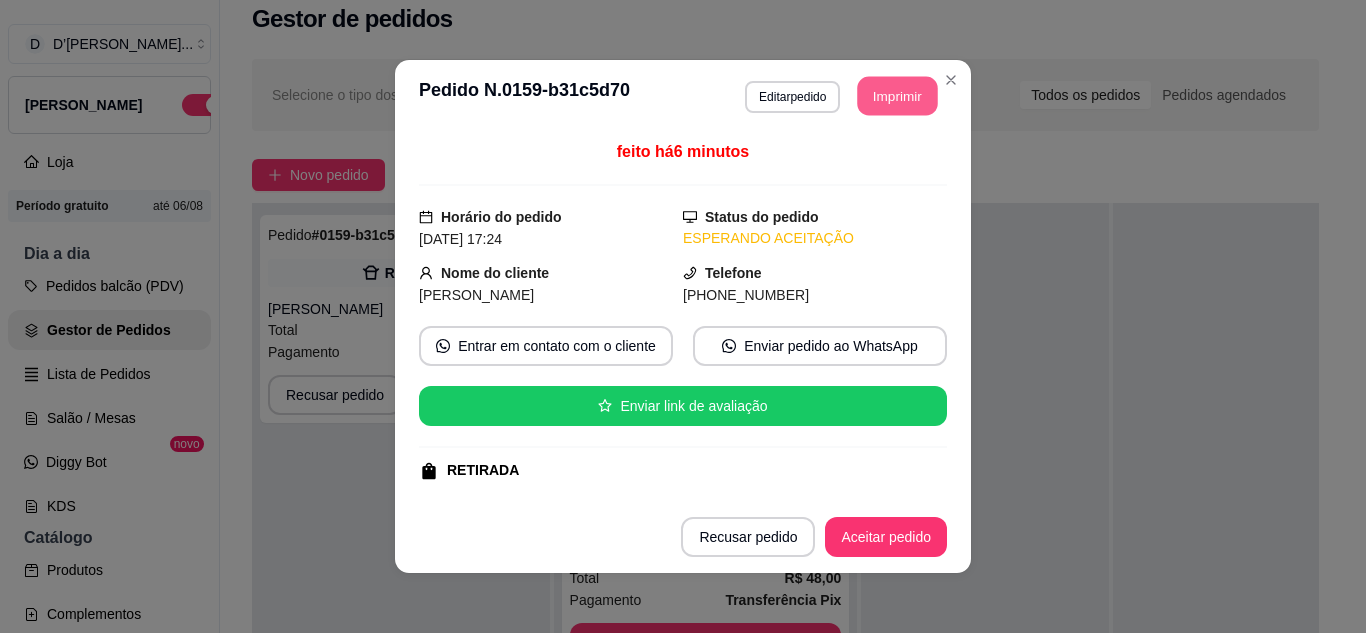 click on "Imprimir" at bounding box center (898, 96) 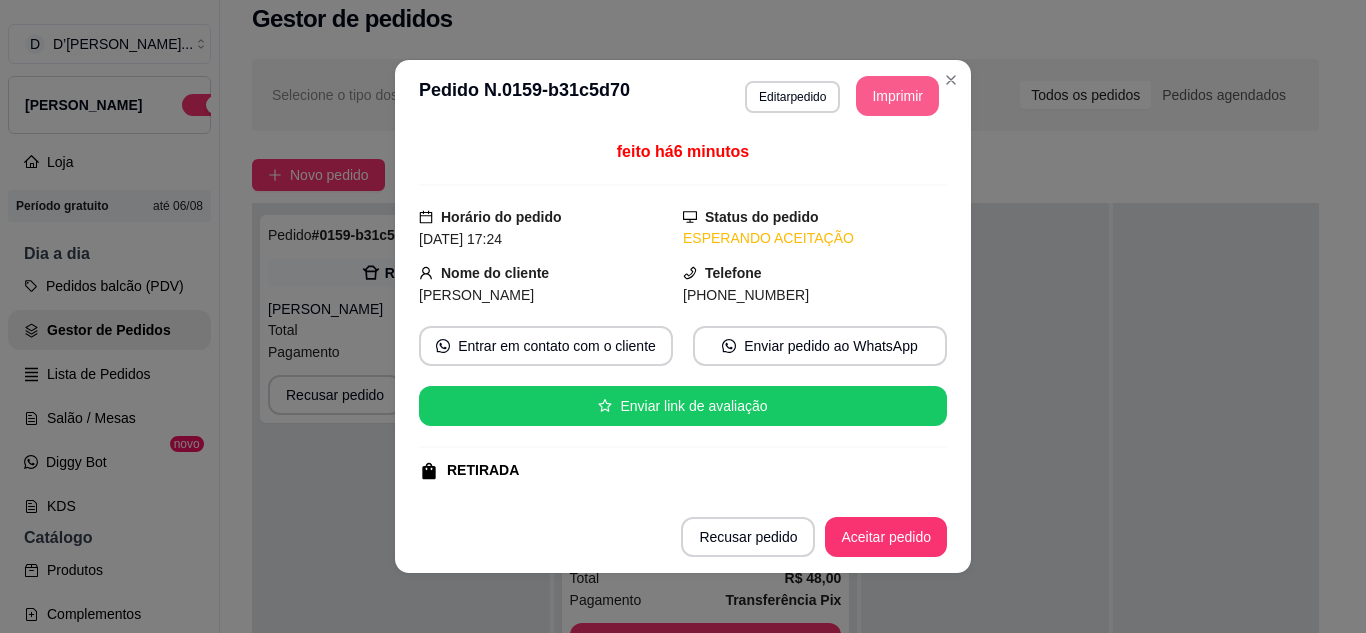 scroll, scrollTop: 0, scrollLeft: 0, axis: both 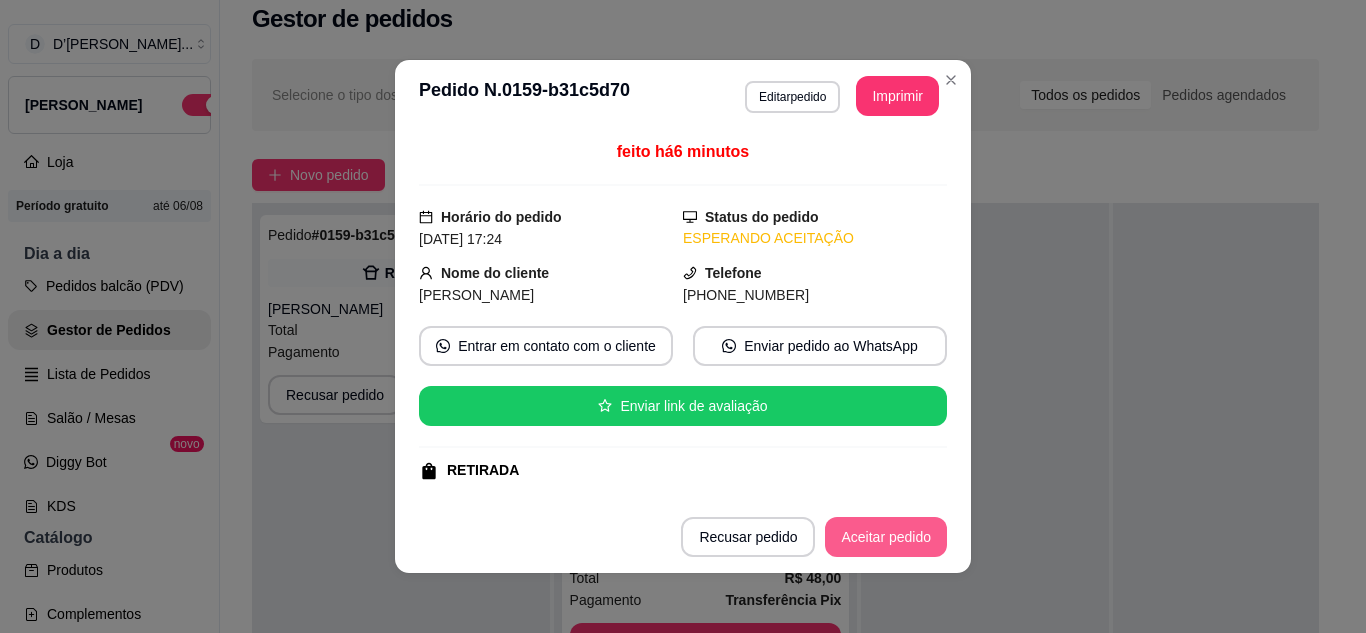 click on "Aceitar pedido" at bounding box center [886, 537] 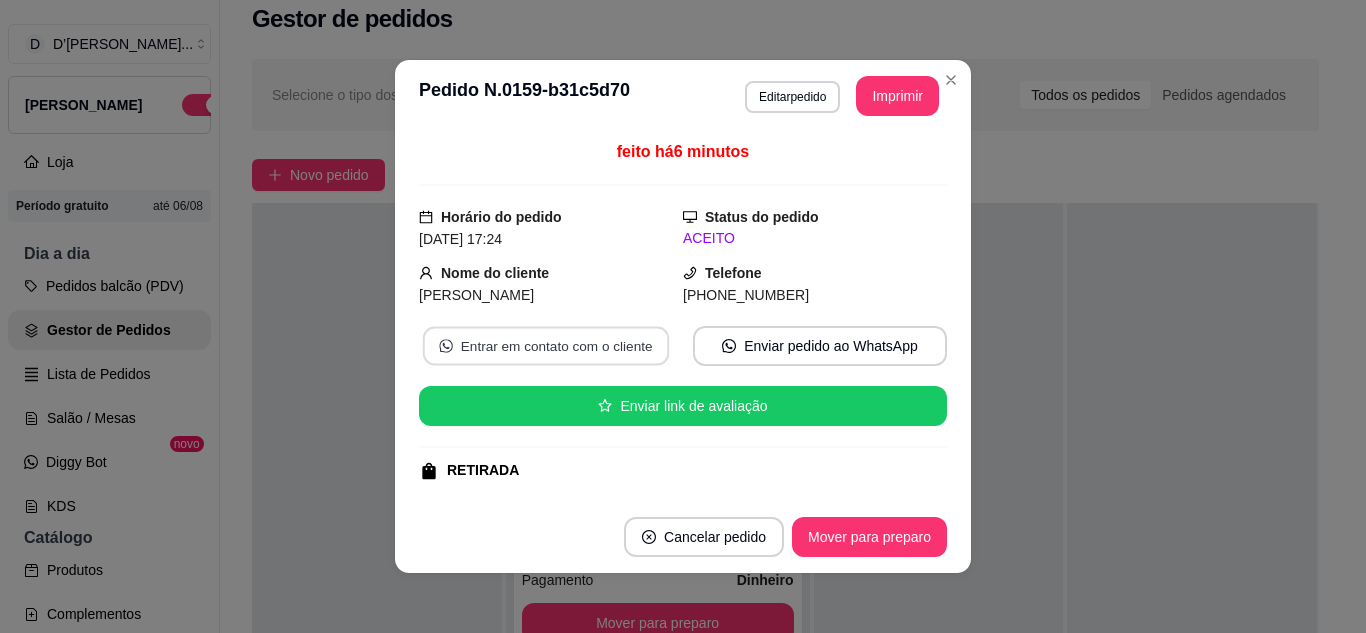 click on "Entrar em contato com o cliente" at bounding box center (546, 346) 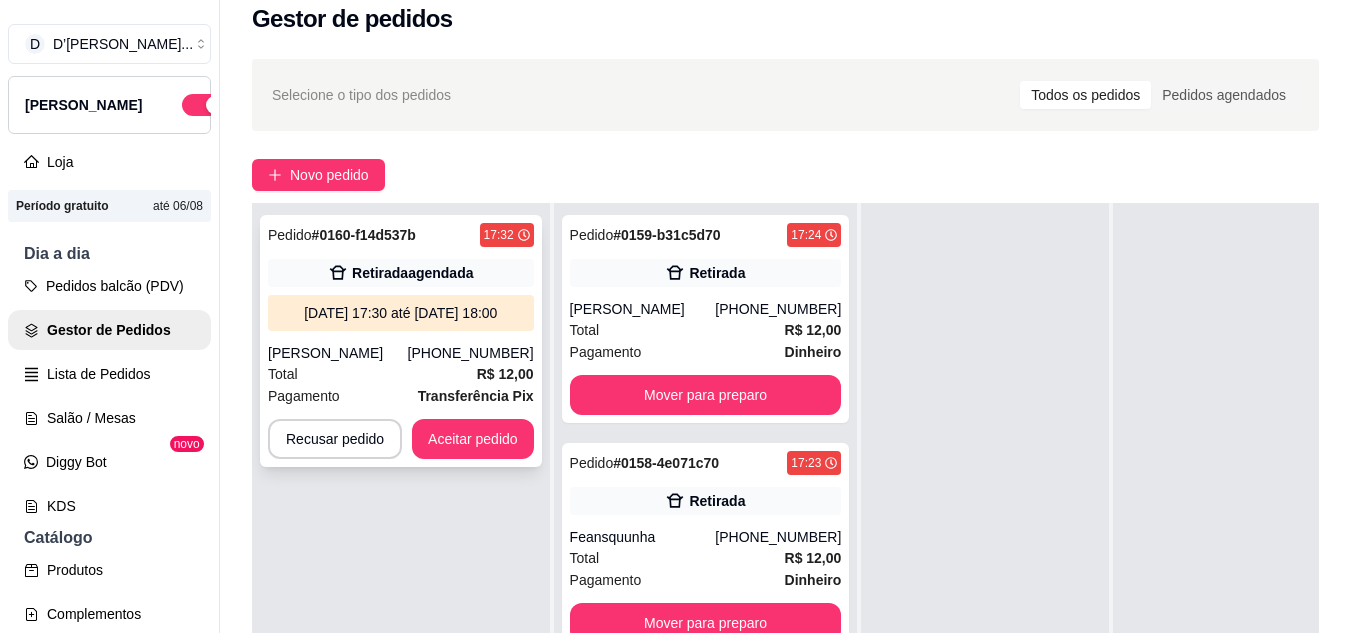 click on "Pedido  # 0160-f14d537b 17:32 Retirada  agendada [DATE] 17:30 até [DATE] 18:00  [PERSON_NAME]  [PHONE_NUMBER] Total R$ 12,00 Pagamento Transferência Pix Recusar pedido Aceitar pedido" at bounding box center (401, 341) 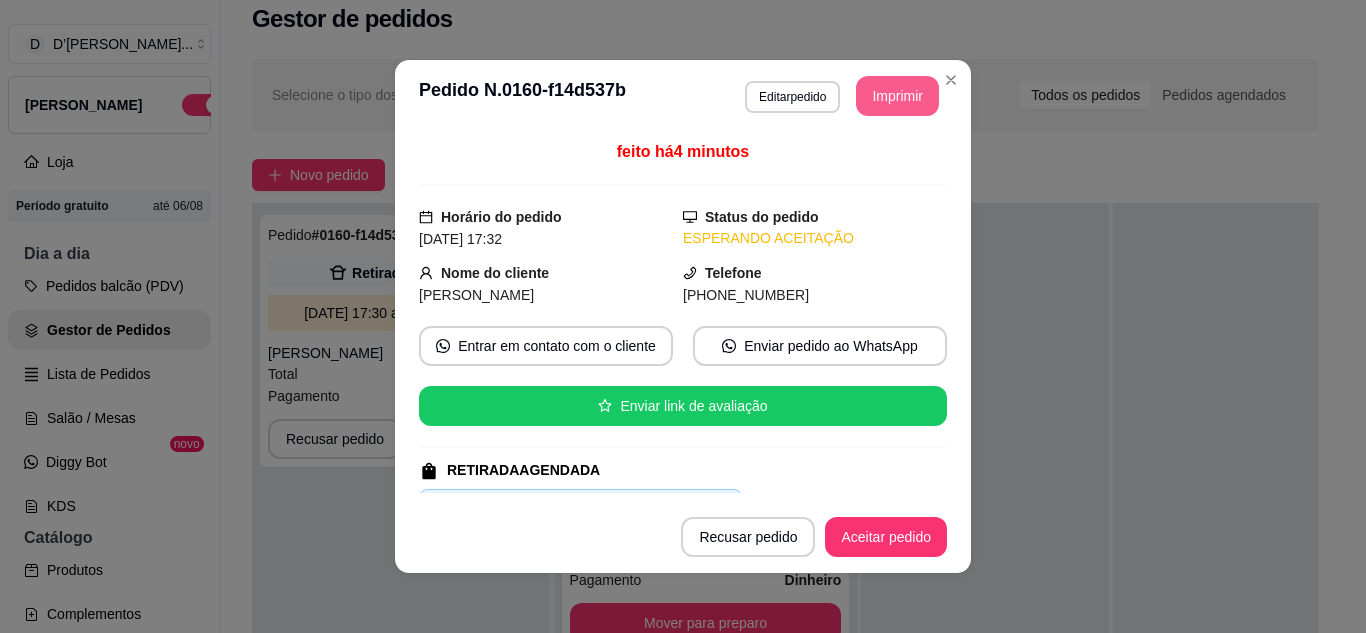 click on "Imprimir" at bounding box center [897, 96] 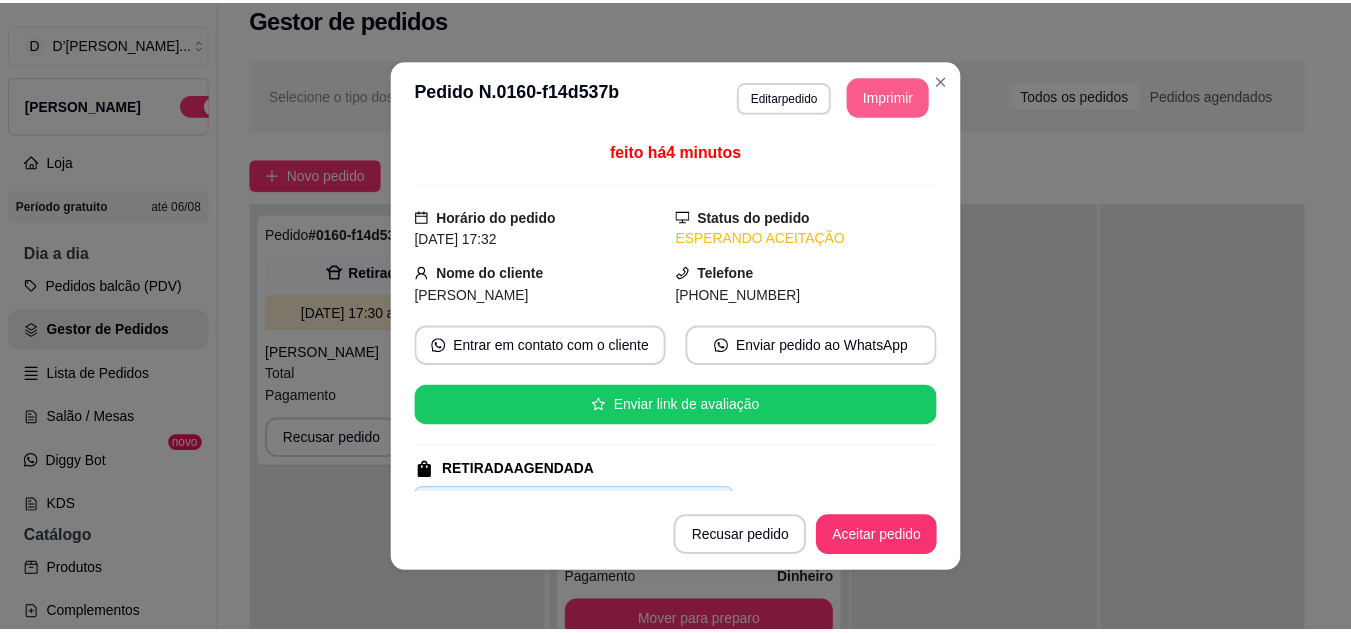 scroll, scrollTop: 0, scrollLeft: 0, axis: both 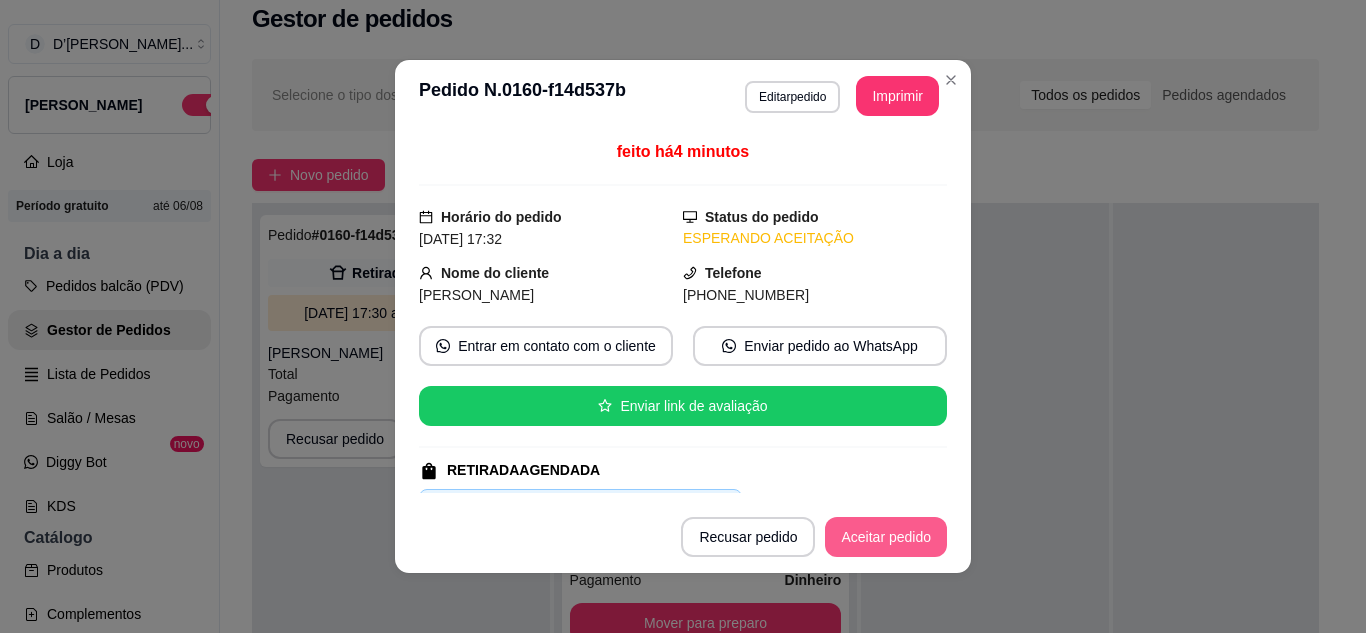 click on "Aceitar pedido" at bounding box center [886, 537] 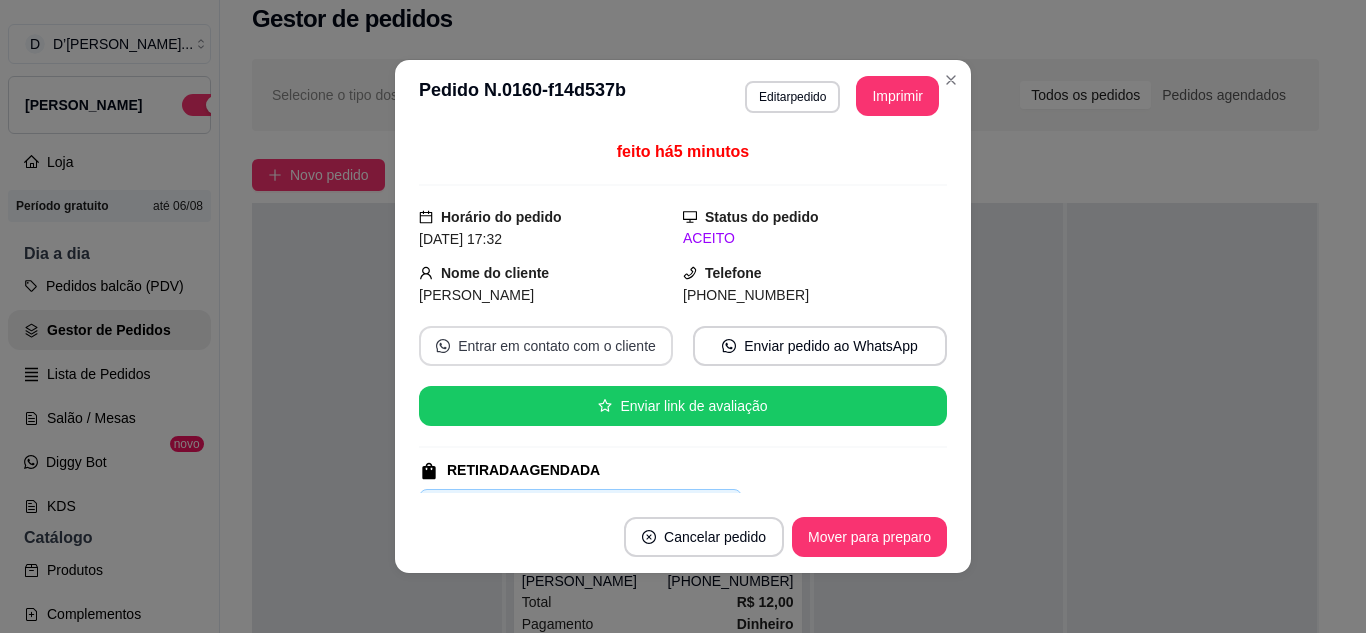 click on "Entrar em contato com o cliente" at bounding box center [546, 346] 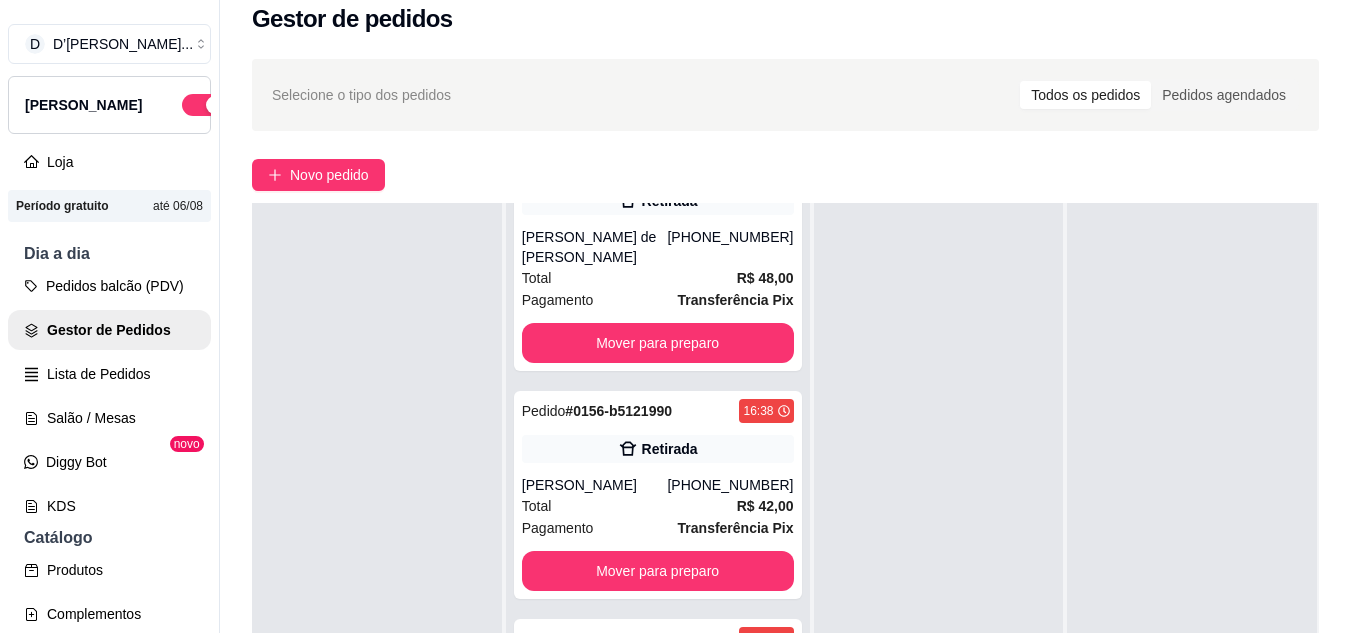 scroll, scrollTop: 1315, scrollLeft: 0, axis: vertical 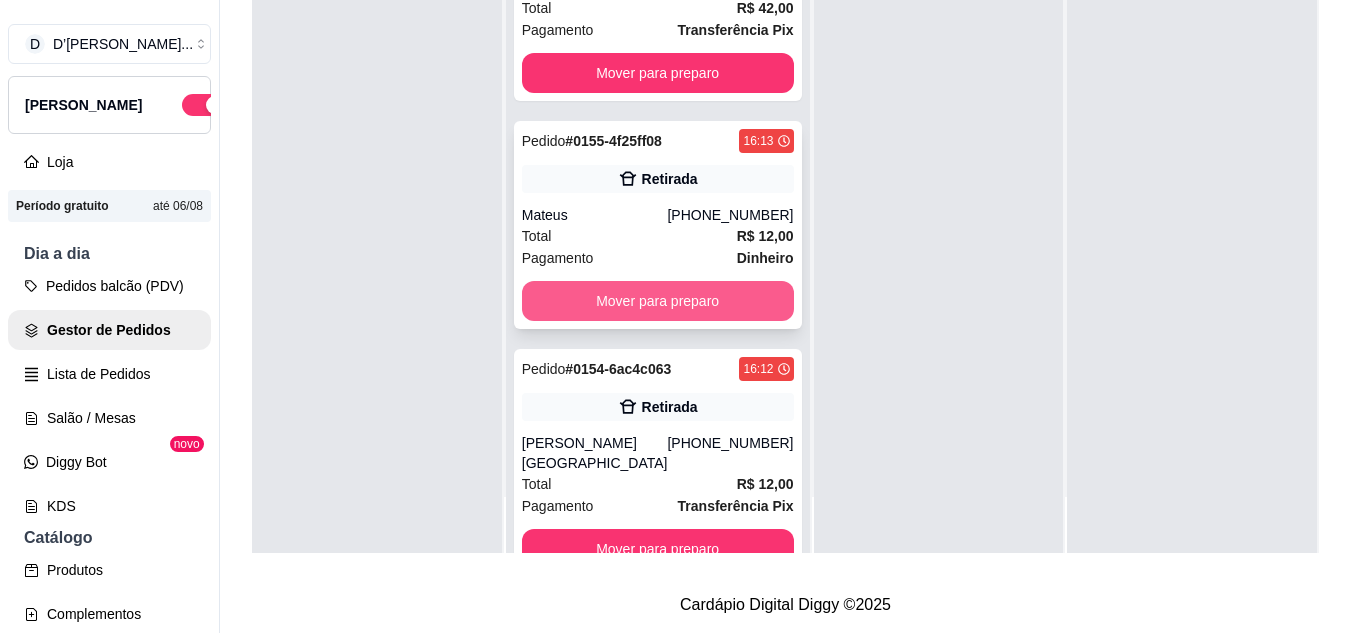 click on "Mover para preparo" at bounding box center [658, 301] 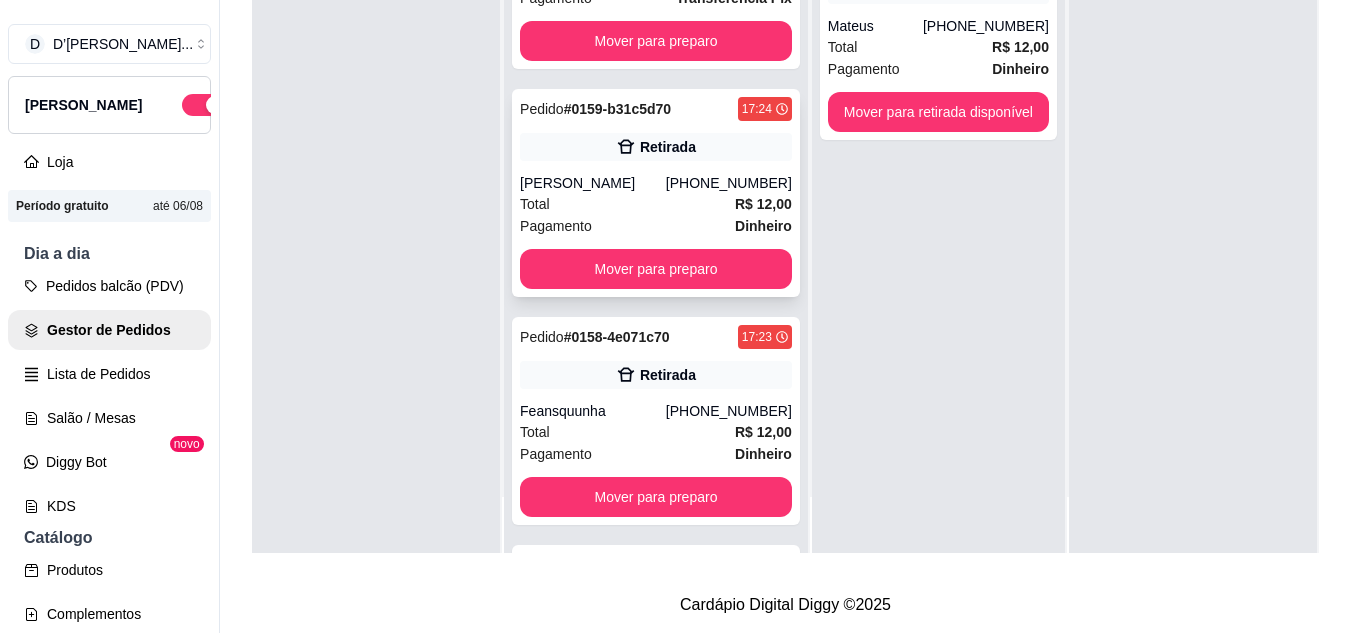 scroll, scrollTop: 0, scrollLeft: 0, axis: both 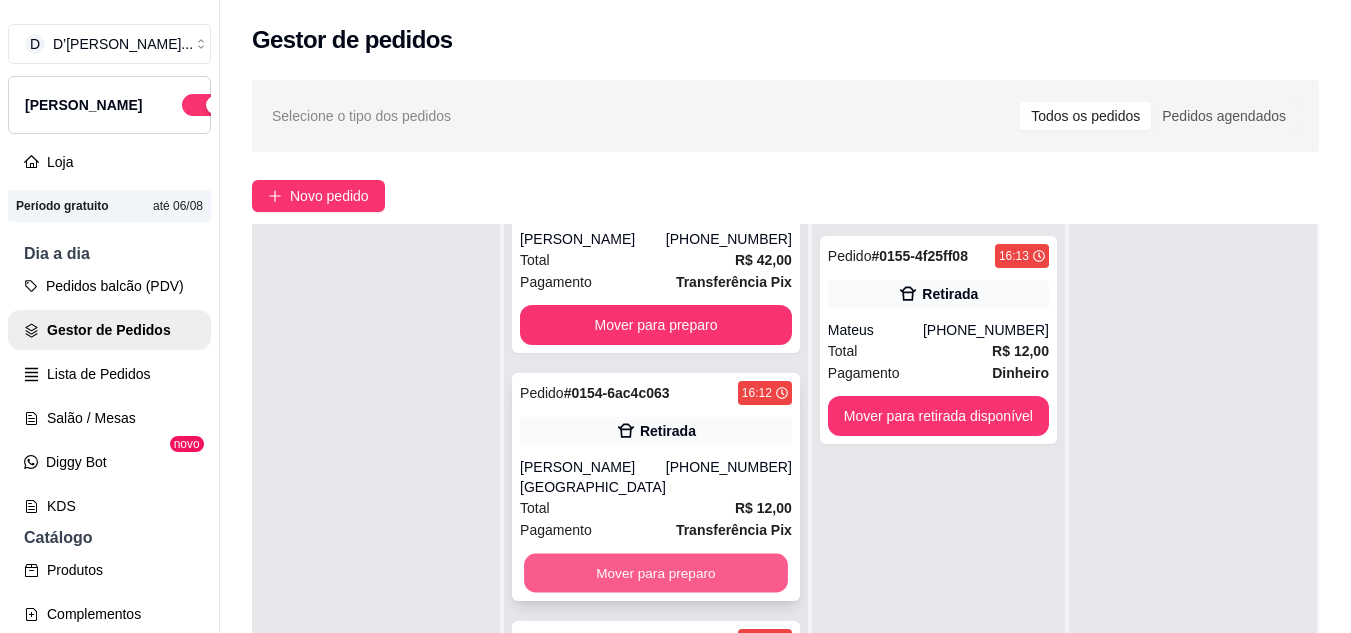 click on "Mover para preparo" at bounding box center [656, 573] 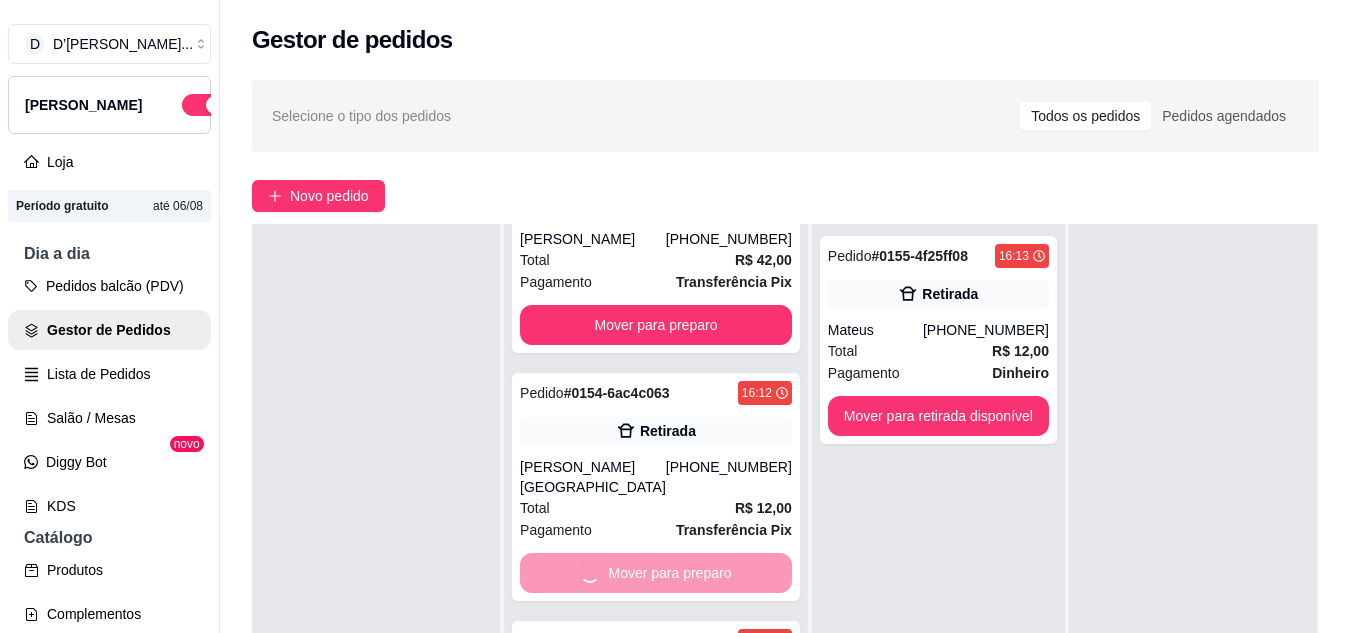 scroll, scrollTop: 839, scrollLeft: 0, axis: vertical 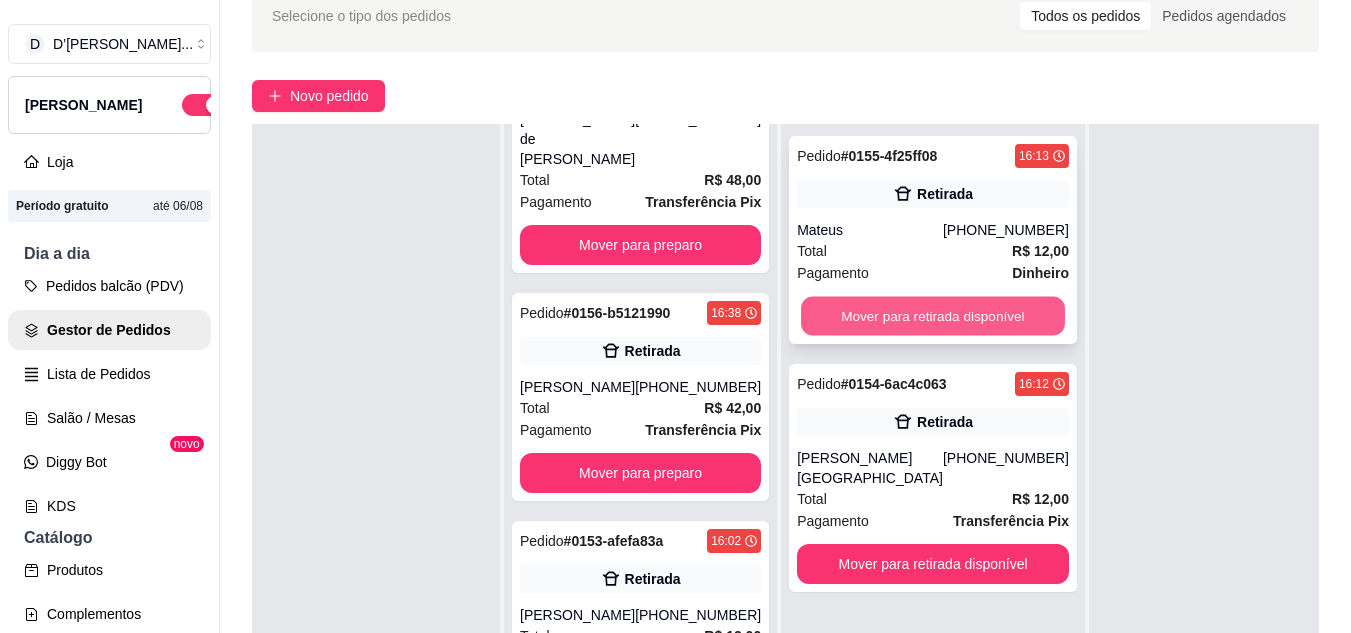 click on "Mover para retirada disponível" at bounding box center [933, 316] 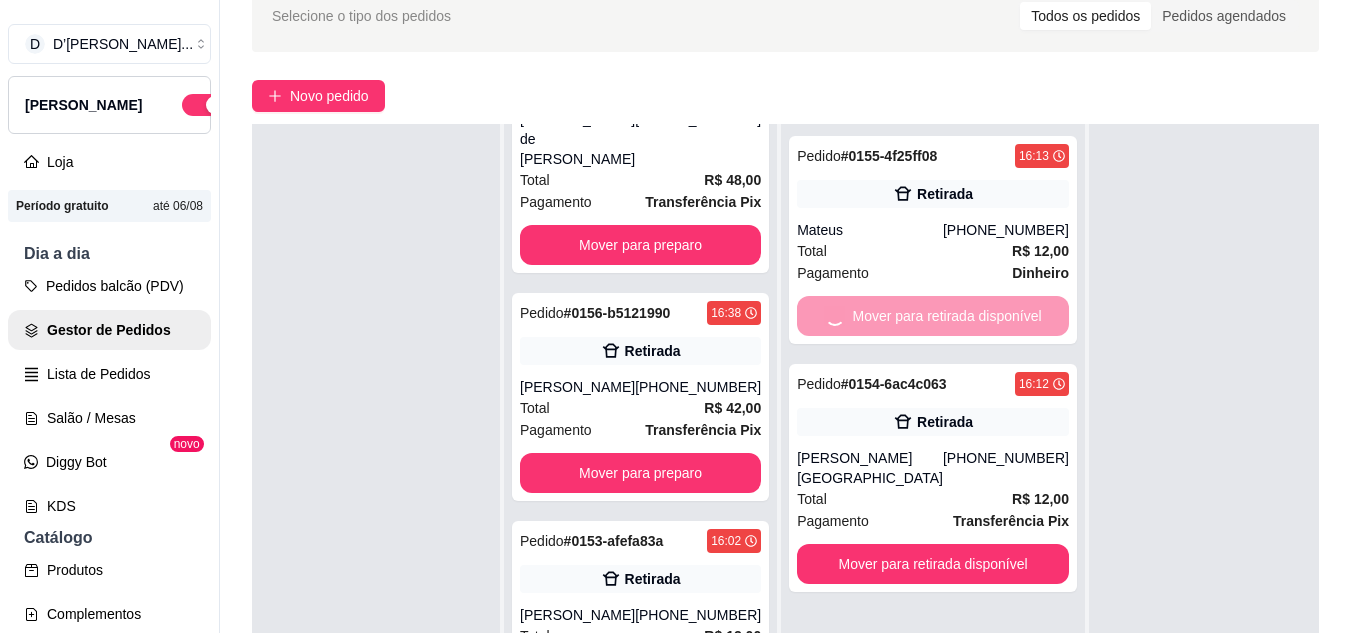 scroll, scrollTop: 839, scrollLeft: 0, axis: vertical 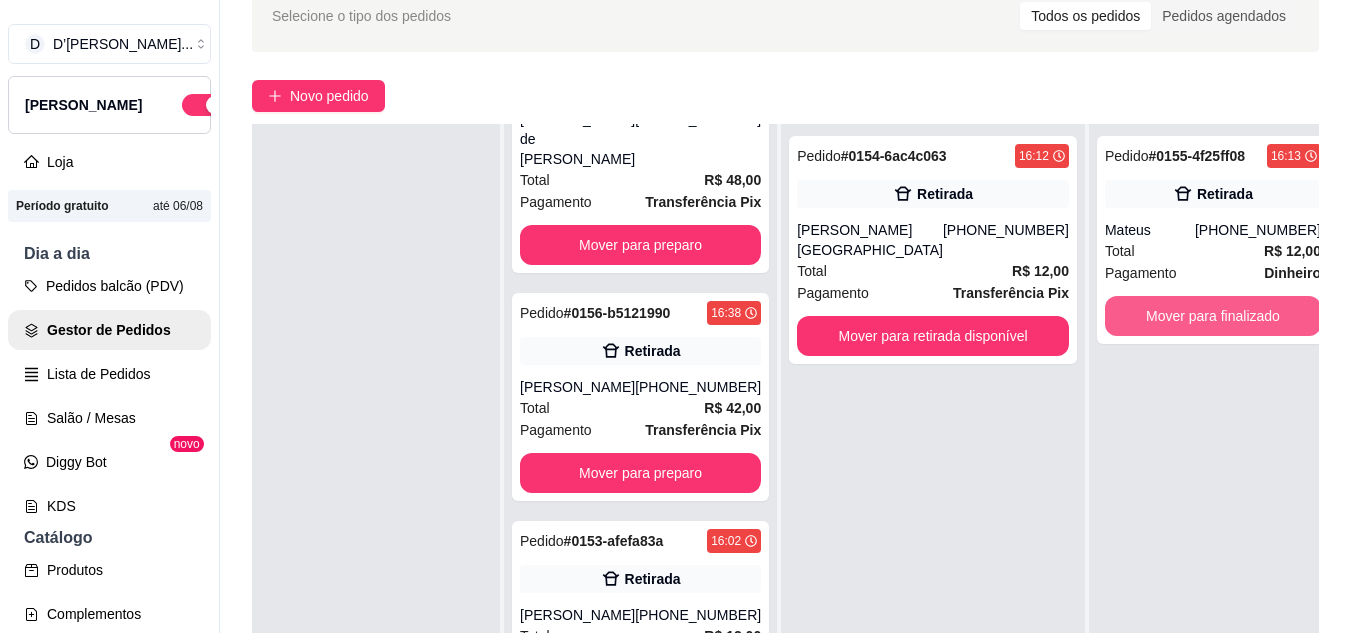 click on "Mover para finalizado" at bounding box center [1213, 316] 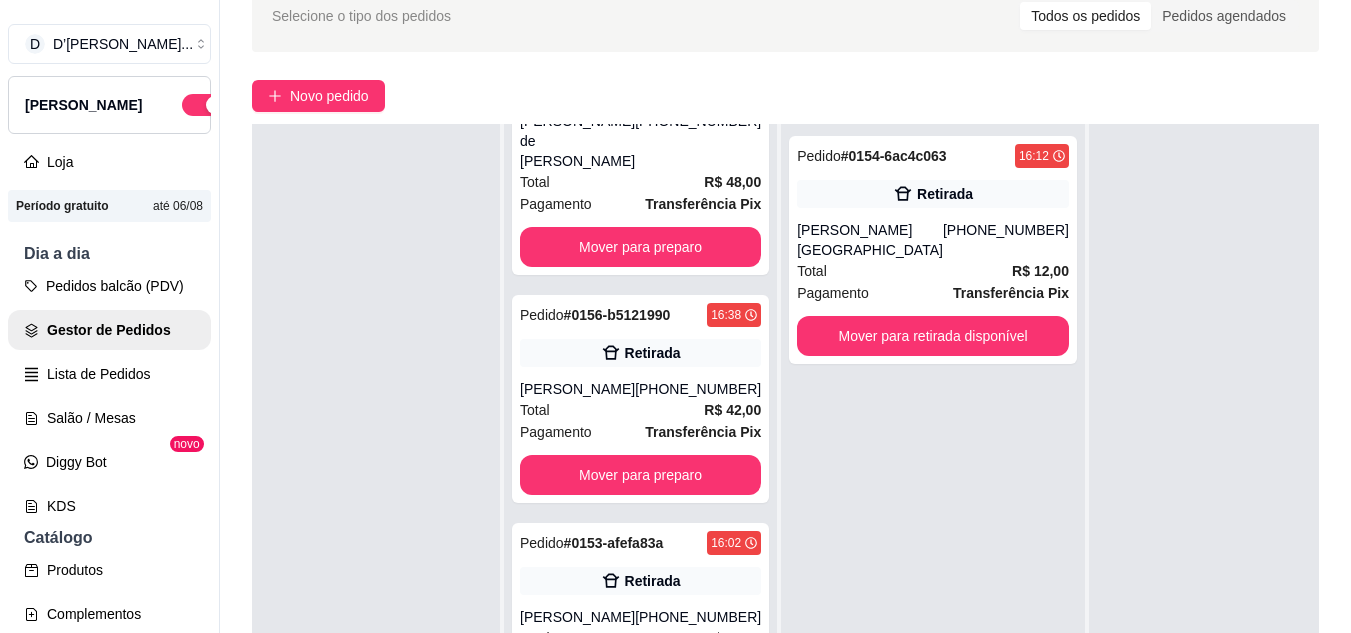 scroll, scrollTop: 839, scrollLeft: 0, axis: vertical 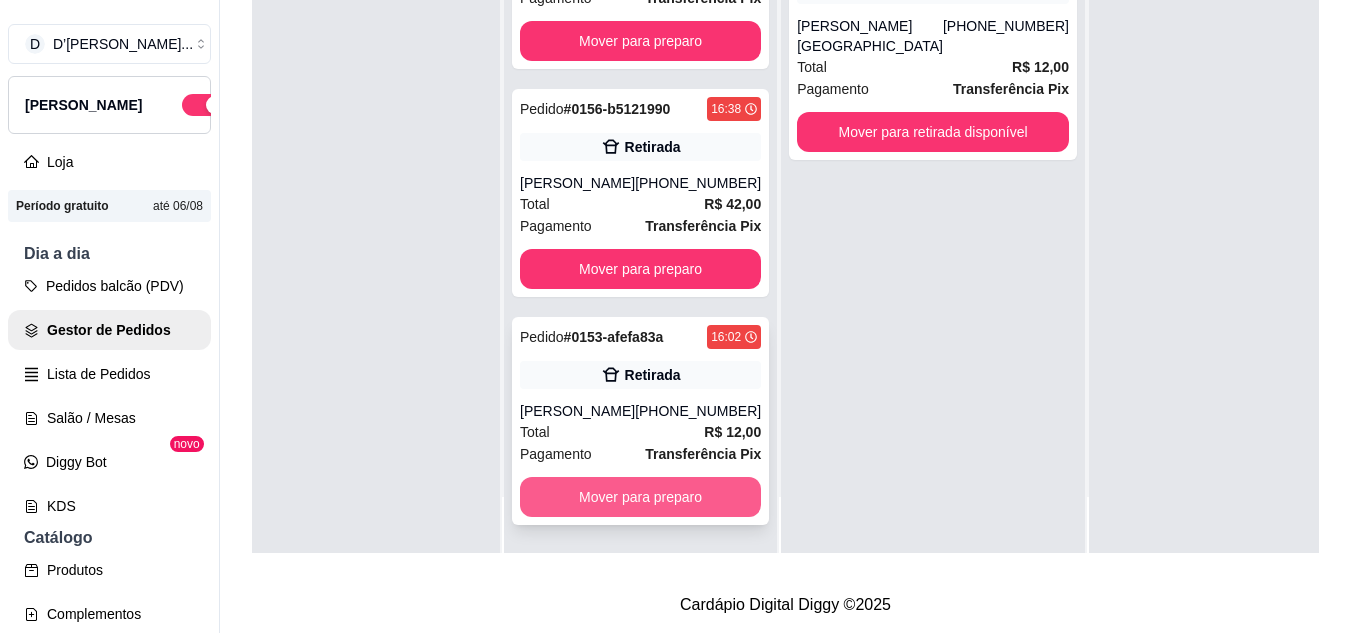 click on "Mover para preparo" at bounding box center [640, 497] 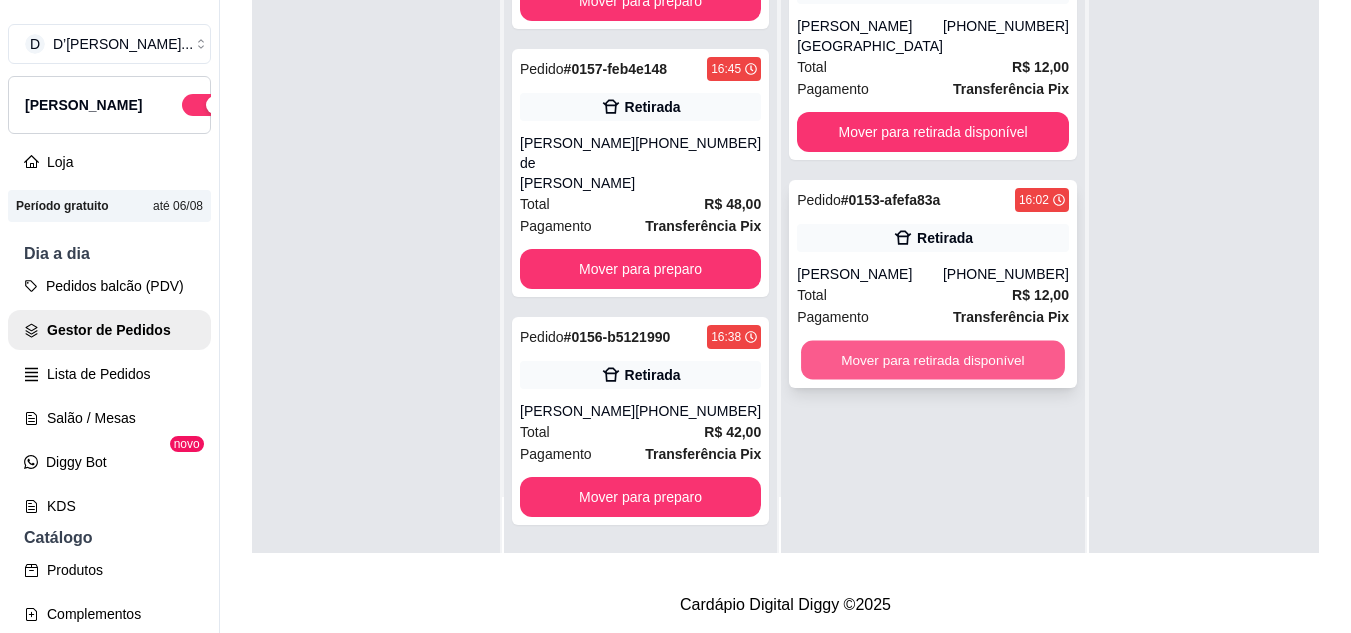 click on "Mover para retirada disponível" at bounding box center [933, 360] 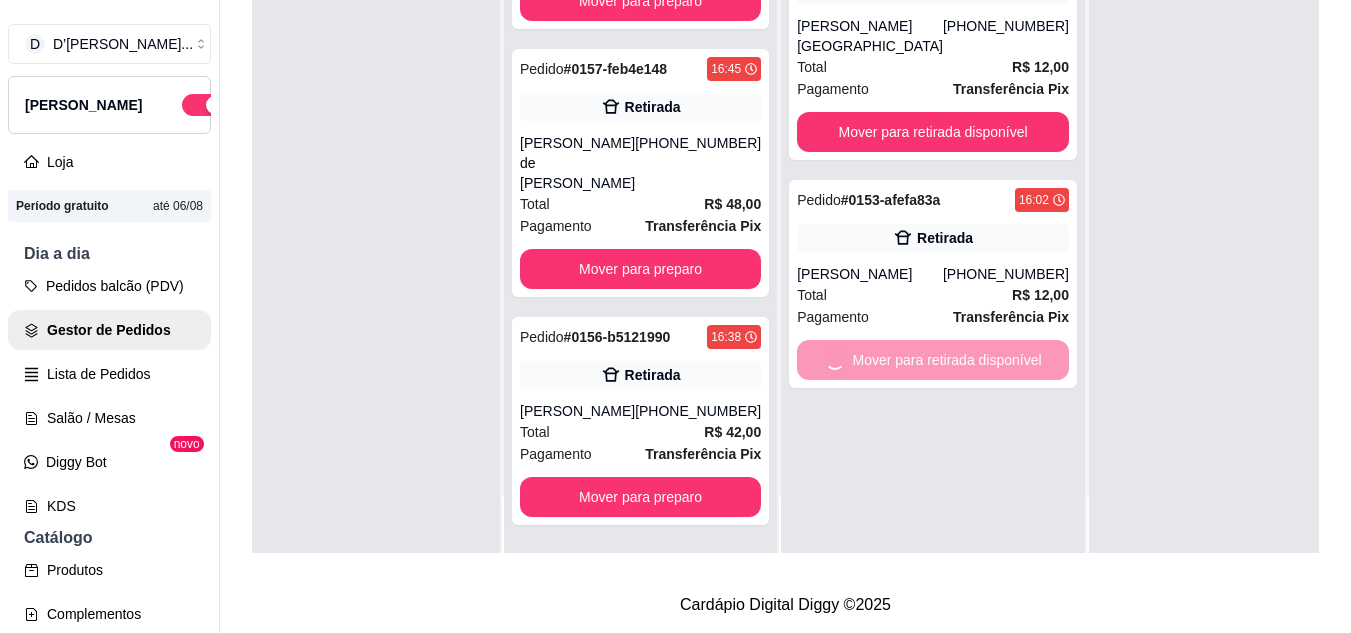 scroll, scrollTop: 611, scrollLeft: 0, axis: vertical 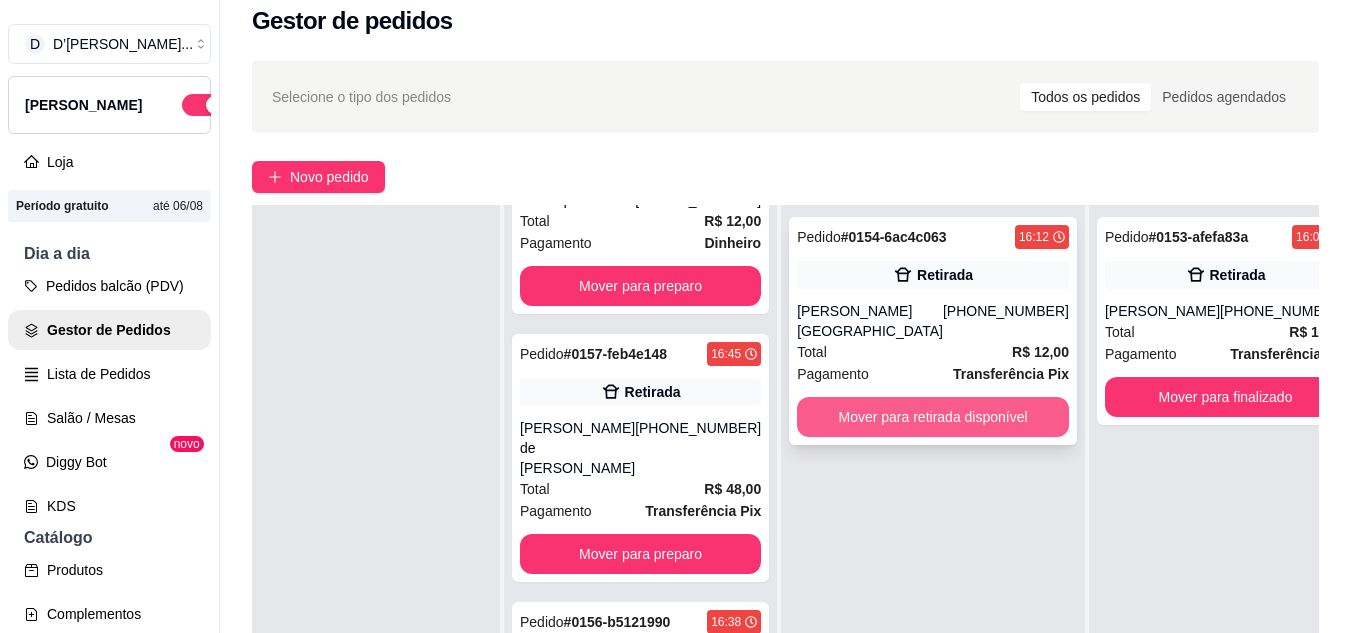 click on "Mover para retirada disponível" at bounding box center (933, 417) 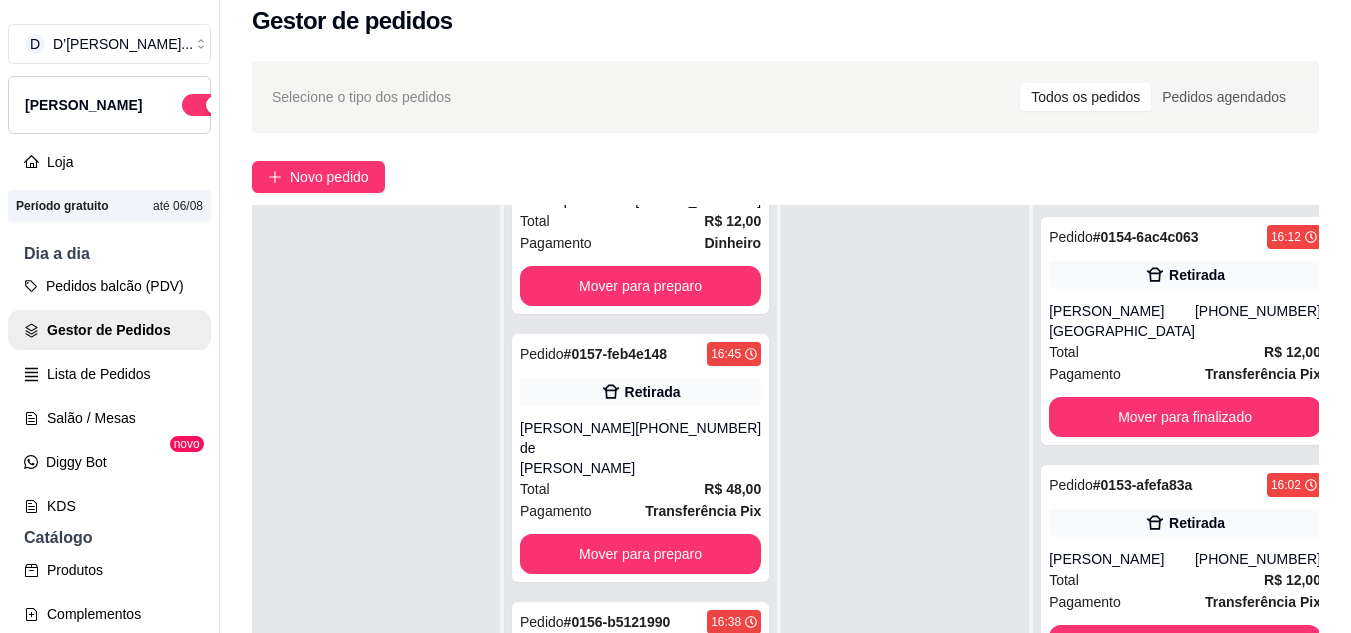 scroll, scrollTop: 611, scrollLeft: 0, axis: vertical 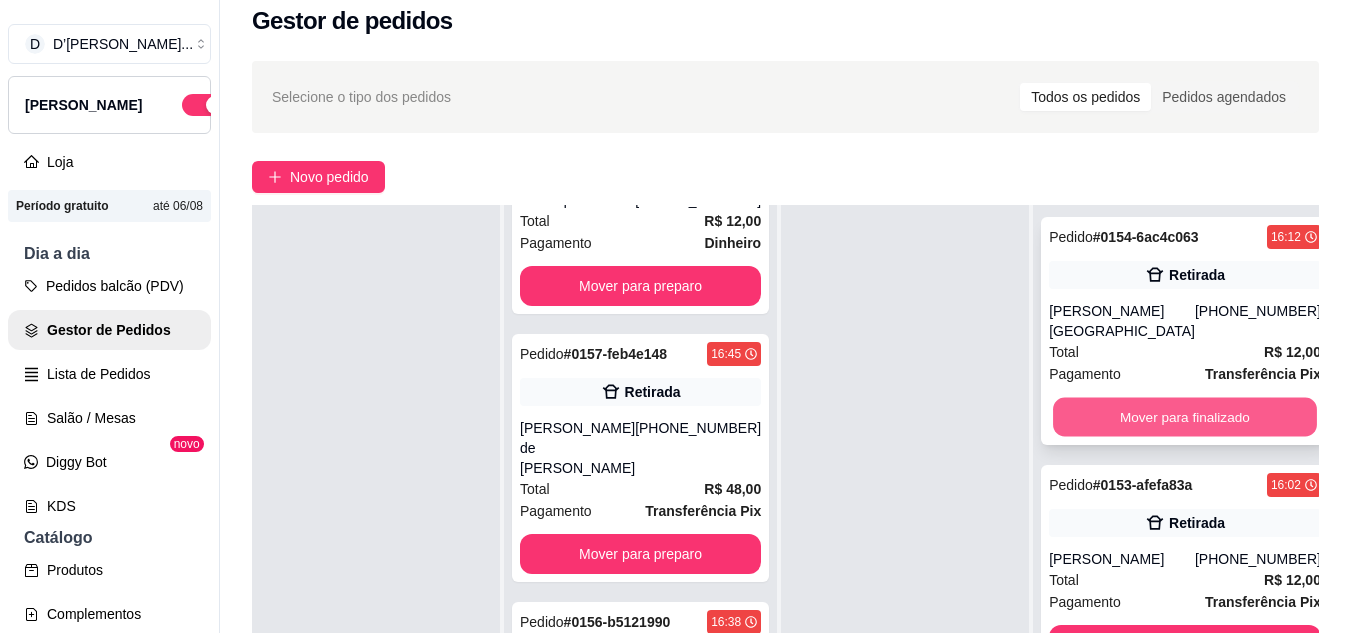 click on "Mover para finalizado" at bounding box center (1185, 417) 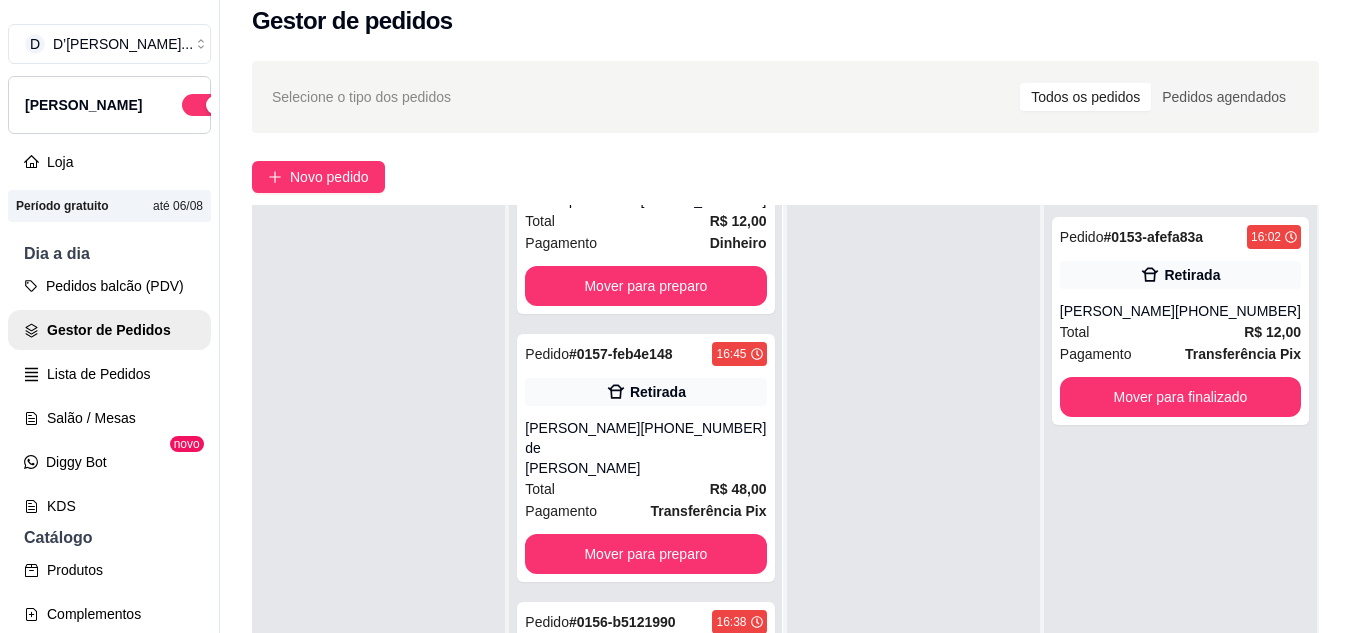 scroll, scrollTop: 319, scrollLeft: 0, axis: vertical 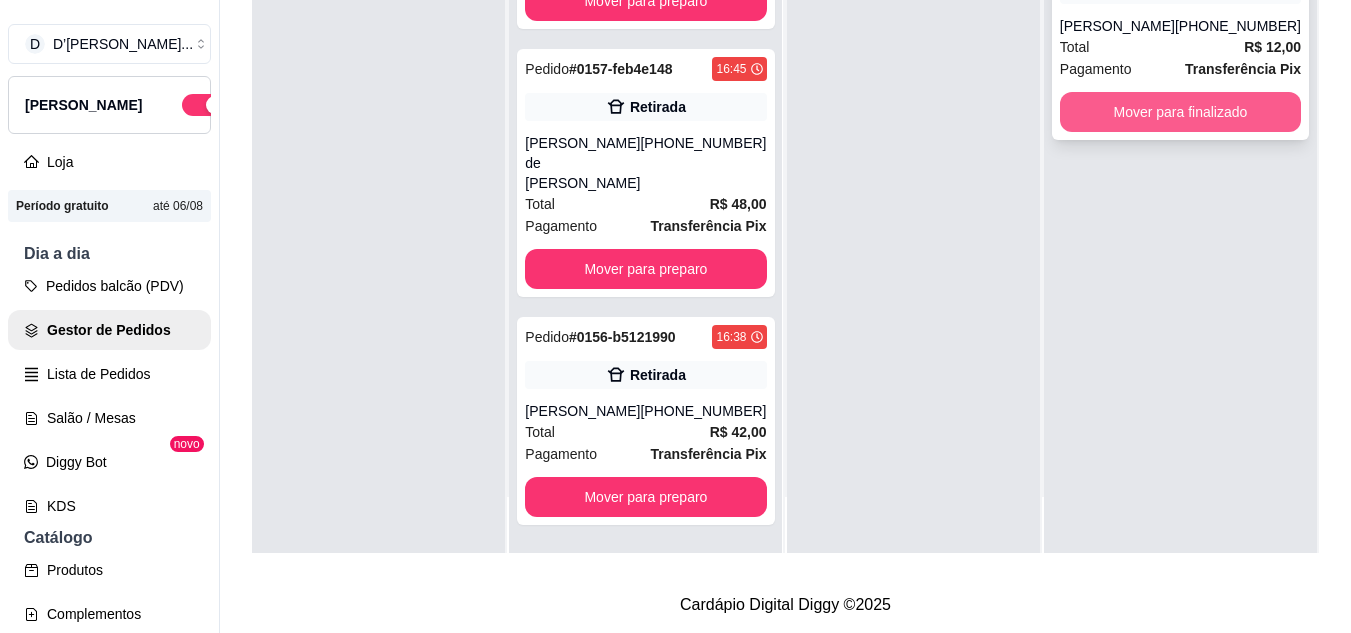 click on "Mover para finalizado" at bounding box center (1180, 112) 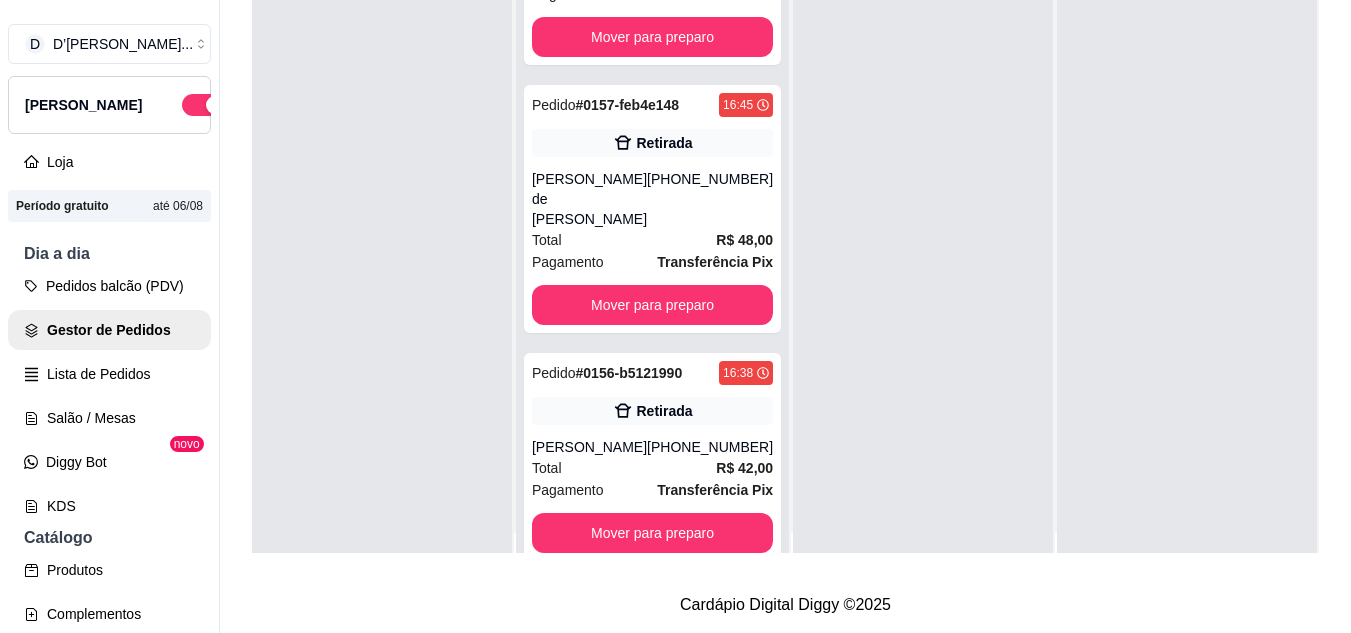 scroll, scrollTop: 0, scrollLeft: 0, axis: both 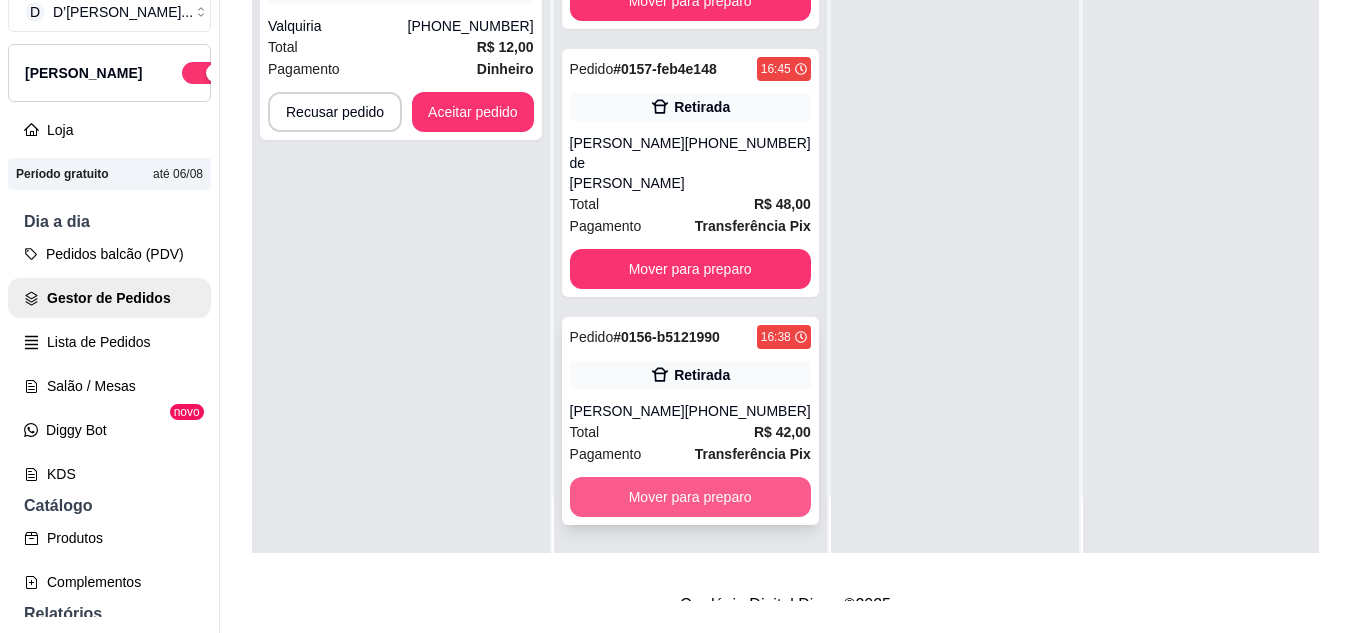 click on "Mover para preparo" at bounding box center [690, 497] 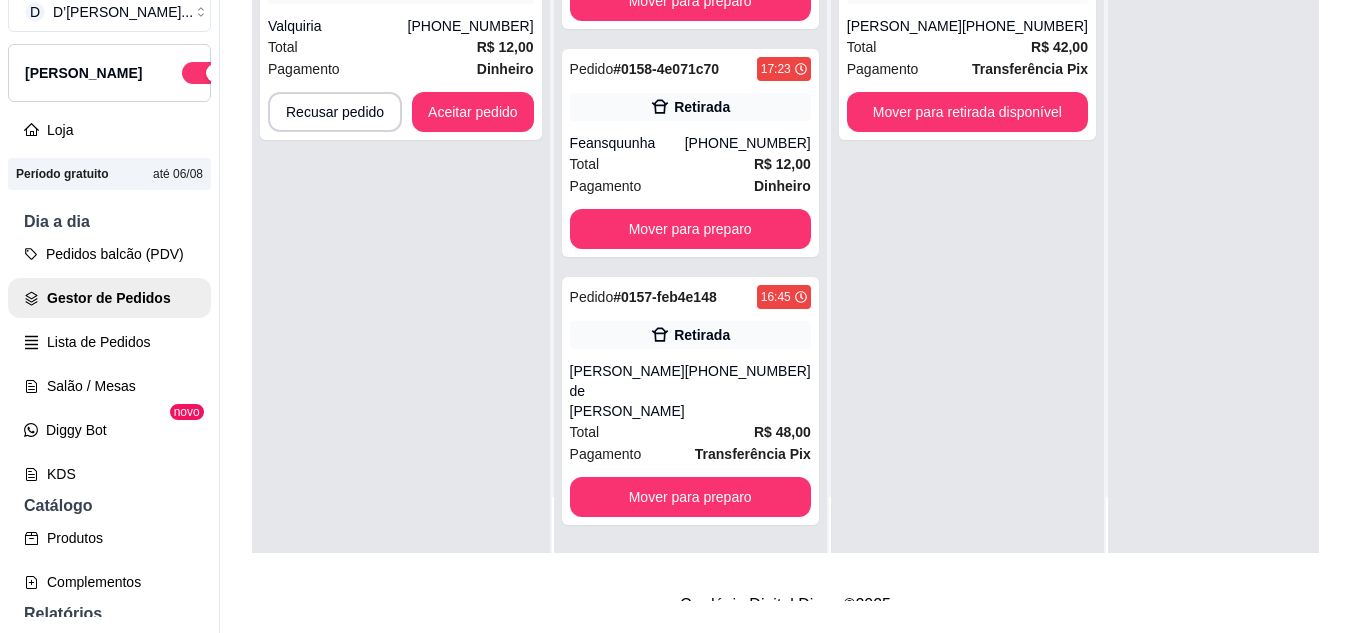 scroll, scrollTop: 407, scrollLeft: 0, axis: vertical 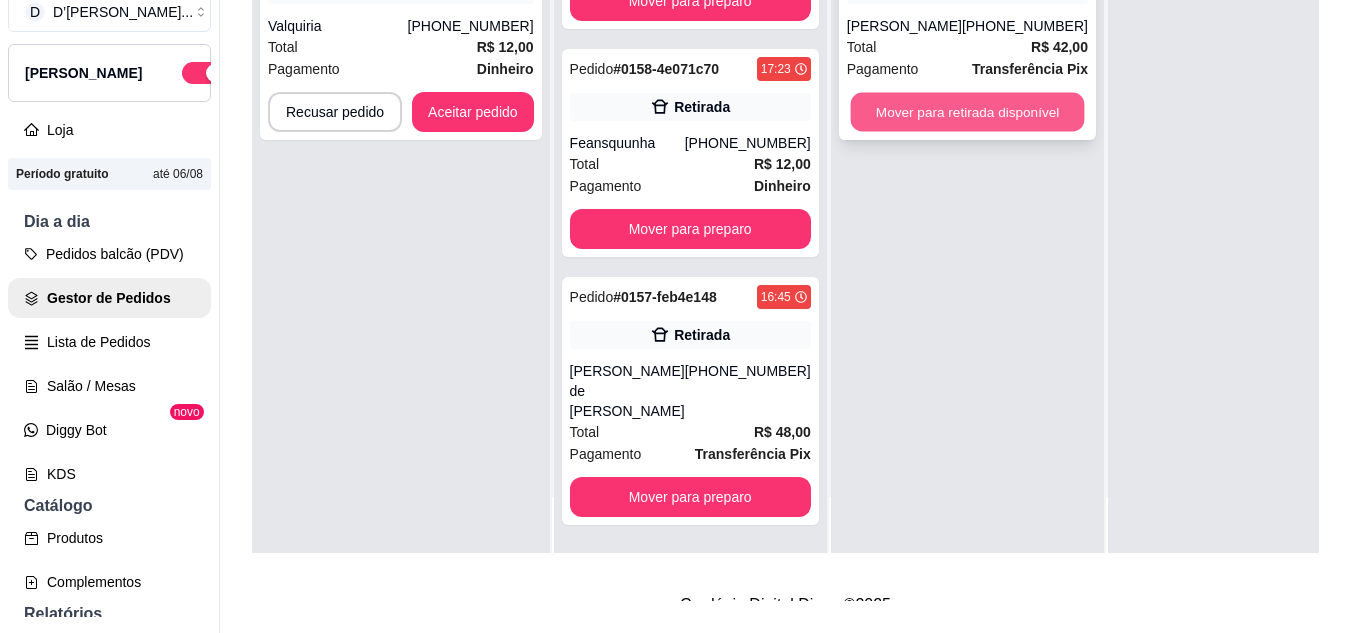 click on "Mover para retirada disponível" at bounding box center [967, 112] 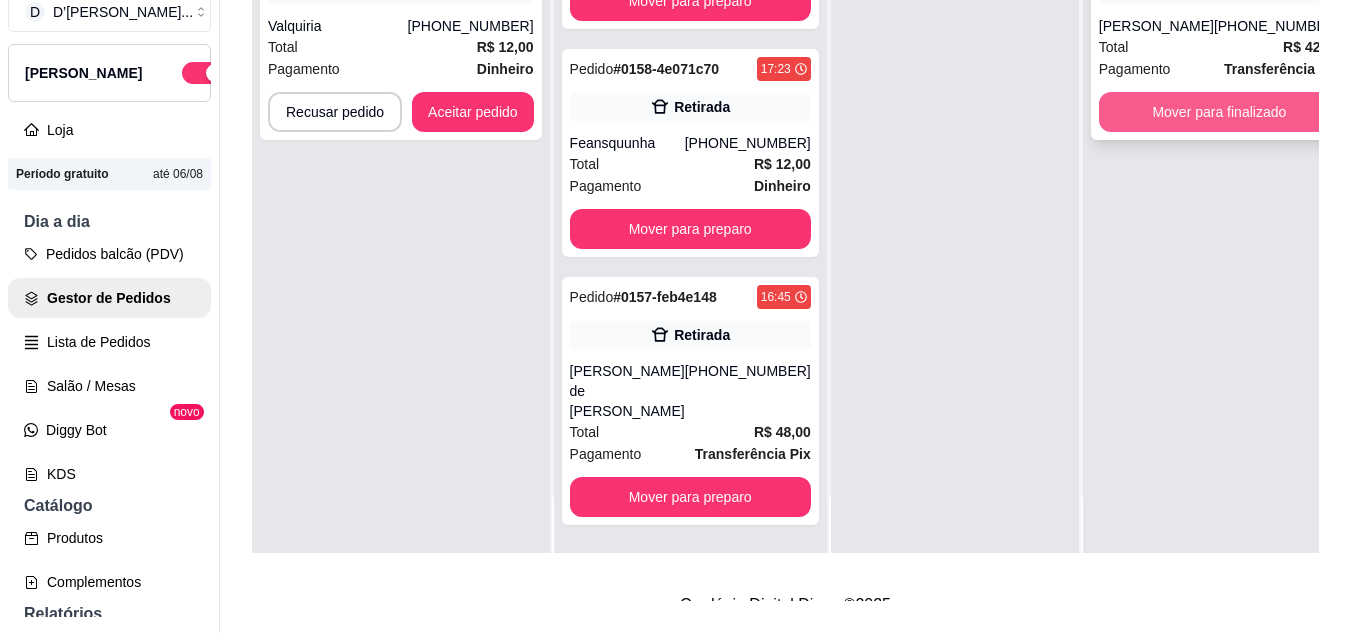 click on "Pedido  # 0156-b5121990 16:38 Retirada [PERSON_NAME]  [PHONE_NUMBER] Total R$ 42,00 Pagamento Transferência Pix Mover para finalizado" at bounding box center (1219, 36) 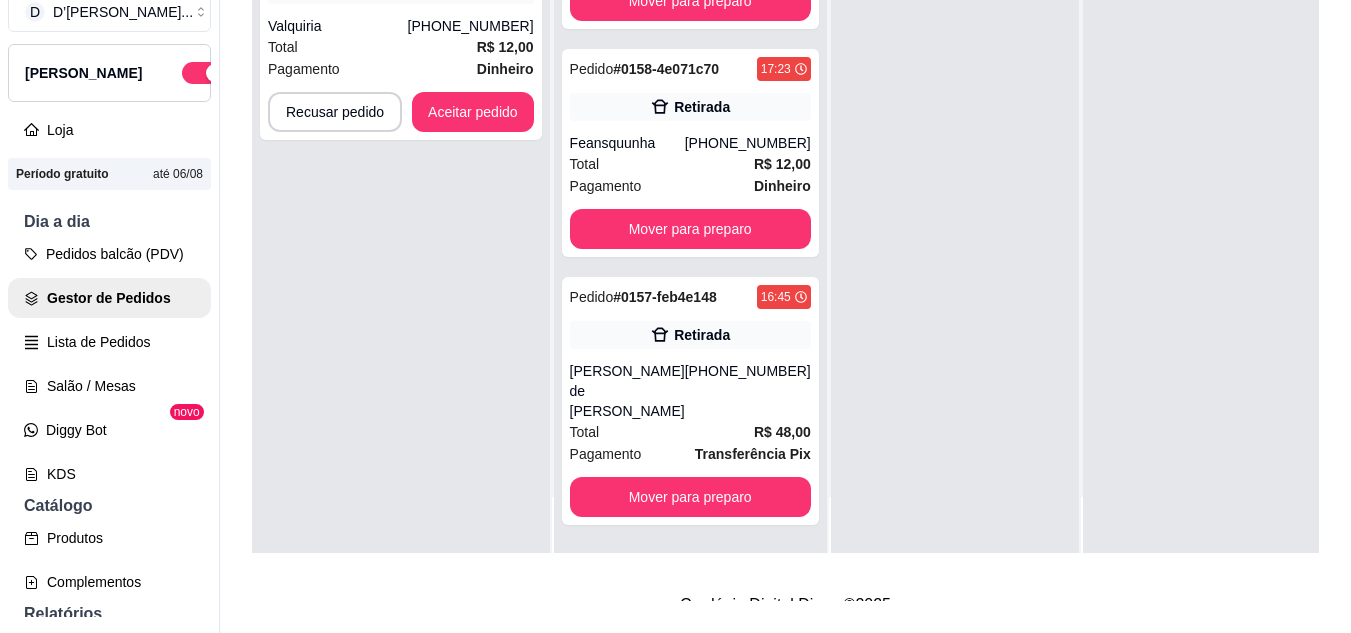 scroll, scrollTop: 0, scrollLeft: 0, axis: both 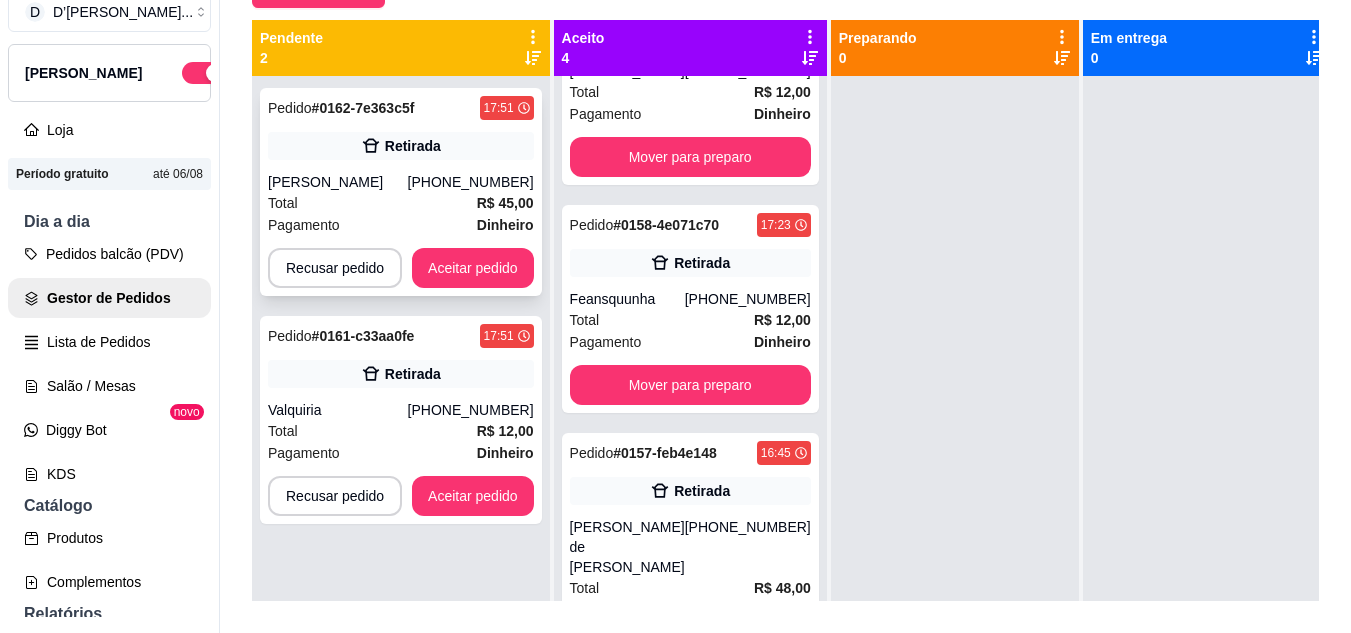 click on "Total R$ 45,00" at bounding box center [401, 203] 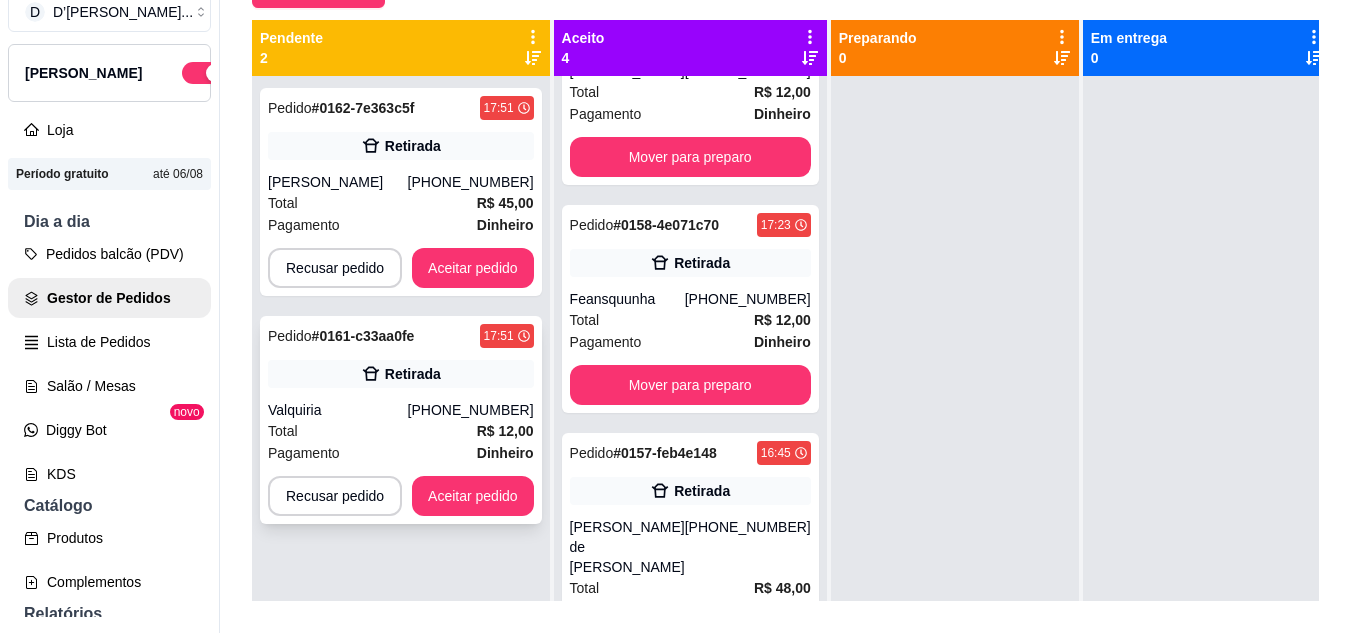 click on "Total R$ 12,00" at bounding box center (401, 431) 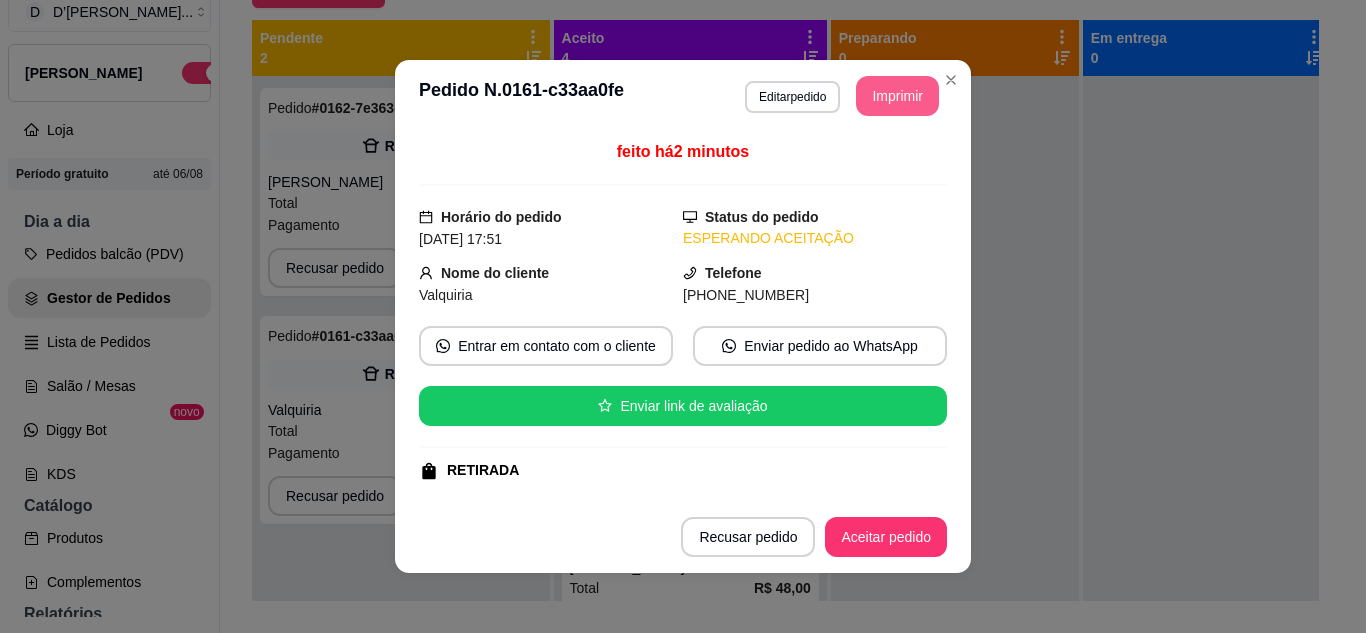 click on "Imprimir" at bounding box center (897, 96) 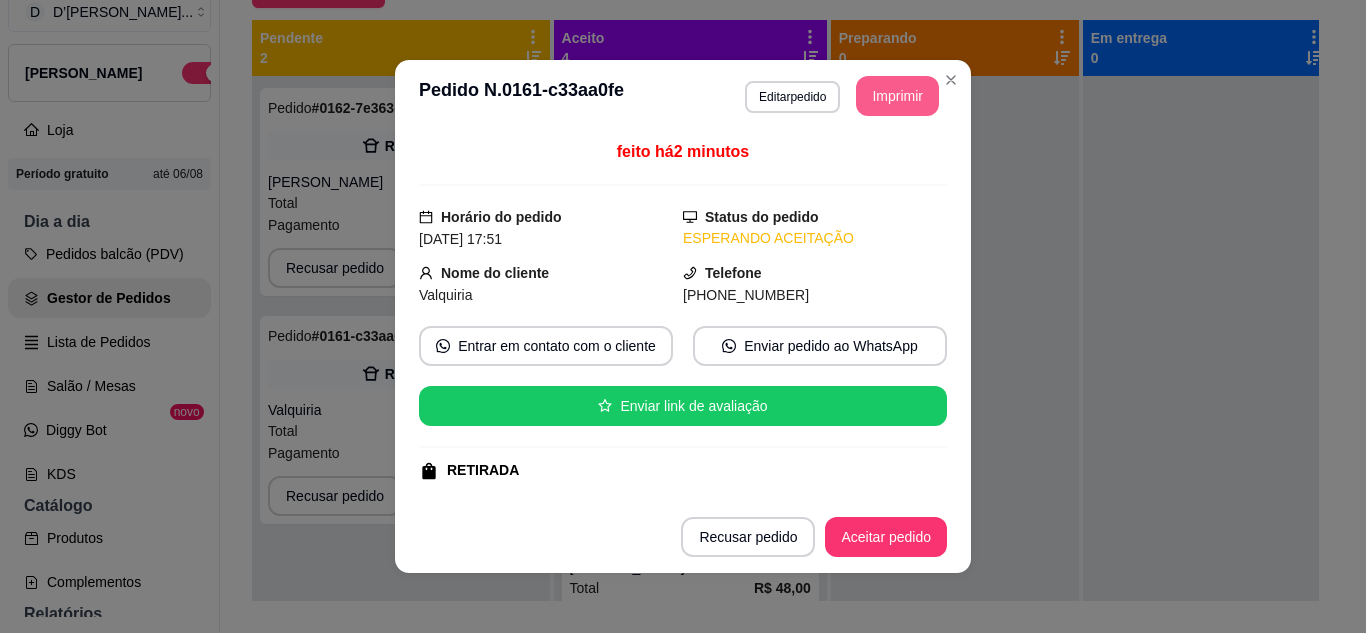 scroll, scrollTop: 0, scrollLeft: 0, axis: both 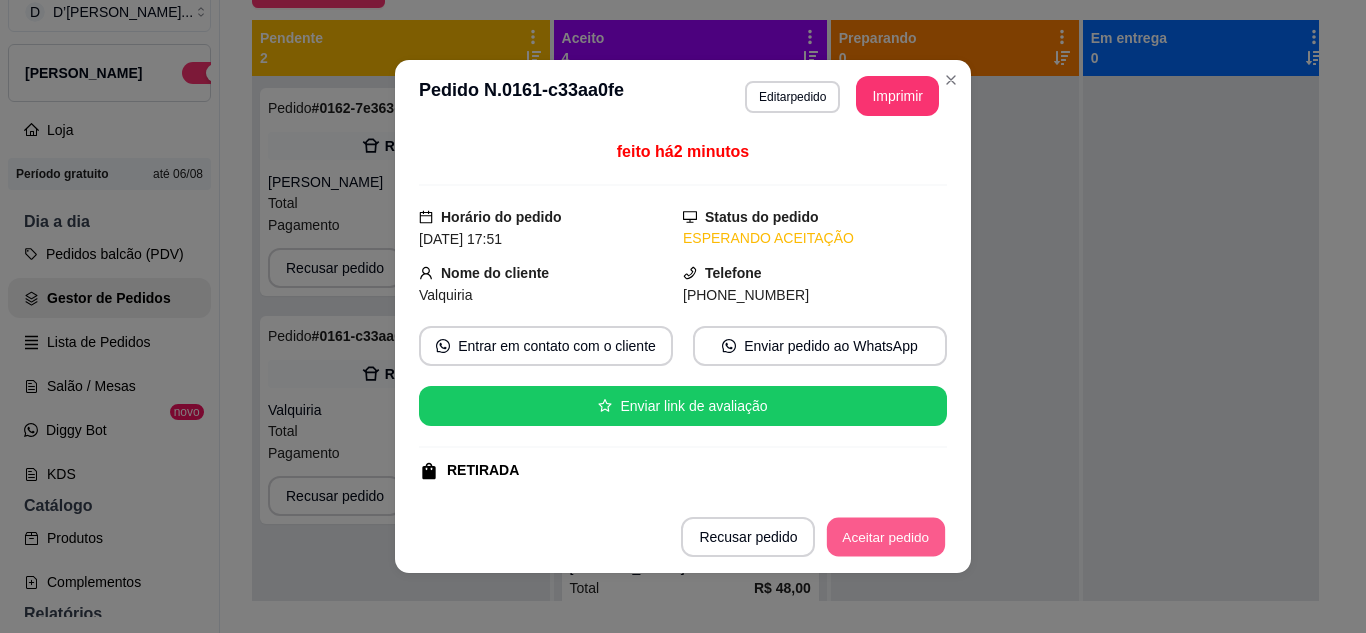 click on "Aceitar pedido" at bounding box center [886, 537] 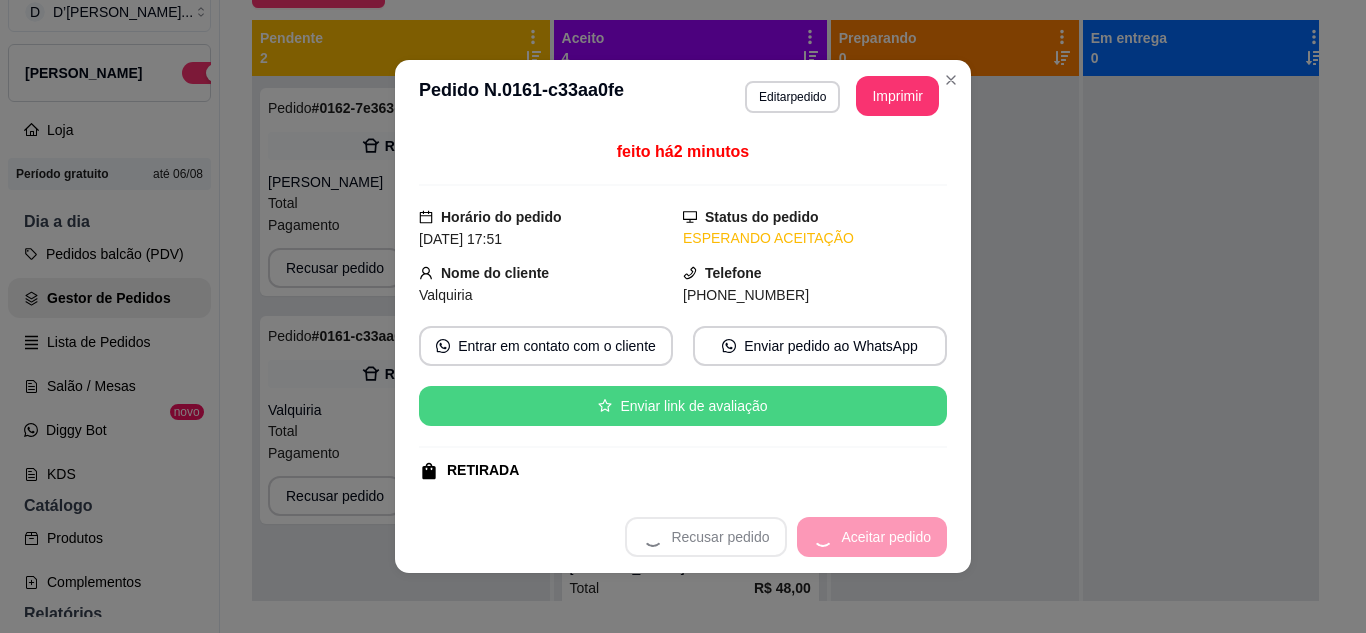 scroll, scrollTop: 635, scrollLeft: 0, axis: vertical 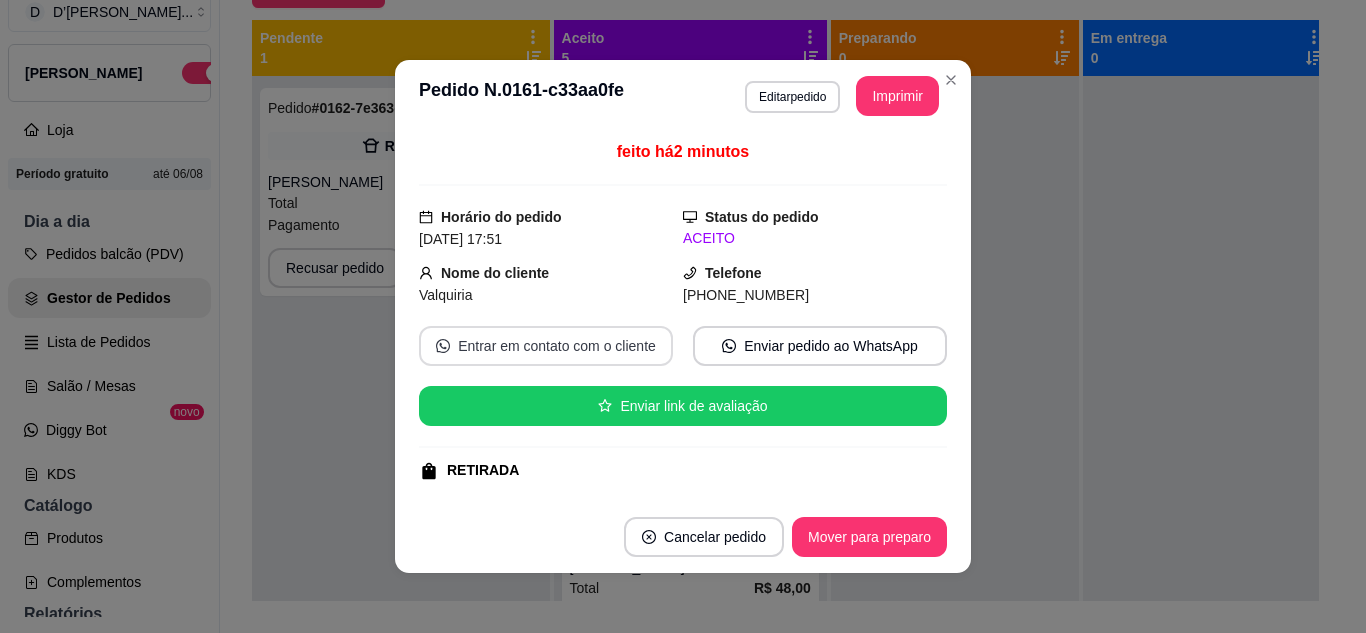 click on "Entrar em contato com o cliente" at bounding box center (546, 346) 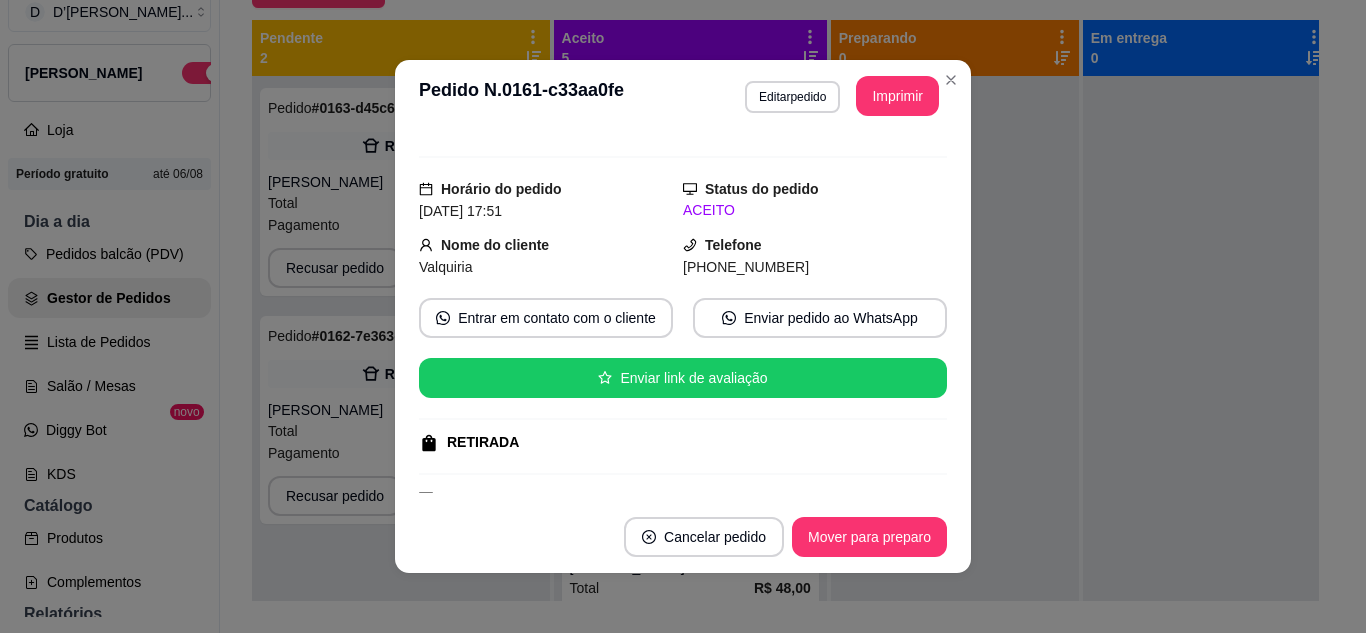 scroll, scrollTop: 0, scrollLeft: 0, axis: both 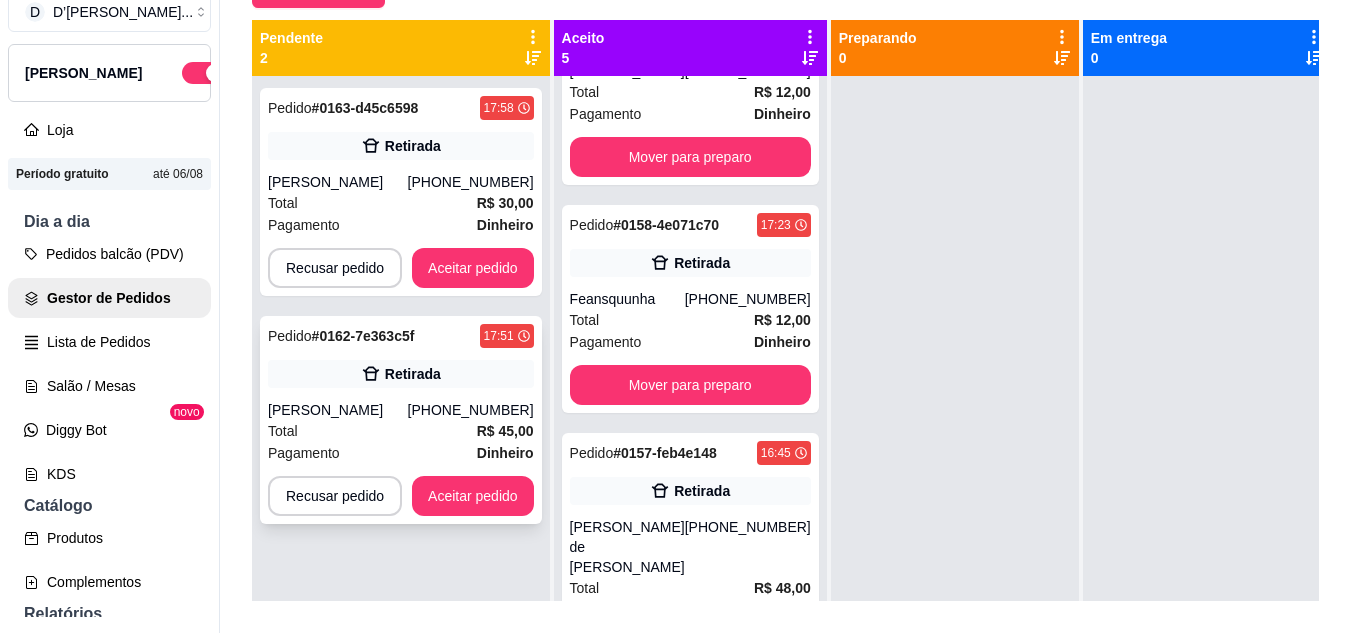click on "Pedido  # 0162-7e363c5f 17:51 Retirada [PERSON_NAME]  [PHONE_NUMBER] Total R$ 45,00 Pagamento Dinheiro Recusar pedido Aceitar pedido" at bounding box center (401, 420) 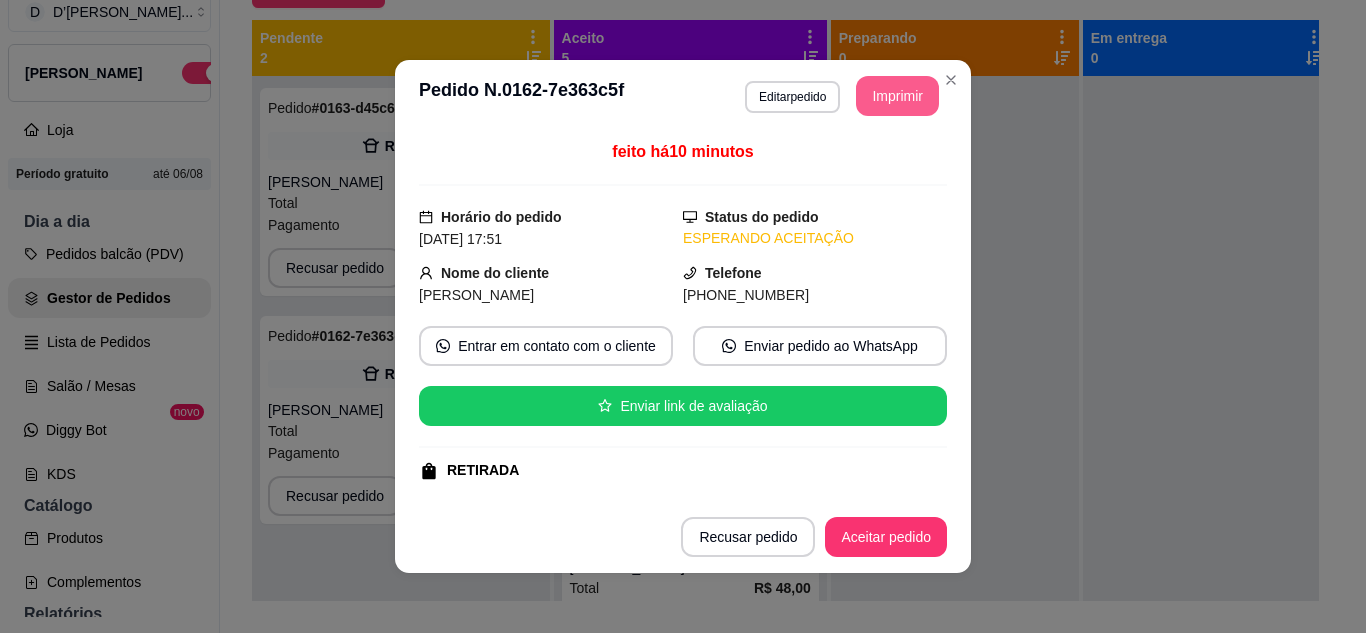click on "Imprimir" at bounding box center (897, 96) 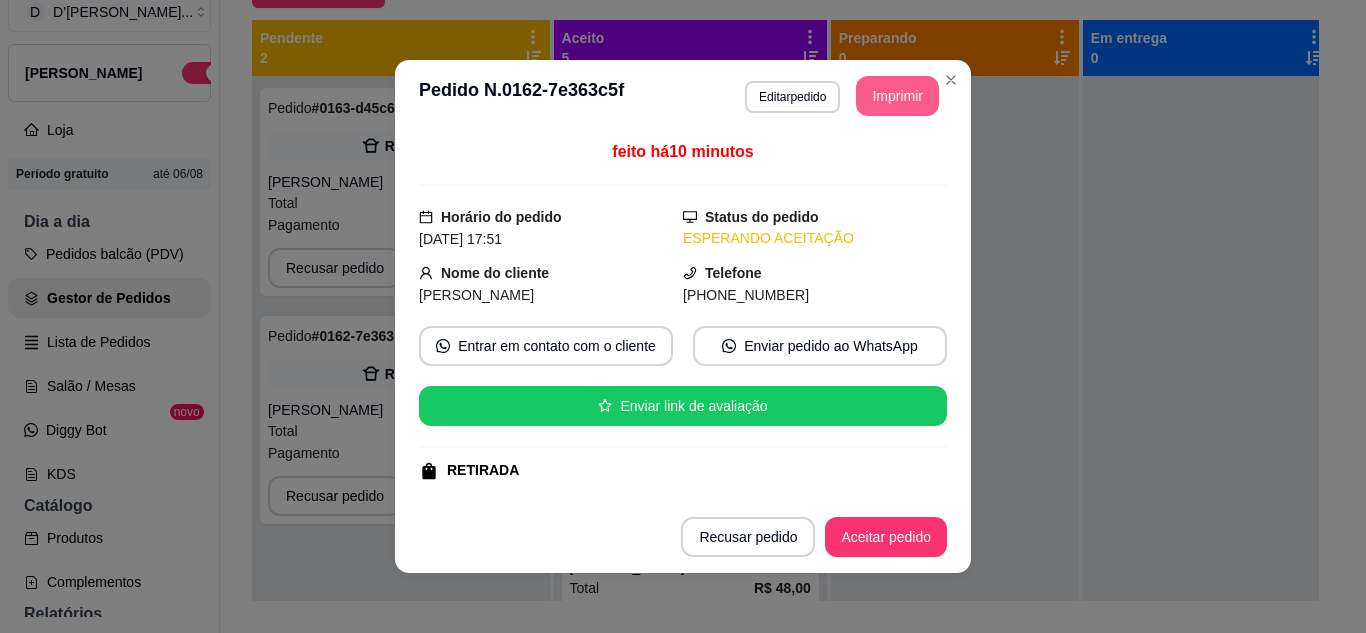 scroll, scrollTop: 0, scrollLeft: 0, axis: both 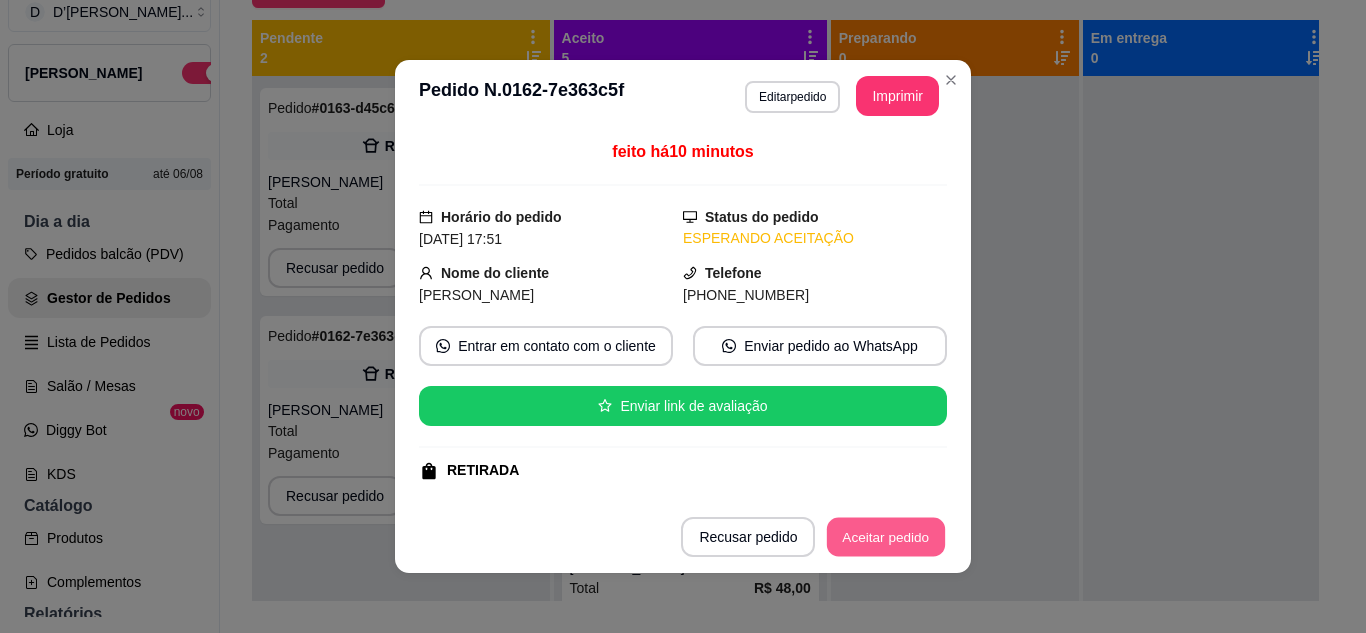 click on "Aceitar pedido" at bounding box center (886, 537) 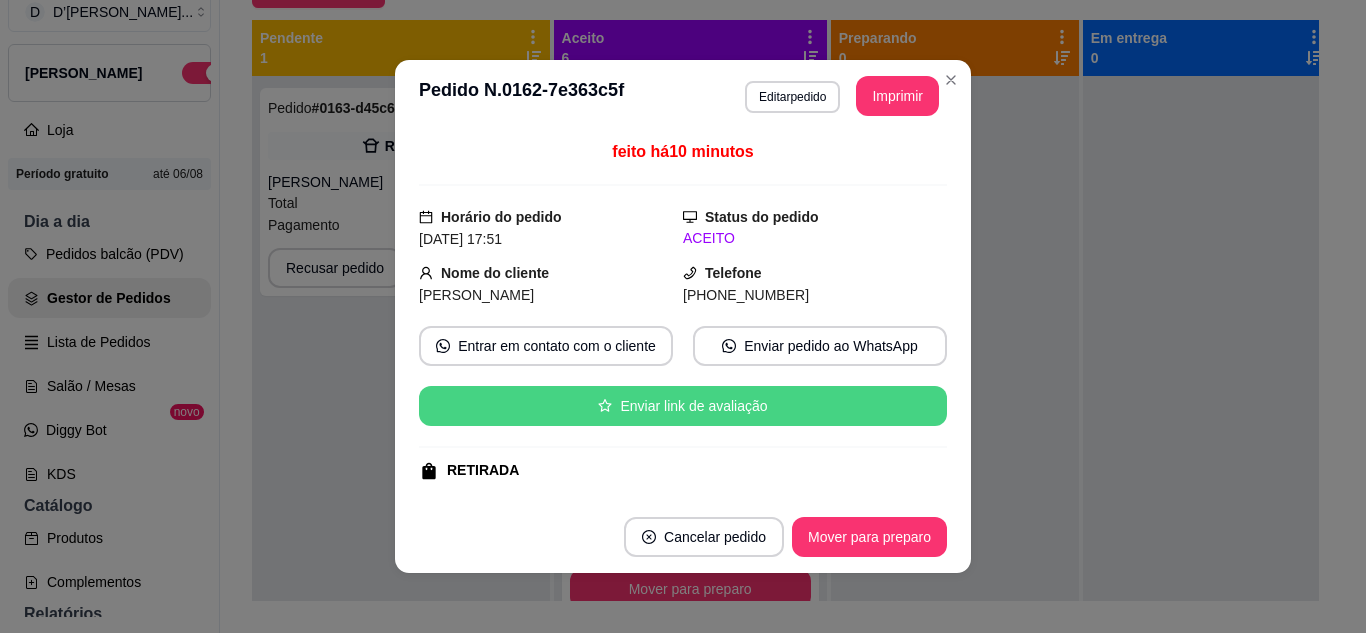 scroll, scrollTop: 863, scrollLeft: 0, axis: vertical 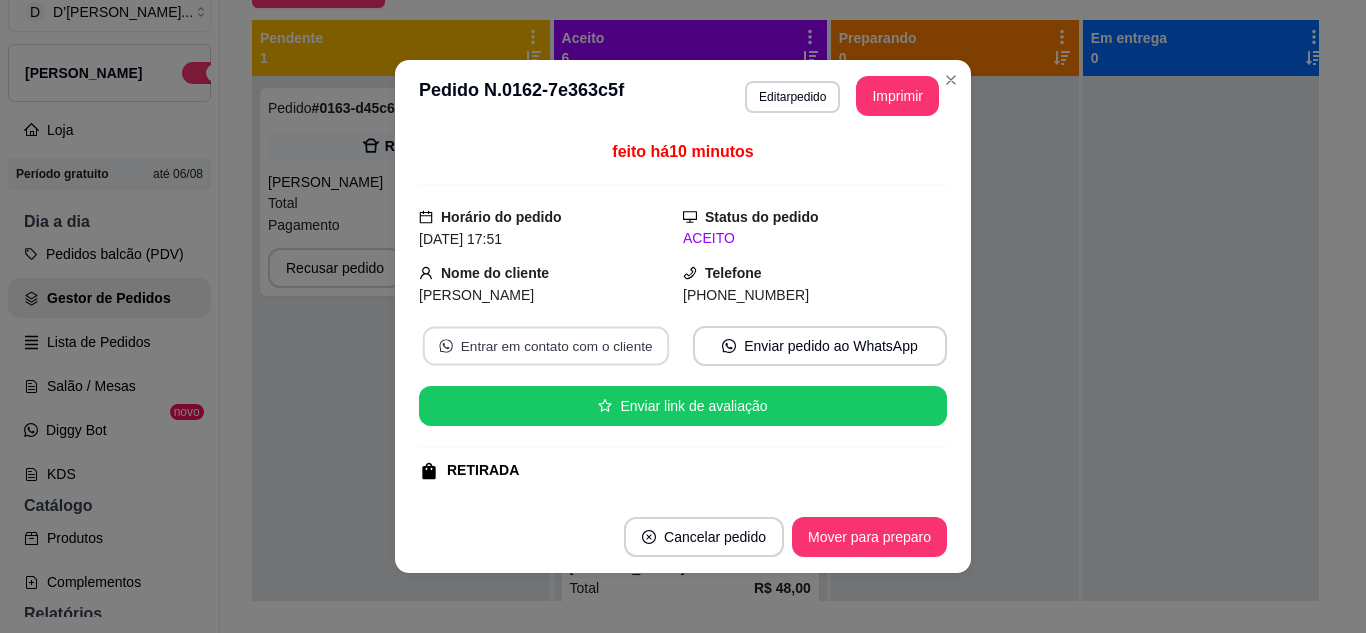 click on "Entrar em contato com o cliente" at bounding box center (546, 346) 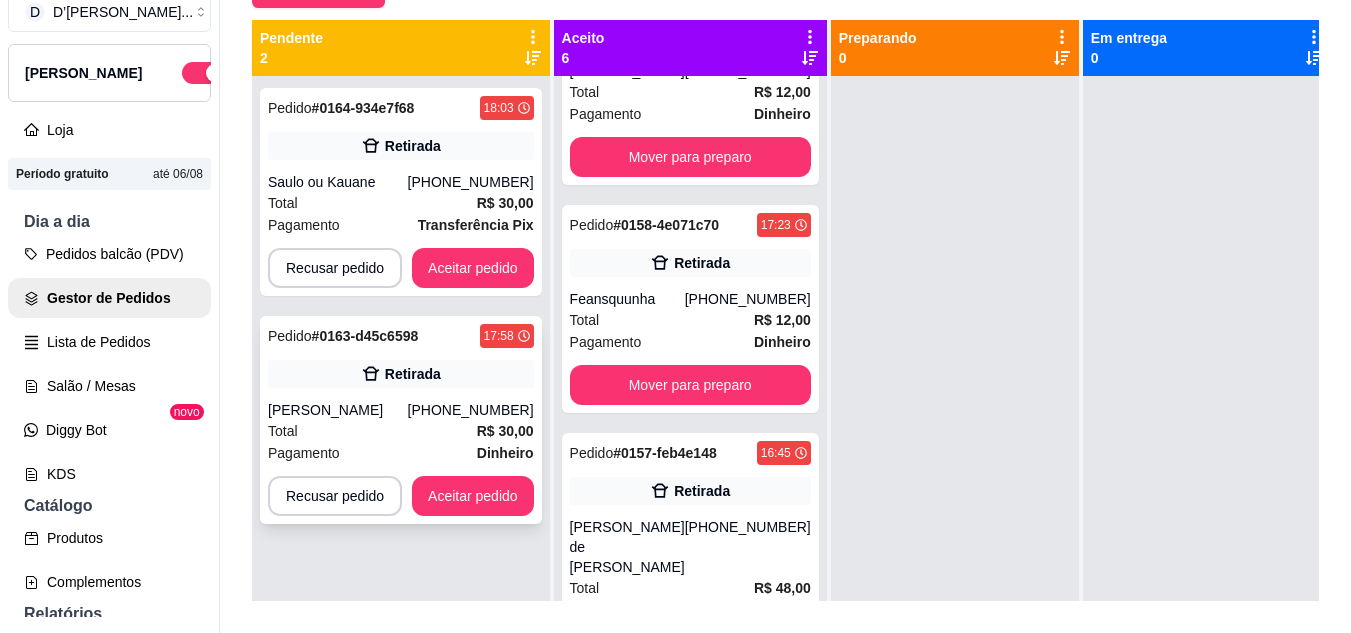 click on "[PHONE_NUMBER]" at bounding box center (471, 410) 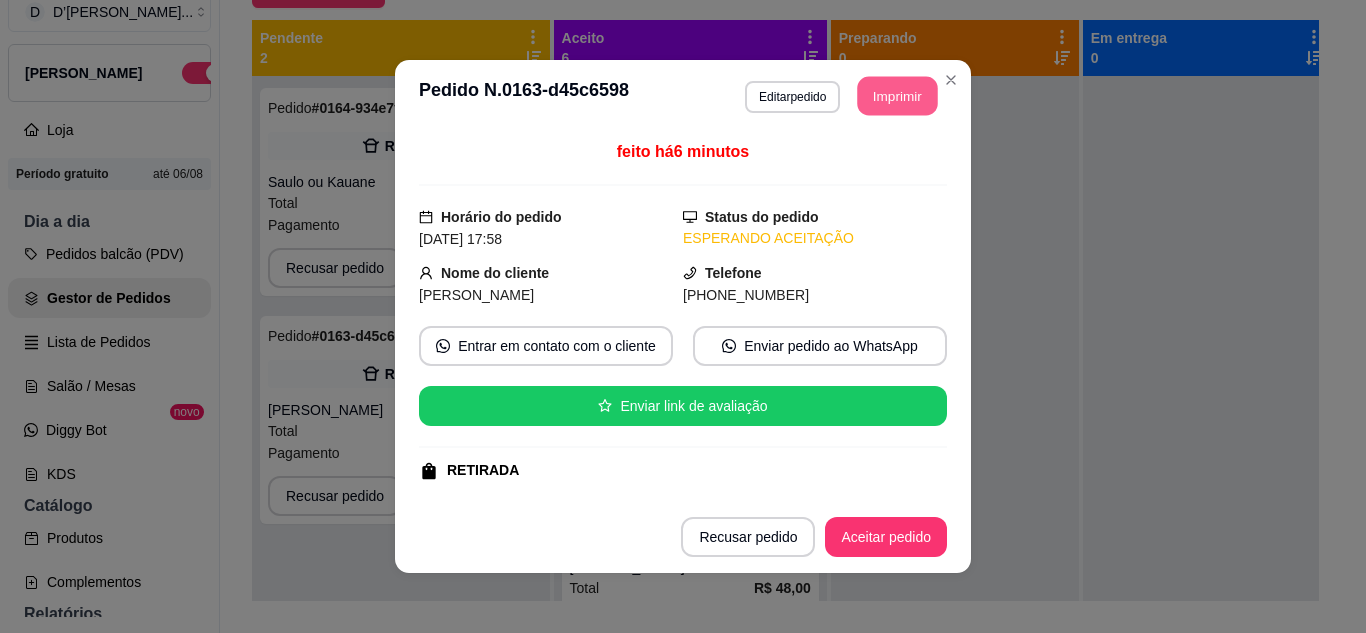 click on "Imprimir" at bounding box center (898, 96) 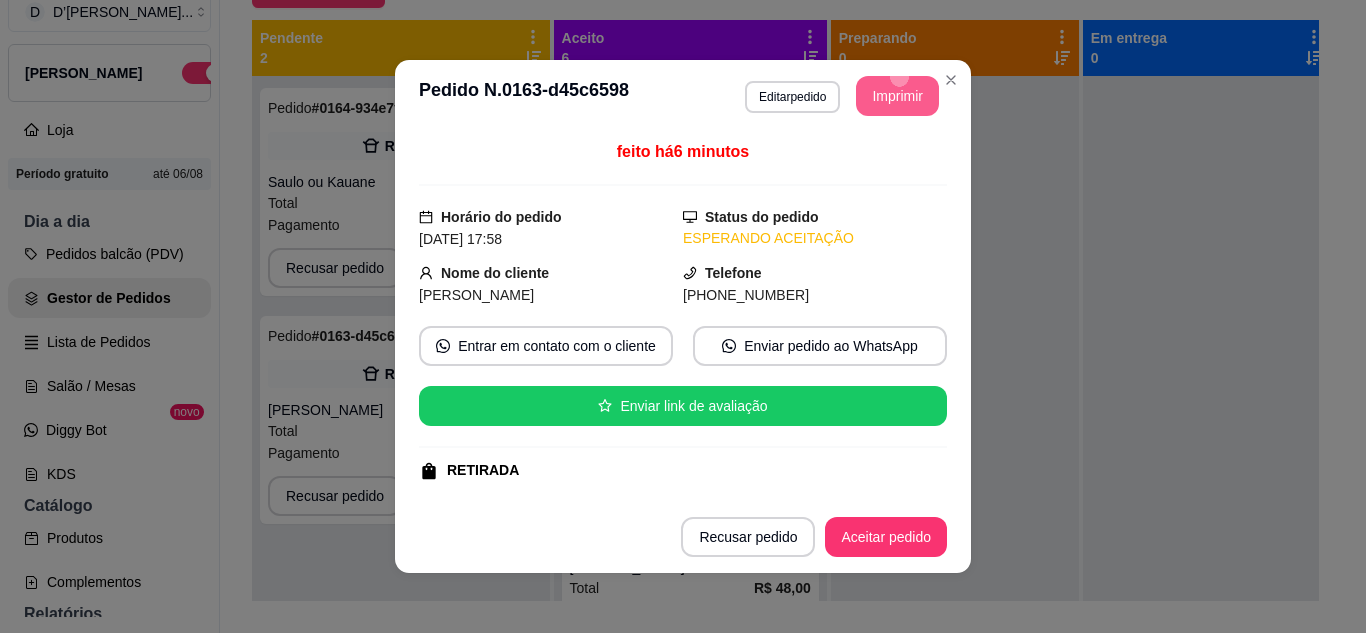 scroll, scrollTop: 0, scrollLeft: 0, axis: both 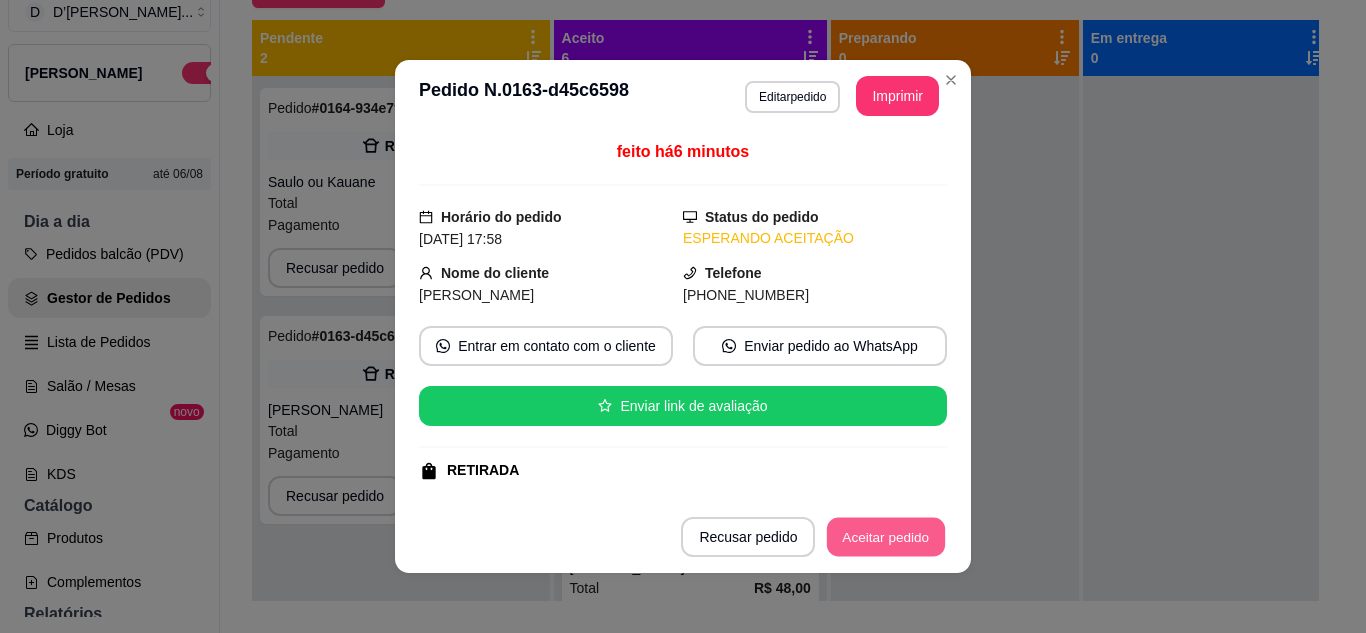 click on "Aceitar pedido" at bounding box center [886, 537] 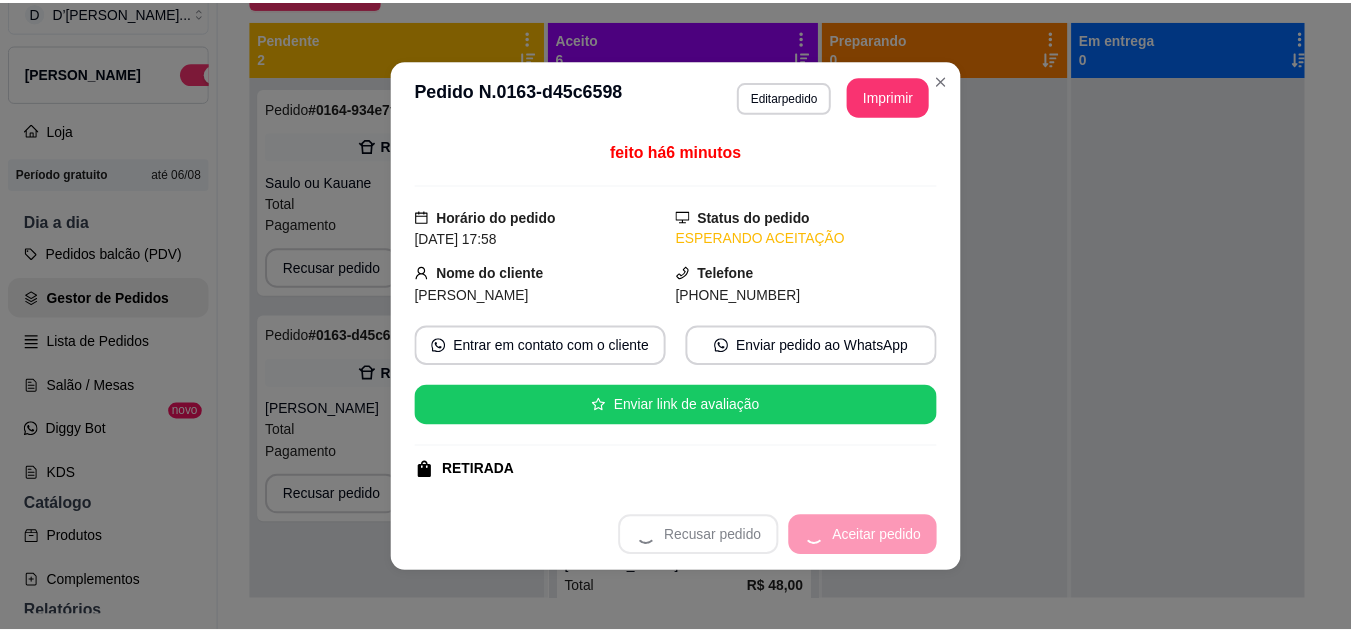 scroll, scrollTop: 1115, scrollLeft: 0, axis: vertical 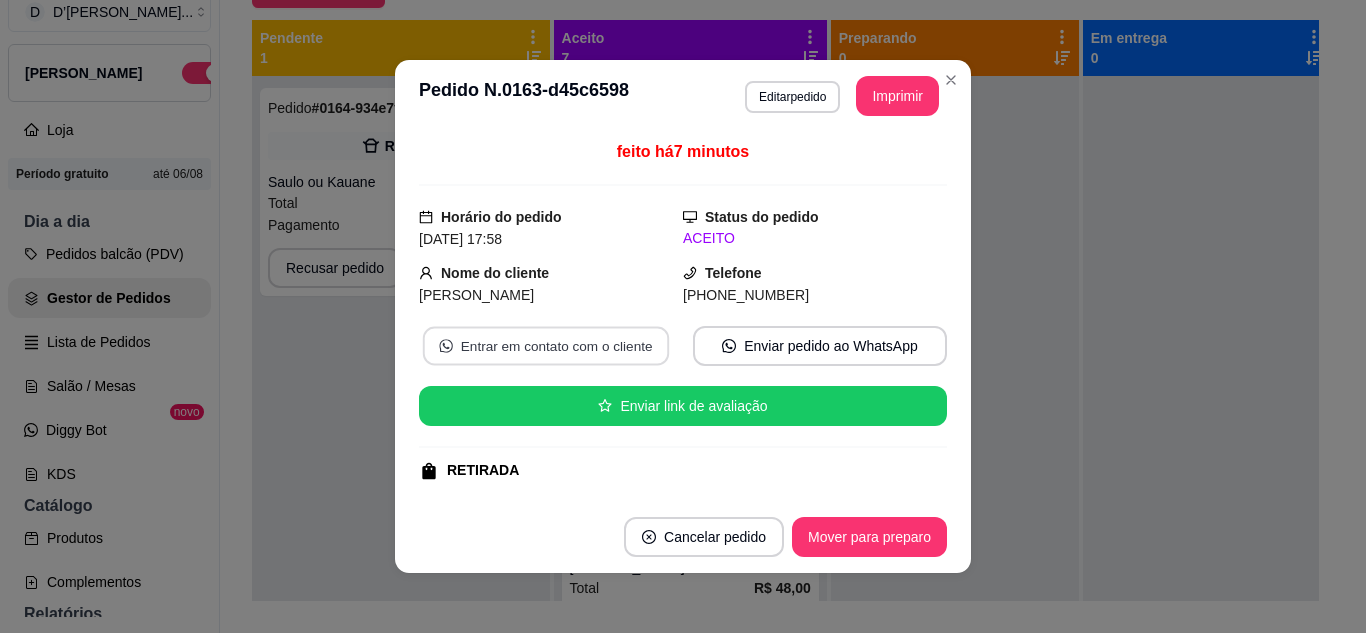 click on "Entrar em contato com o cliente" at bounding box center [546, 346] 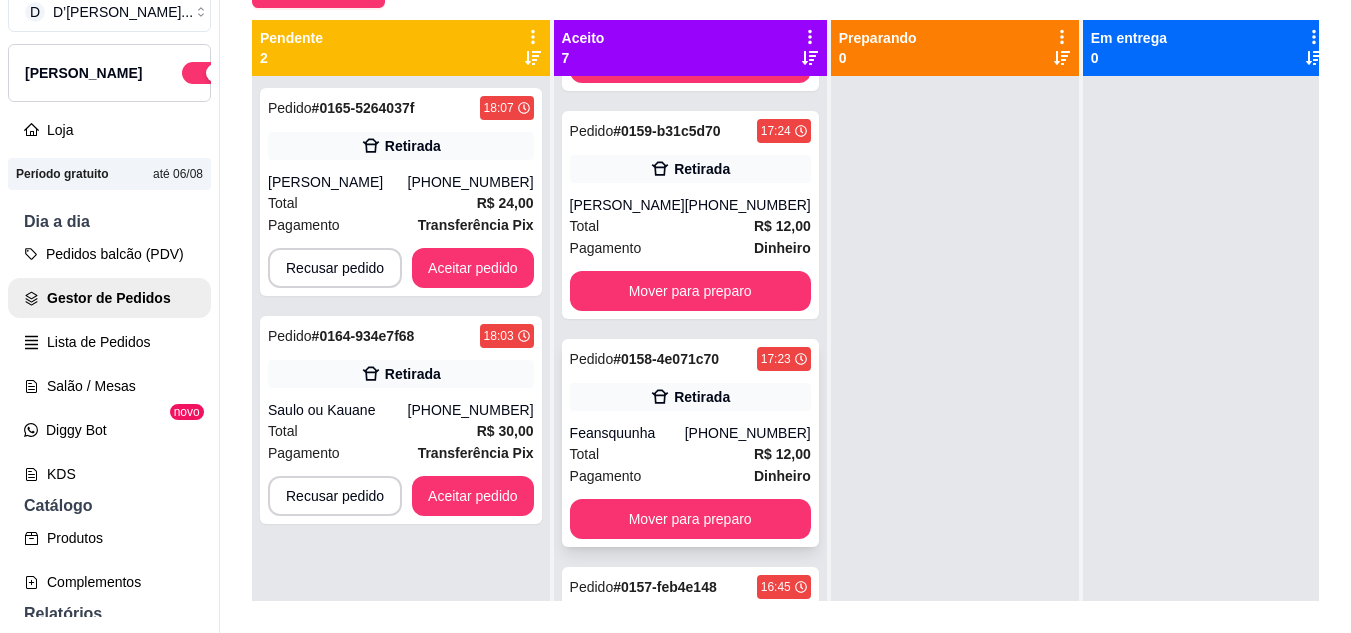 scroll, scrollTop: 915, scrollLeft: 0, axis: vertical 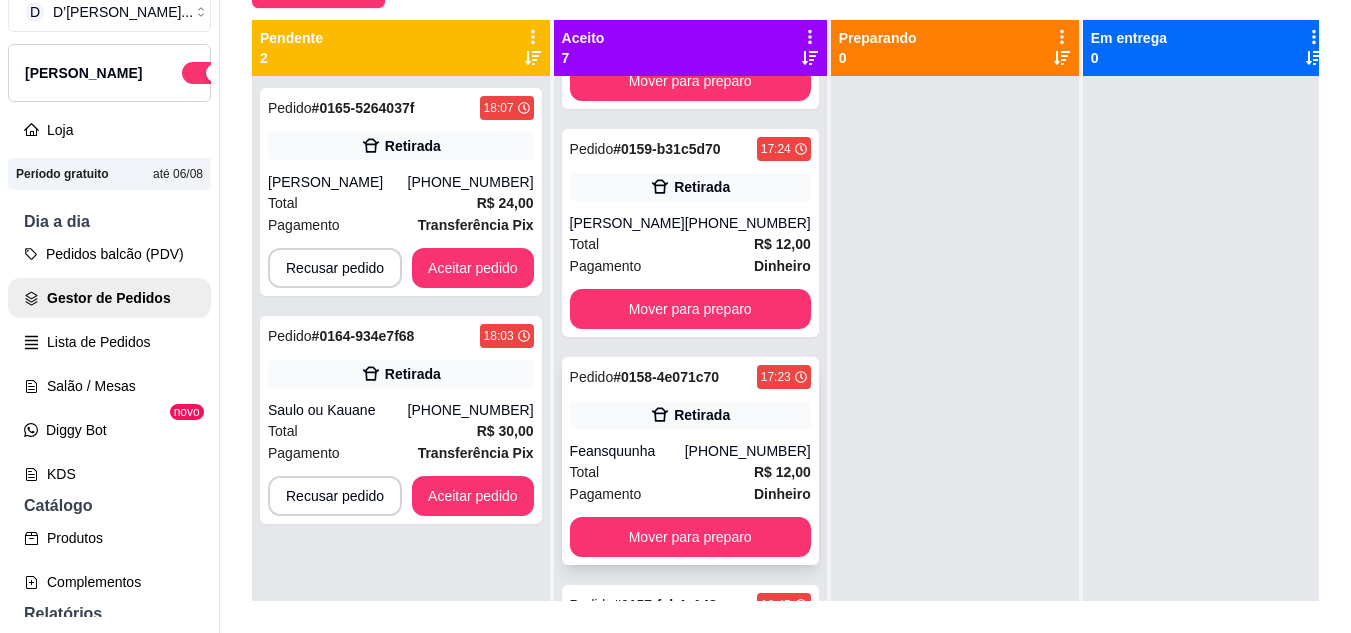 click on "Pagamento Dinheiro" at bounding box center (690, 494) 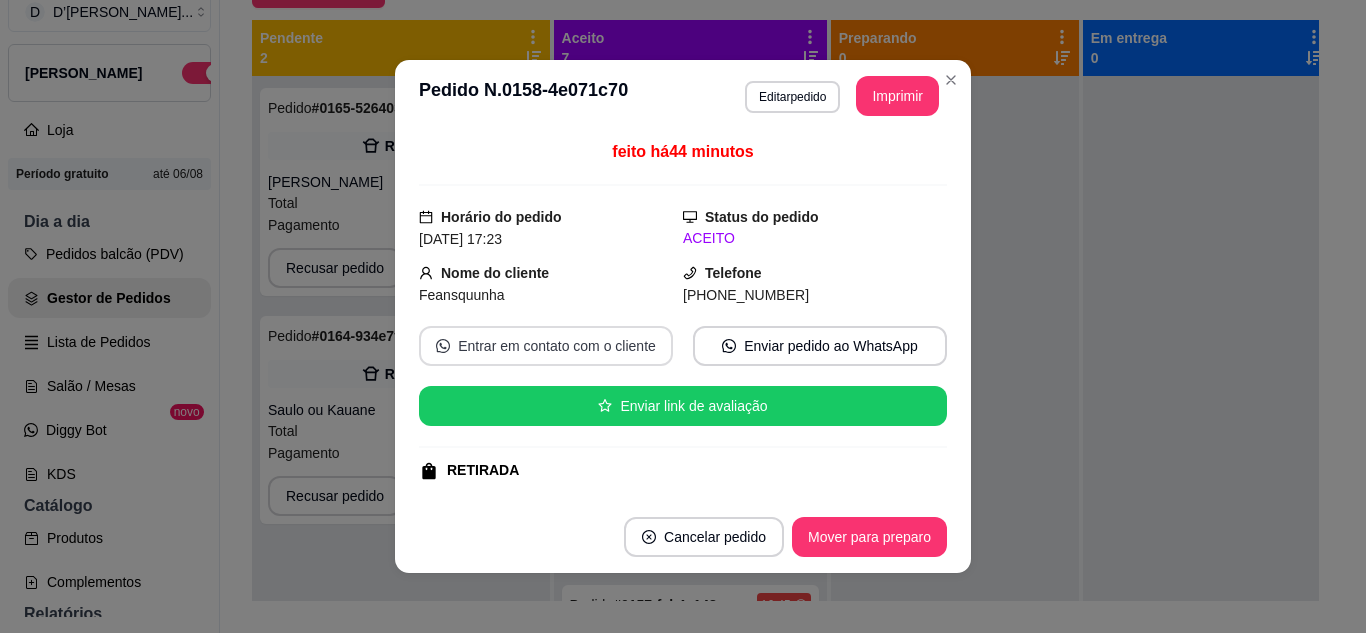 click on "Entrar em contato com o cliente" at bounding box center (546, 346) 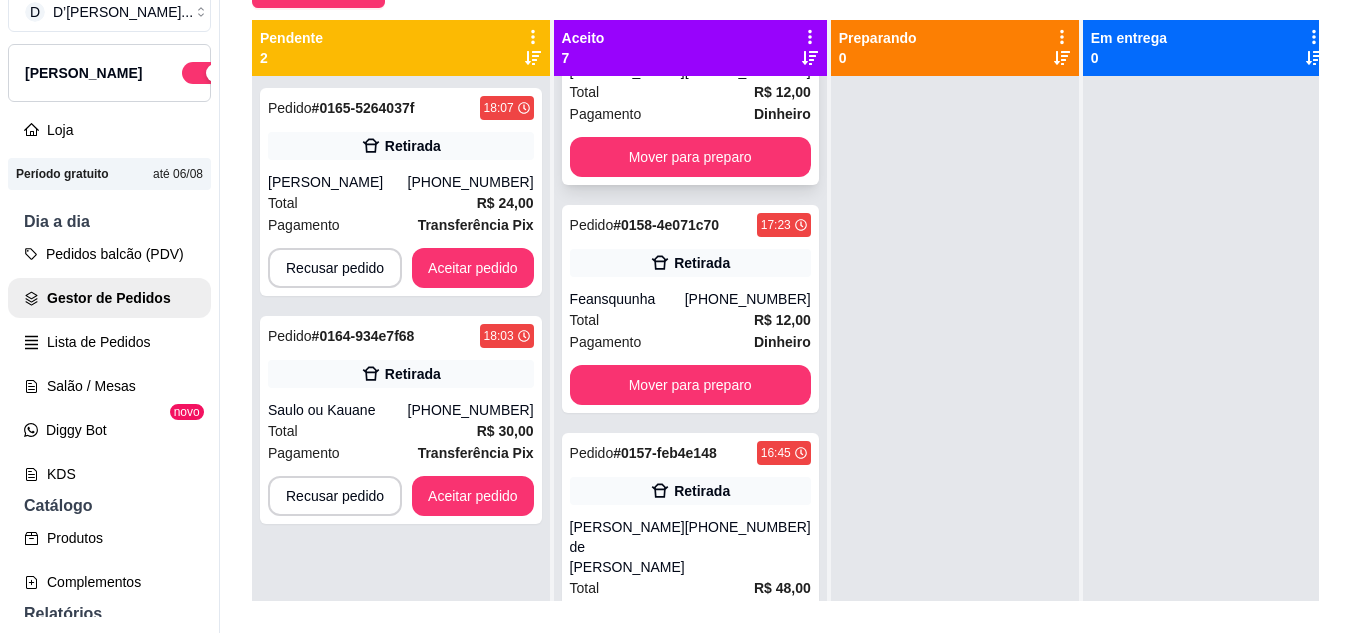scroll, scrollTop: 1115, scrollLeft: 0, axis: vertical 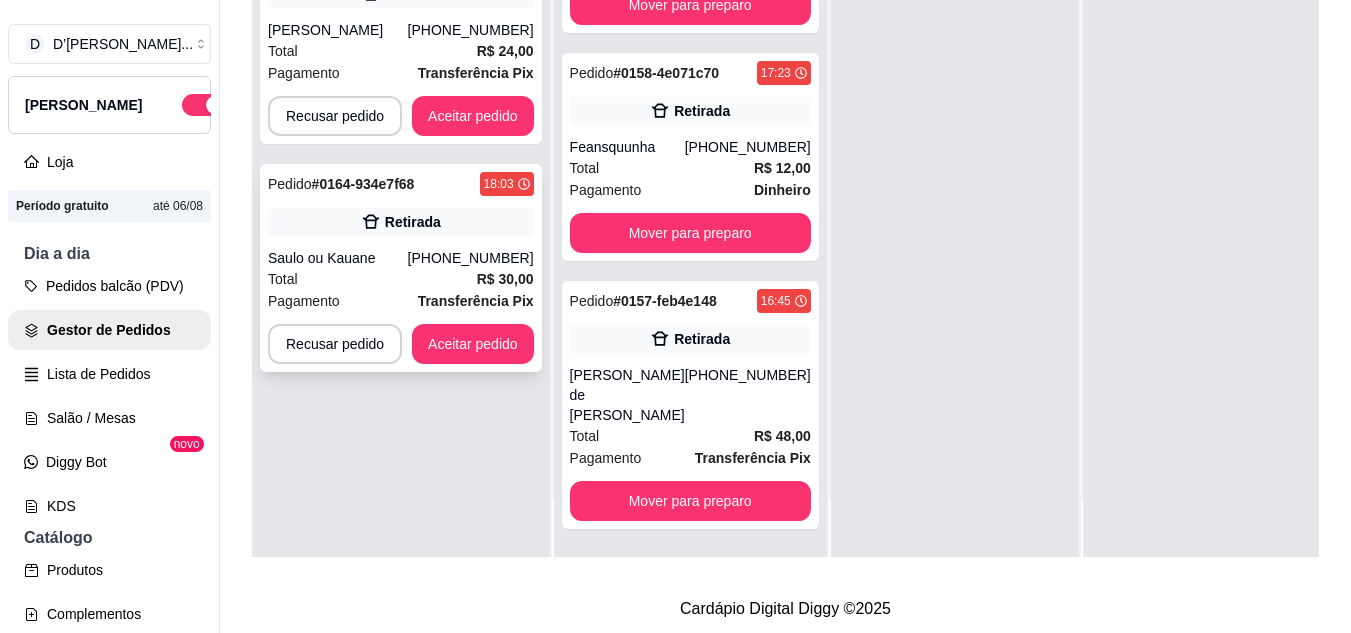 click on "Total R$ 30,00" at bounding box center [401, 279] 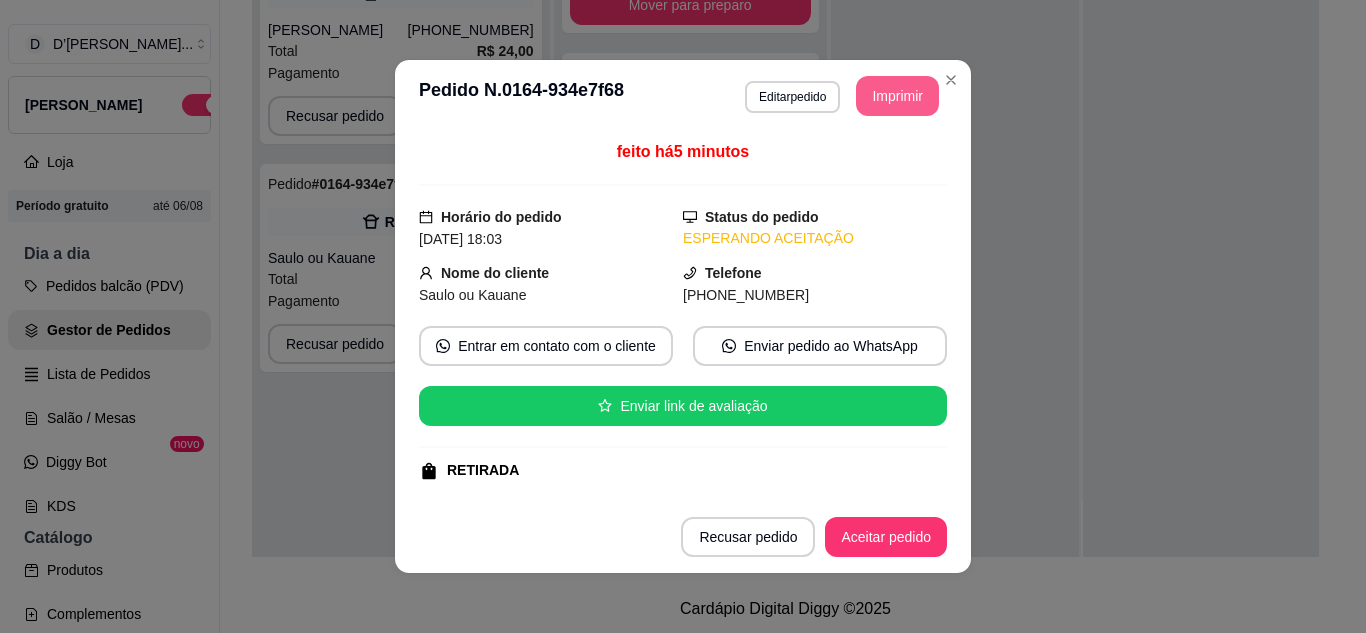 click on "Imprimir" at bounding box center [897, 96] 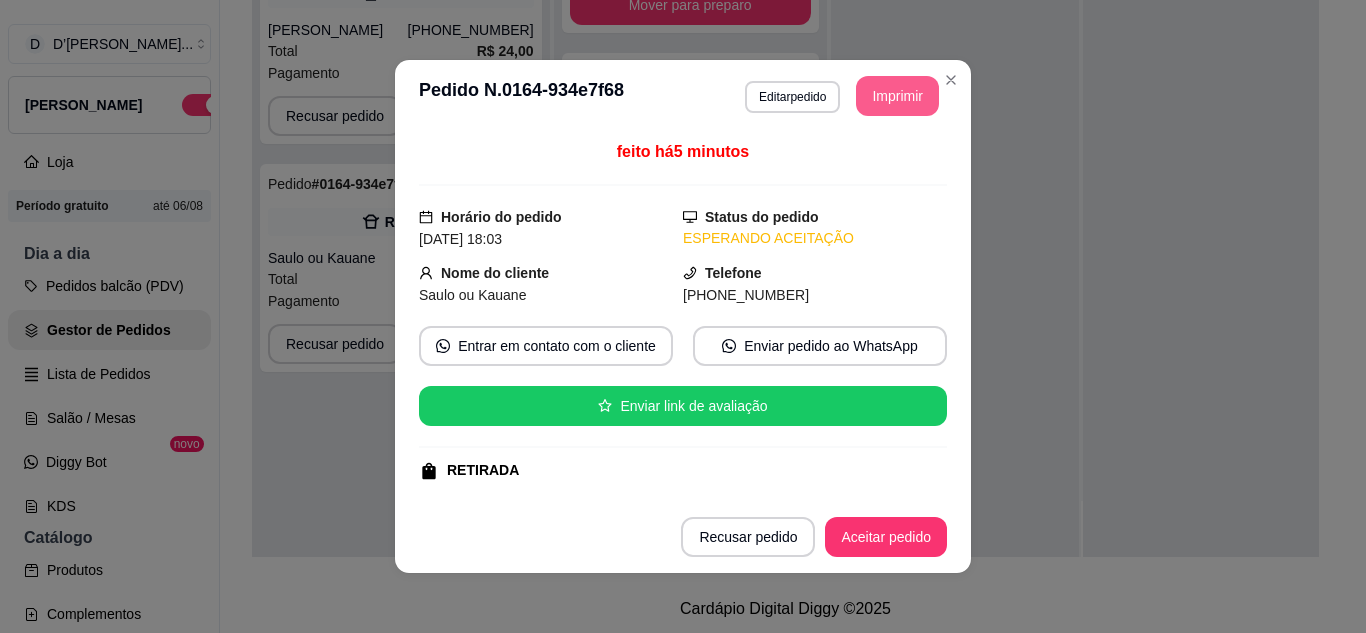 scroll, scrollTop: 0, scrollLeft: 0, axis: both 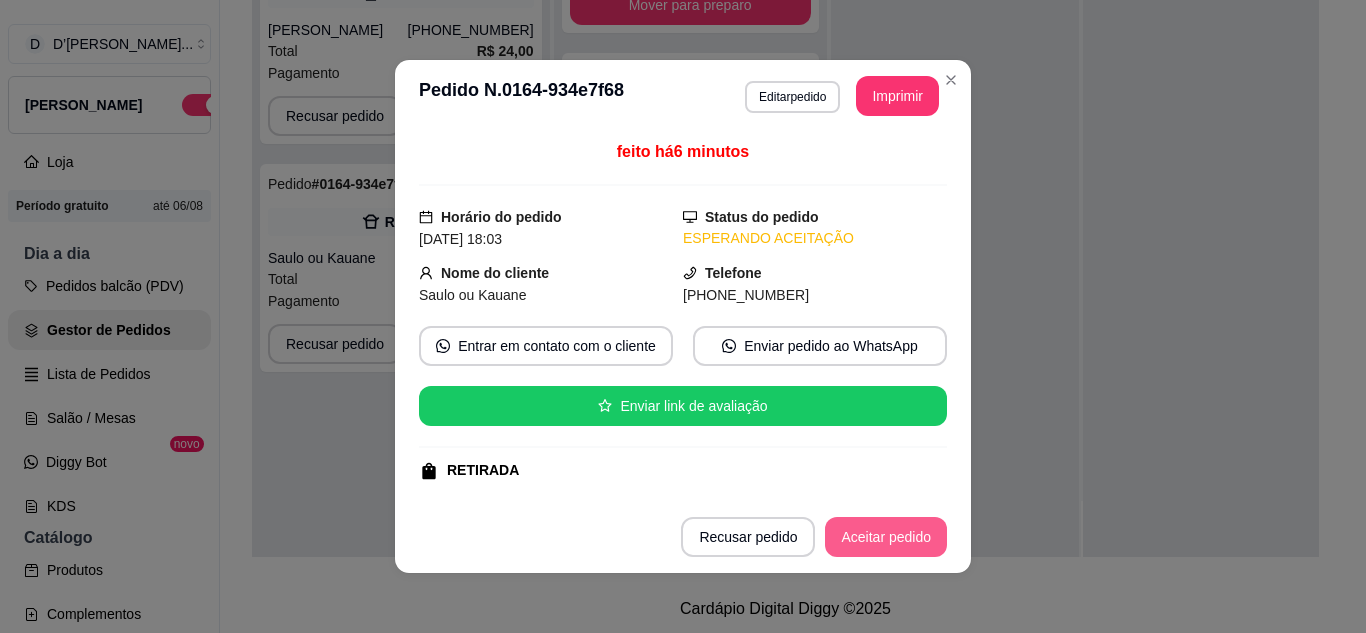 click on "Aceitar pedido" at bounding box center [886, 537] 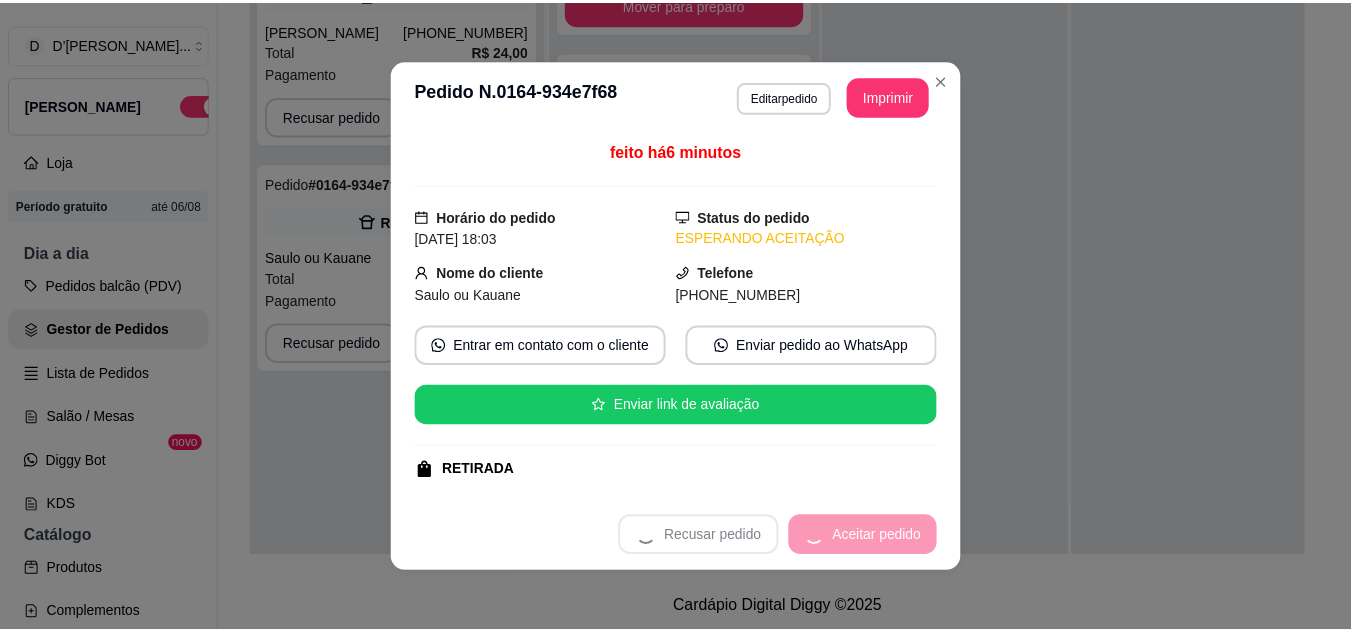 scroll, scrollTop: 1387, scrollLeft: 0, axis: vertical 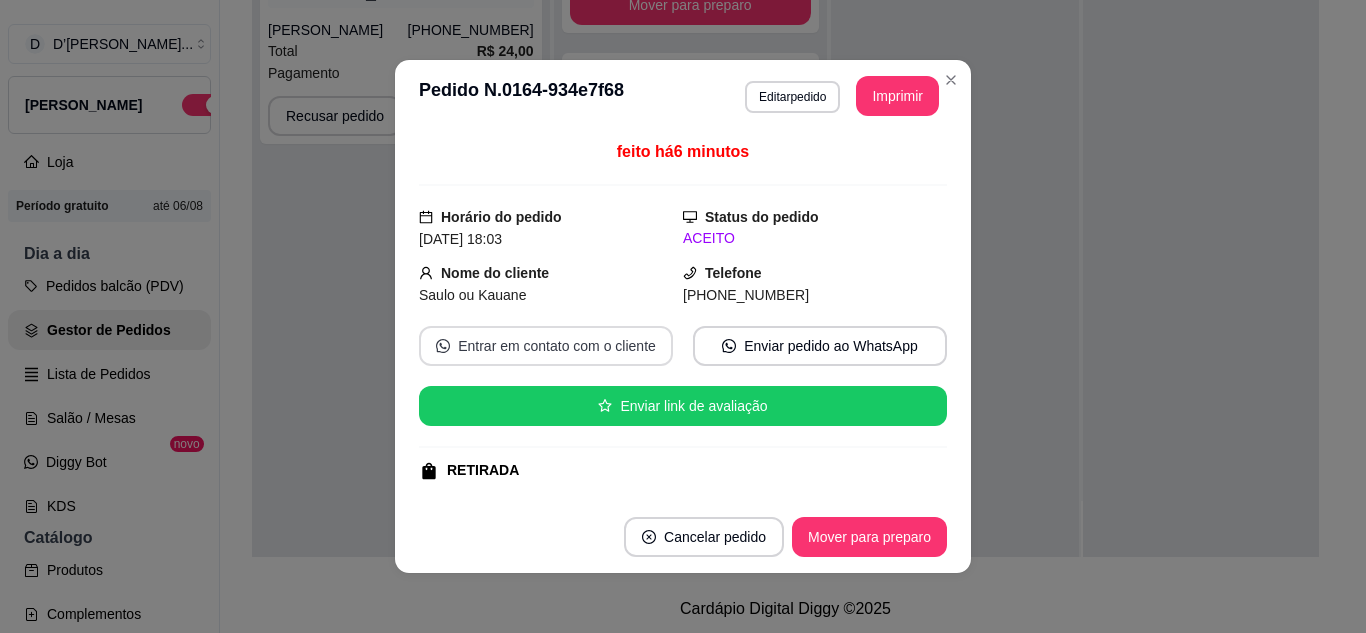 click on "Entrar em contato com o cliente" at bounding box center (546, 346) 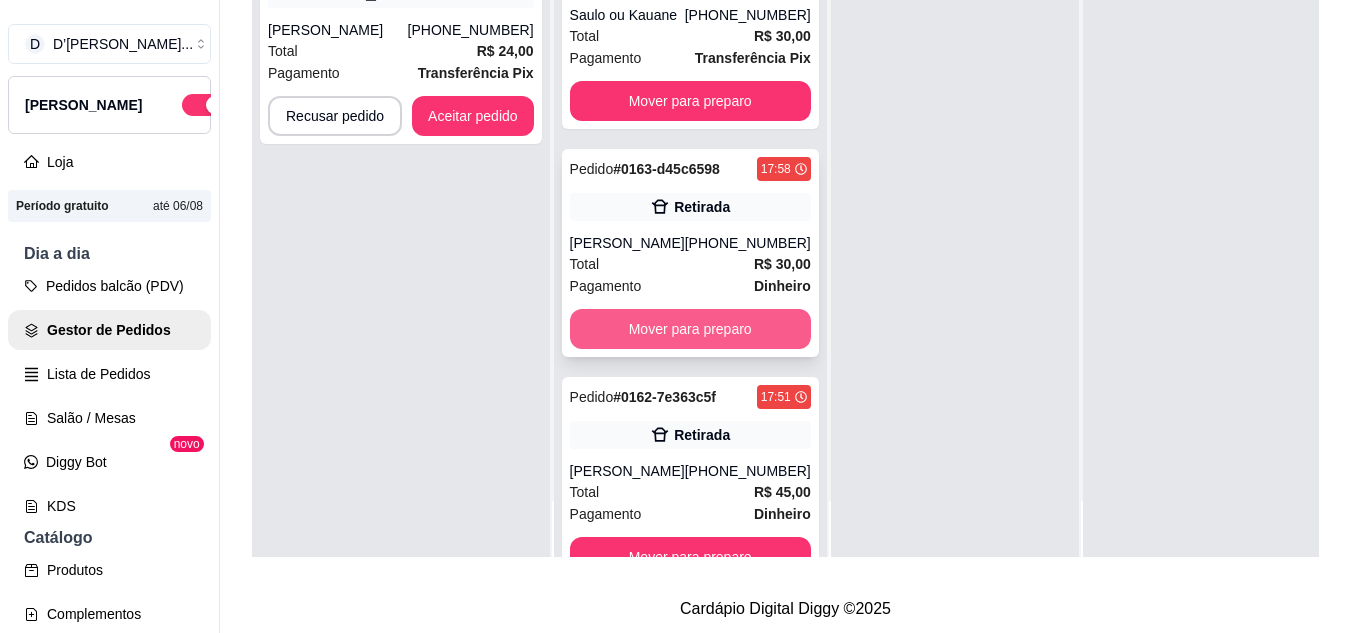 scroll, scrollTop: 0, scrollLeft: 0, axis: both 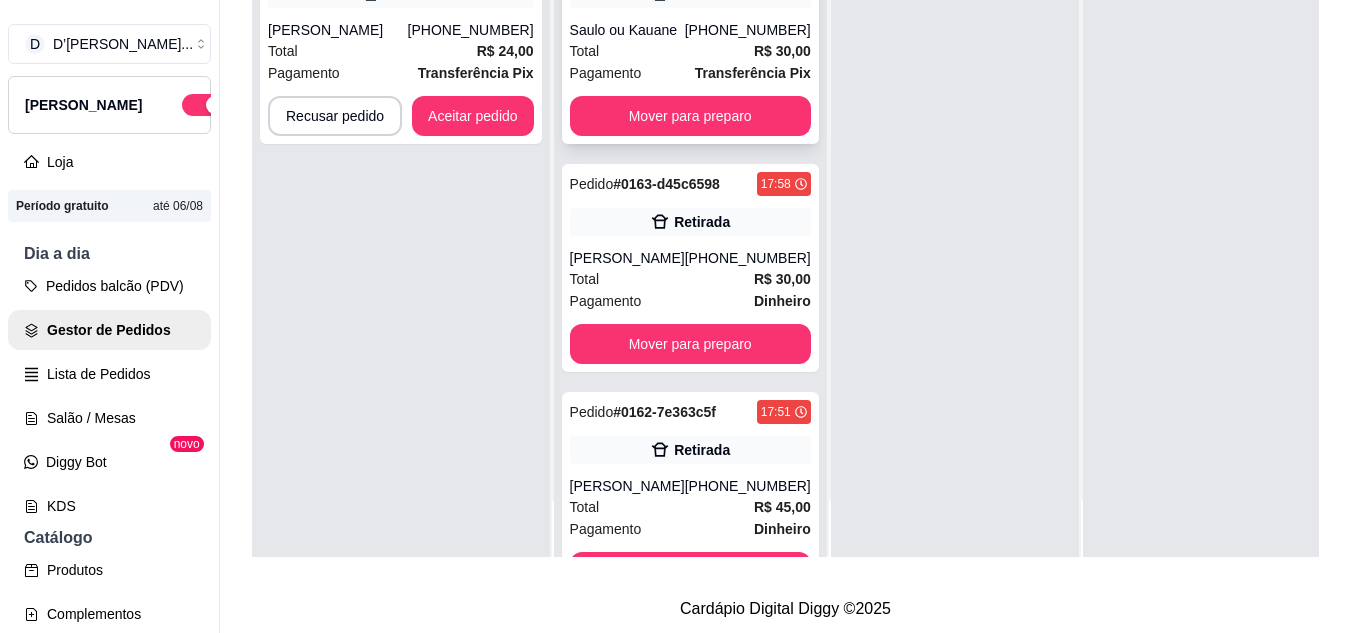 click on "Saulo ou Kauane" at bounding box center [627, 30] 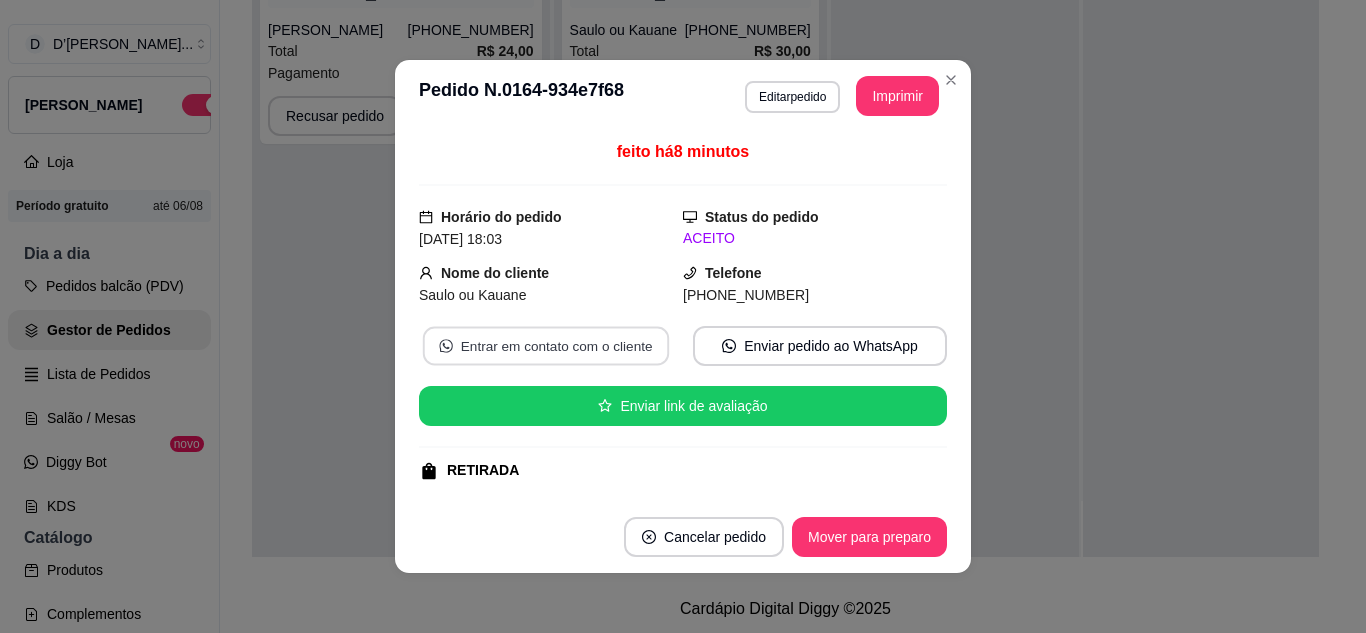 click on "Entrar em contato com o cliente" at bounding box center (546, 346) 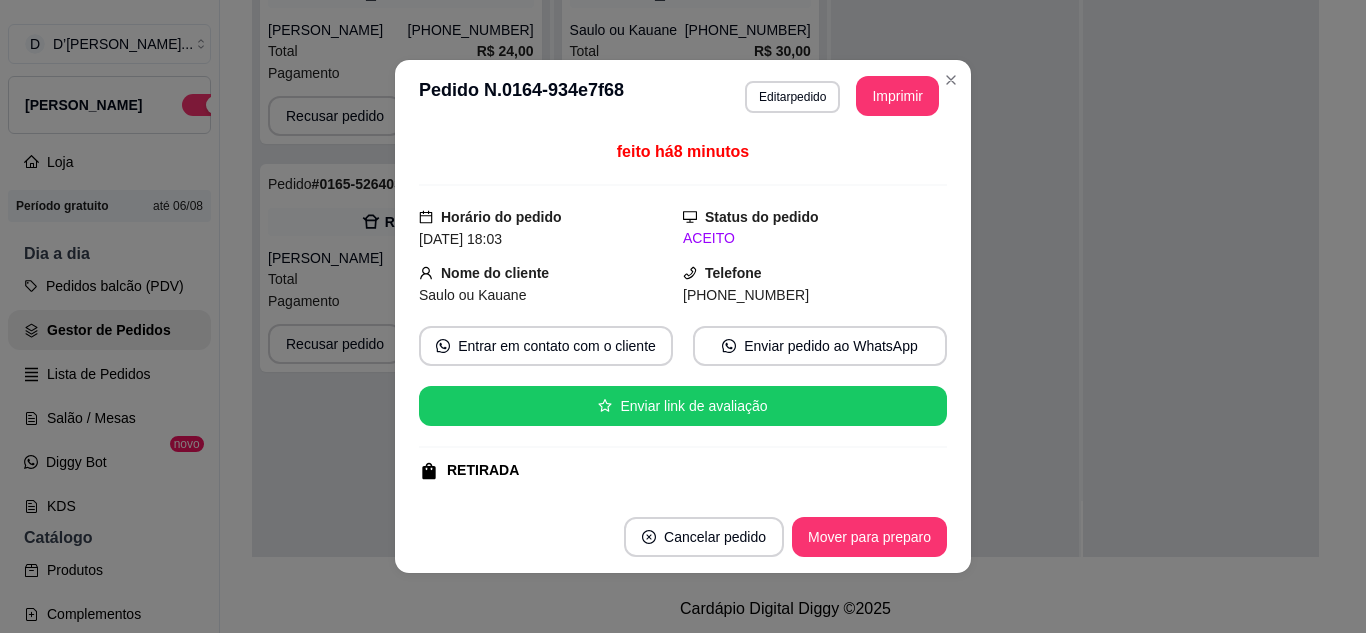 scroll, scrollTop: 319, scrollLeft: 0, axis: vertical 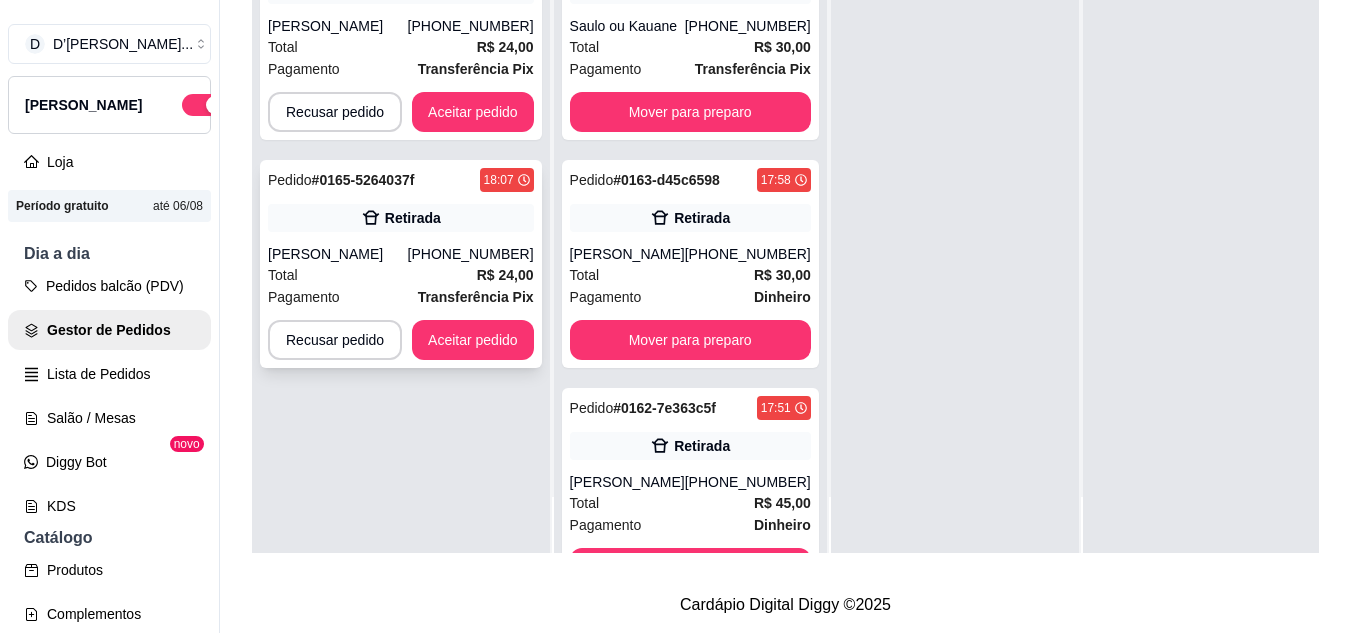 click on "Total R$ 24,00" at bounding box center (401, 275) 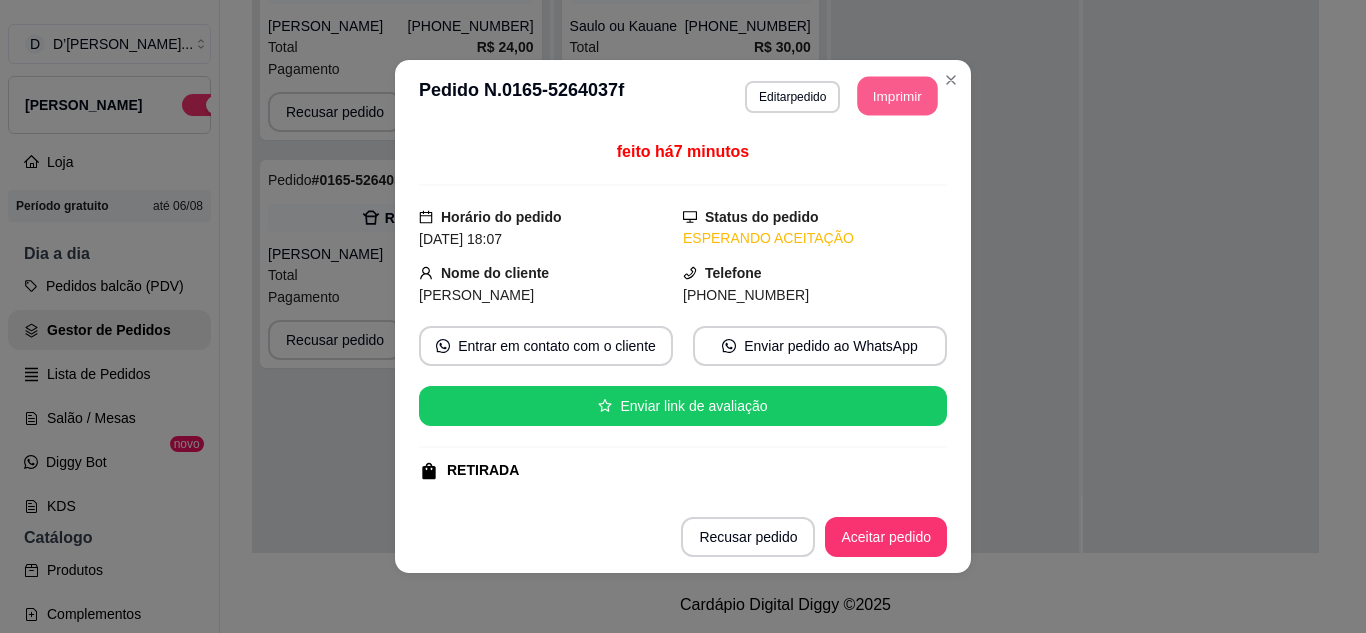 click on "Imprimir" at bounding box center (898, 96) 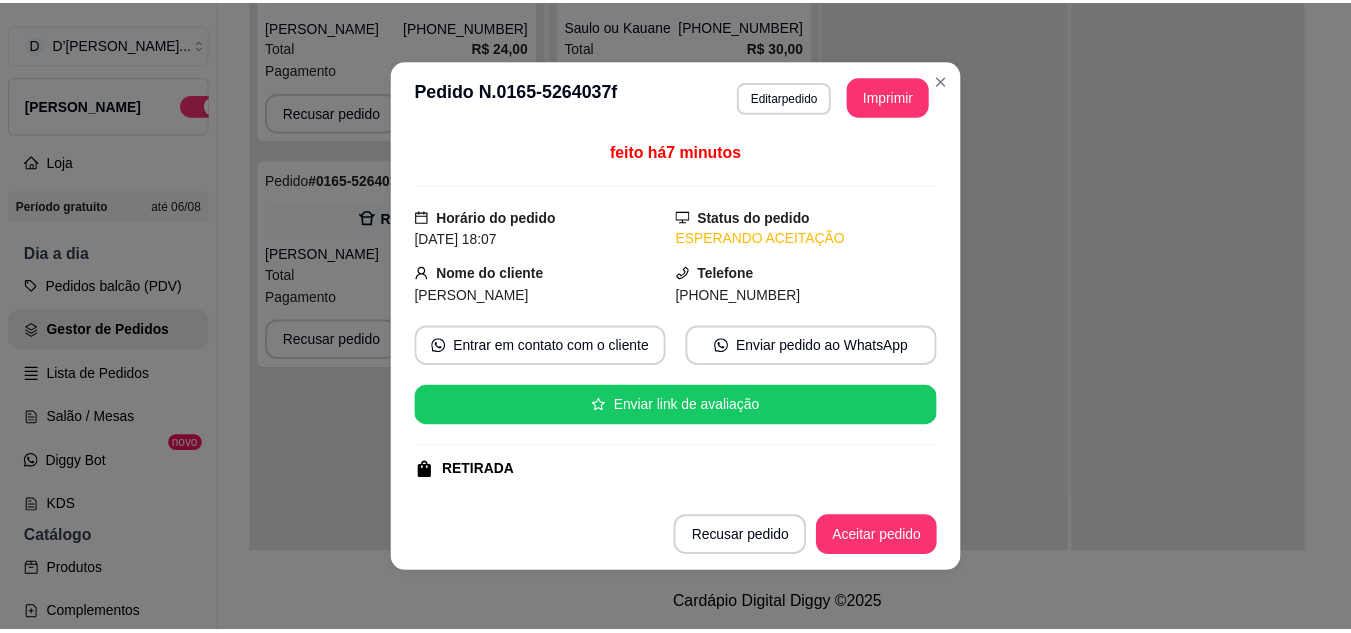 scroll, scrollTop: 0, scrollLeft: 0, axis: both 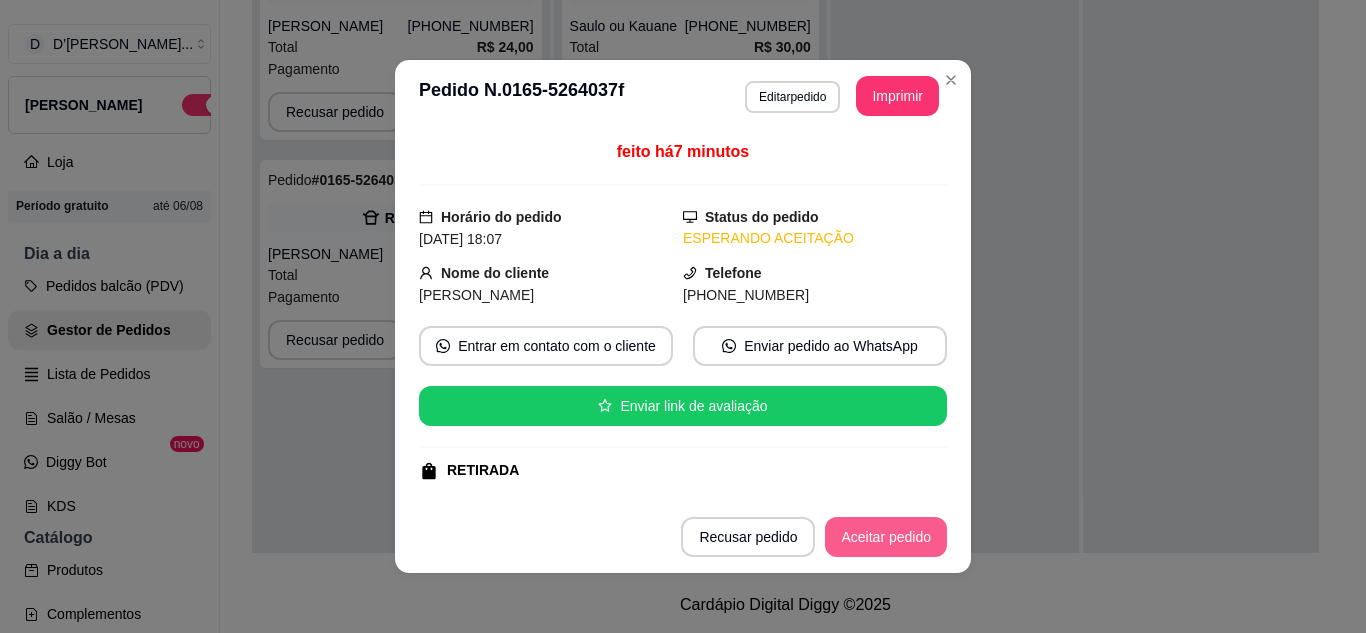click on "Aceitar pedido" at bounding box center [886, 537] 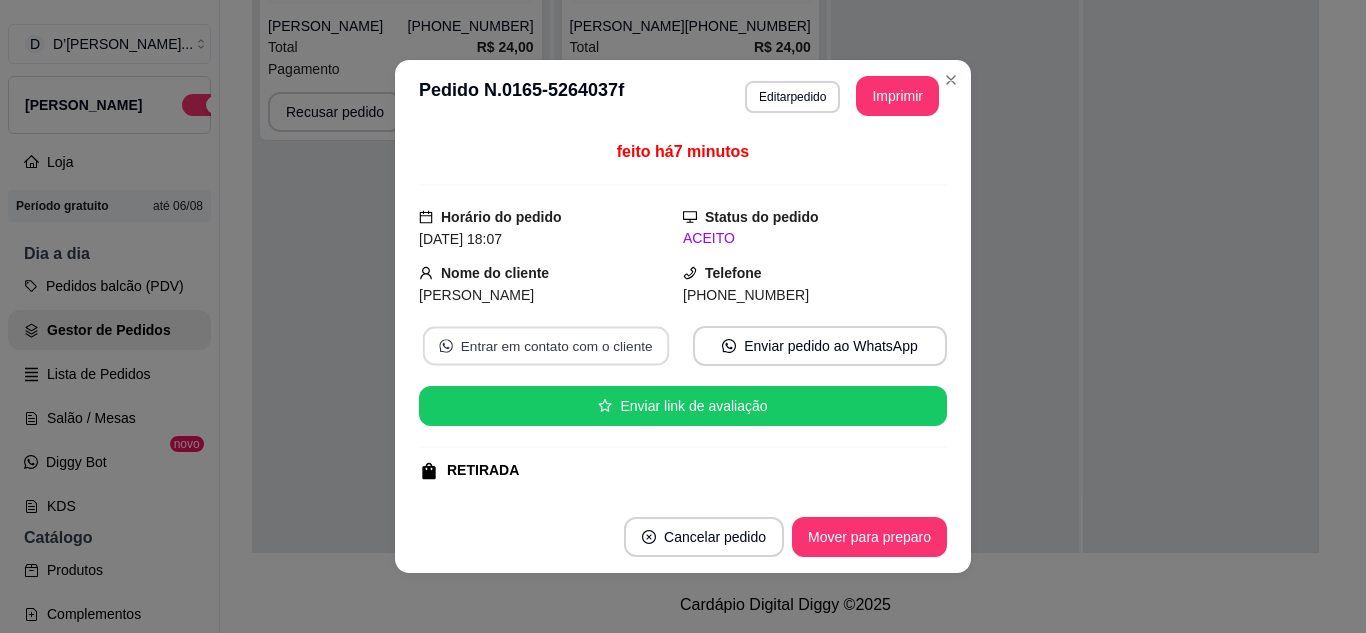 click on "Entrar em contato com o cliente" at bounding box center (546, 346) 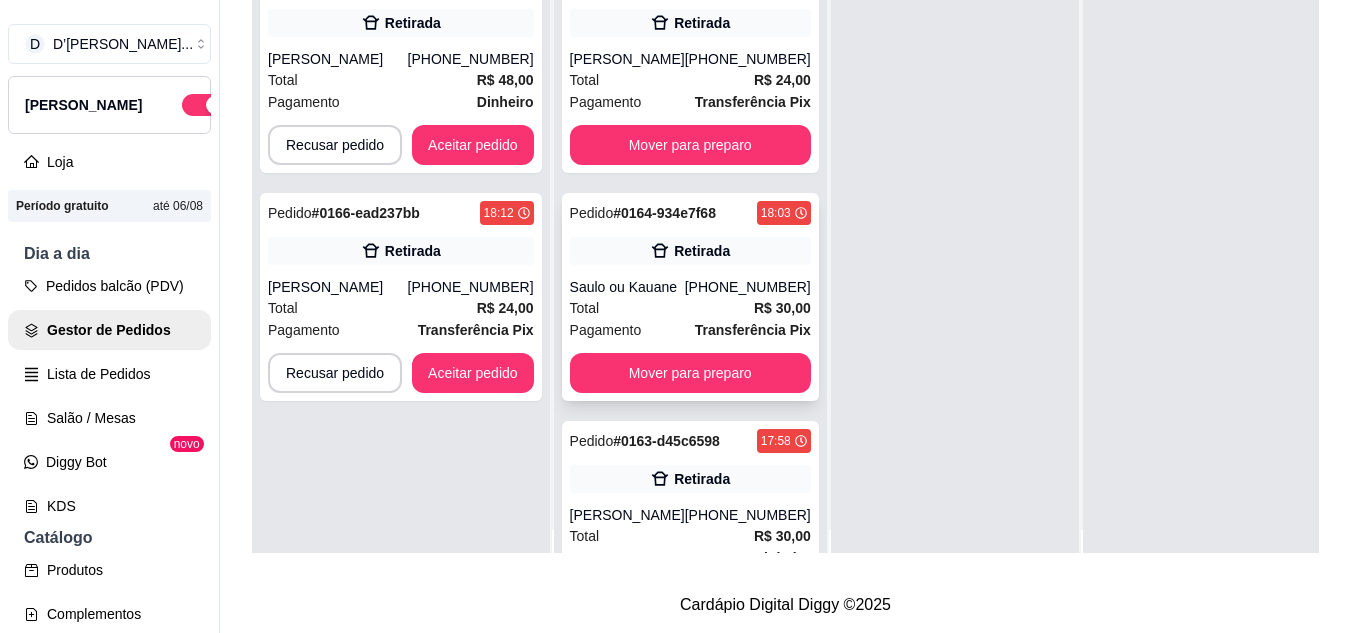 scroll, scrollTop: 0, scrollLeft: 0, axis: both 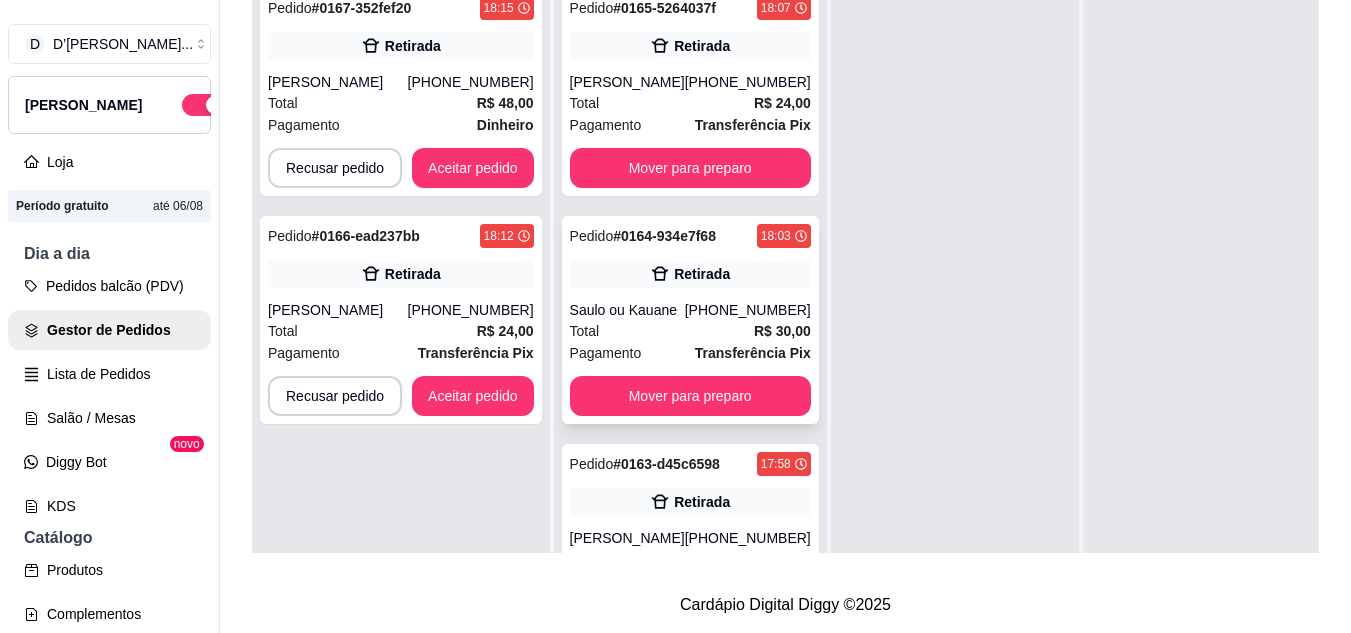 click on "Saulo ou Kauane" at bounding box center (627, 310) 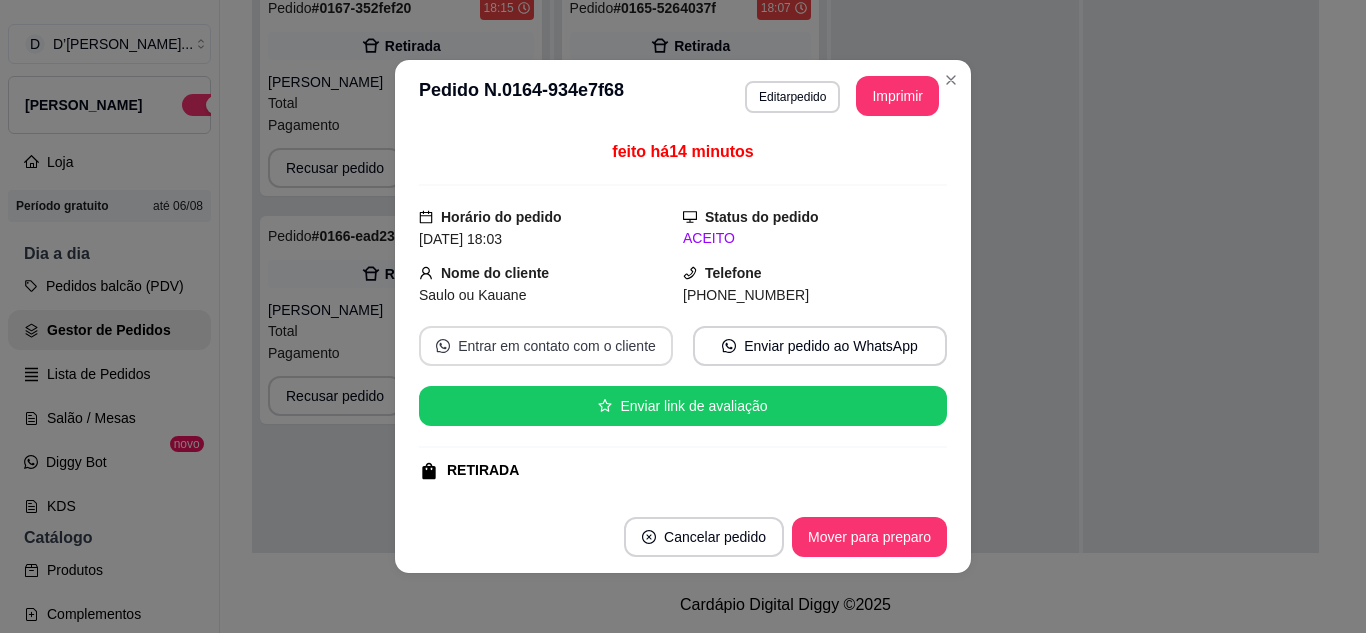 click on "Entrar em contato com o cliente" at bounding box center [546, 346] 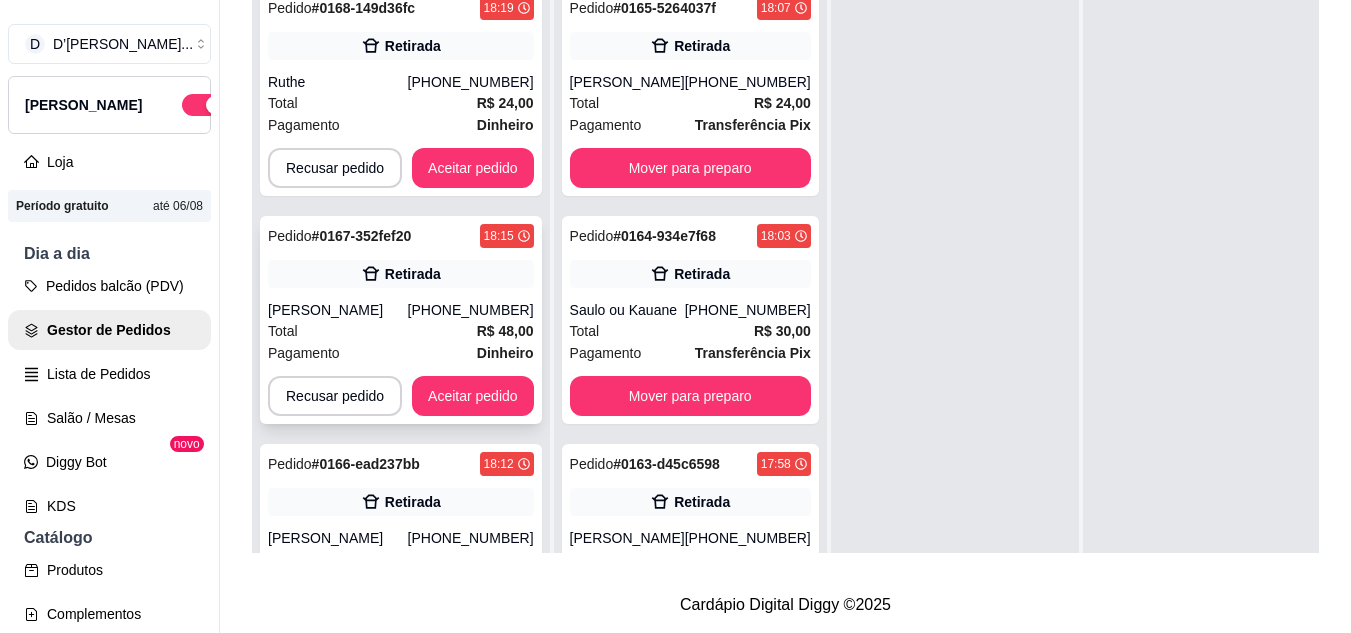 scroll, scrollTop: 71, scrollLeft: 0, axis: vertical 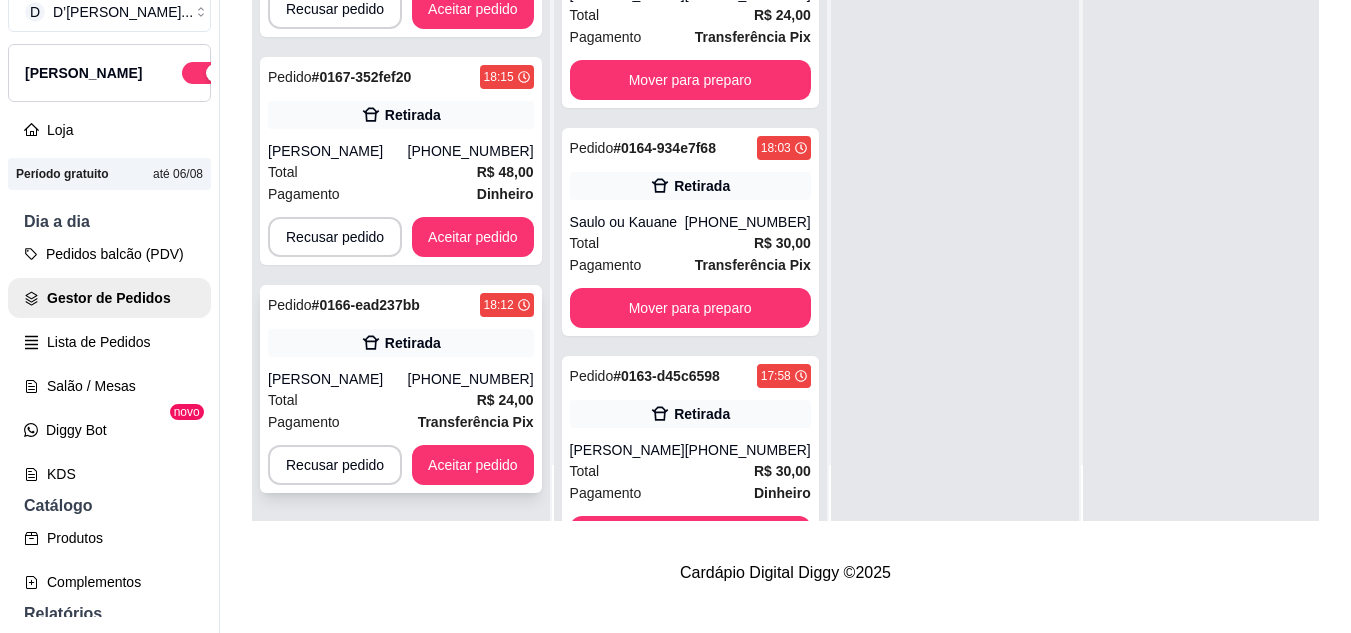 click on "Pedido  # 0166-ead237bb 18:12 Retirada [PERSON_NAME] [PHONE_NUMBER] Total R$ 24,00 Pagamento Transferência Pix Recusar pedido Aceitar pedido" at bounding box center (401, 389) 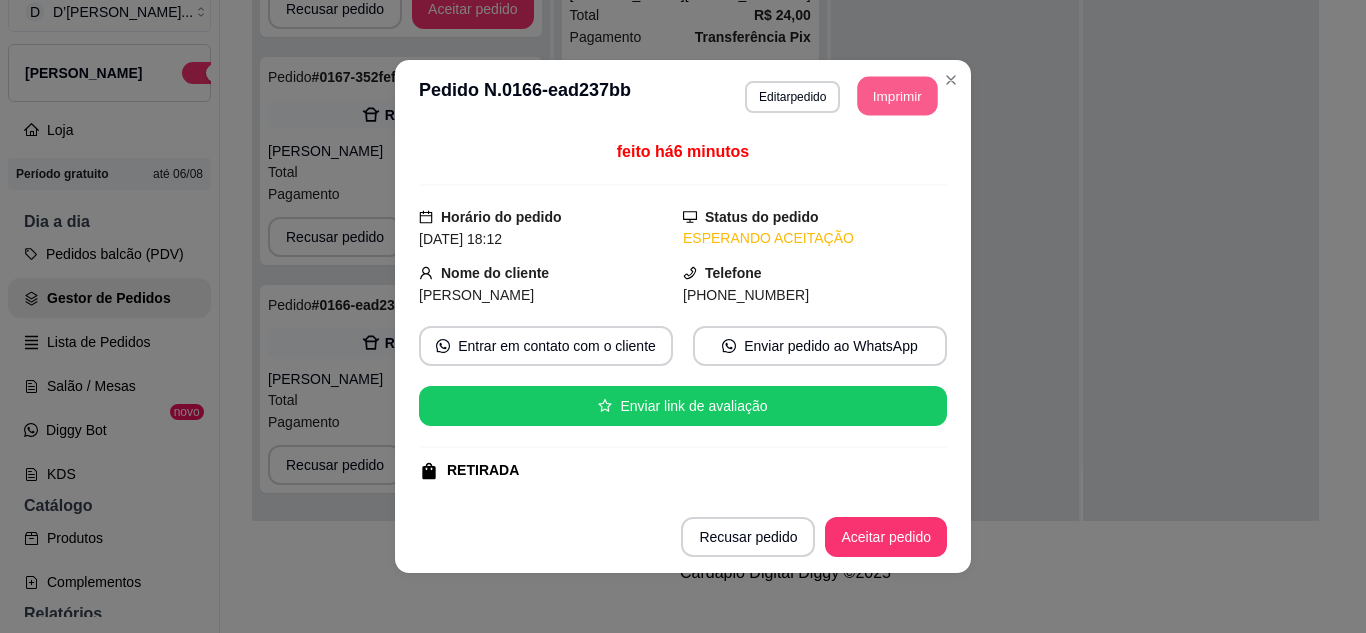 click on "Imprimir" at bounding box center [898, 96] 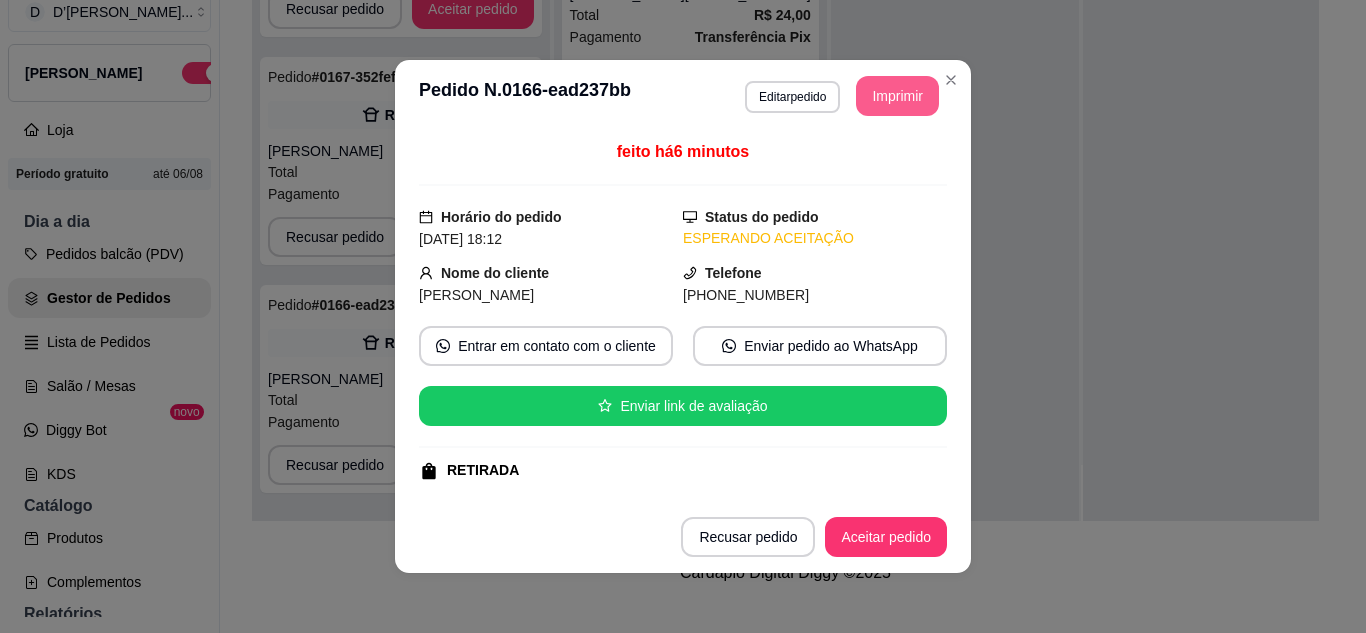 scroll, scrollTop: 0, scrollLeft: 0, axis: both 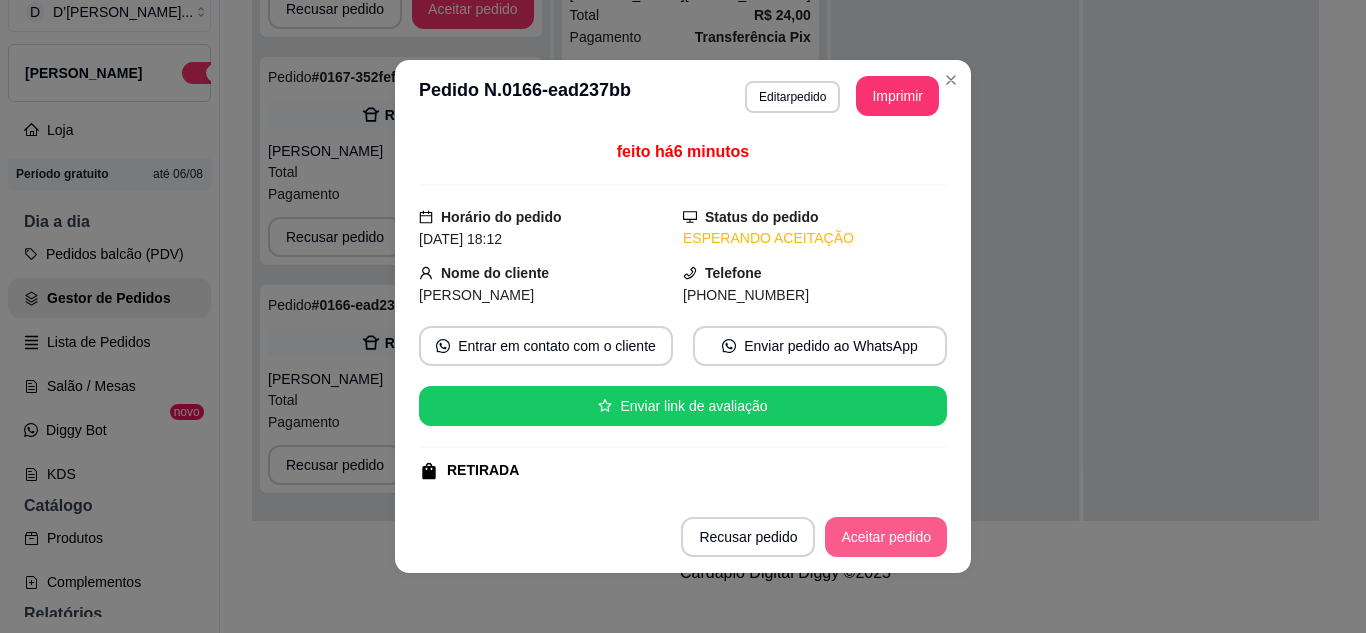 click on "Aceitar pedido" at bounding box center [886, 537] 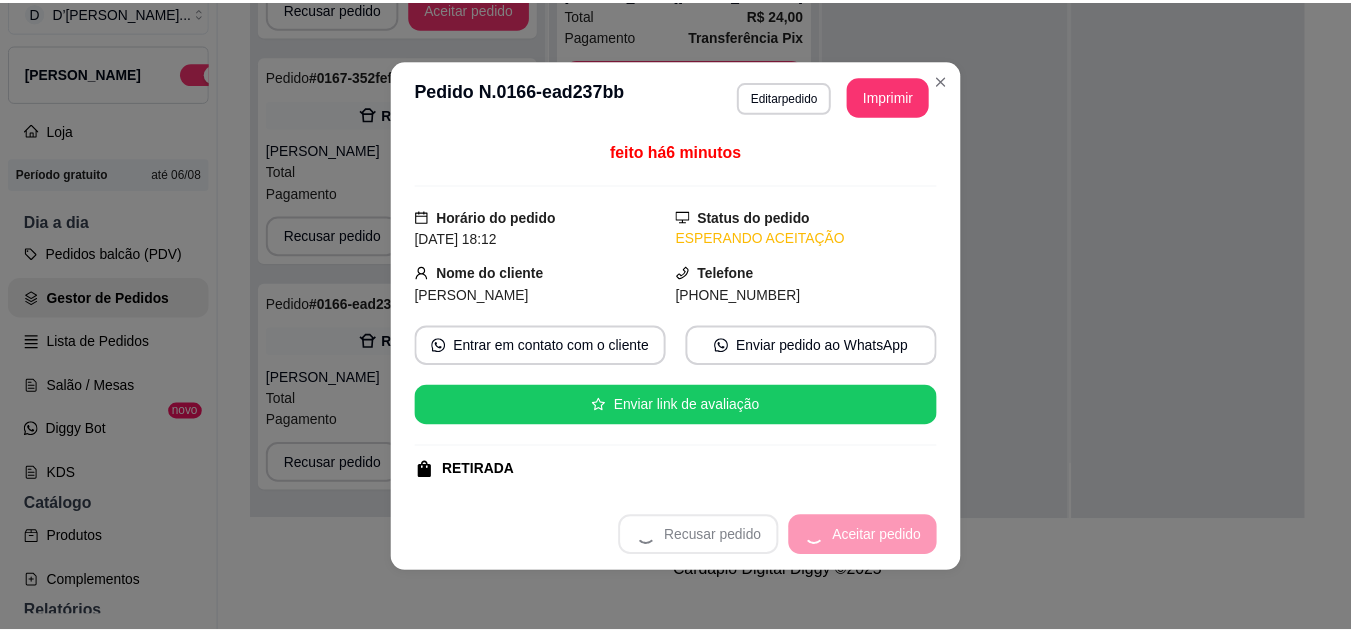 scroll, scrollTop: 0, scrollLeft: 0, axis: both 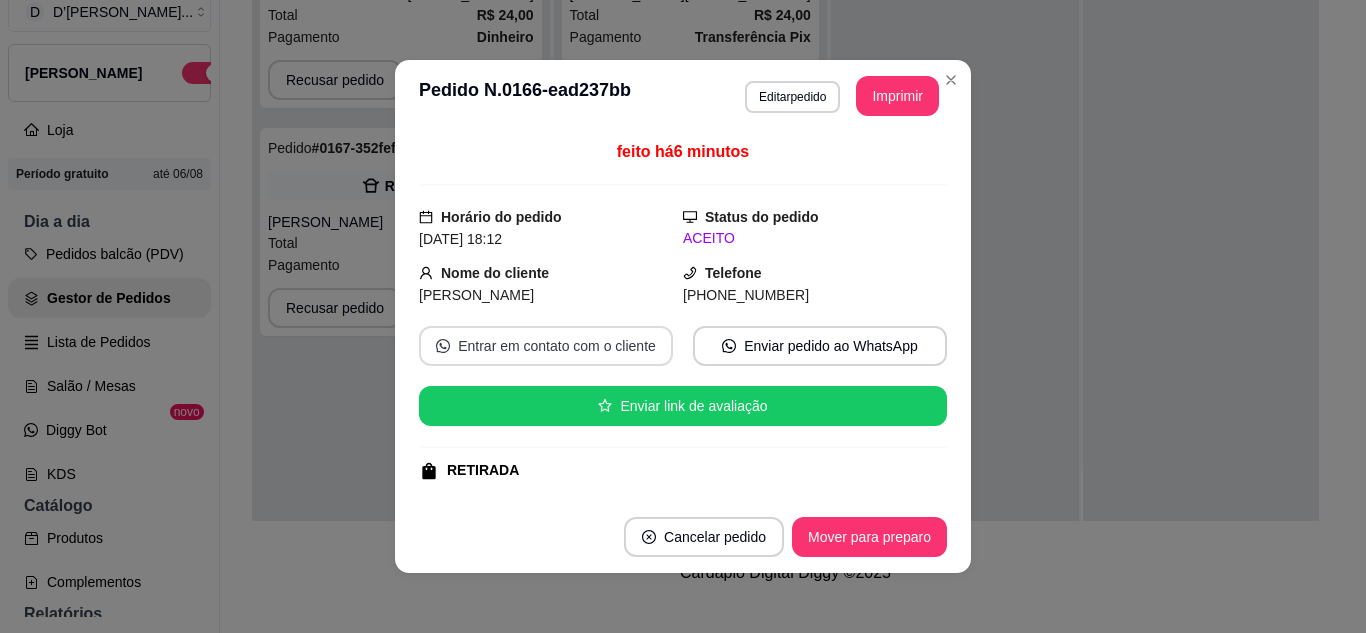 click on "Entrar em contato com o cliente" at bounding box center [546, 346] 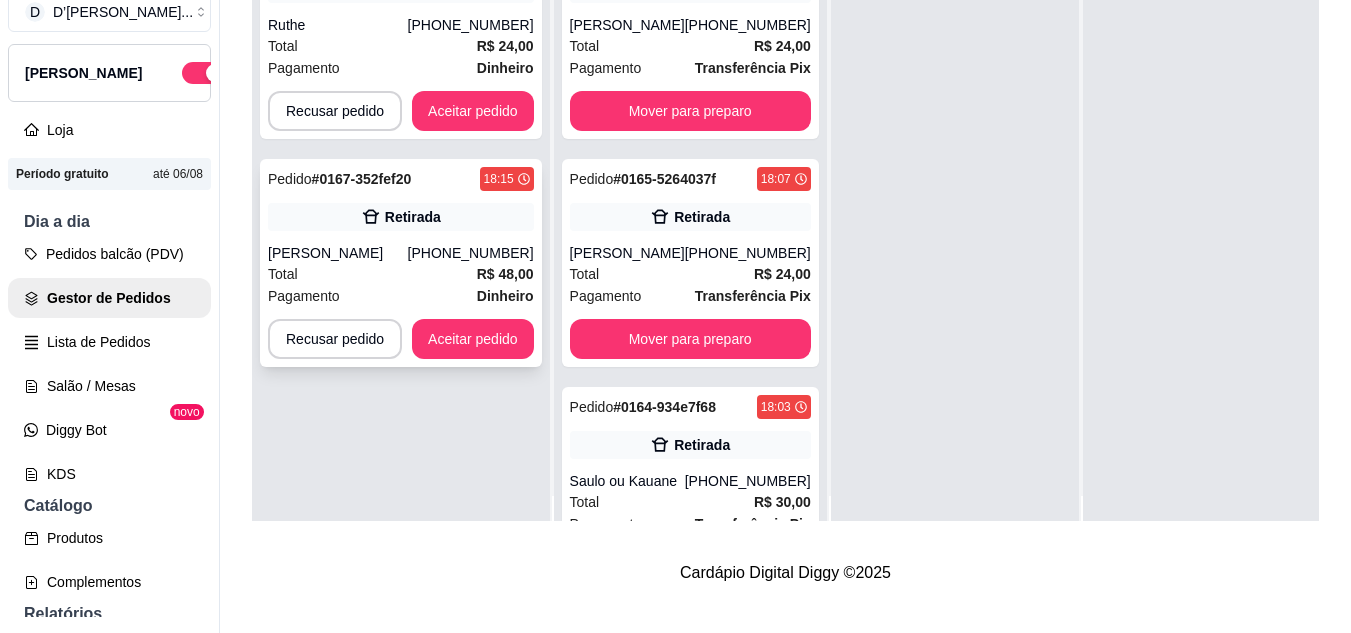scroll, scrollTop: 0, scrollLeft: 0, axis: both 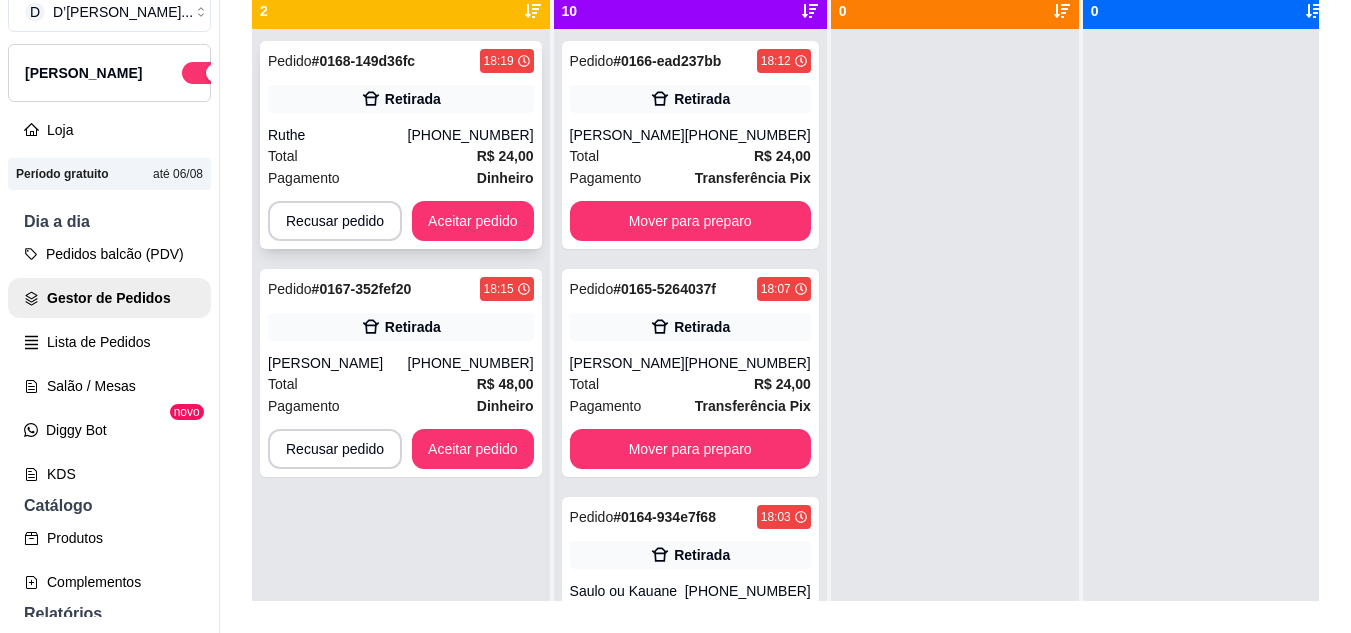 click on "[PHONE_NUMBER]" at bounding box center (471, 135) 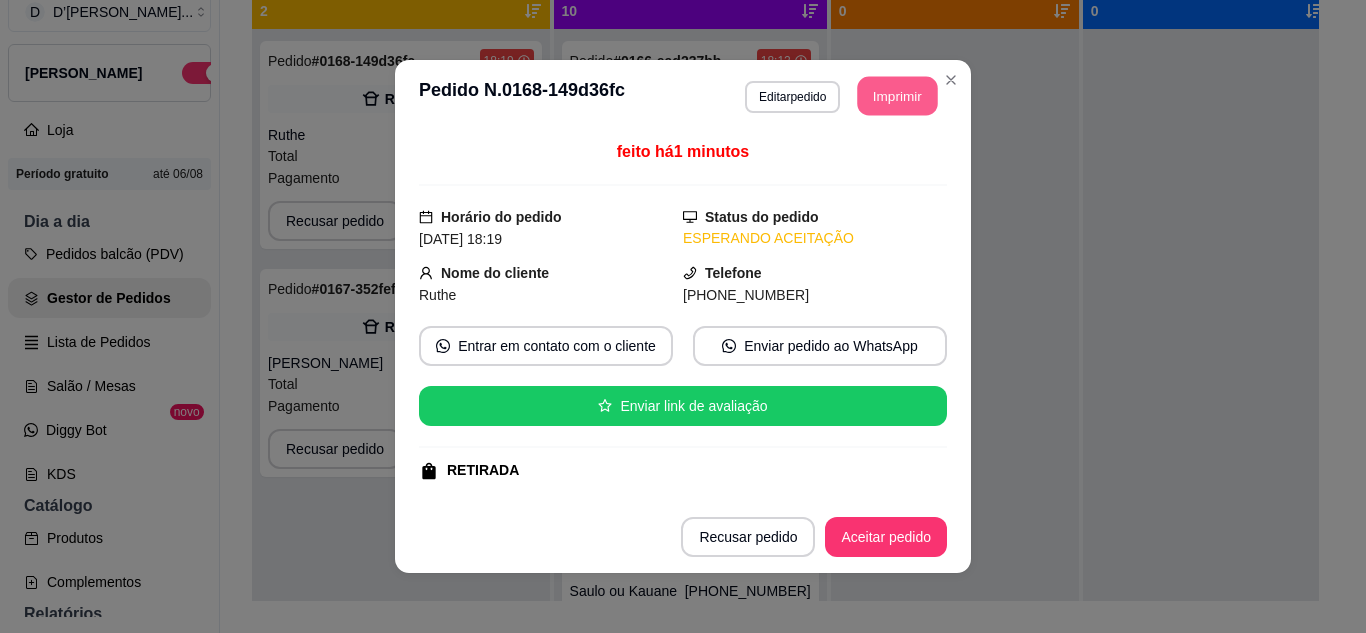 click on "Imprimir" at bounding box center (898, 96) 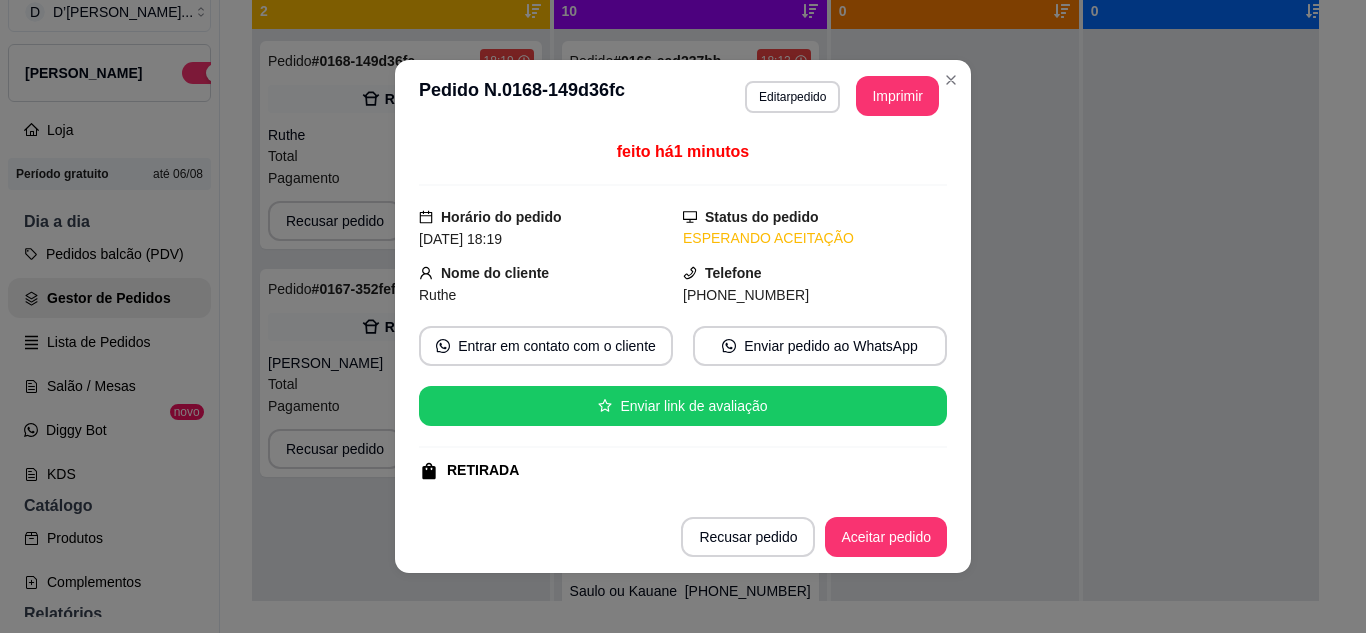 scroll, scrollTop: 0, scrollLeft: 0, axis: both 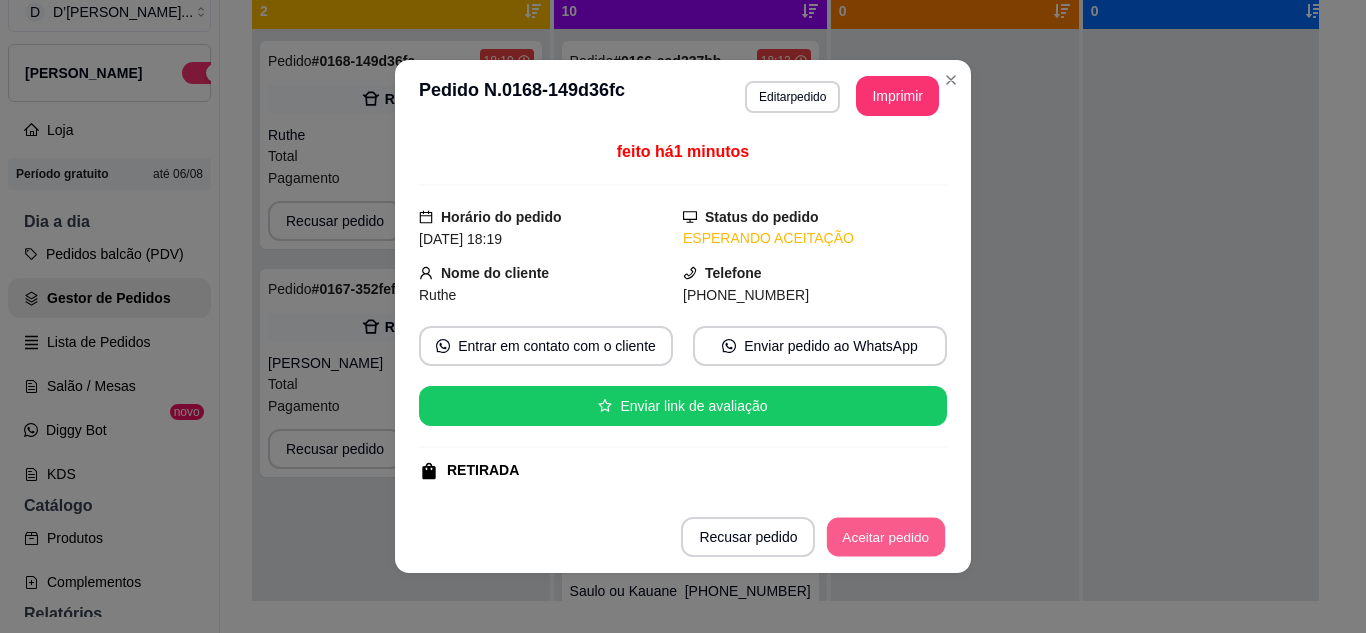 click on "Aceitar pedido" at bounding box center (886, 537) 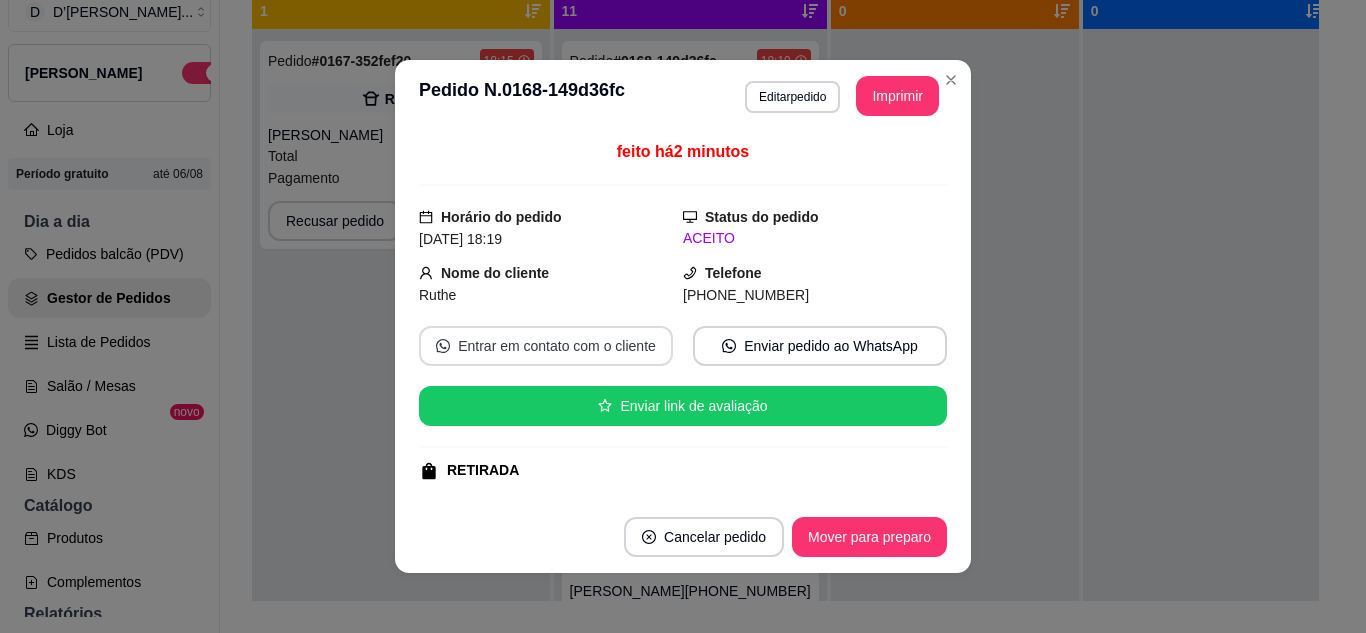 click on "Entrar em contato com o cliente" at bounding box center (546, 346) 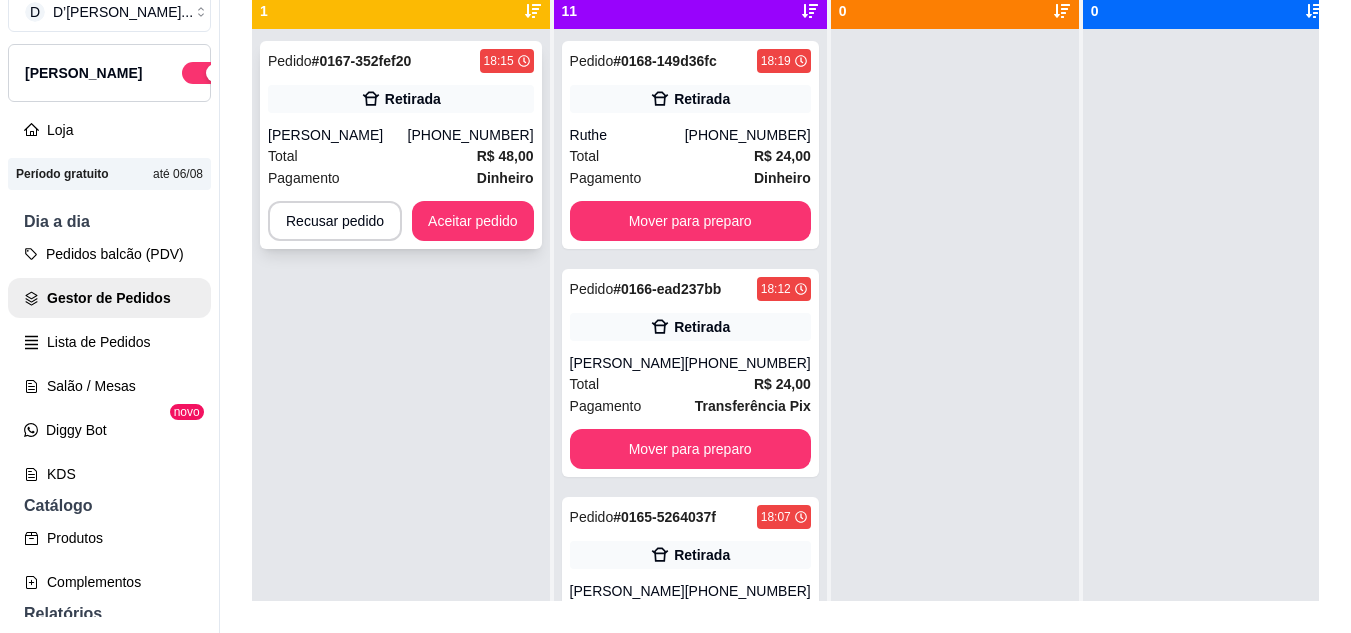 click on "Total R$ 48,00" at bounding box center (401, 156) 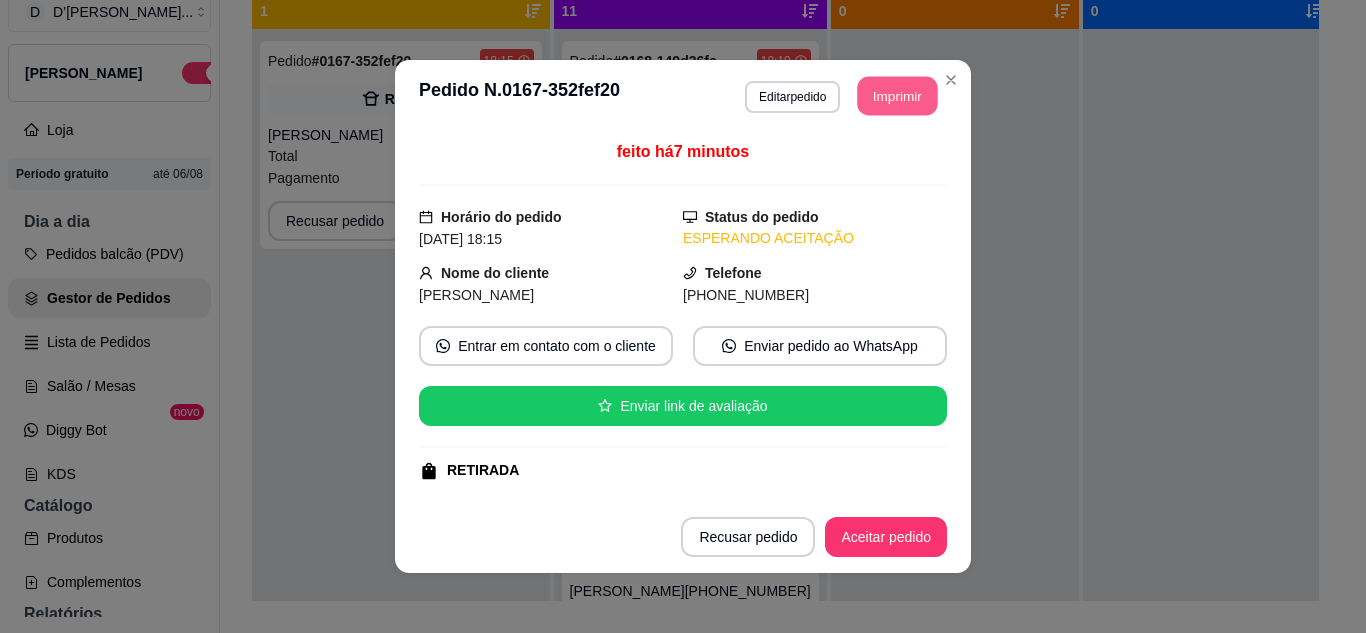 click on "Imprimir" at bounding box center (898, 96) 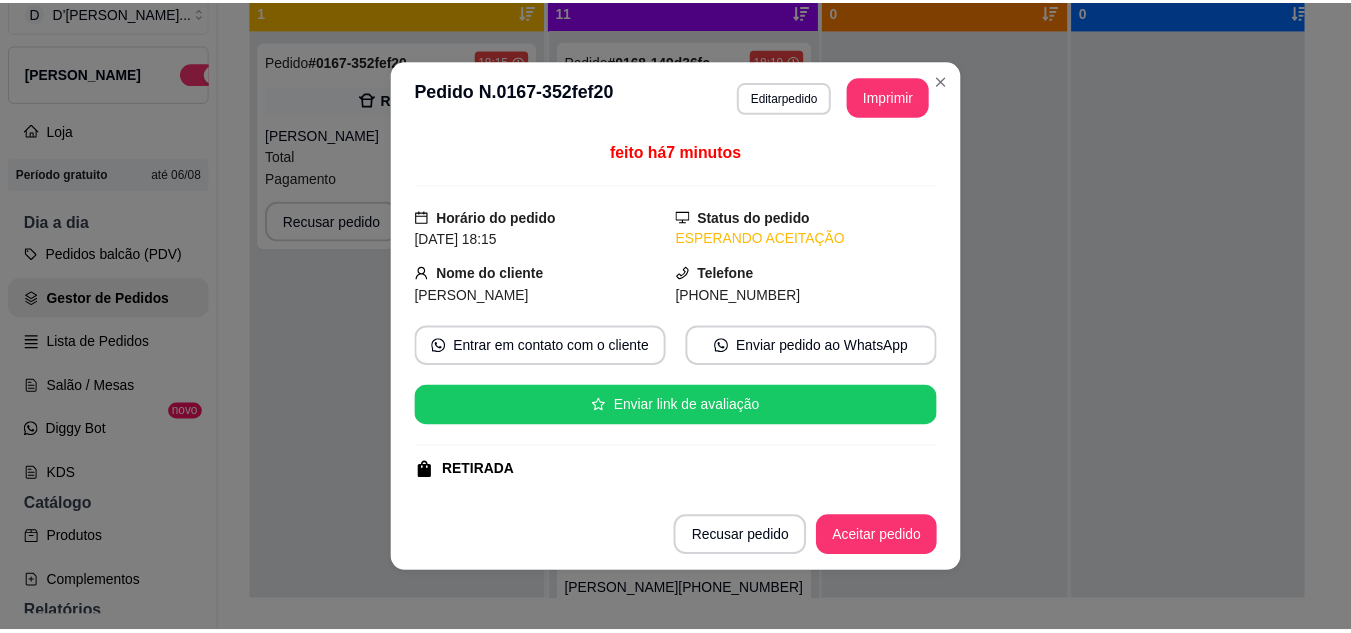 scroll, scrollTop: 0, scrollLeft: 0, axis: both 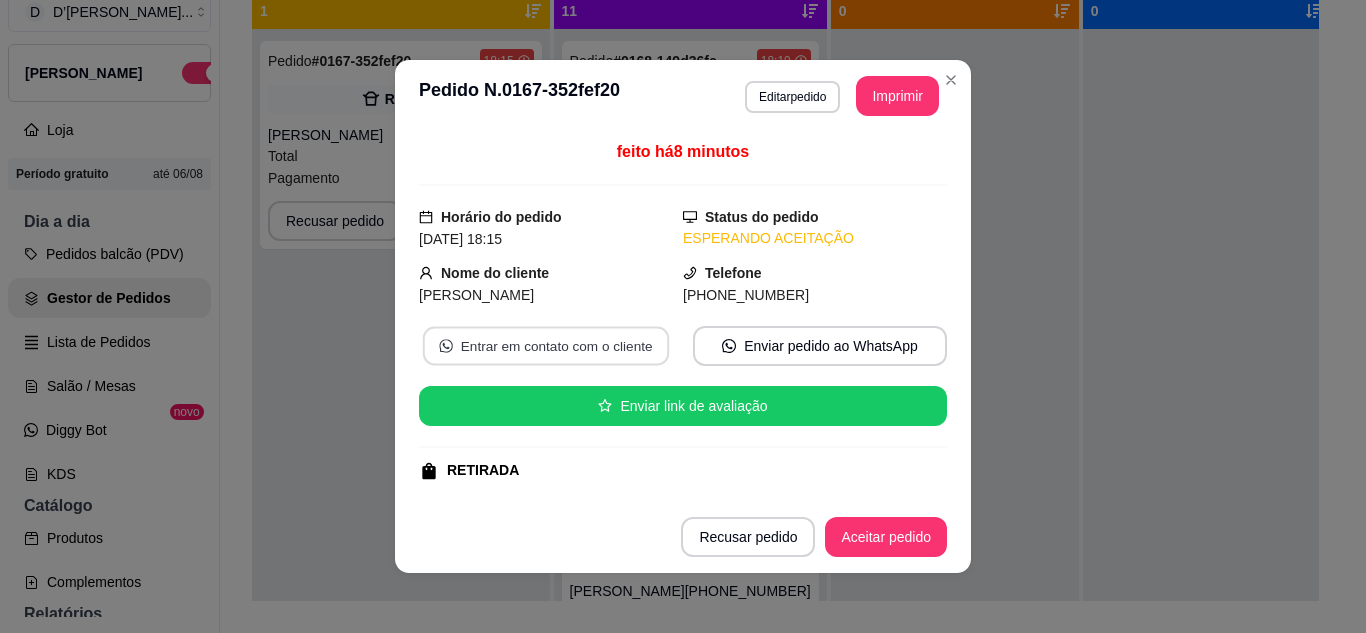 click on "Entrar em contato com o cliente" at bounding box center [546, 346] 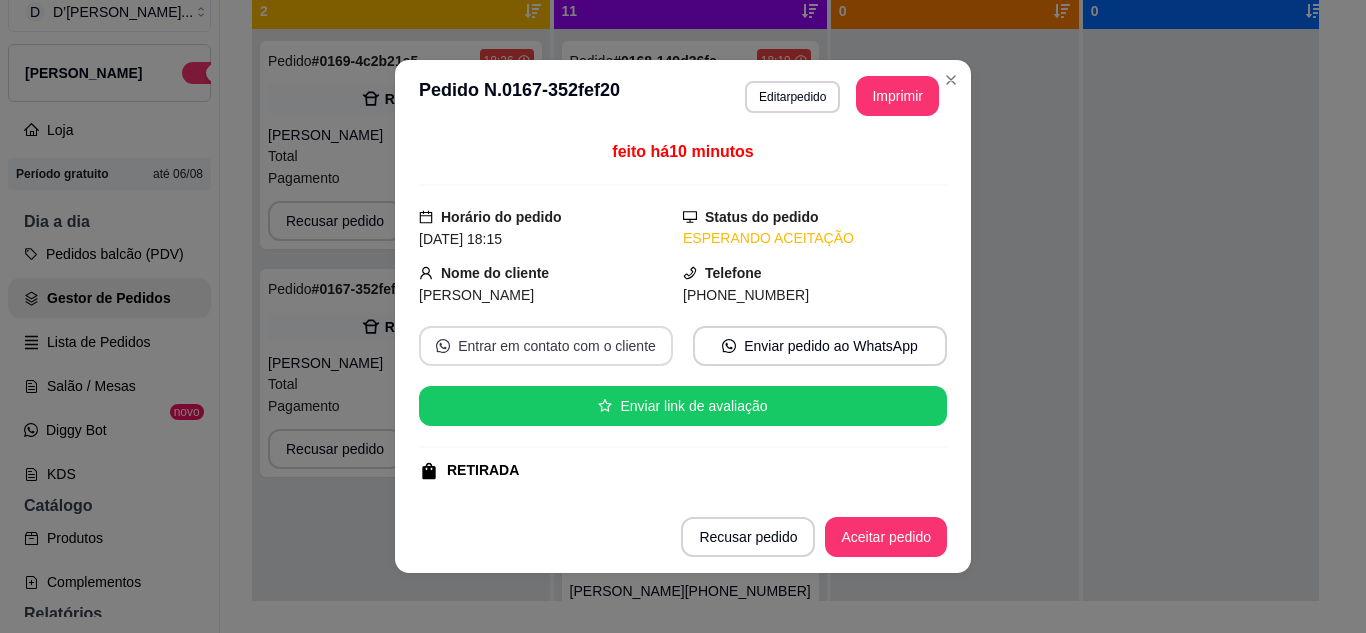 click on "Entrar em contato com o cliente" at bounding box center [546, 346] 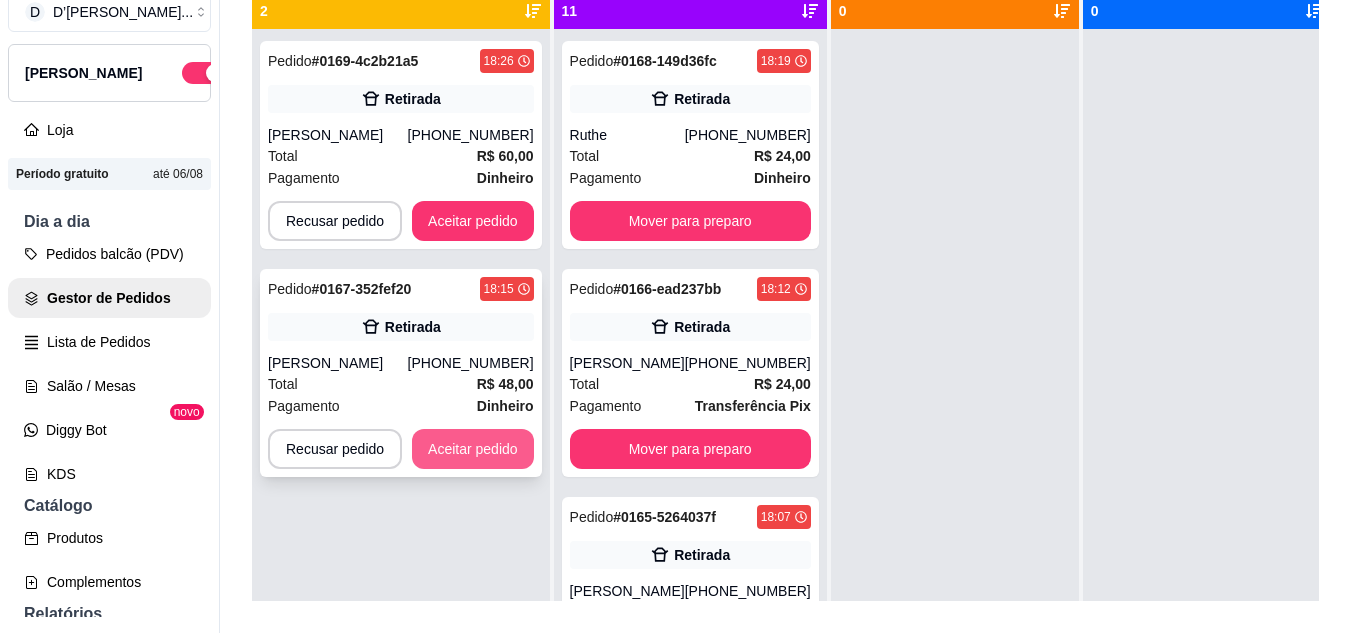 click on "Aceitar pedido" at bounding box center [473, 449] 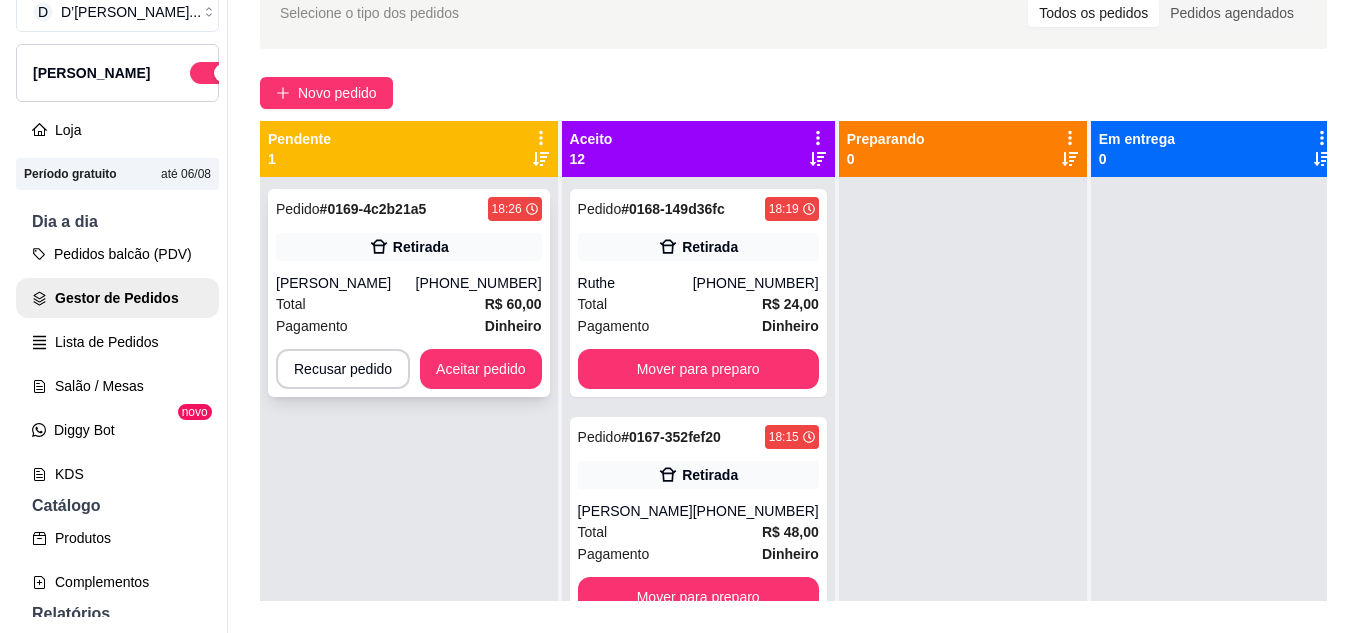 scroll, scrollTop: 19, scrollLeft: 0, axis: vertical 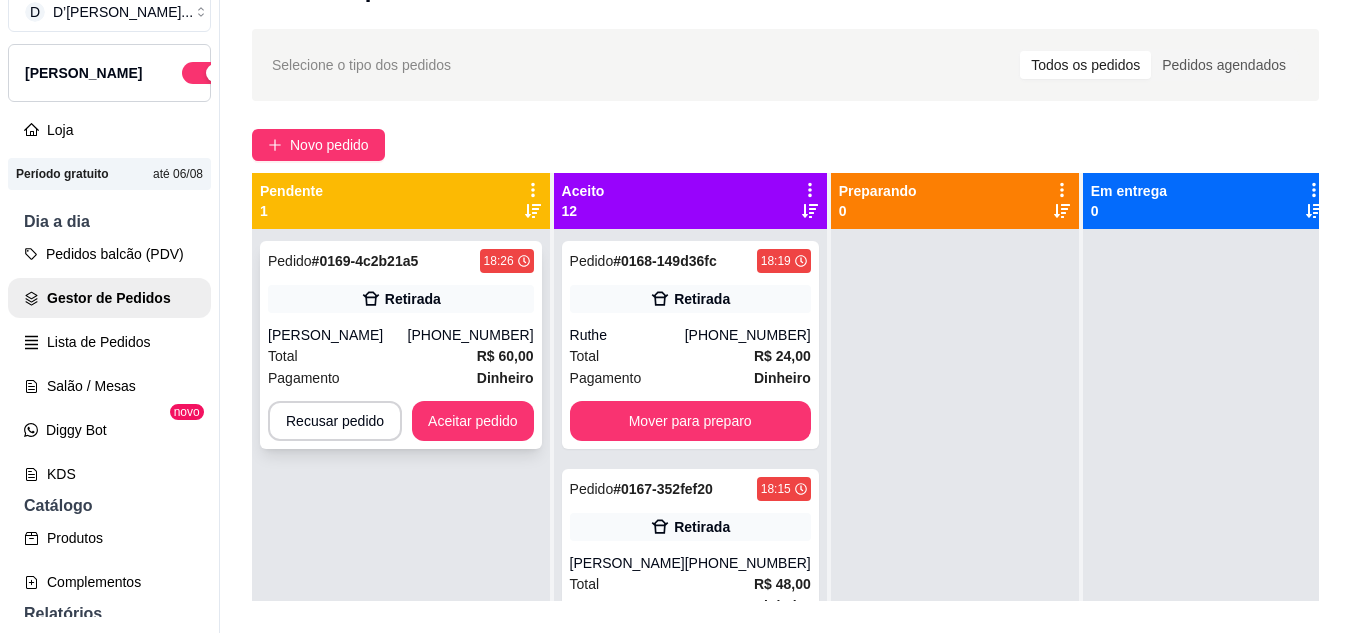 click on "Pedido  # 0169-4c2b21a5 18:26 Retirada [PERSON_NAME] [PHONE_NUMBER] Total R$ 60,00 Pagamento Dinheiro Recusar pedido Aceitar pedido" at bounding box center [401, 345] 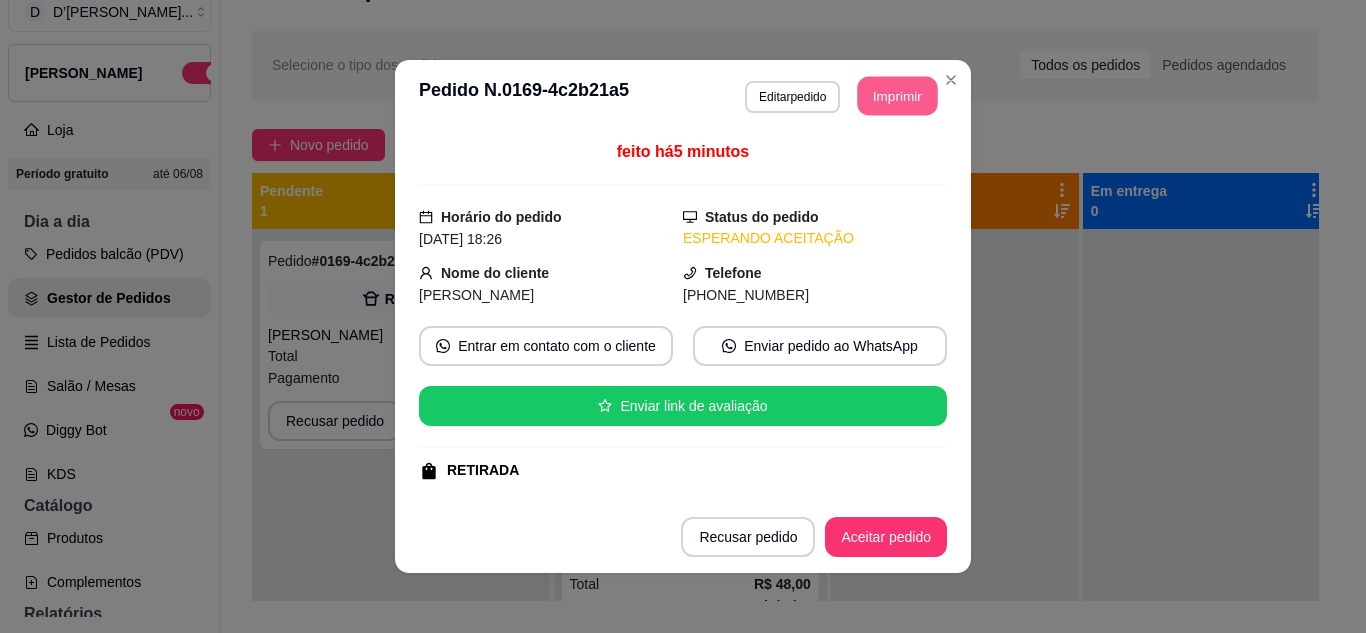 click on "Imprimir" at bounding box center (898, 96) 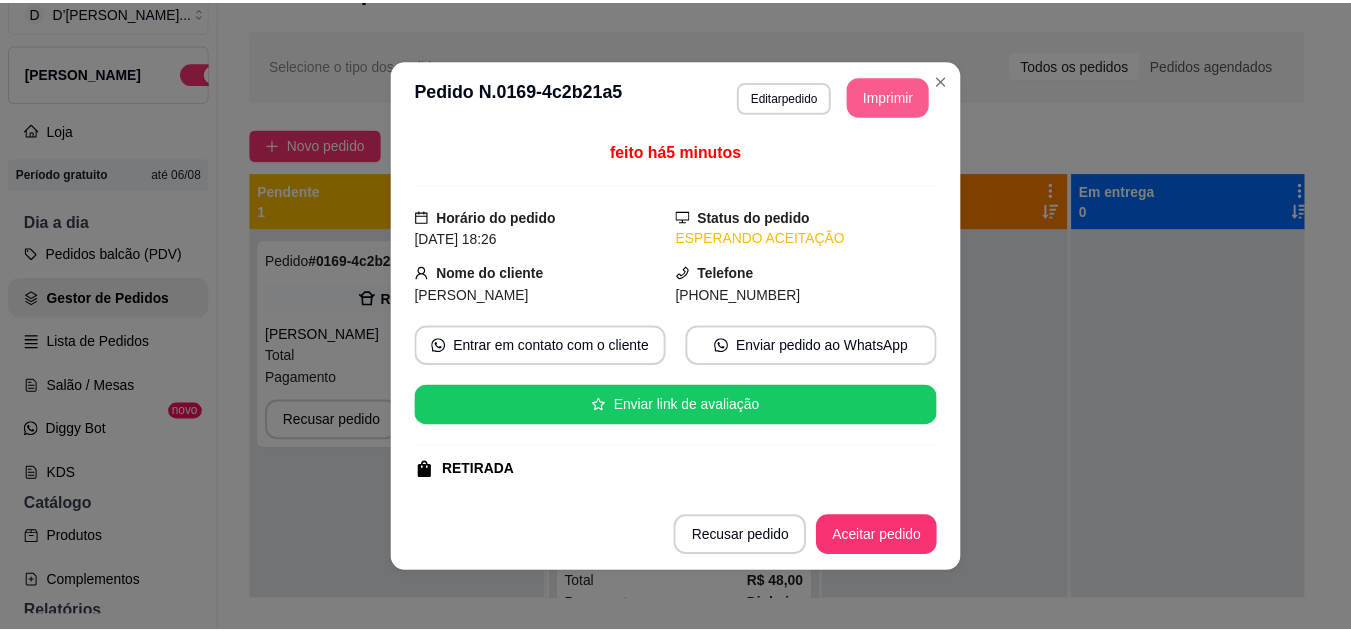 scroll, scrollTop: 0, scrollLeft: 0, axis: both 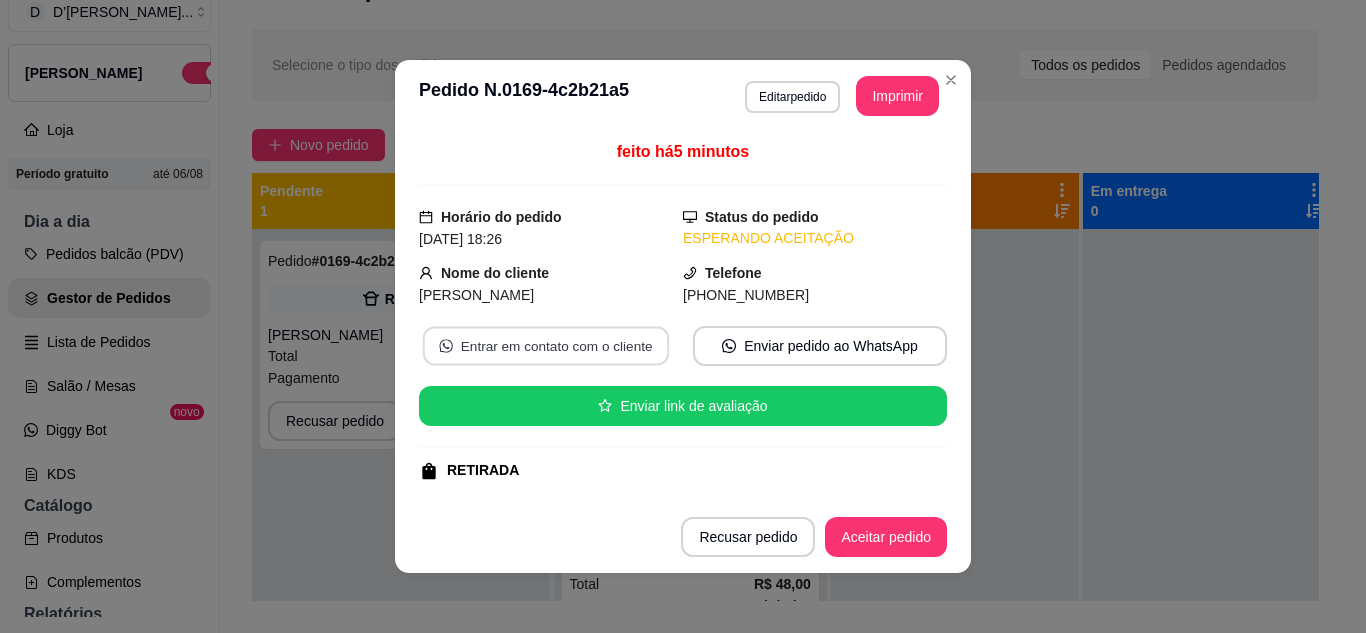click on "Entrar em contato com o cliente" at bounding box center (546, 346) 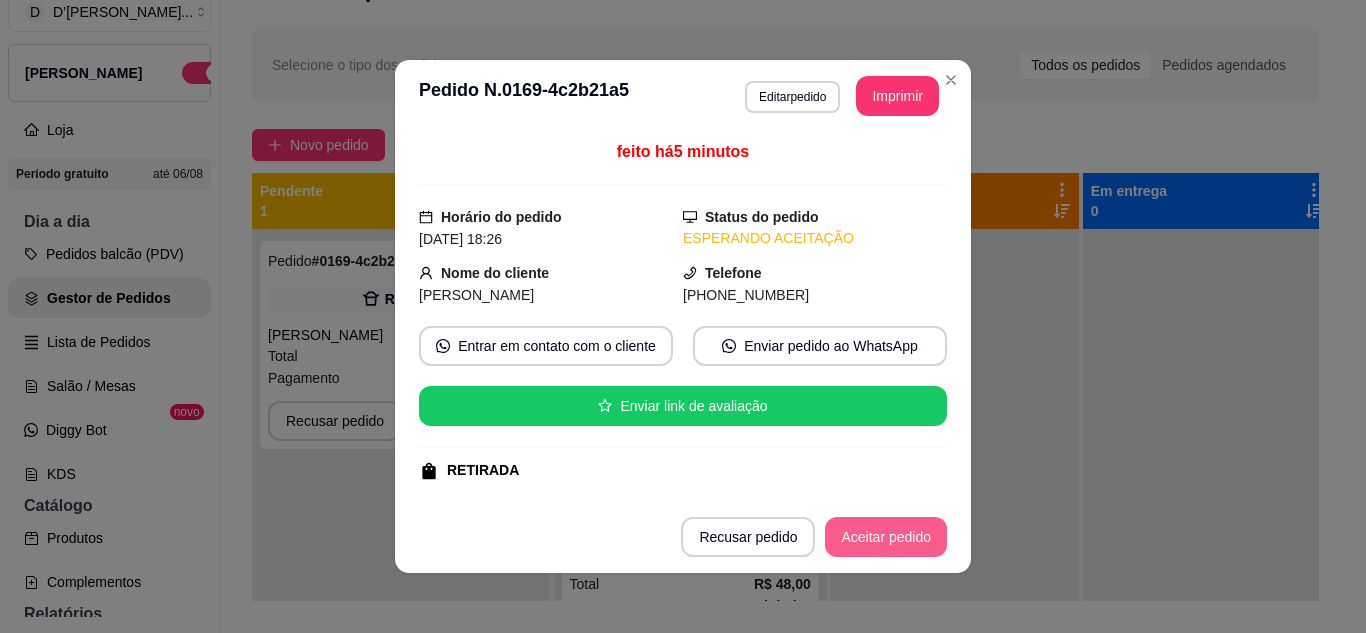 click on "Aceitar pedido" at bounding box center (886, 537) 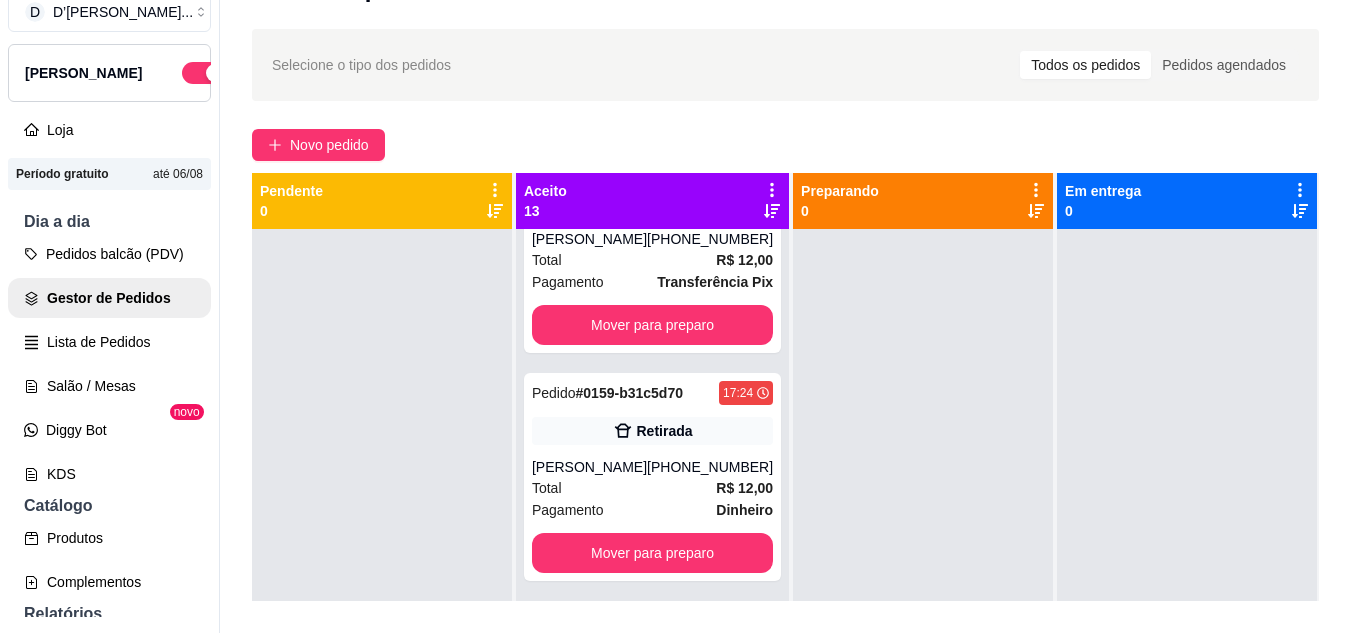 scroll, scrollTop: 2200, scrollLeft: 0, axis: vertical 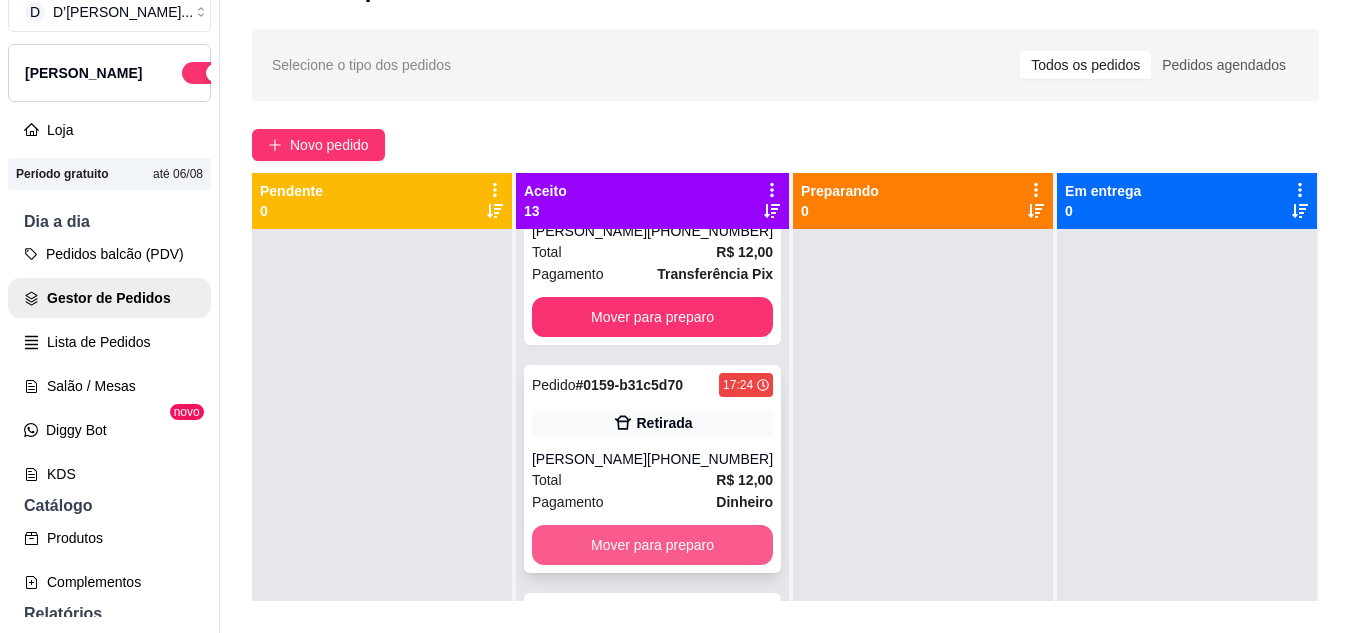 click on "Mover para preparo" at bounding box center [652, 545] 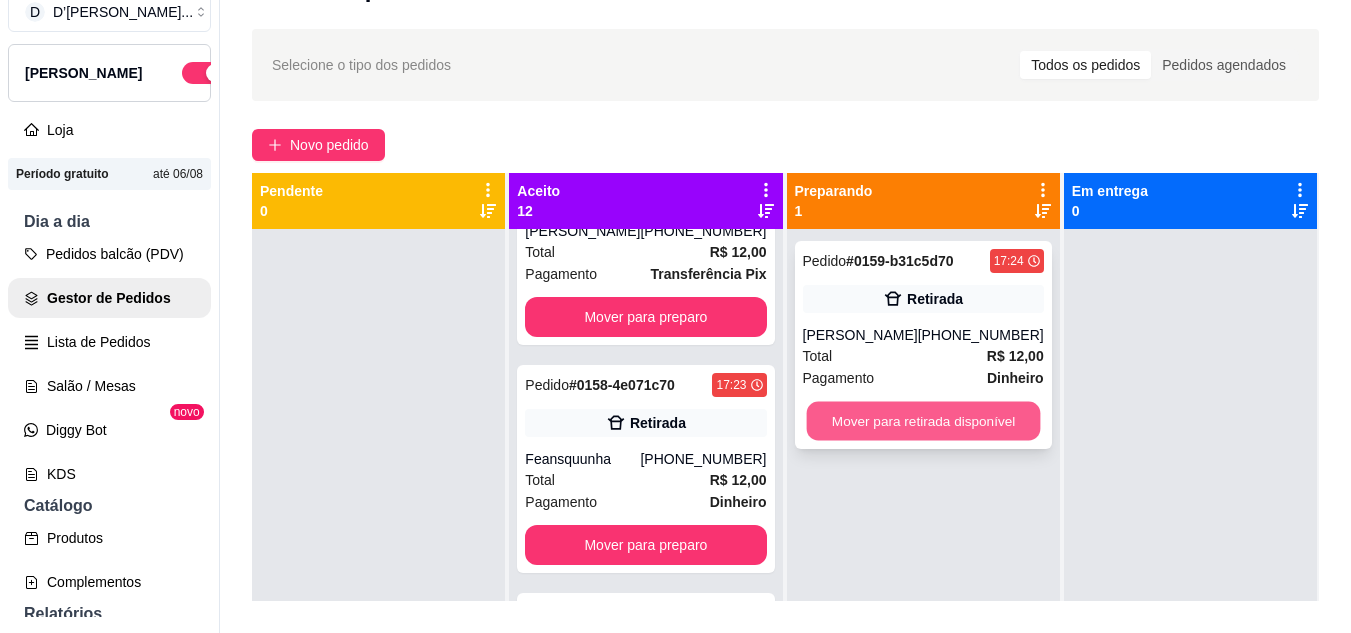 click on "Mover para retirada disponível" at bounding box center (923, 421) 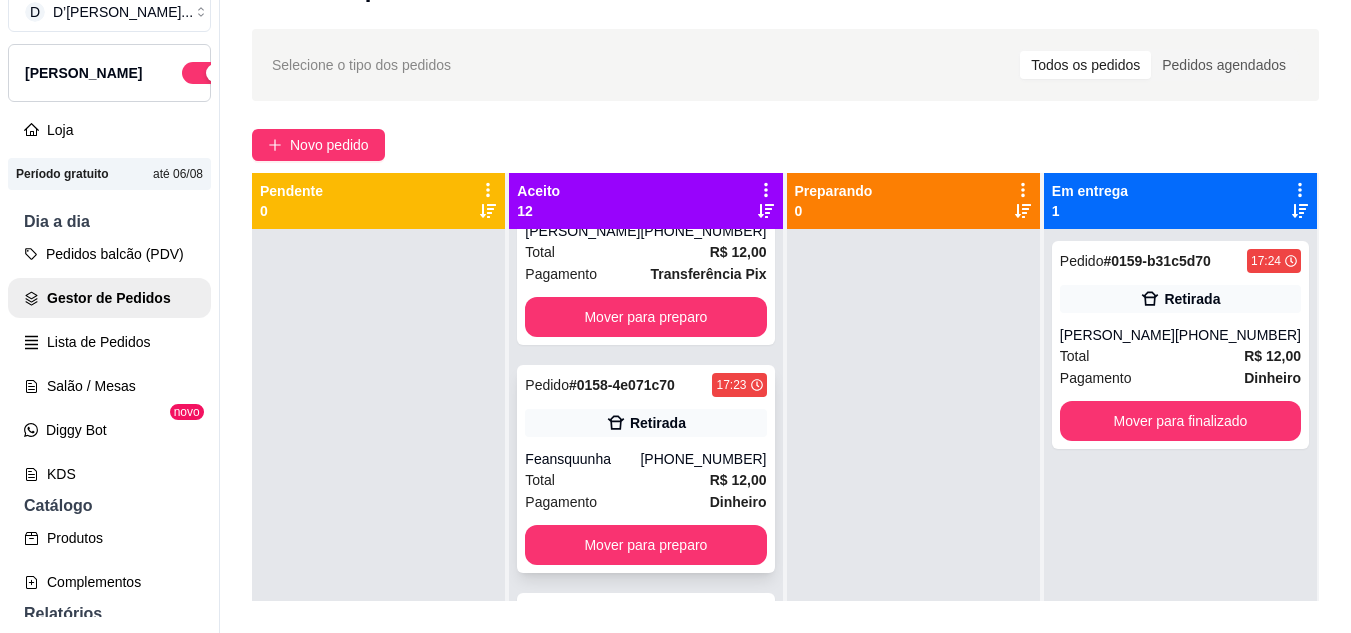 scroll, scrollTop: 2207, scrollLeft: 0, axis: vertical 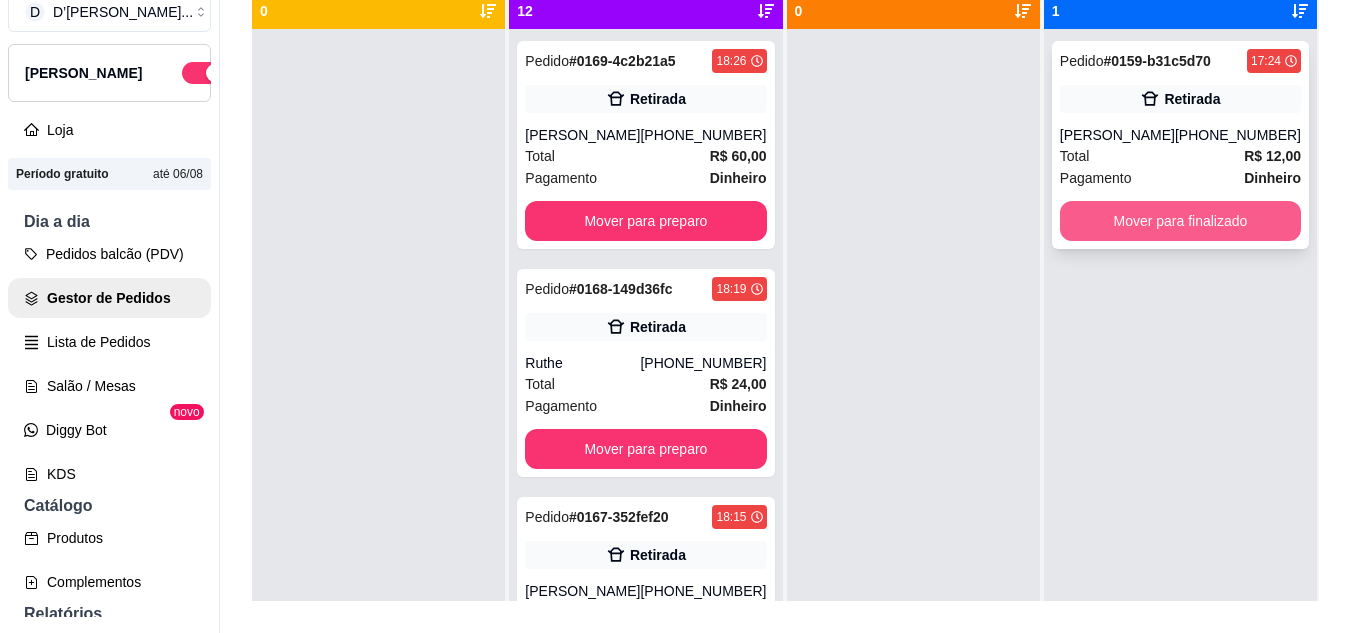 click on "Mover para finalizado" at bounding box center [1180, 221] 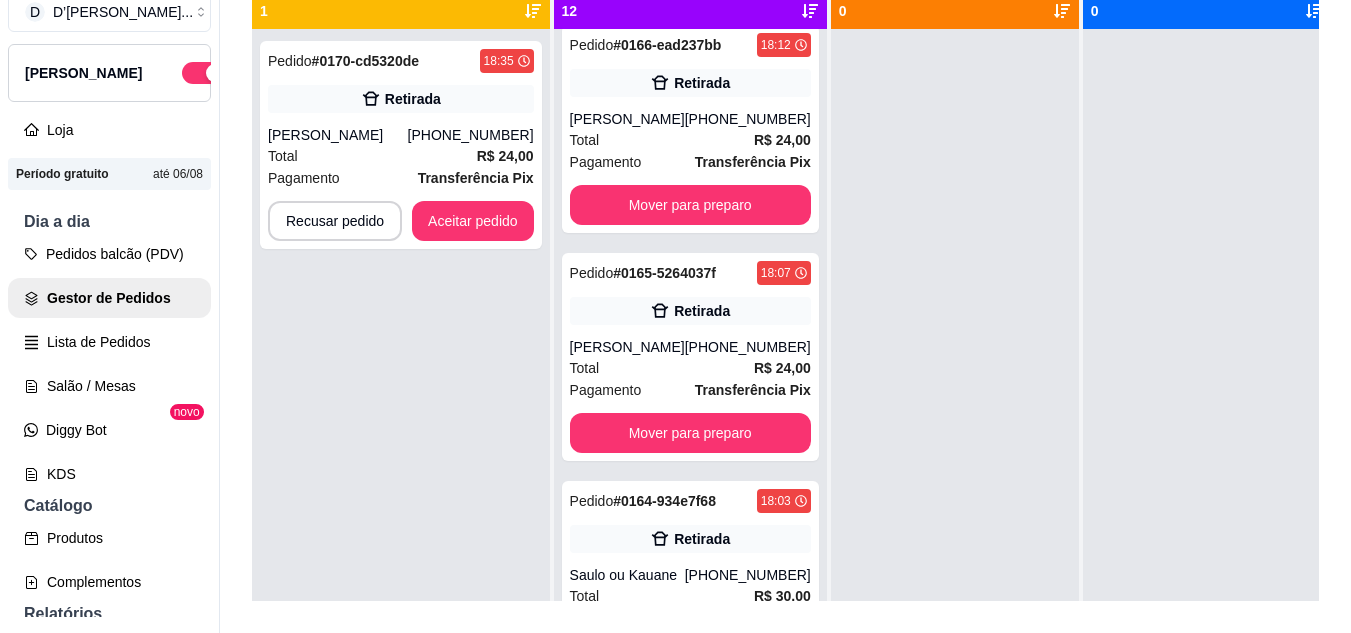 scroll, scrollTop: 800, scrollLeft: 0, axis: vertical 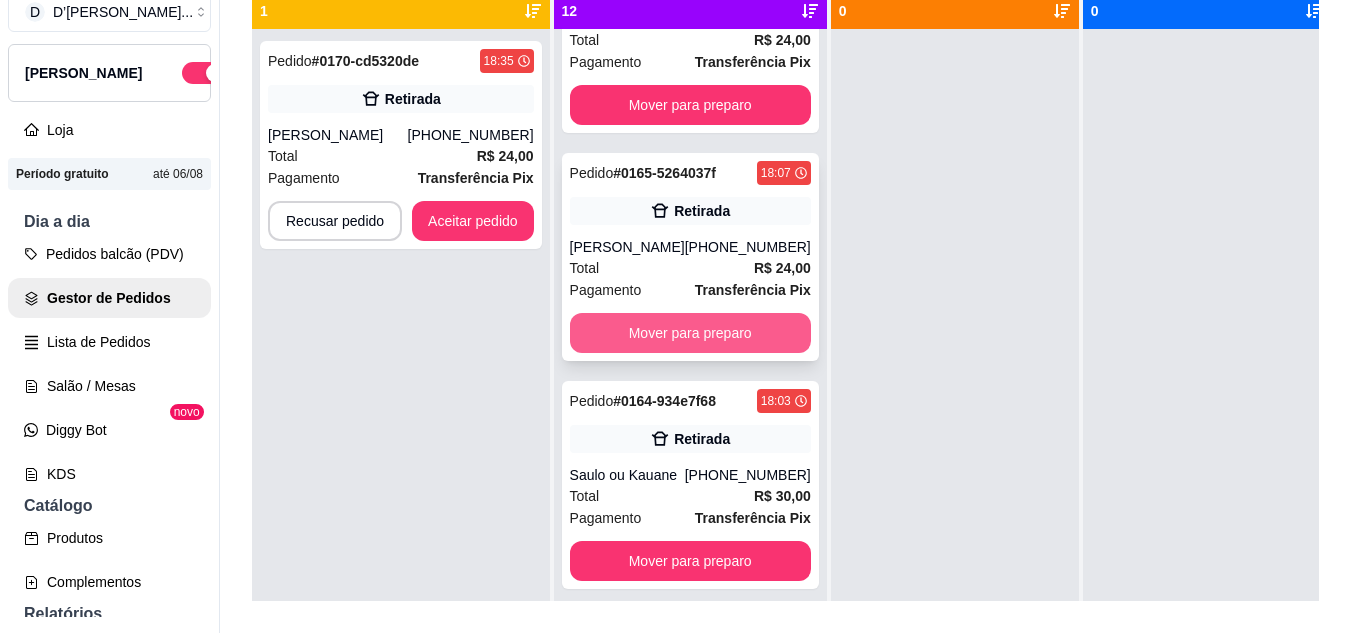 click on "Mover para preparo" at bounding box center [690, 333] 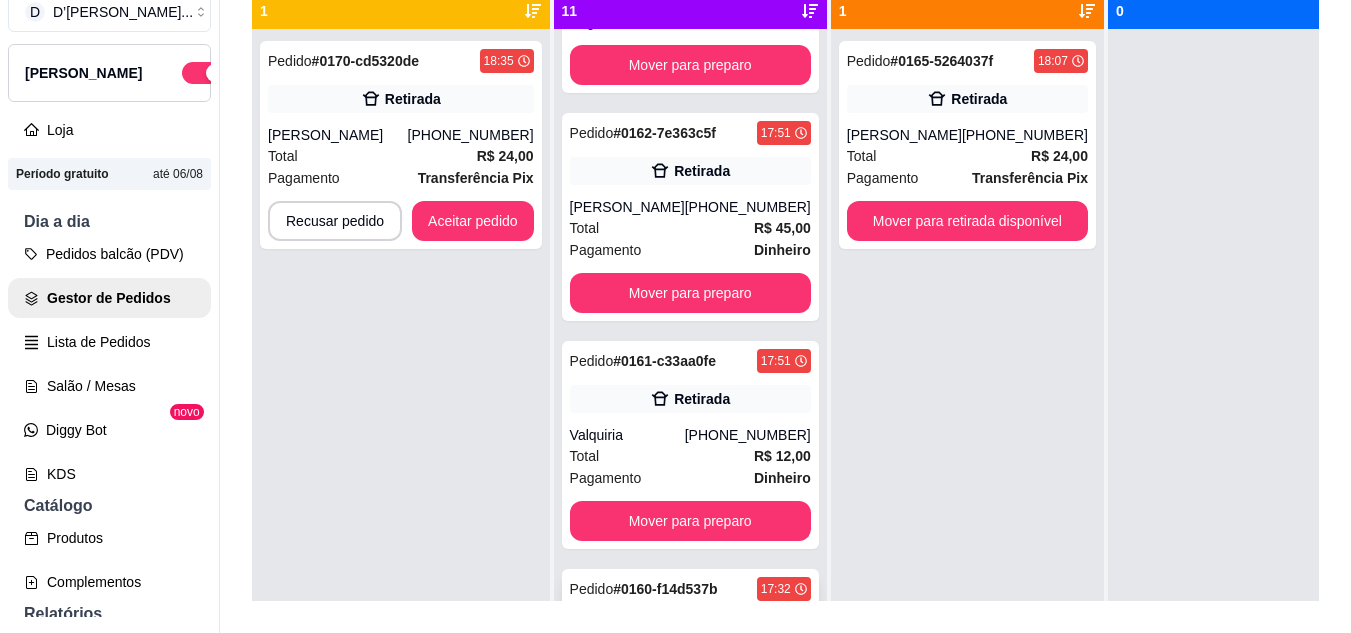 scroll, scrollTop: 1295, scrollLeft: 0, axis: vertical 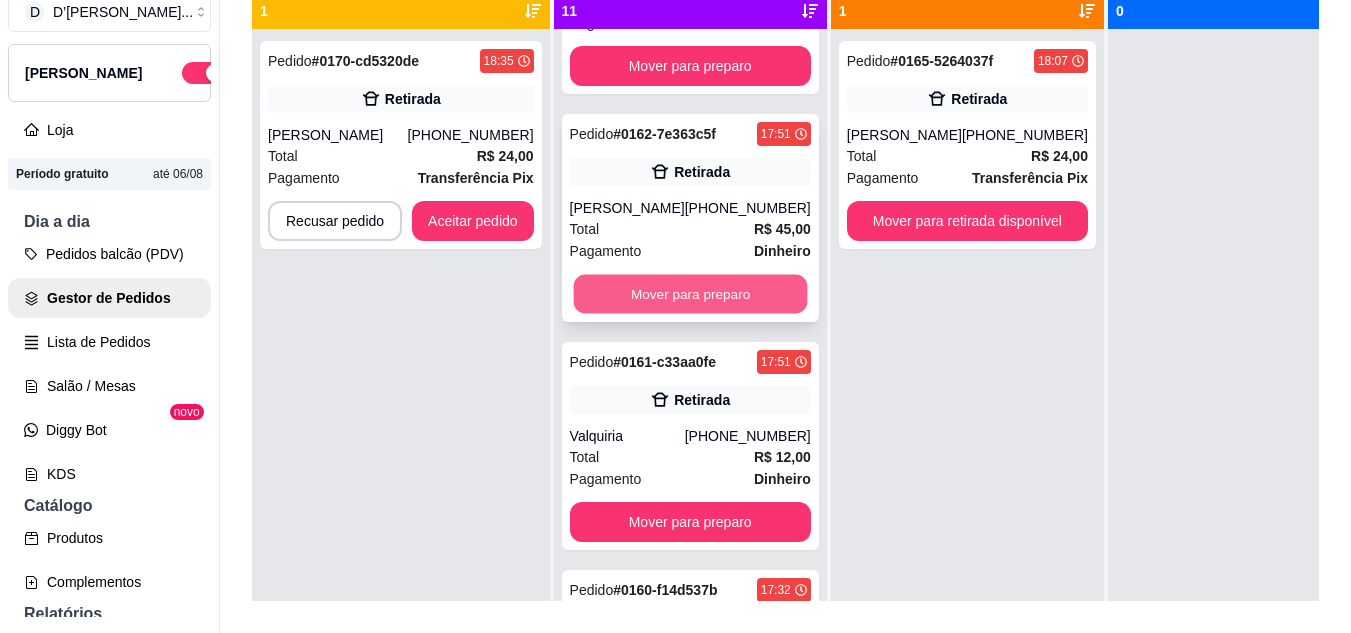 click on "Mover para preparo" at bounding box center (690, 294) 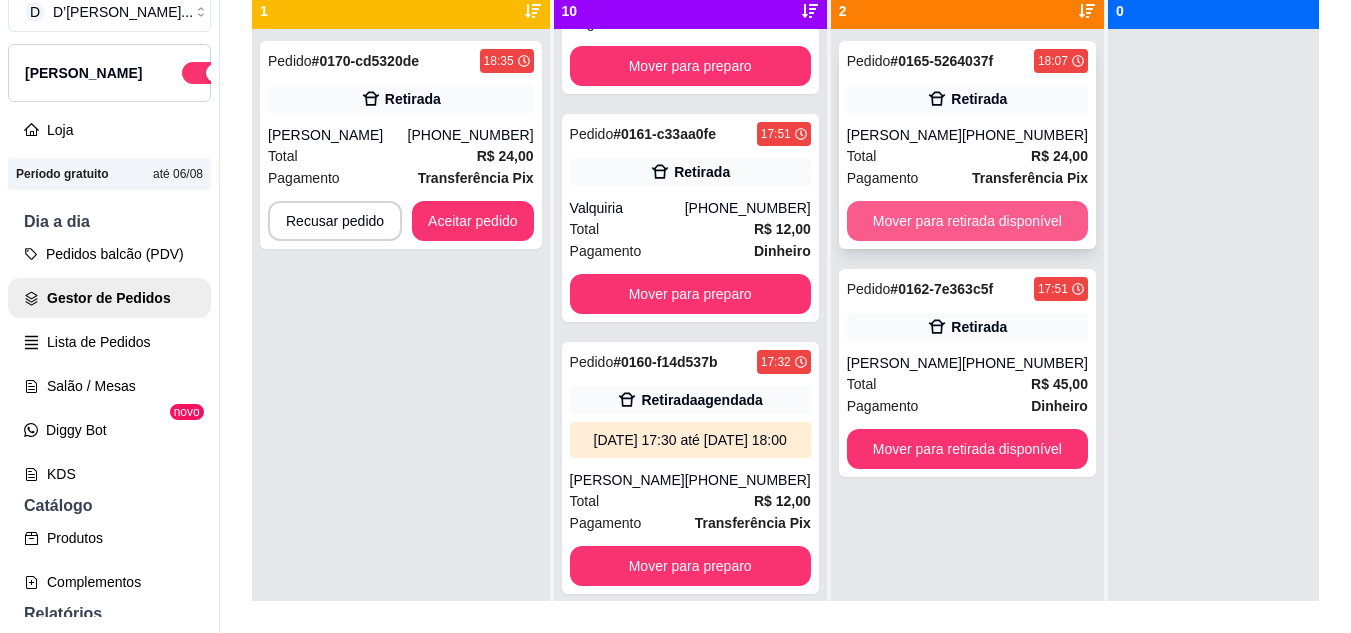 click on "Mover para retirada disponível" at bounding box center (967, 221) 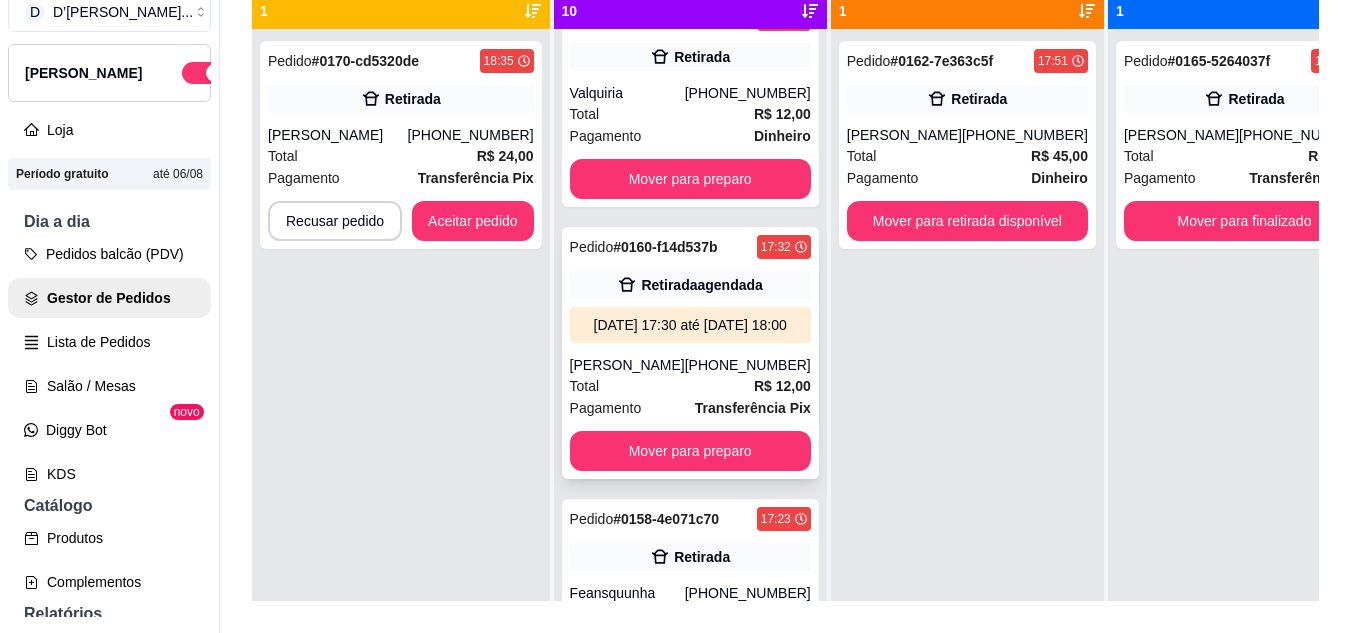 scroll, scrollTop: 1295, scrollLeft: 0, axis: vertical 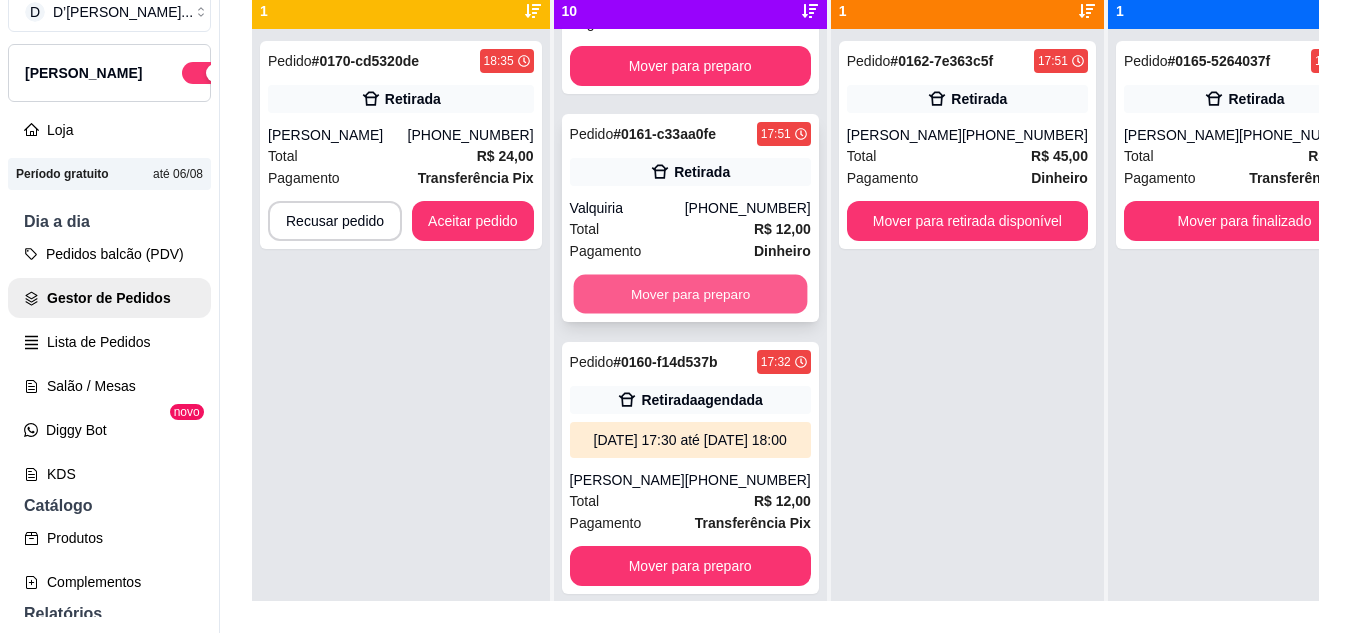 click on "Mover para preparo" at bounding box center (690, 294) 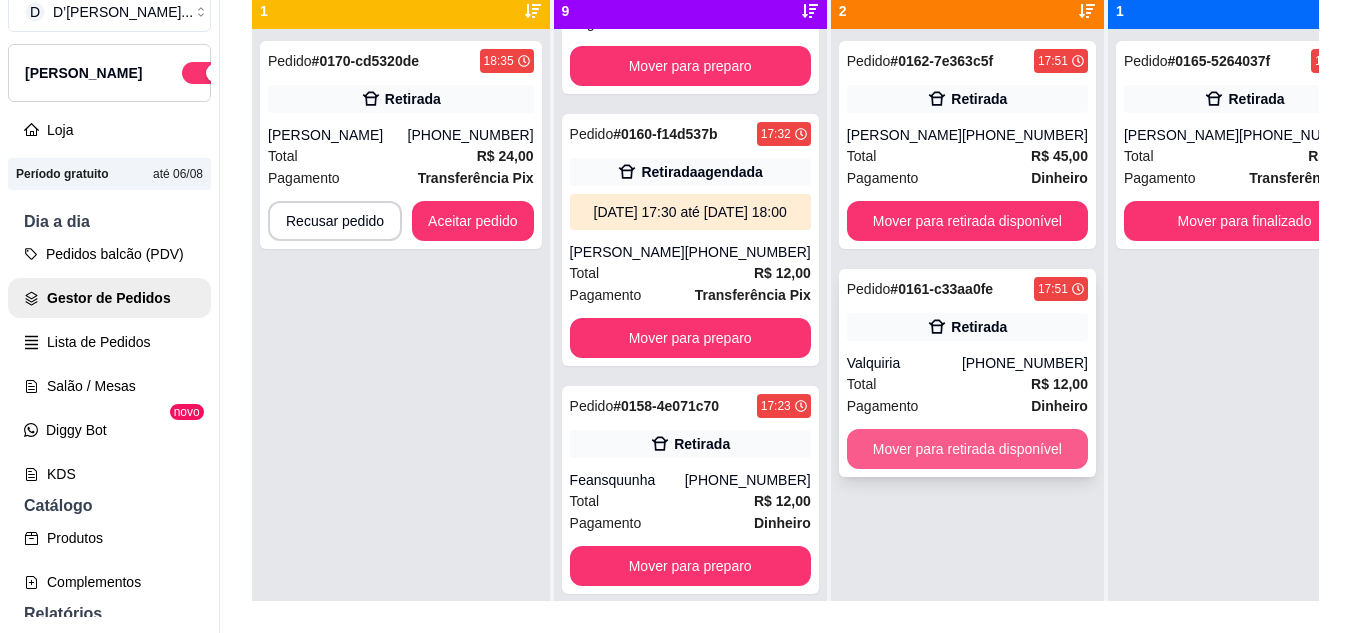 click on "Mover para retirada disponível" at bounding box center [967, 449] 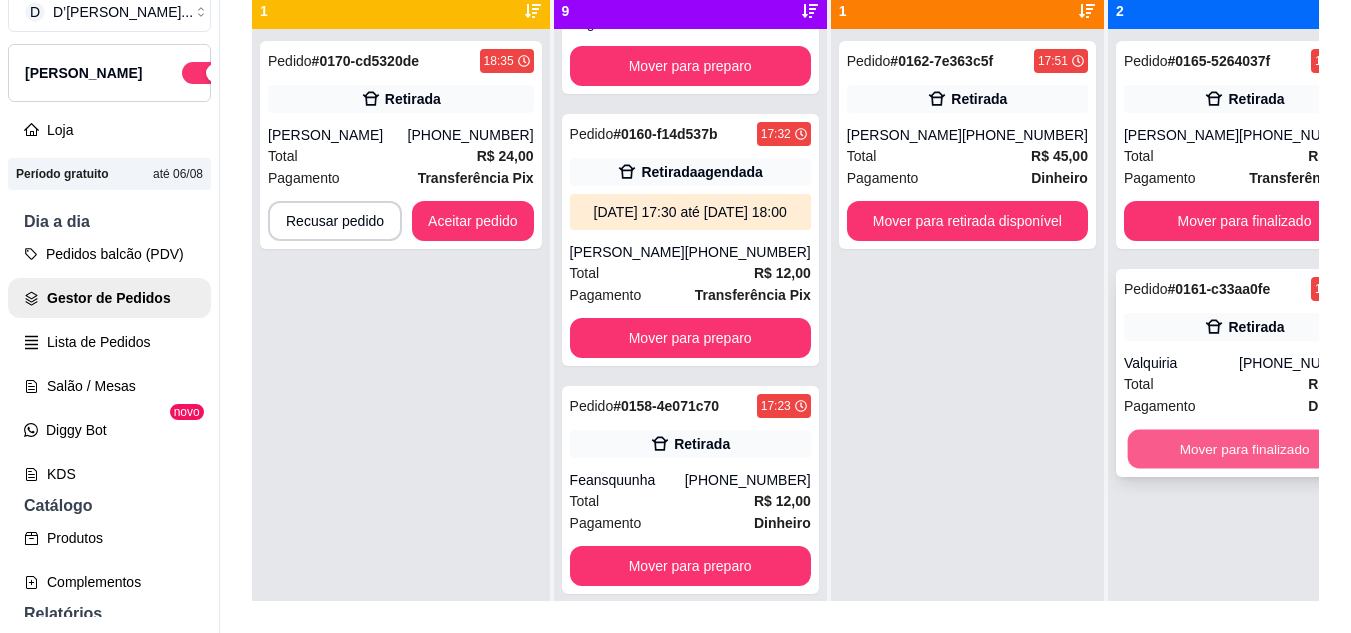 click on "Mover para finalizado" at bounding box center [1245, 449] 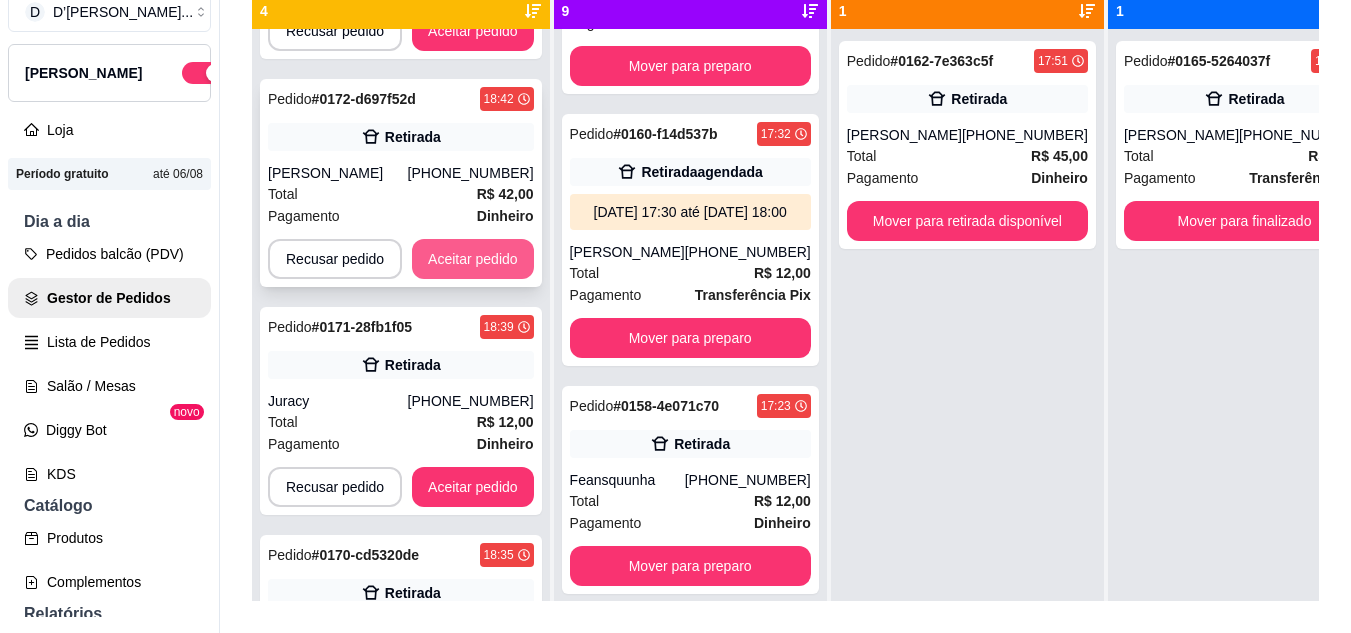 scroll, scrollTop: 299, scrollLeft: 0, axis: vertical 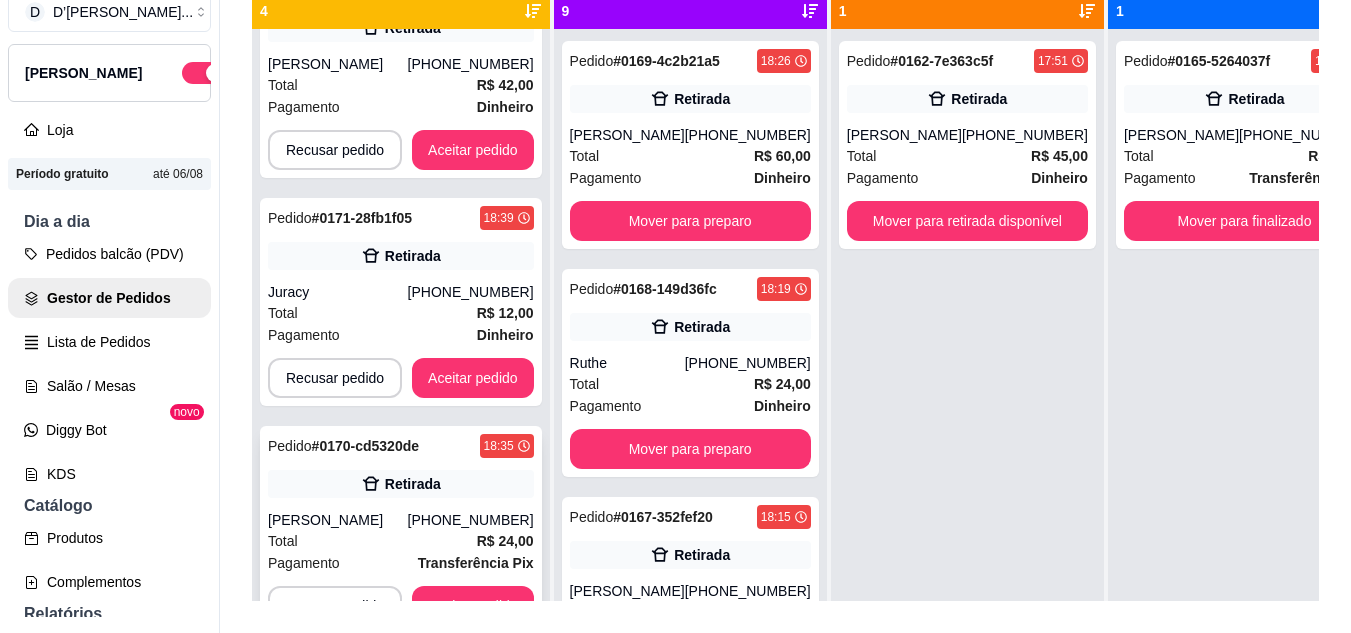 click on "Total R$ 24,00" at bounding box center [401, 541] 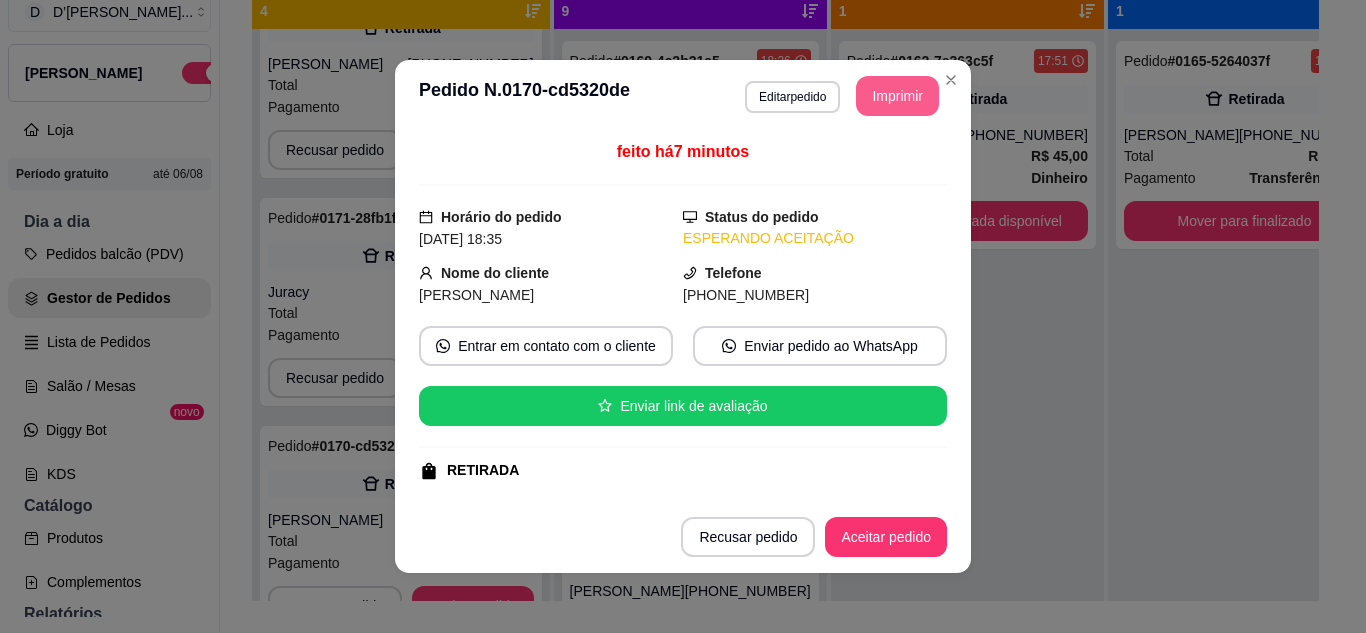 click on "Imprimir" at bounding box center [897, 96] 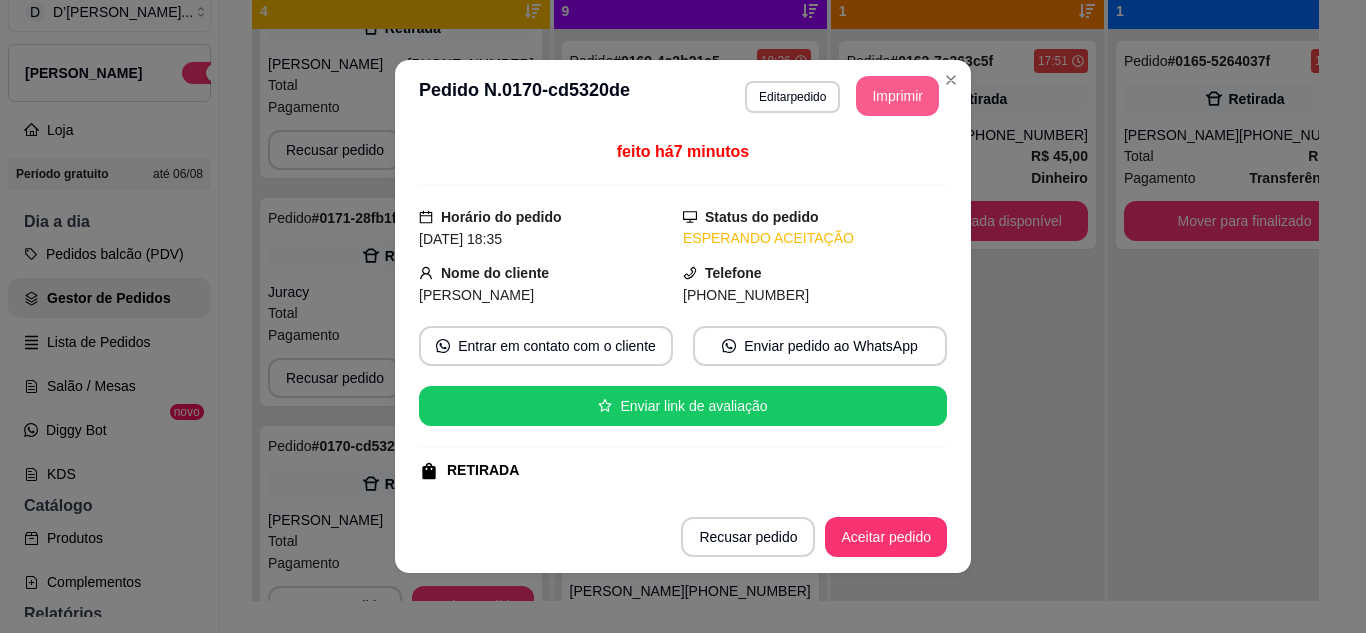 scroll, scrollTop: 0, scrollLeft: 0, axis: both 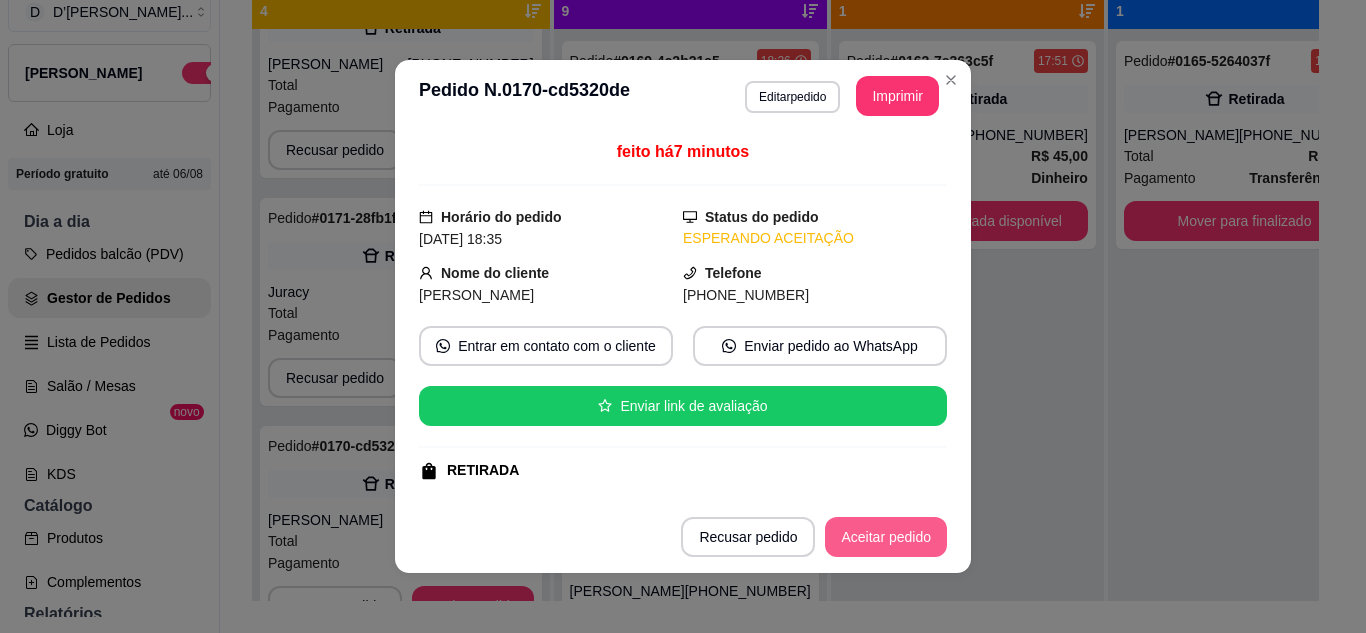 click on "Aceitar pedido" at bounding box center (886, 537) 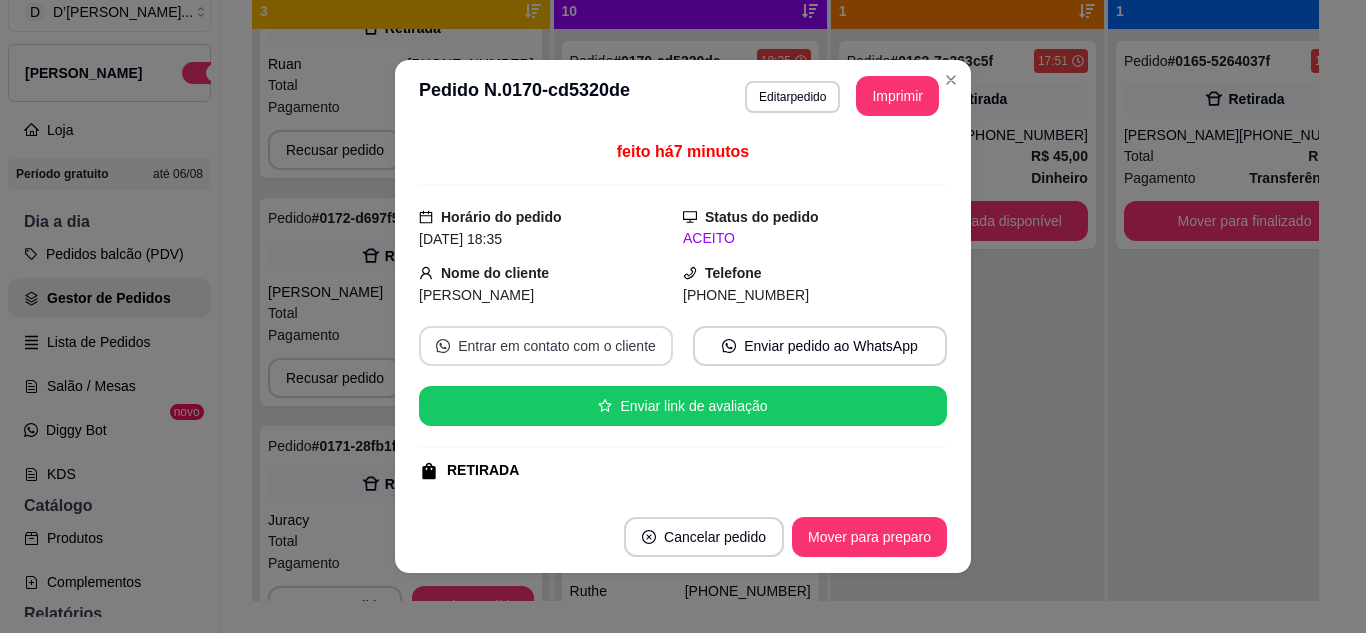 scroll, scrollTop: 71, scrollLeft: 0, axis: vertical 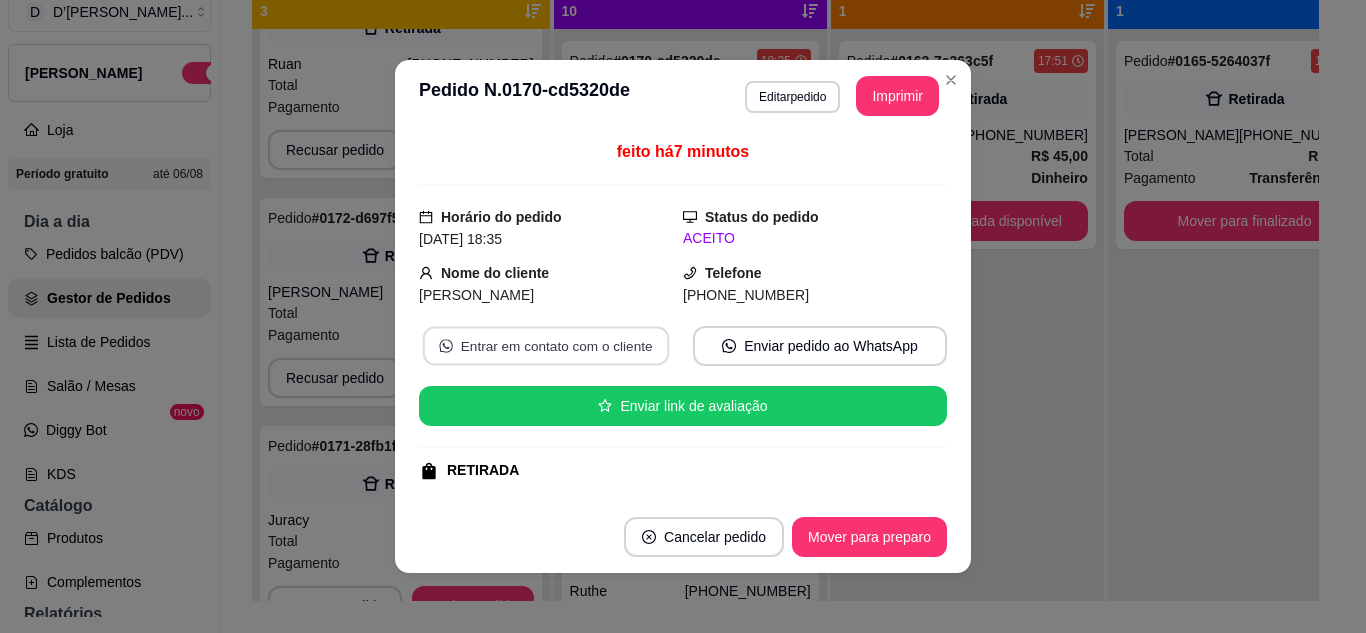 click on "Entrar em contato com o cliente" at bounding box center (546, 346) 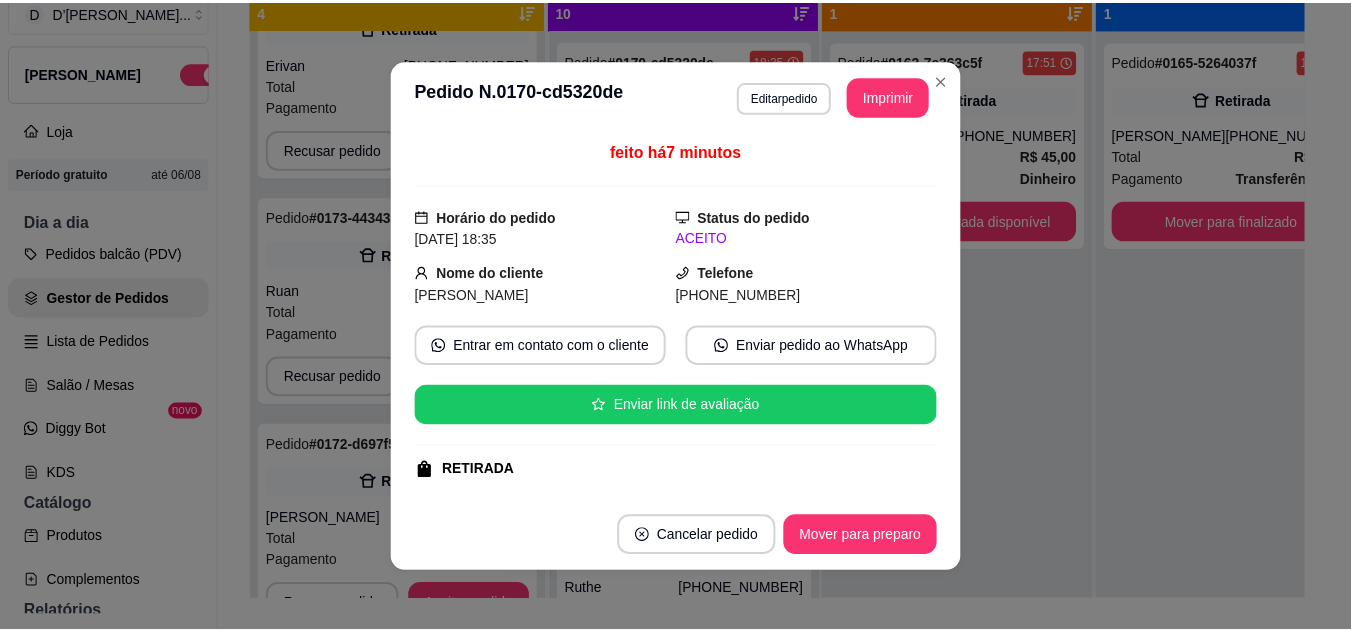scroll, scrollTop: 299, scrollLeft: 0, axis: vertical 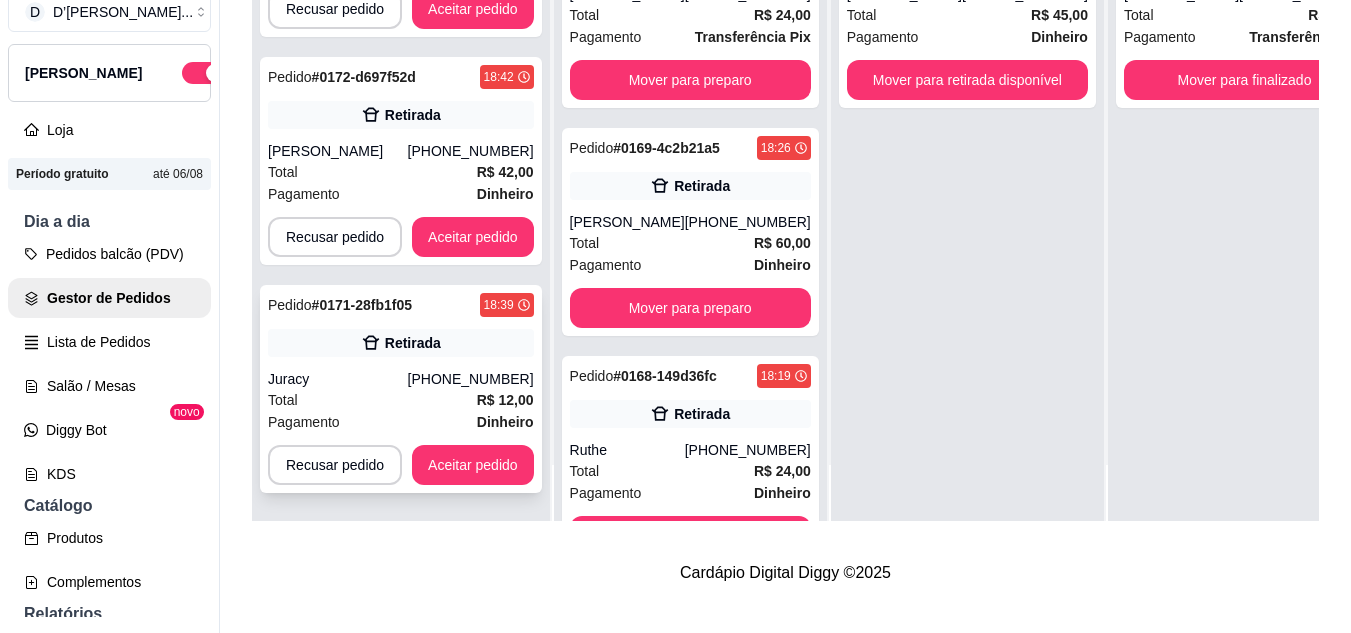 click on "Total R$ 12,00" at bounding box center [401, 400] 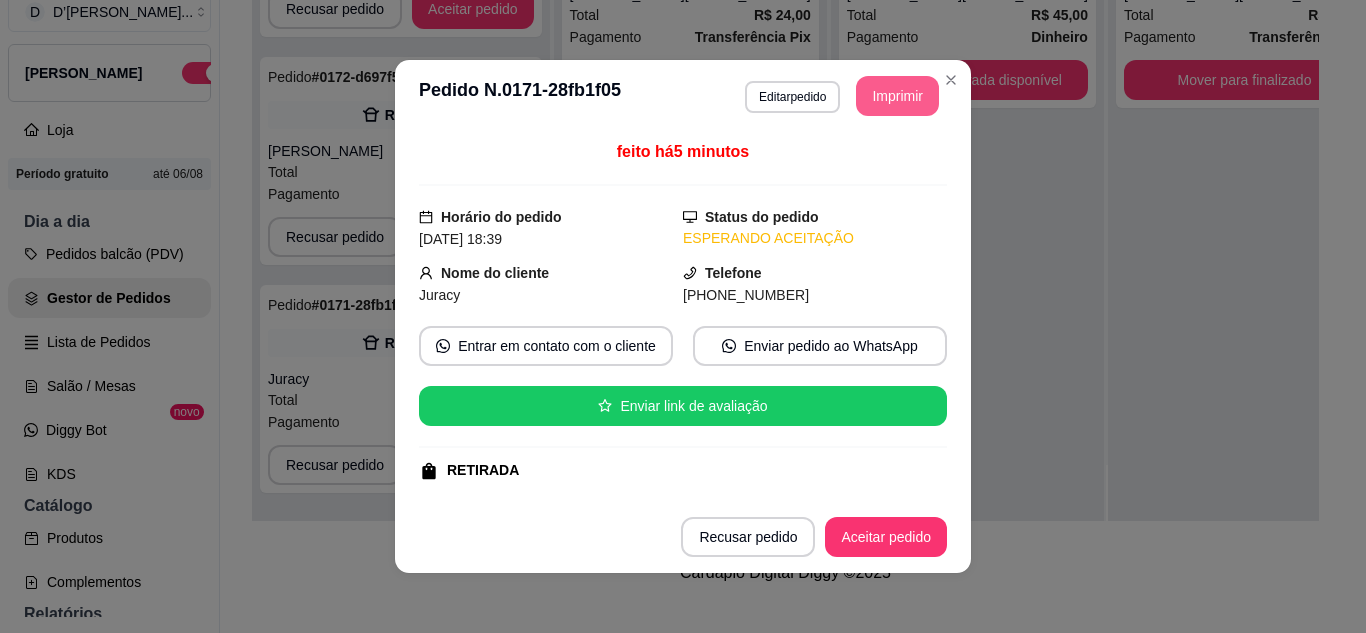 click on "Imprimir" at bounding box center [897, 96] 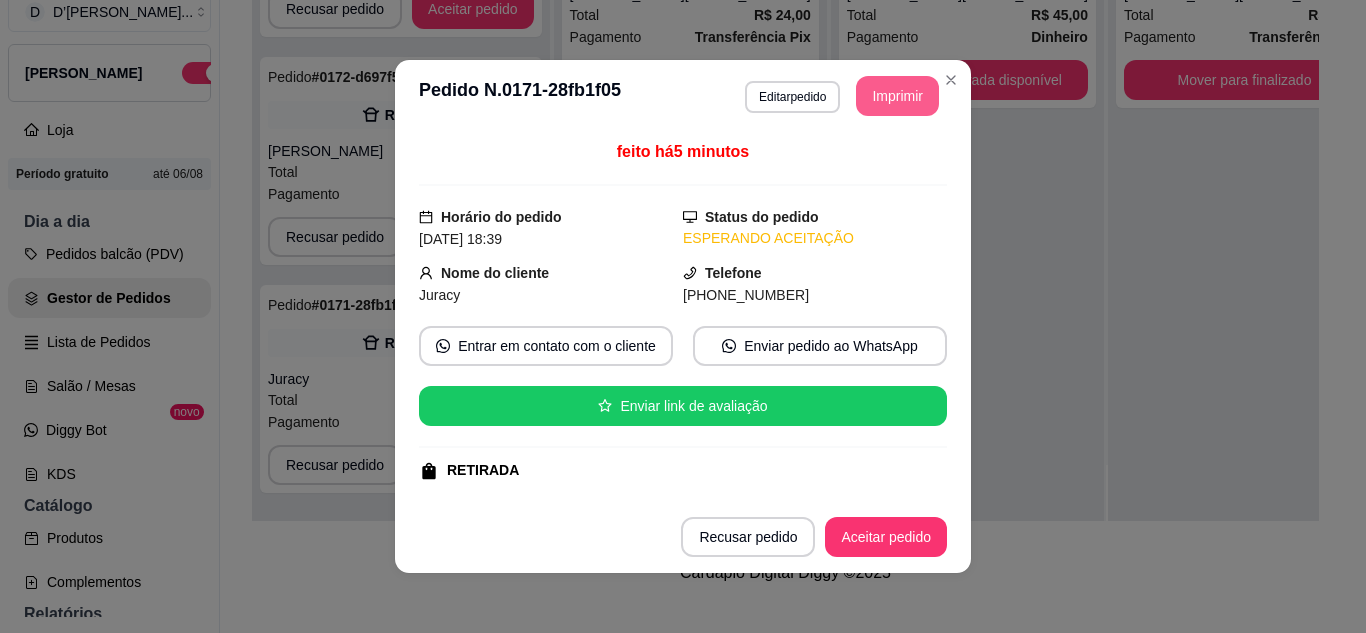 scroll, scrollTop: 0, scrollLeft: 0, axis: both 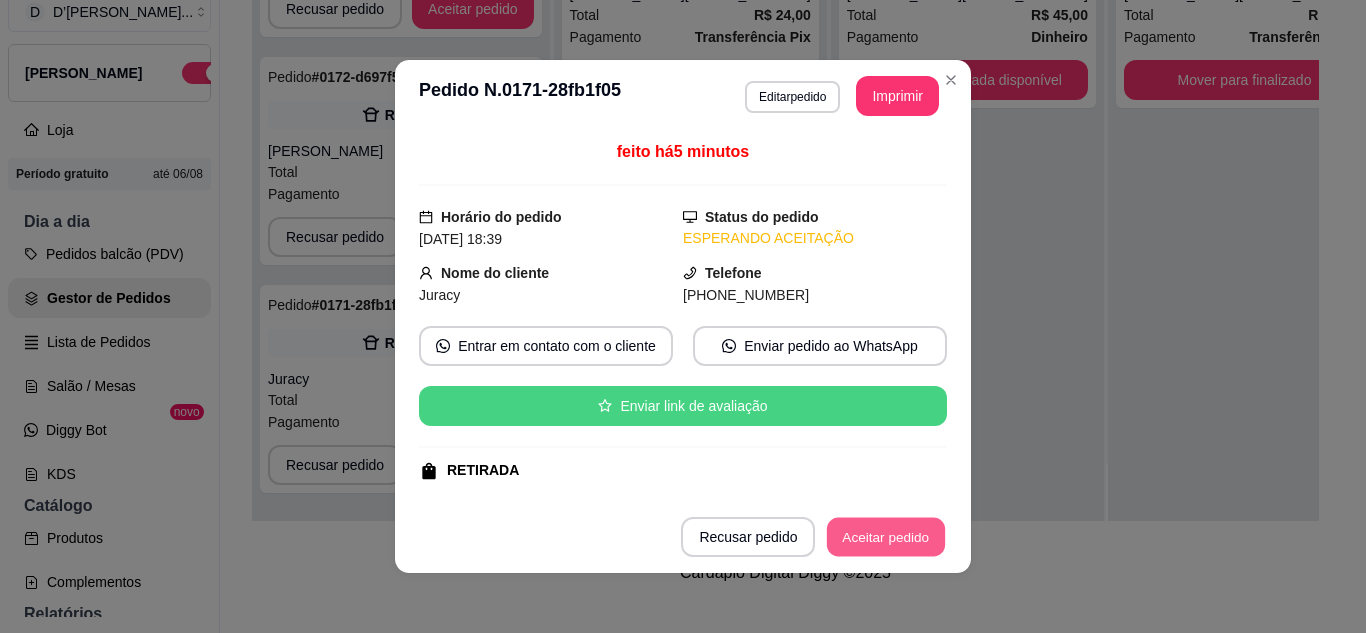 click on "Aceitar pedido" at bounding box center [886, 537] 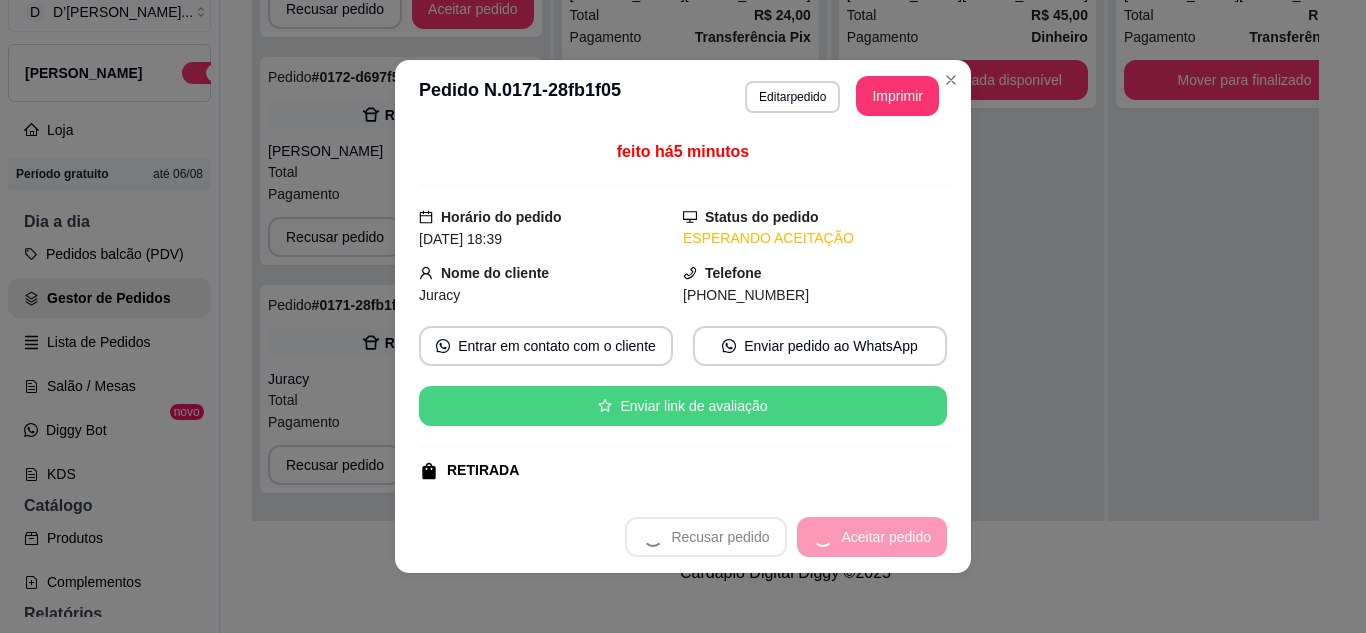 scroll, scrollTop: 71, scrollLeft: 0, axis: vertical 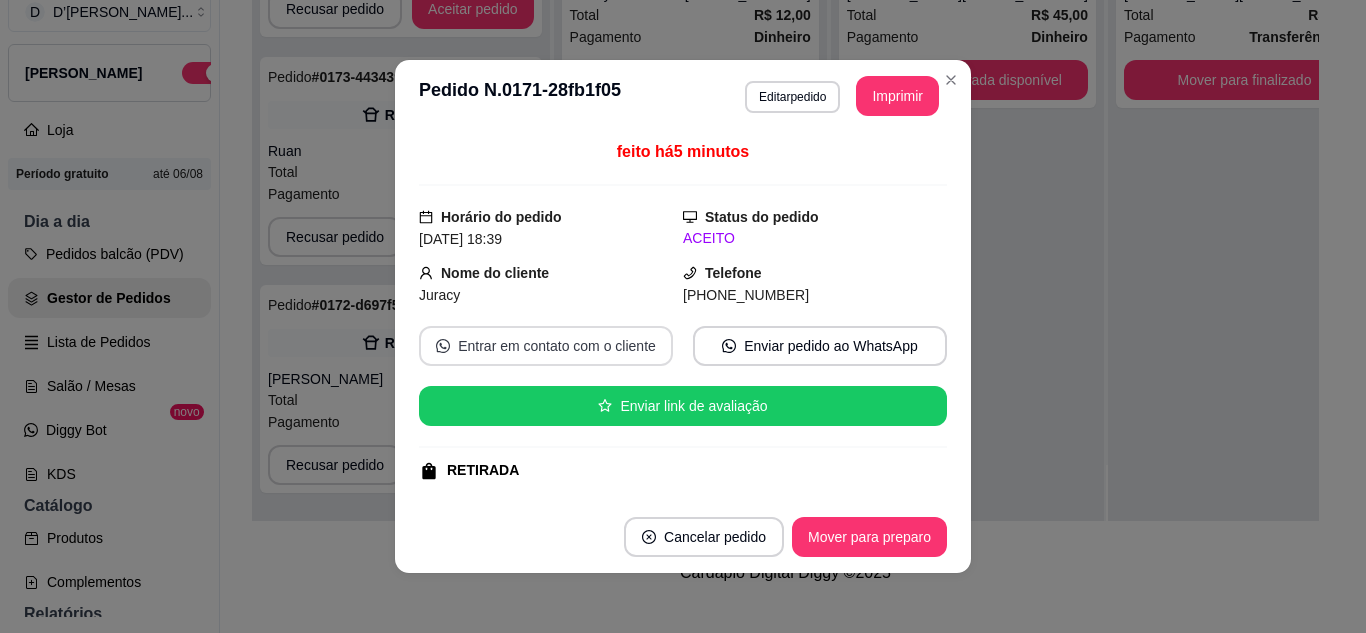 click on "Entrar em contato com o cliente" at bounding box center (546, 346) 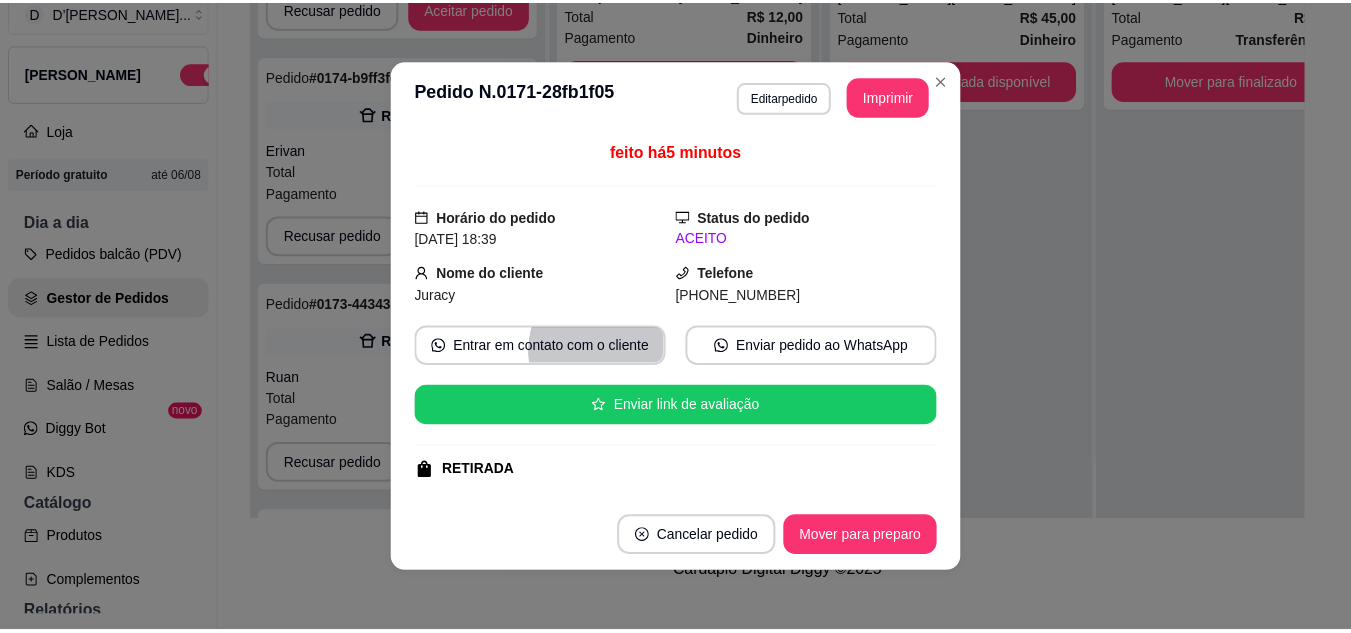 scroll, scrollTop: 299, scrollLeft: 0, axis: vertical 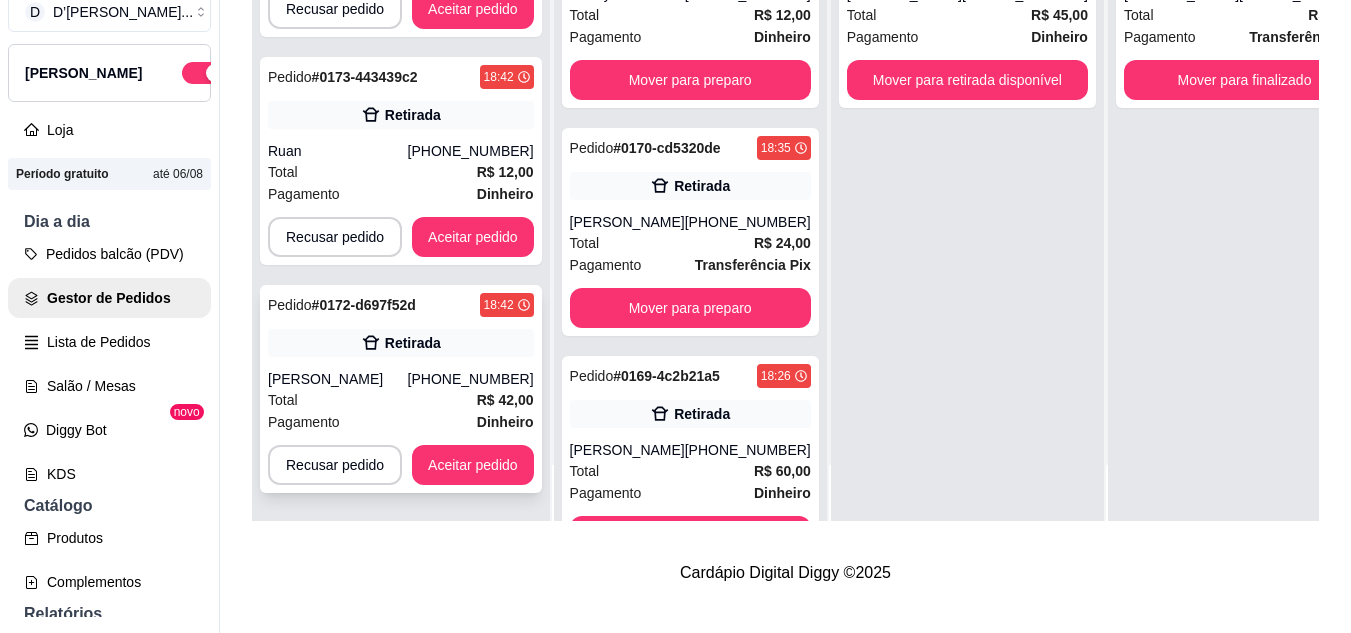 click on "Total R$ 42,00" at bounding box center (401, 400) 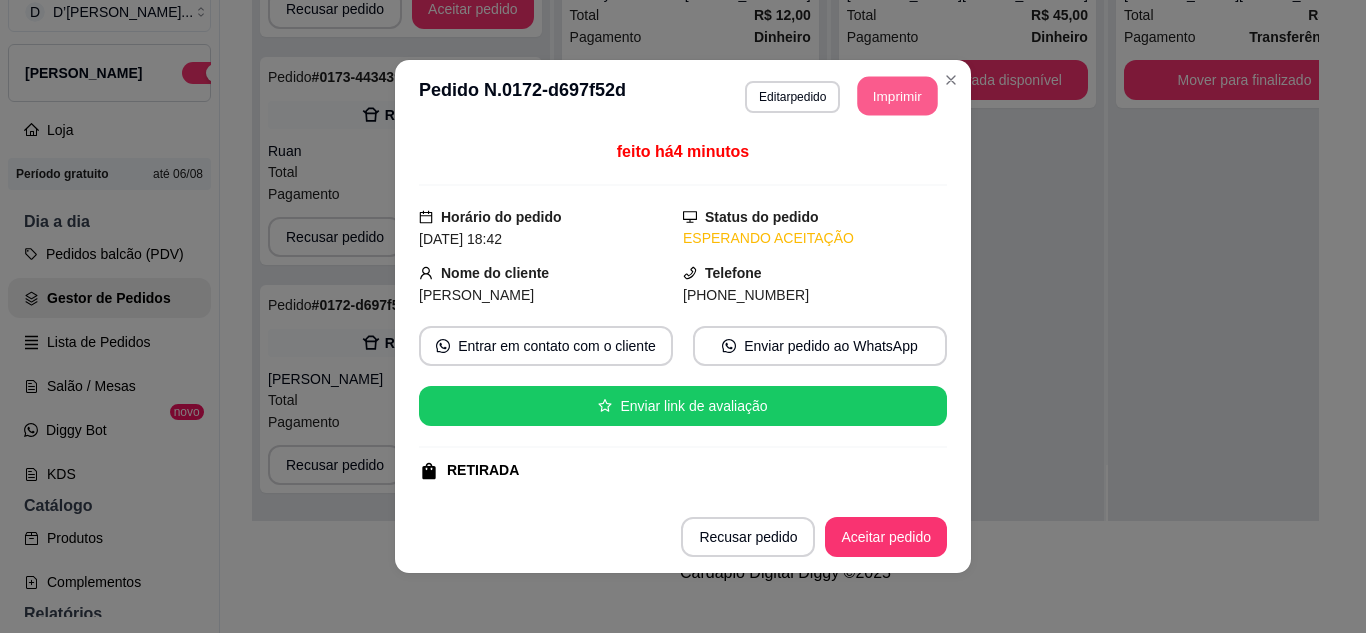 click on "Imprimir" at bounding box center [898, 96] 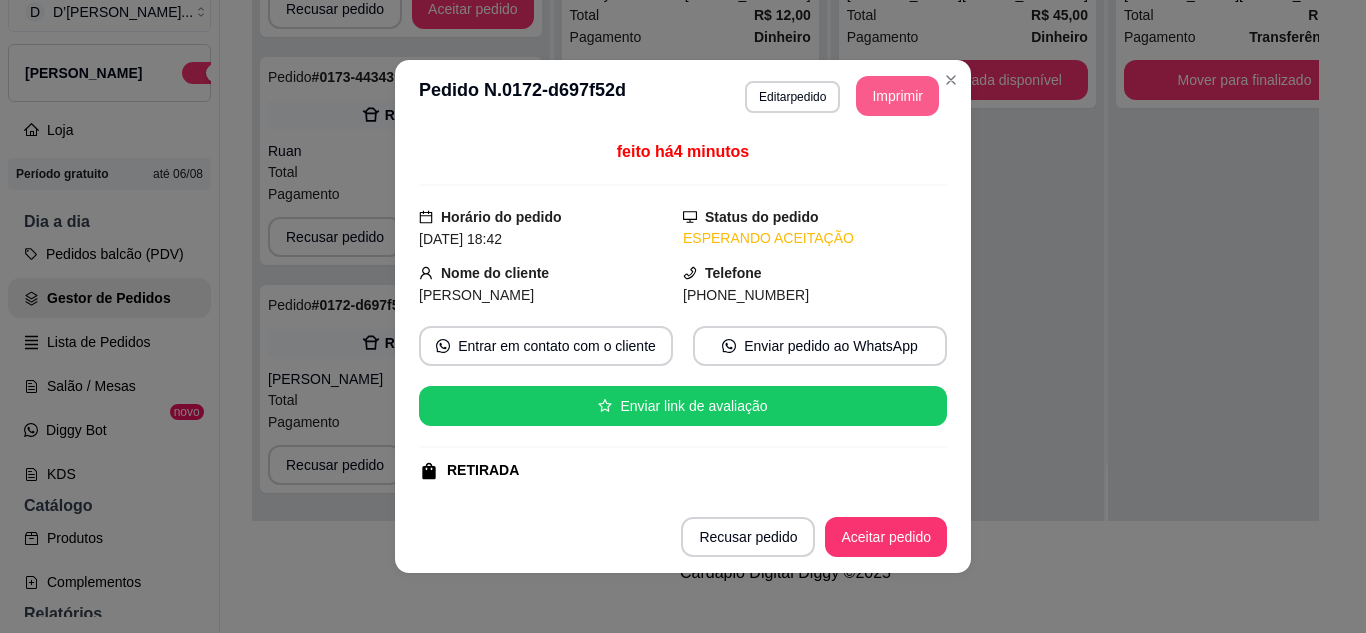 scroll, scrollTop: 0, scrollLeft: 0, axis: both 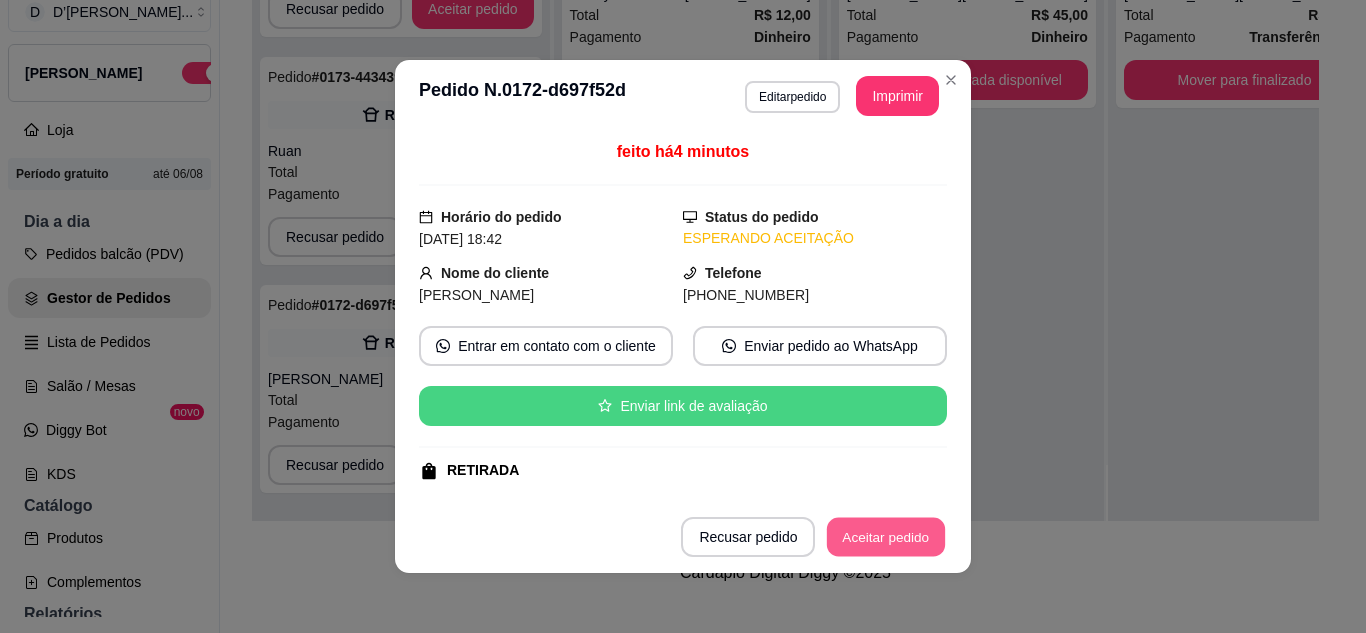 click on "Aceitar pedido" at bounding box center (886, 537) 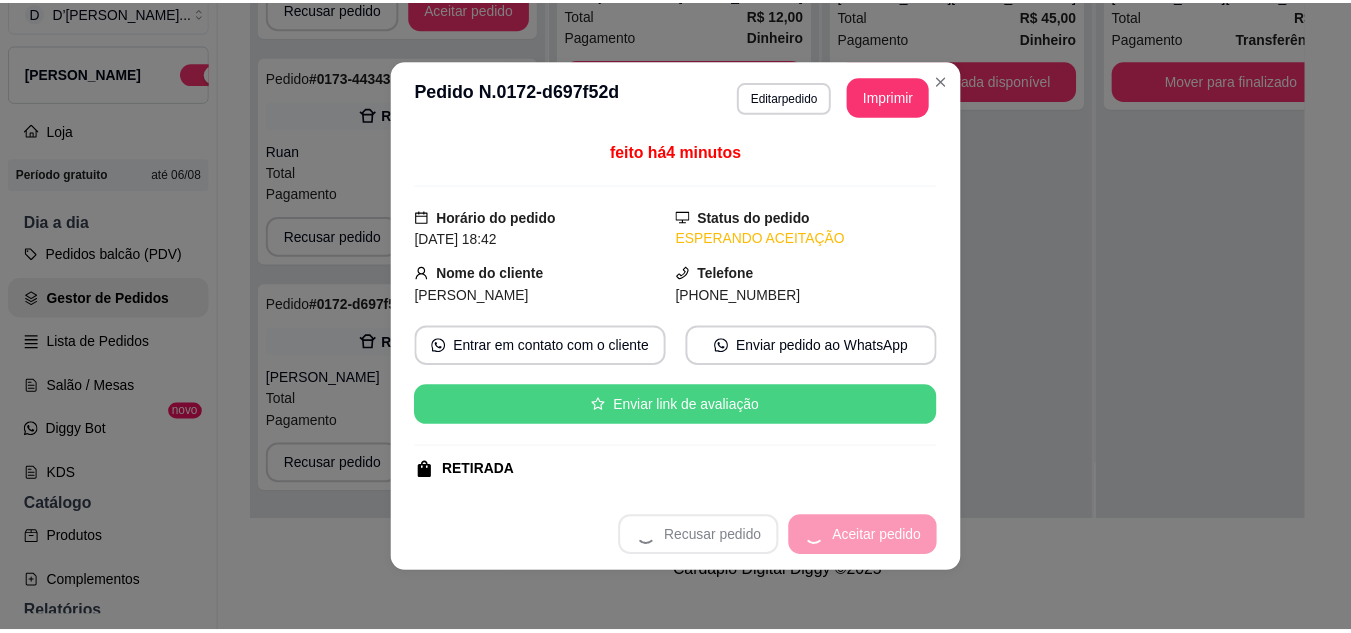 scroll, scrollTop: 71, scrollLeft: 0, axis: vertical 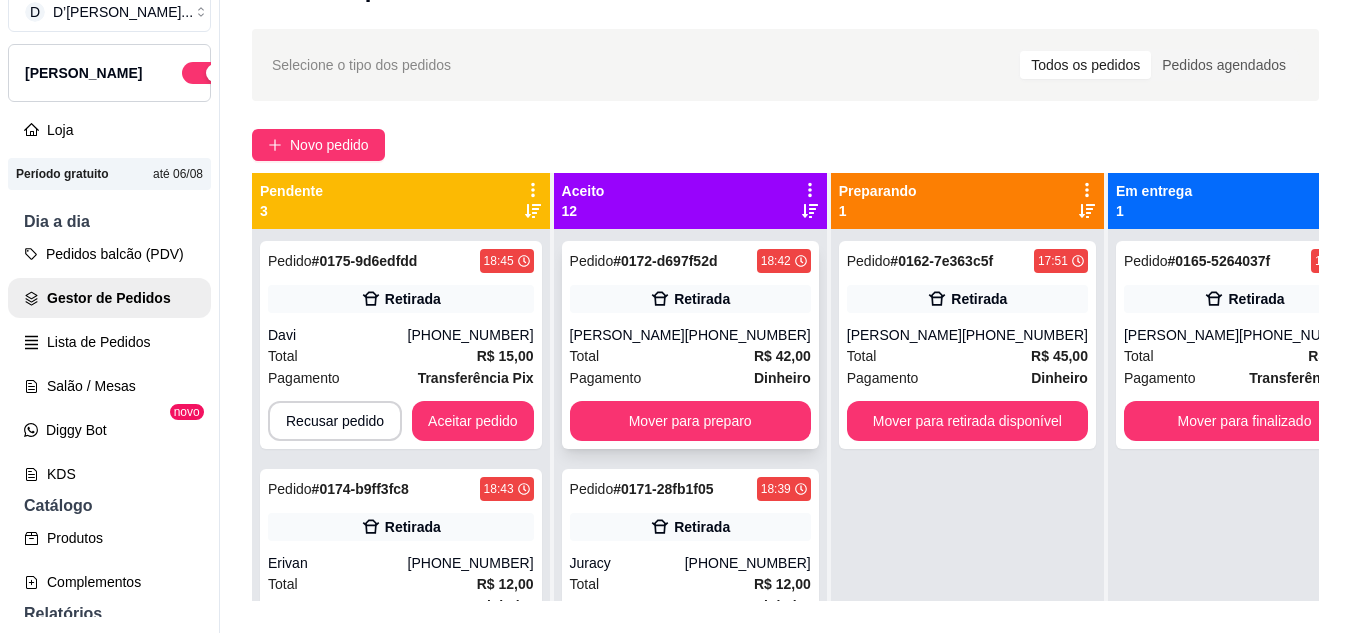 click on "Total R$ 42,00" at bounding box center [690, 356] 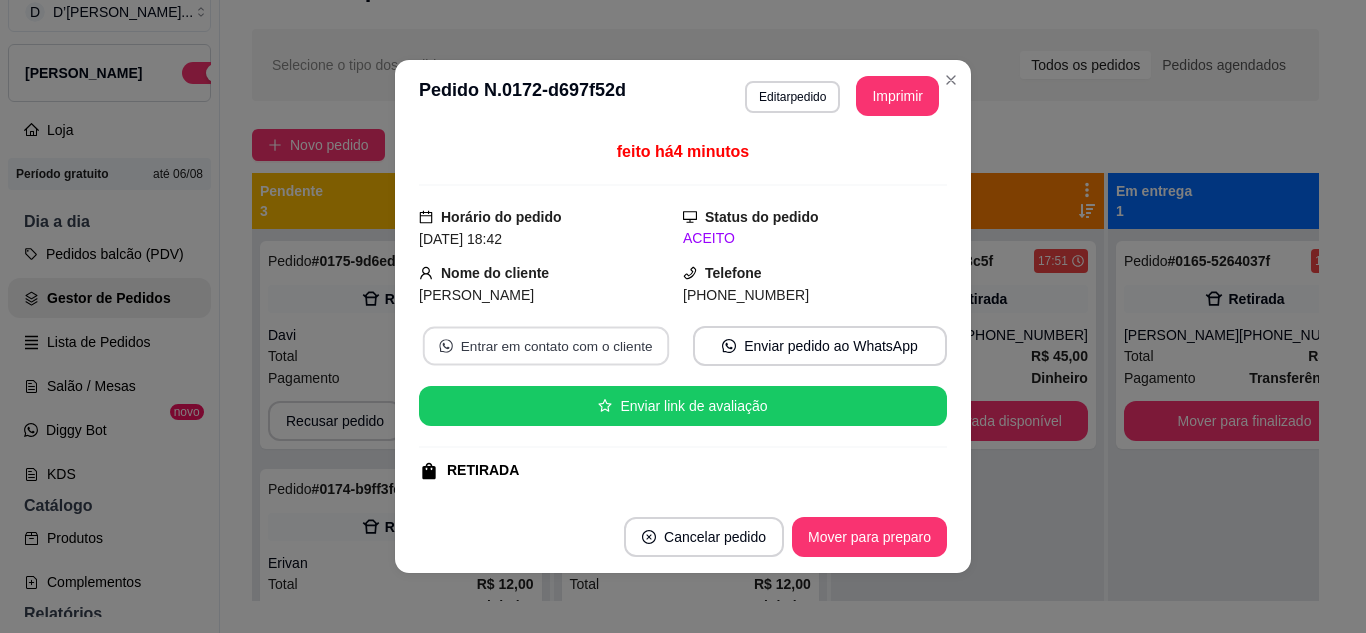 click on "Entrar em contato com o cliente" at bounding box center [546, 346] 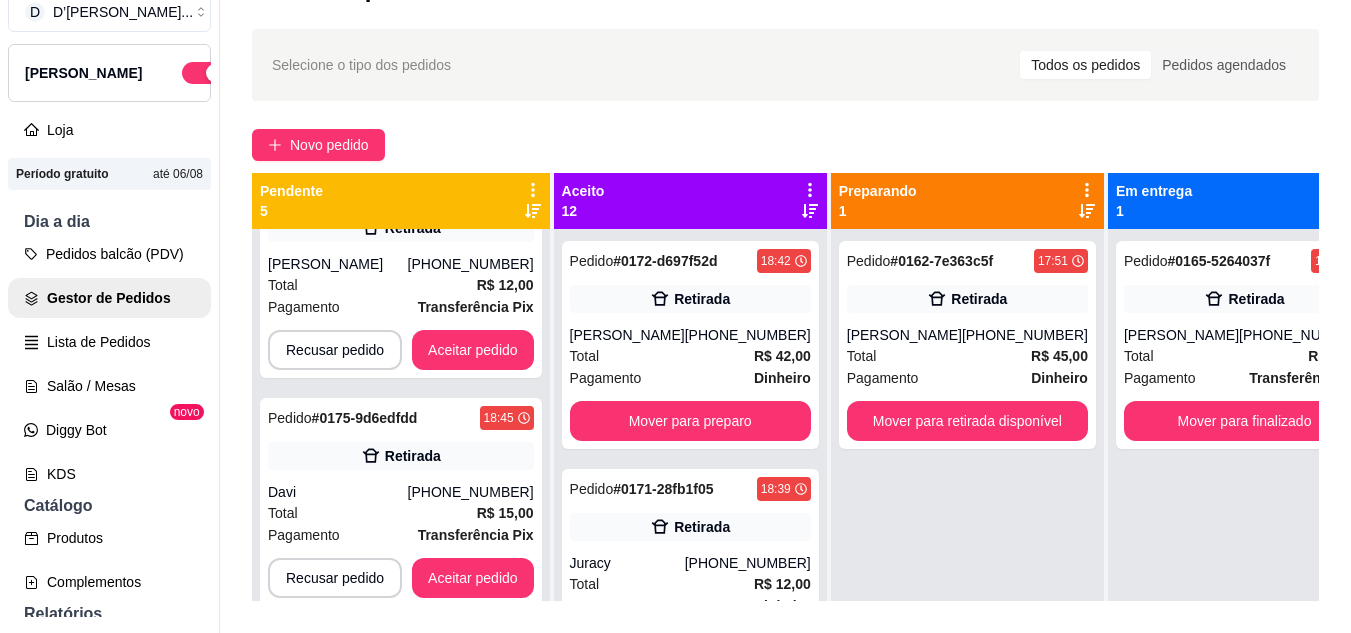 scroll, scrollTop: 527, scrollLeft: 0, axis: vertical 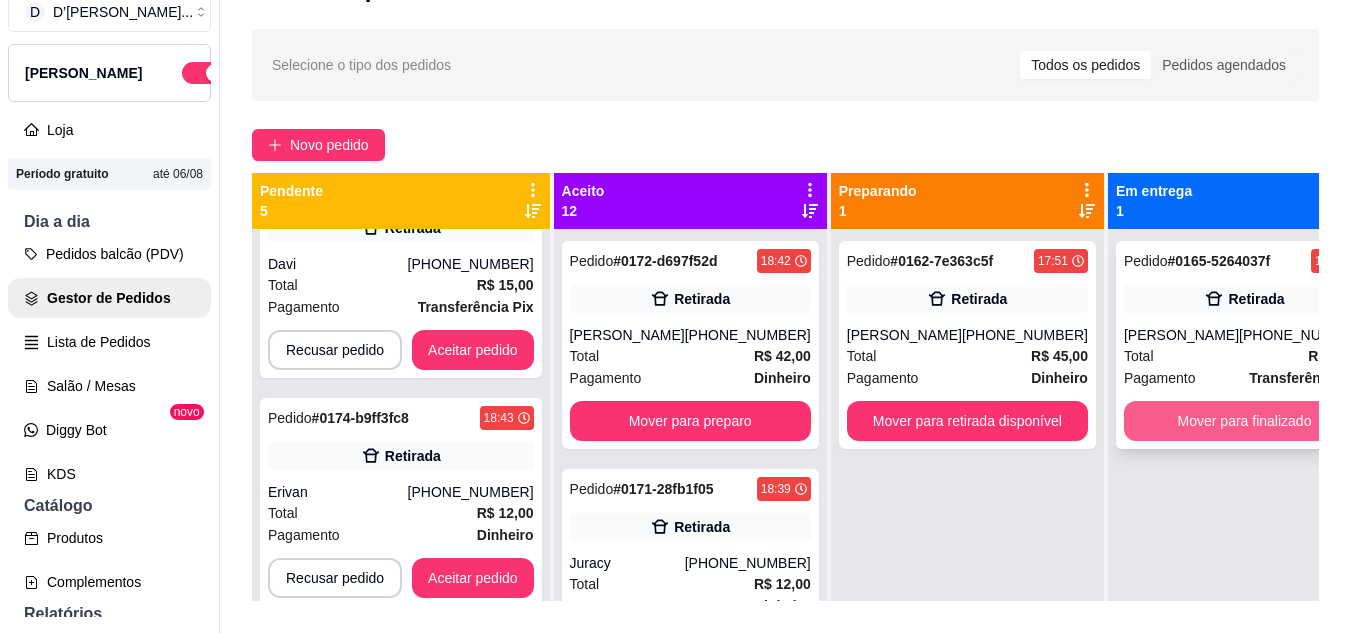 click on "Mover para finalizado" at bounding box center [1244, 421] 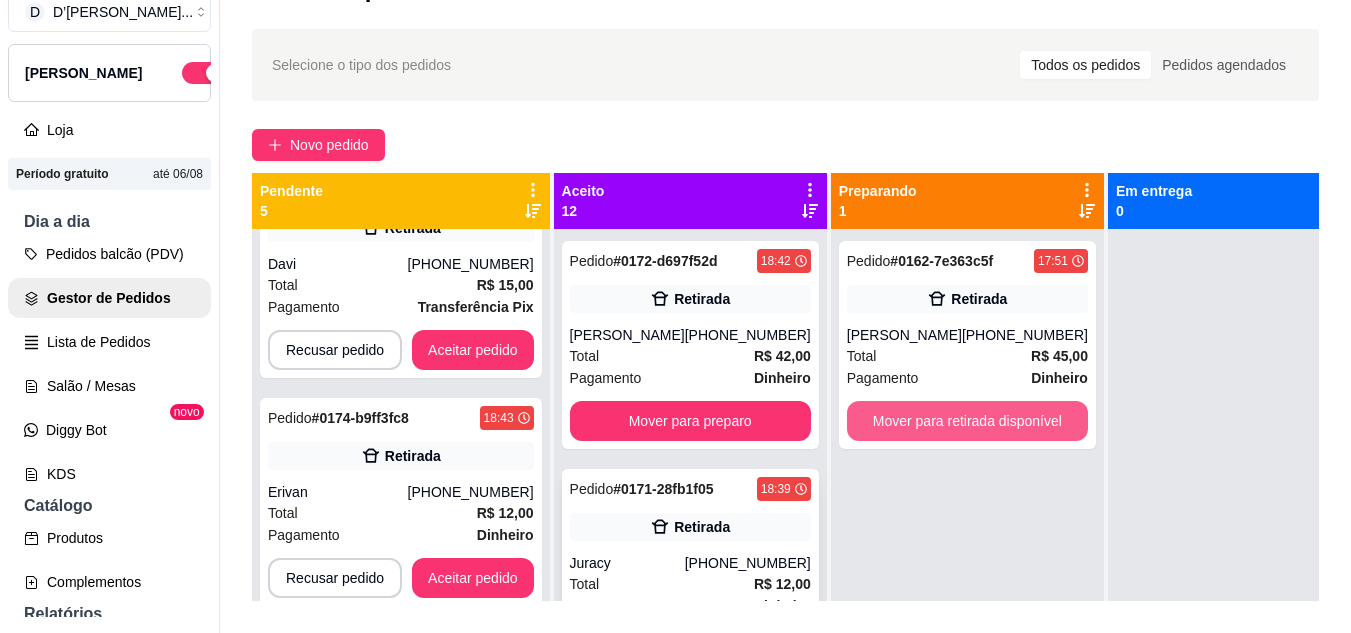 scroll, scrollTop: 71, scrollLeft: 0, axis: vertical 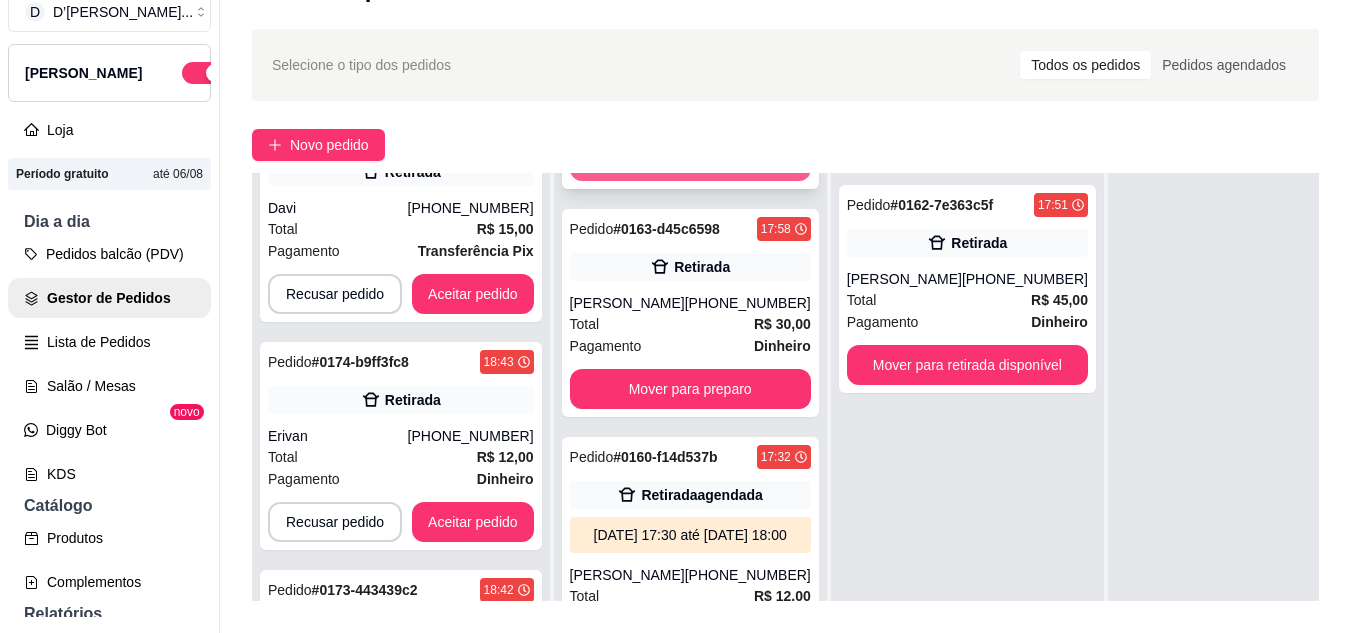 click on "Mover para preparo" at bounding box center [690, 161] 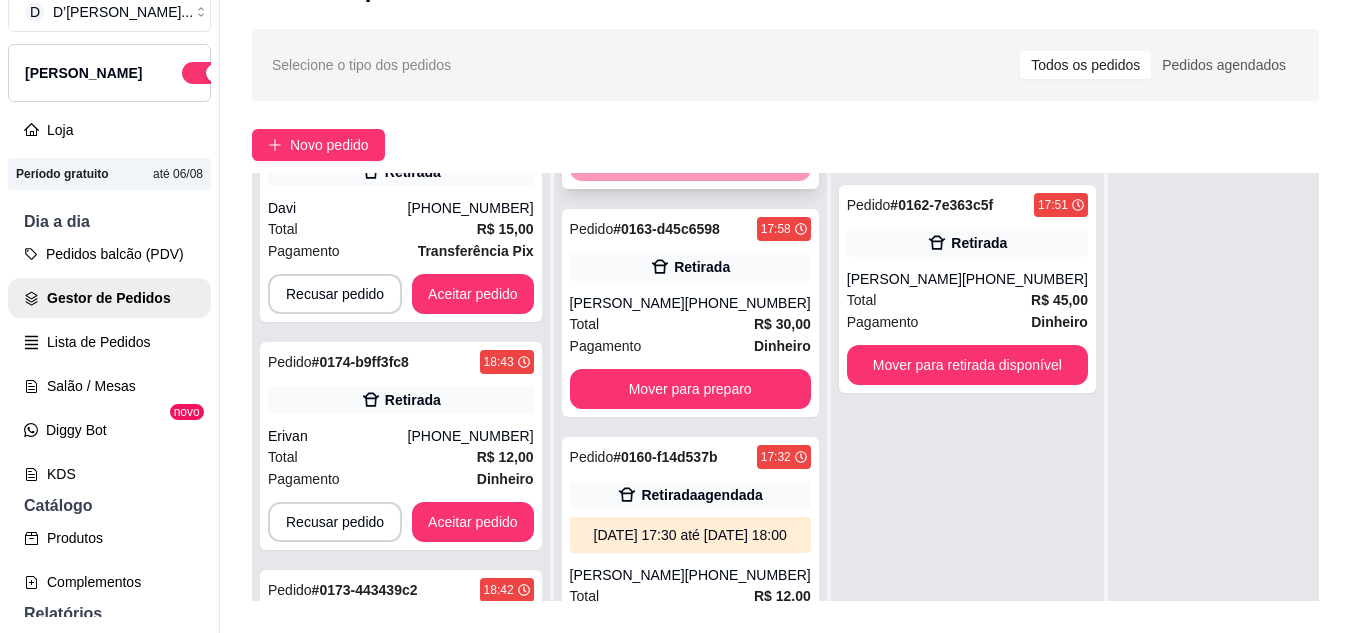 scroll, scrollTop: 1528, scrollLeft: 0, axis: vertical 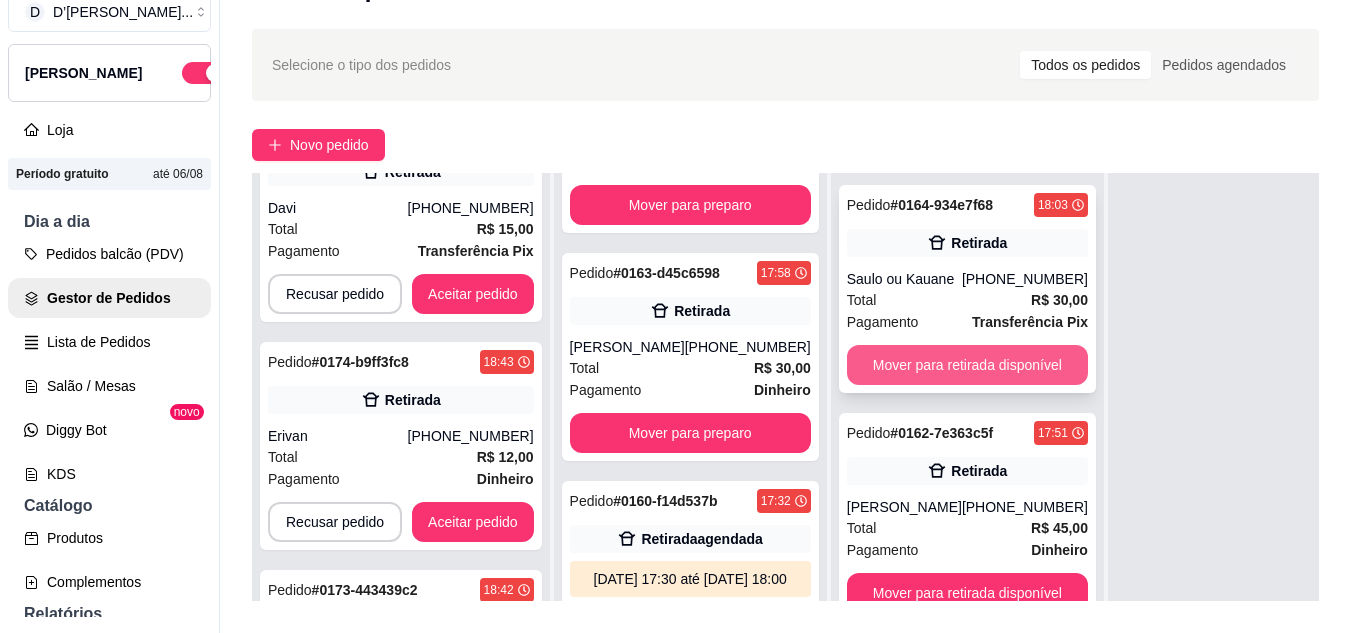 click on "Mover para retirada disponível" at bounding box center (967, 365) 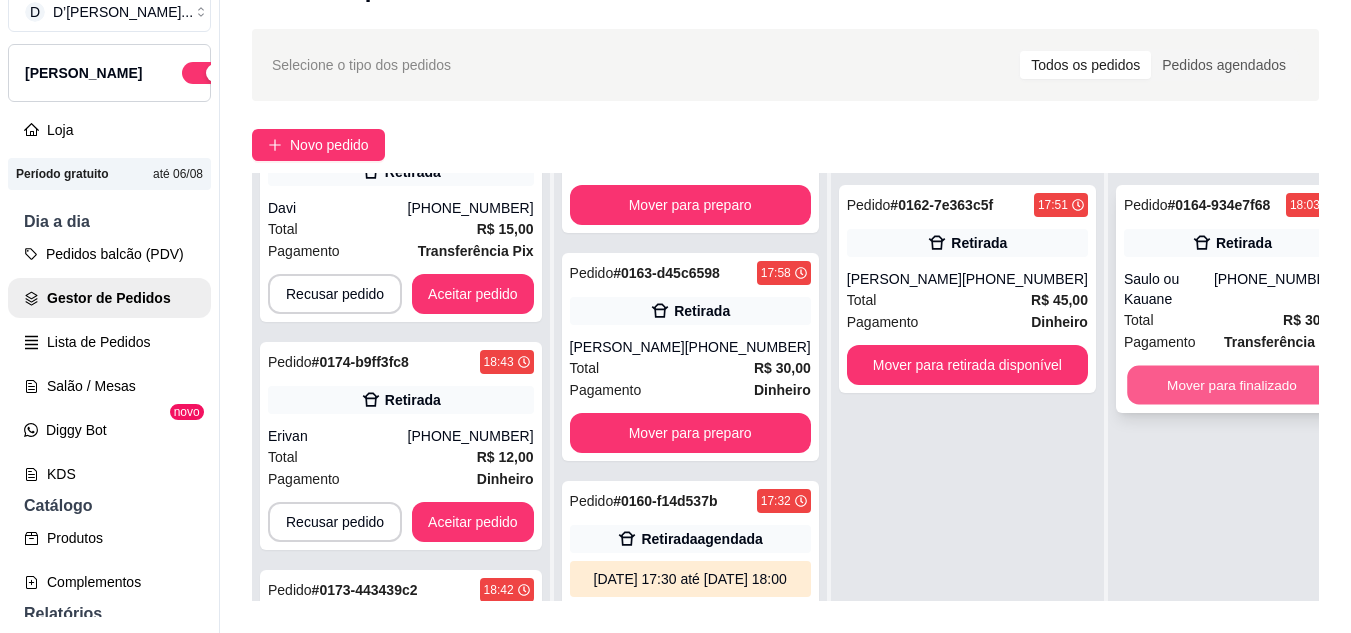 click on "Mover para finalizado" at bounding box center [1232, 385] 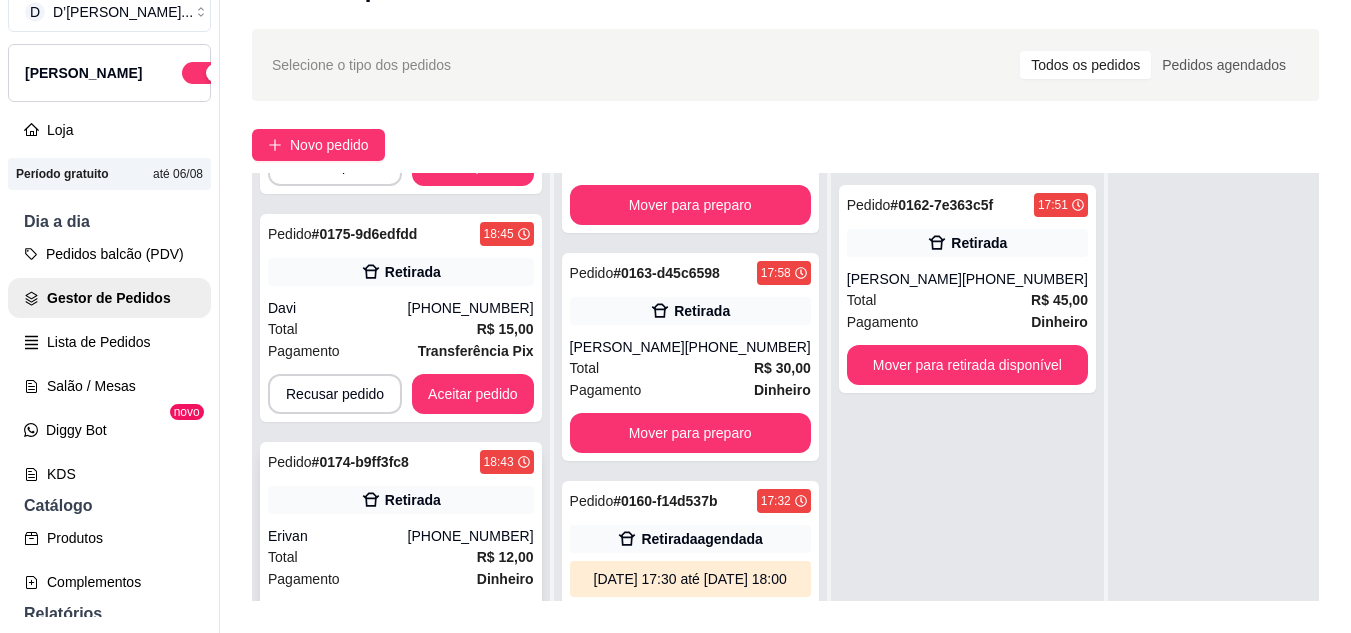 scroll, scrollTop: 527, scrollLeft: 0, axis: vertical 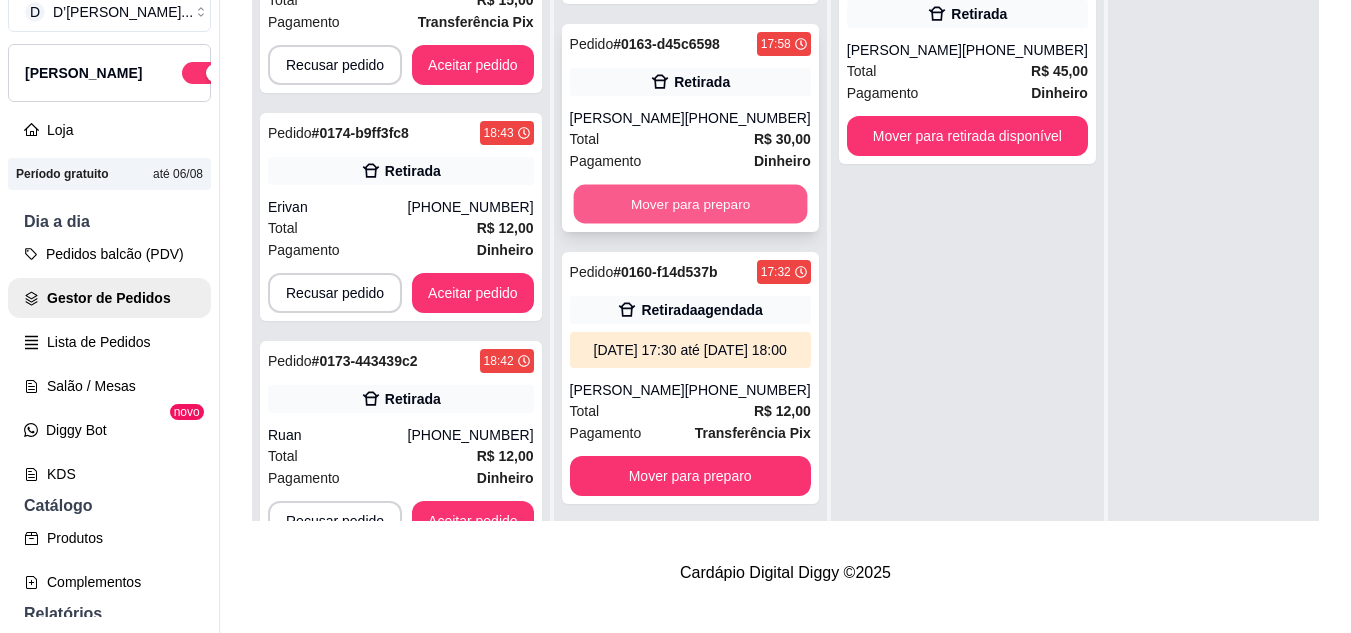 click on "Mover para preparo" at bounding box center (690, 204) 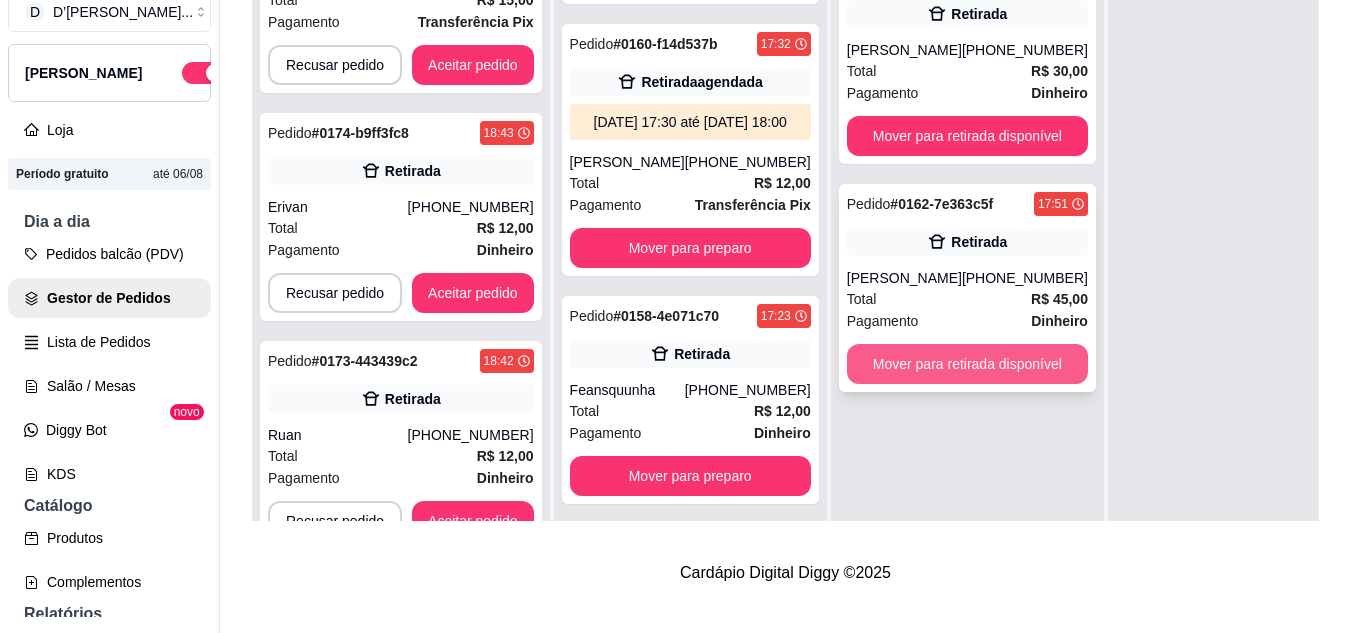 click on "Mover para retirada disponível" at bounding box center [967, 364] 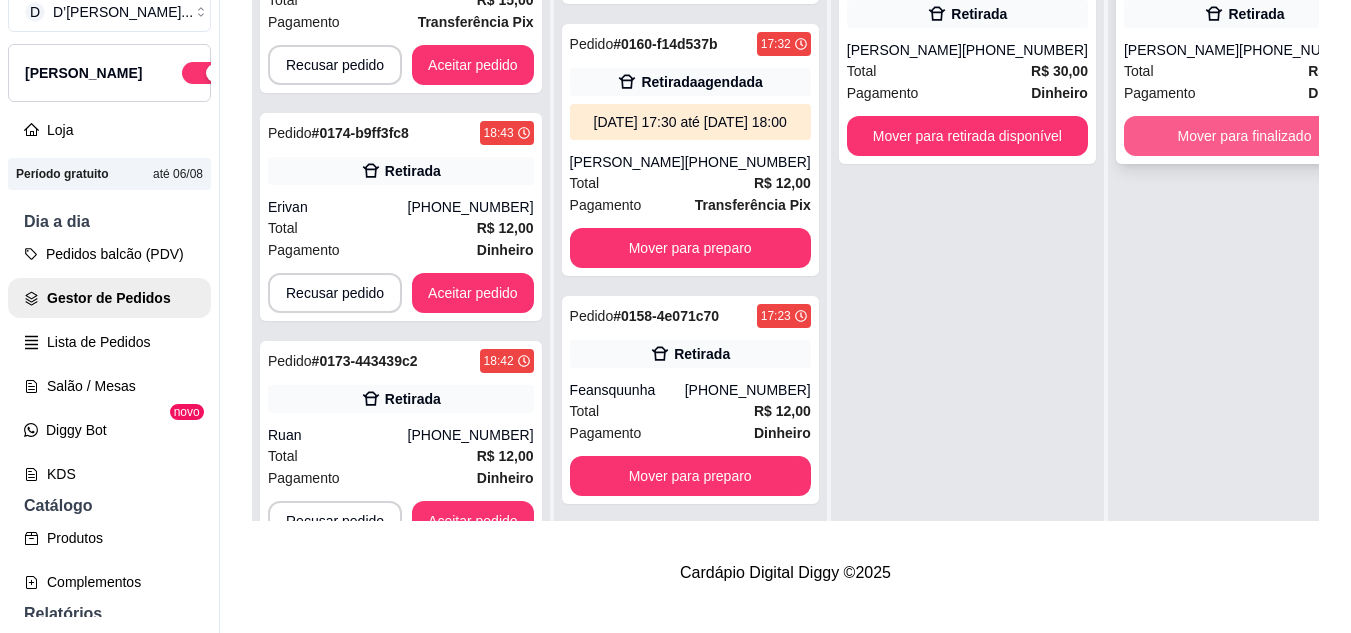 click on "Mover para finalizado" at bounding box center (1244, 136) 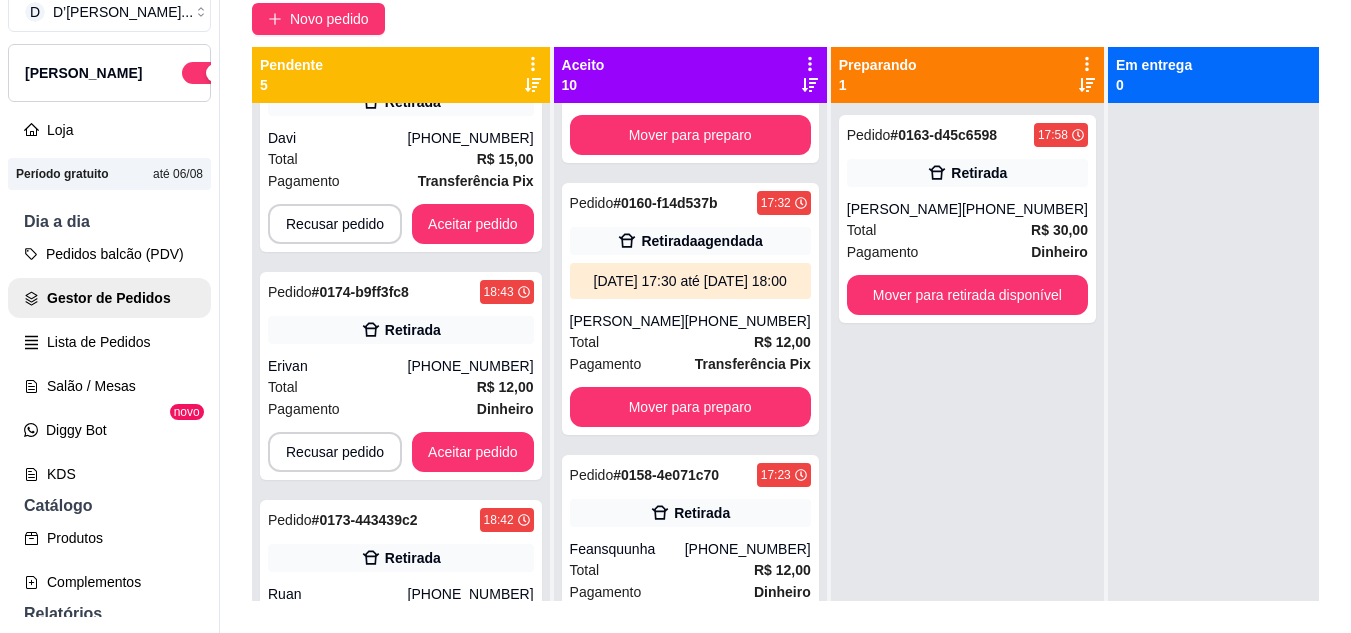 scroll, scrollTop: 119, scrollLeft: 0, axis: vertical 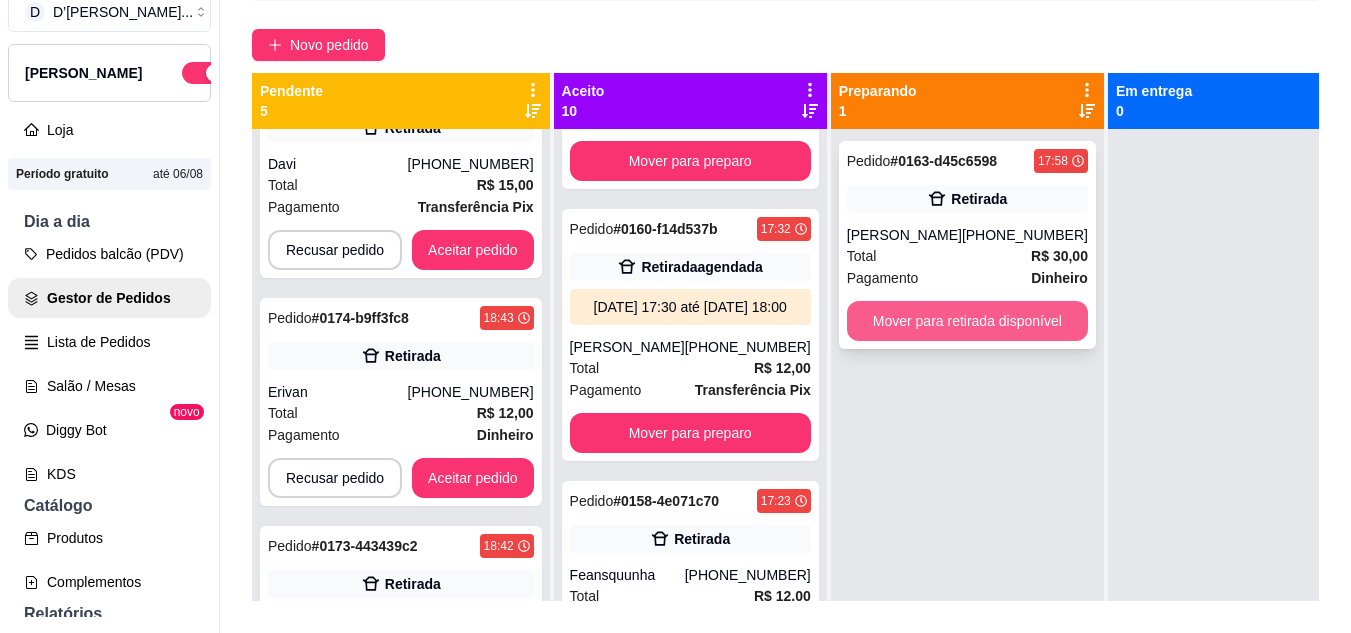 click on "Mover para retirada disponível" at bounding box center [967, 321] 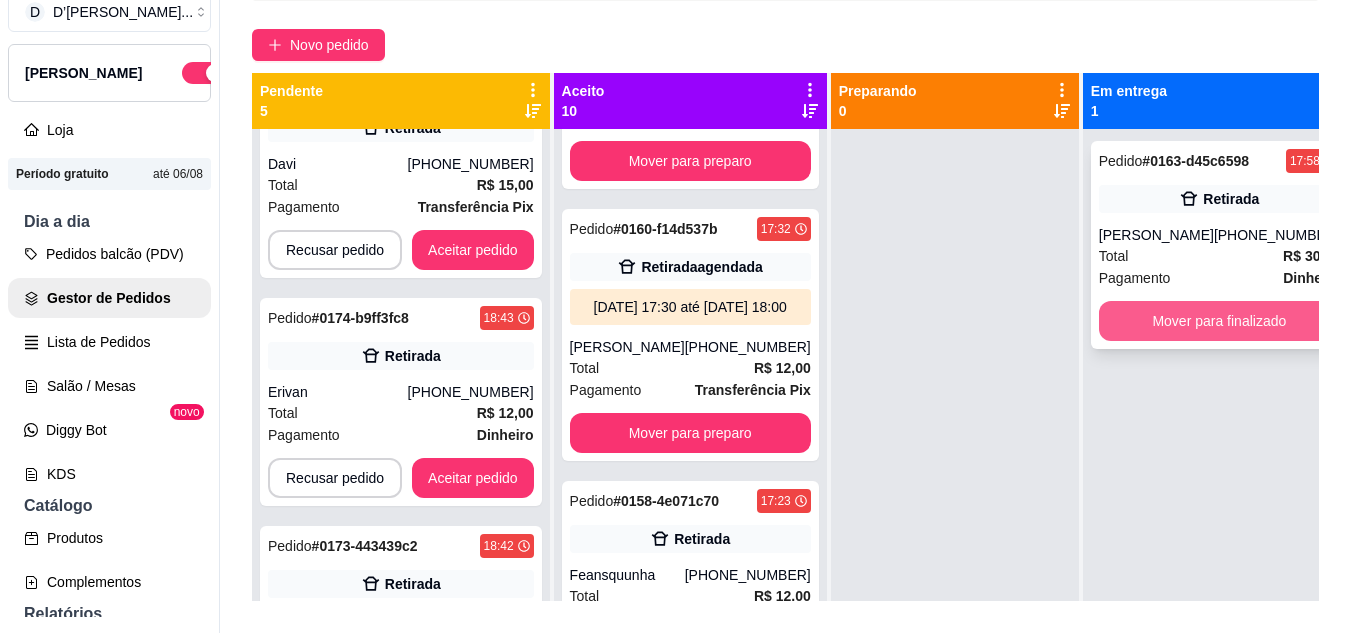click on "Mover para finalizado" at bounding box center [1219, 321] 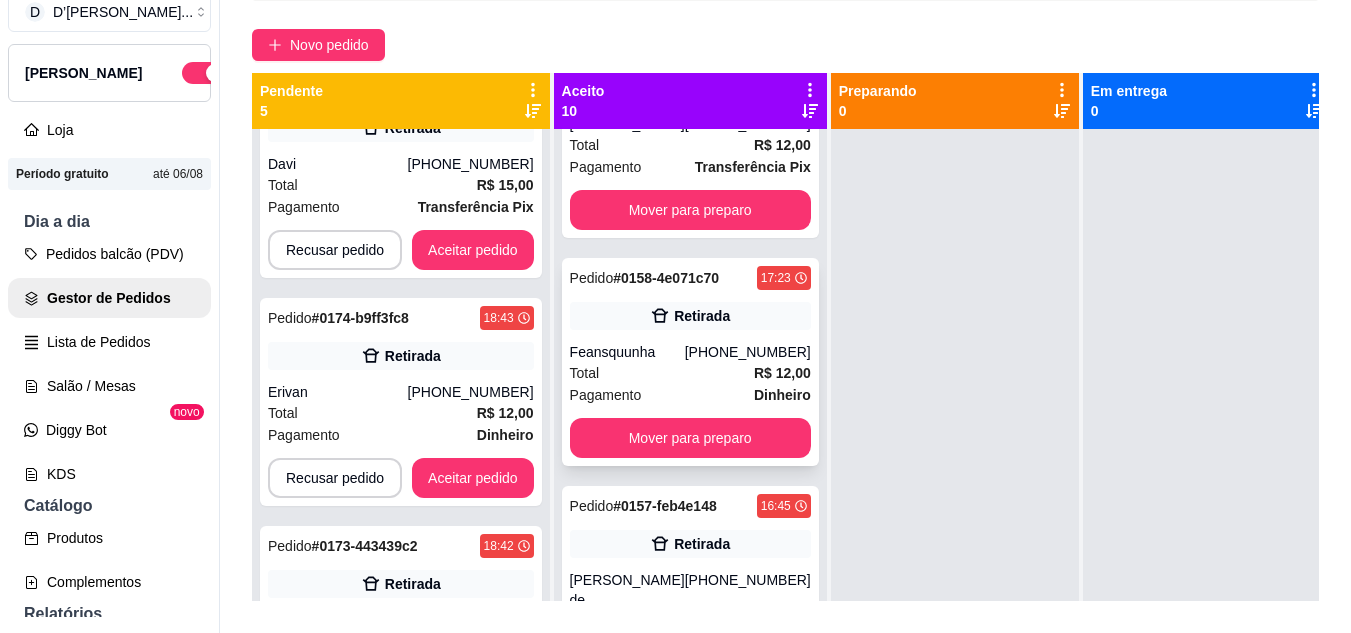scroll, scrollTop: 1767, scrollLeft: 0, axis: vertical 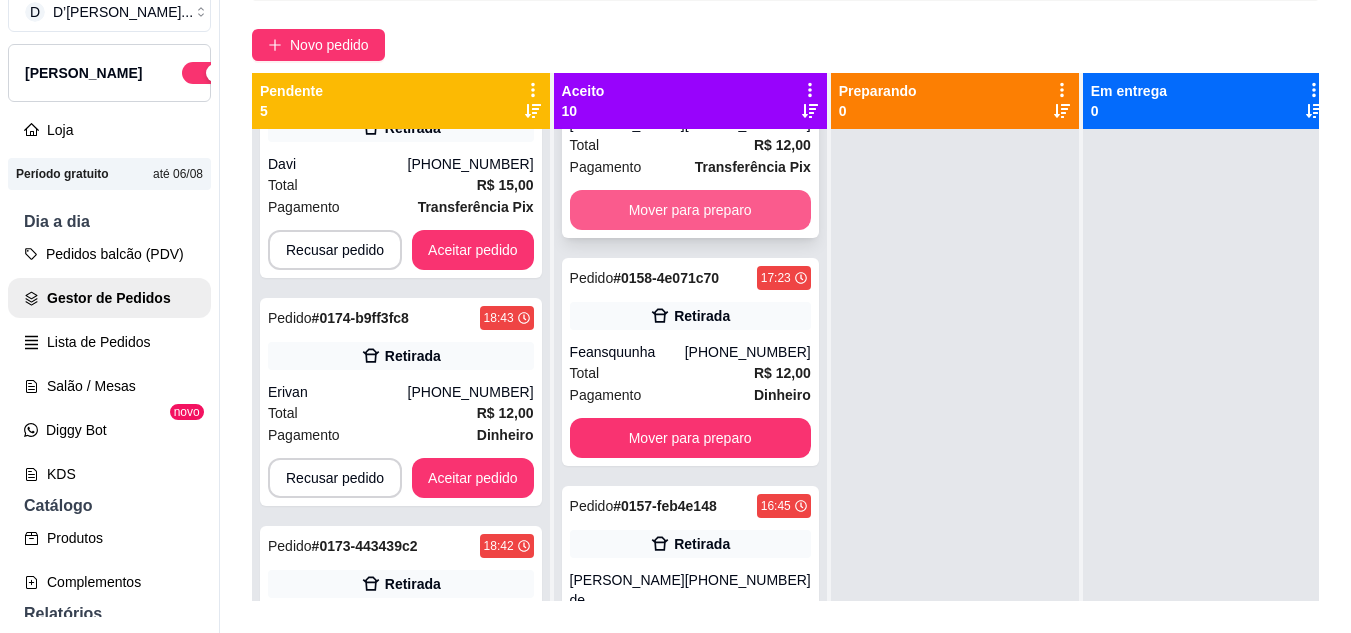 click on "Mover para preparo" at bounding box center [690, 210] 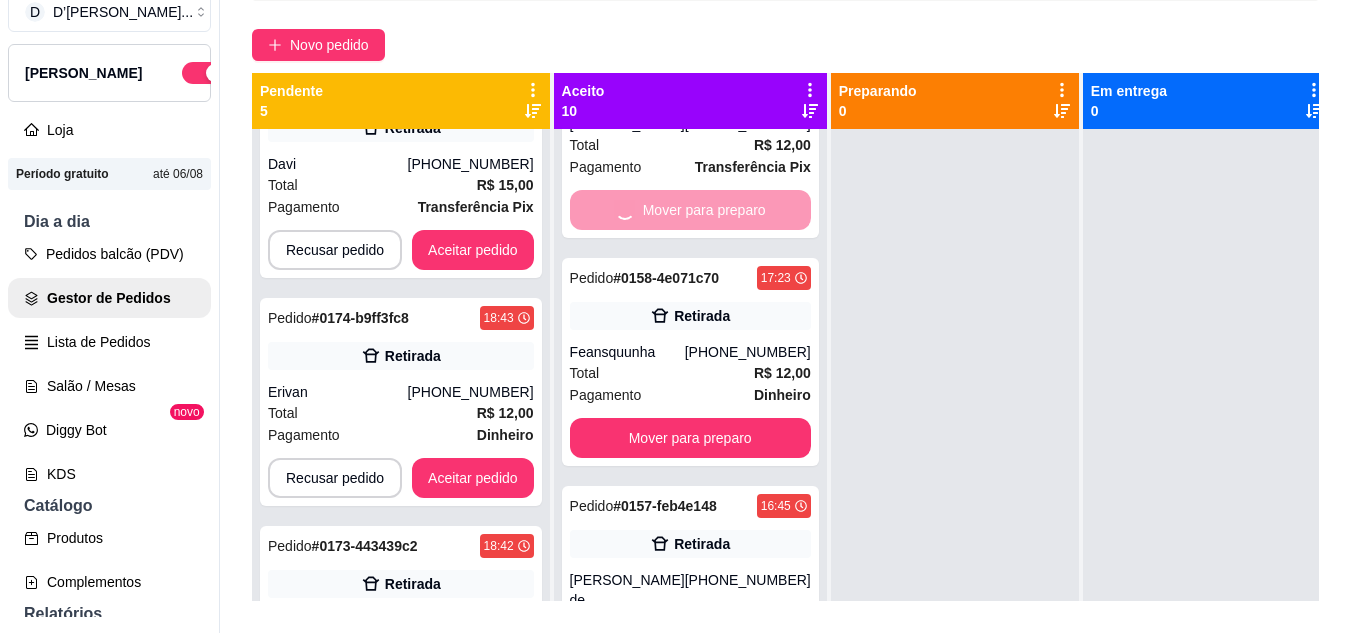 scroll, scrollTop: 1475, scrollLeft: 0, axis: vertical 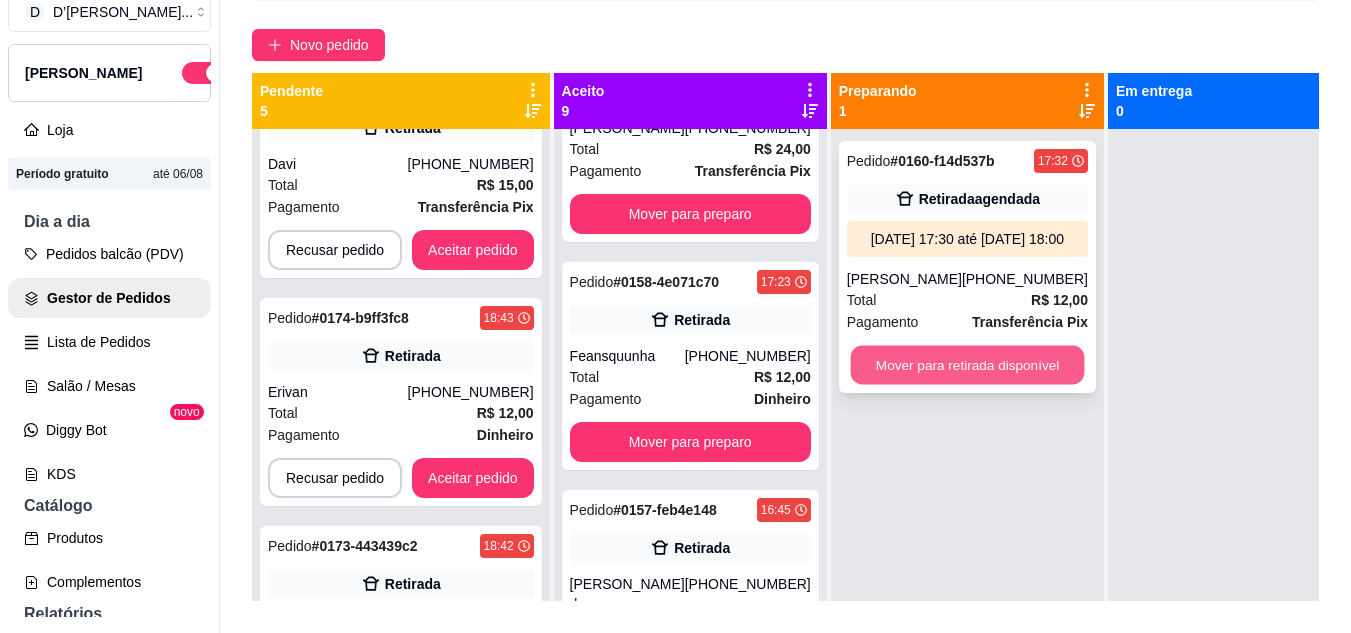 click on "Mover para retirada disponível" at bounding box center (967, 365) 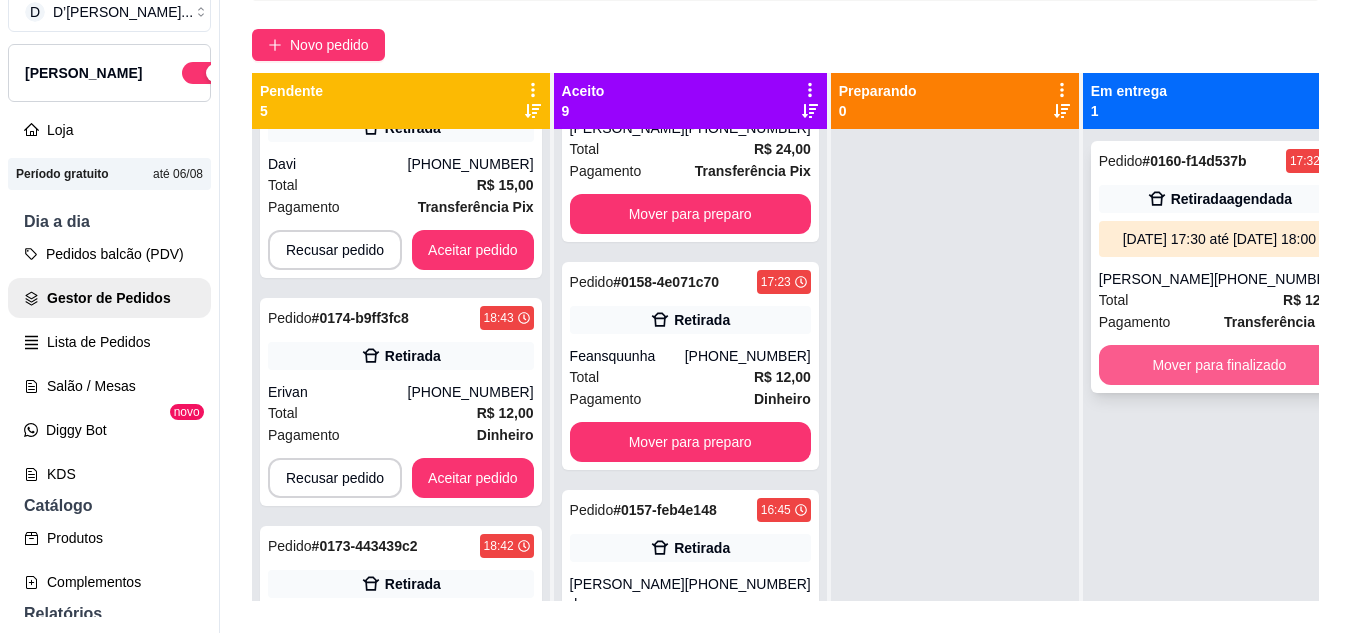 click on "Mover para finalizado" at bounding box center (1219, 365) 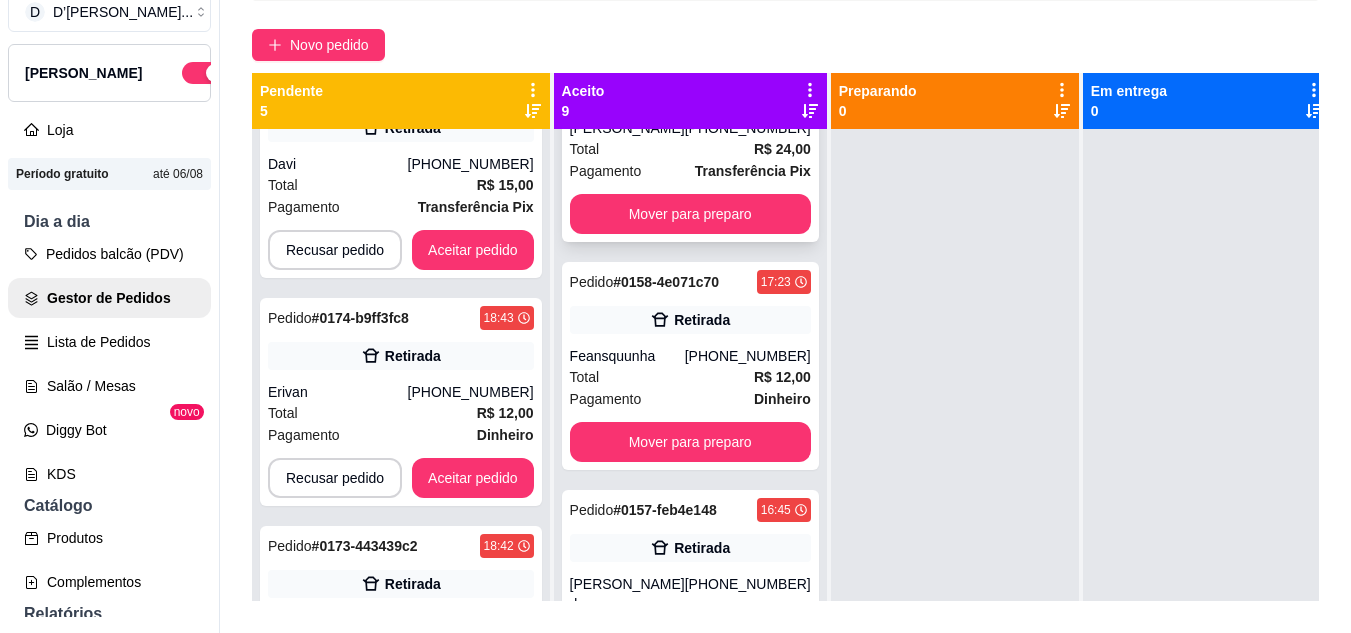 scroll, scrollTop: 1575, scrollLeft: 0, axis: vertical 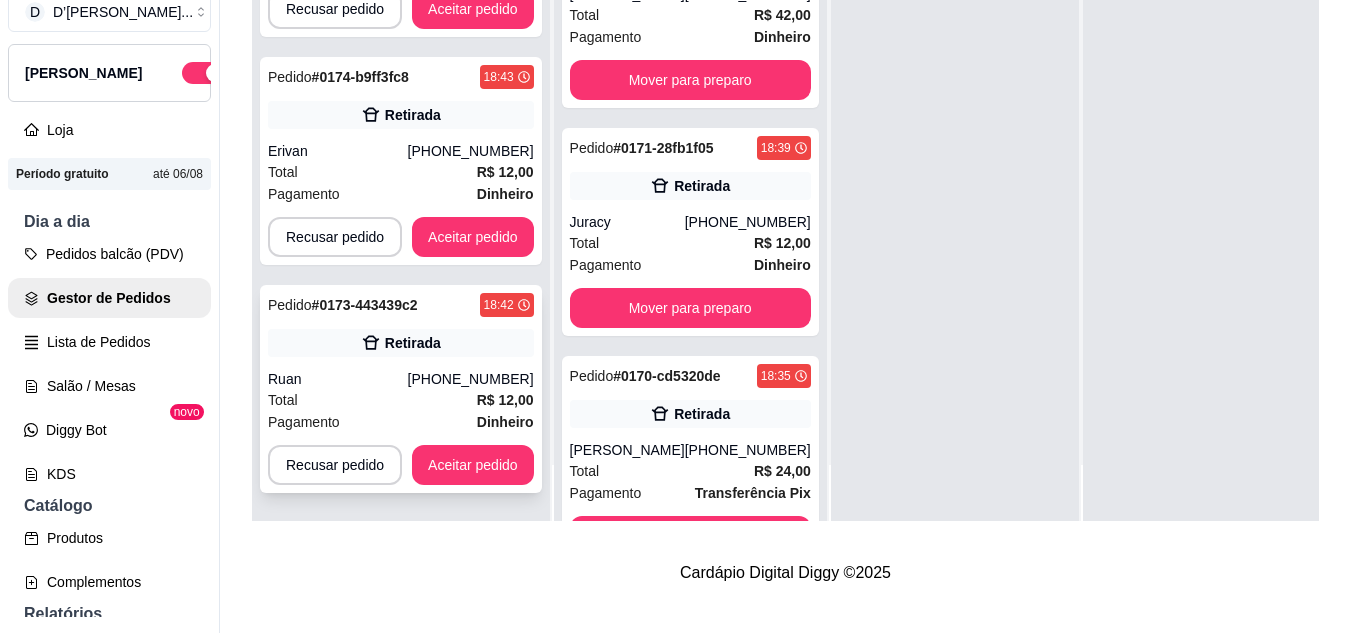 click on "[PHONE_NUMBER]" at bounding box center [471, 379] 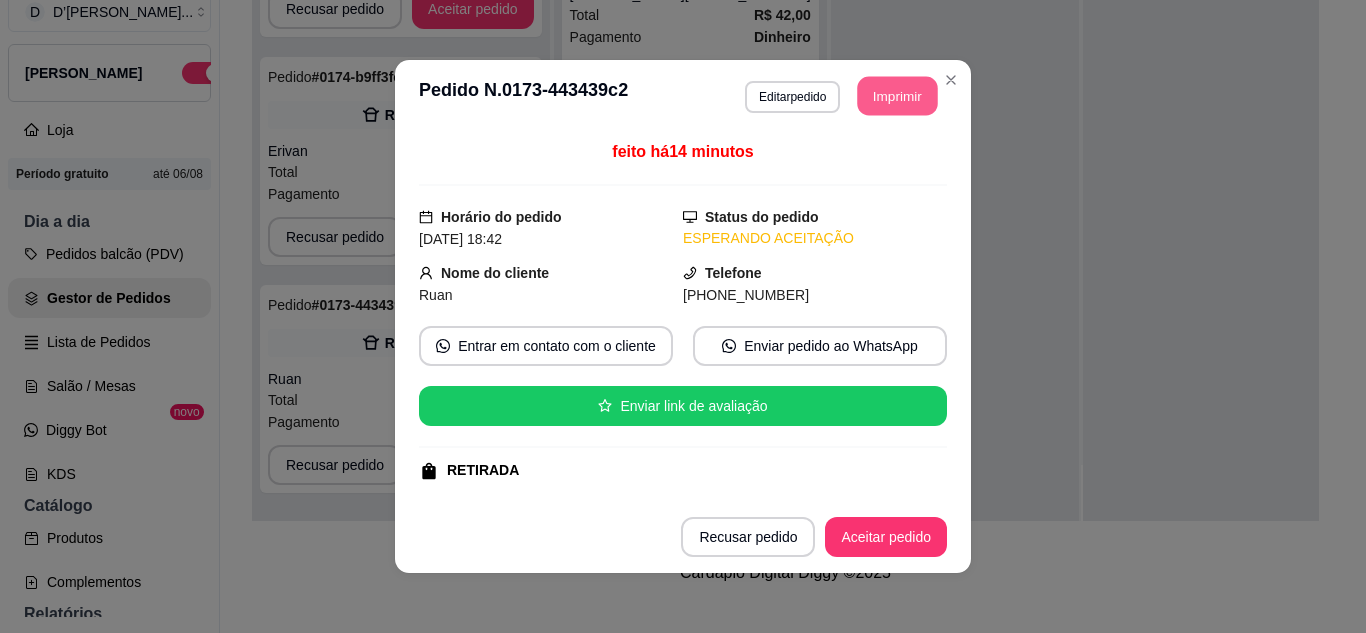click on "Imprimir" at bounding box center (898, 96) 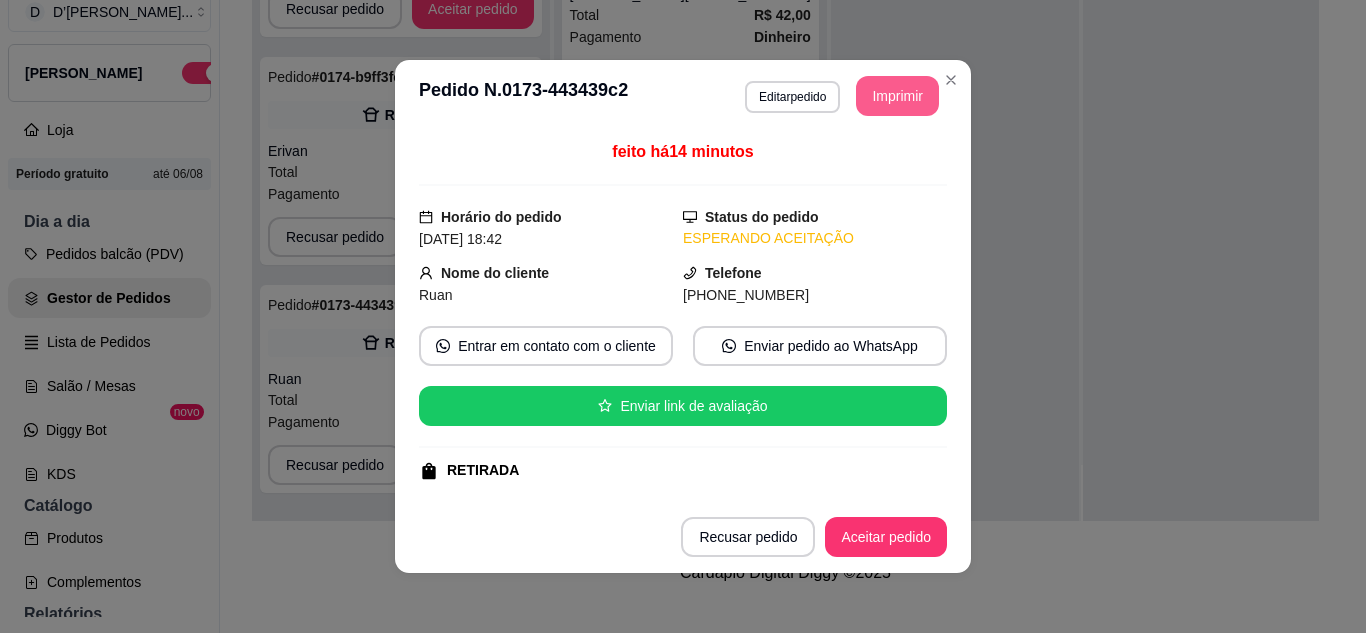 scroll, scrollTop: 0, scrollLeft: 0, axis: both 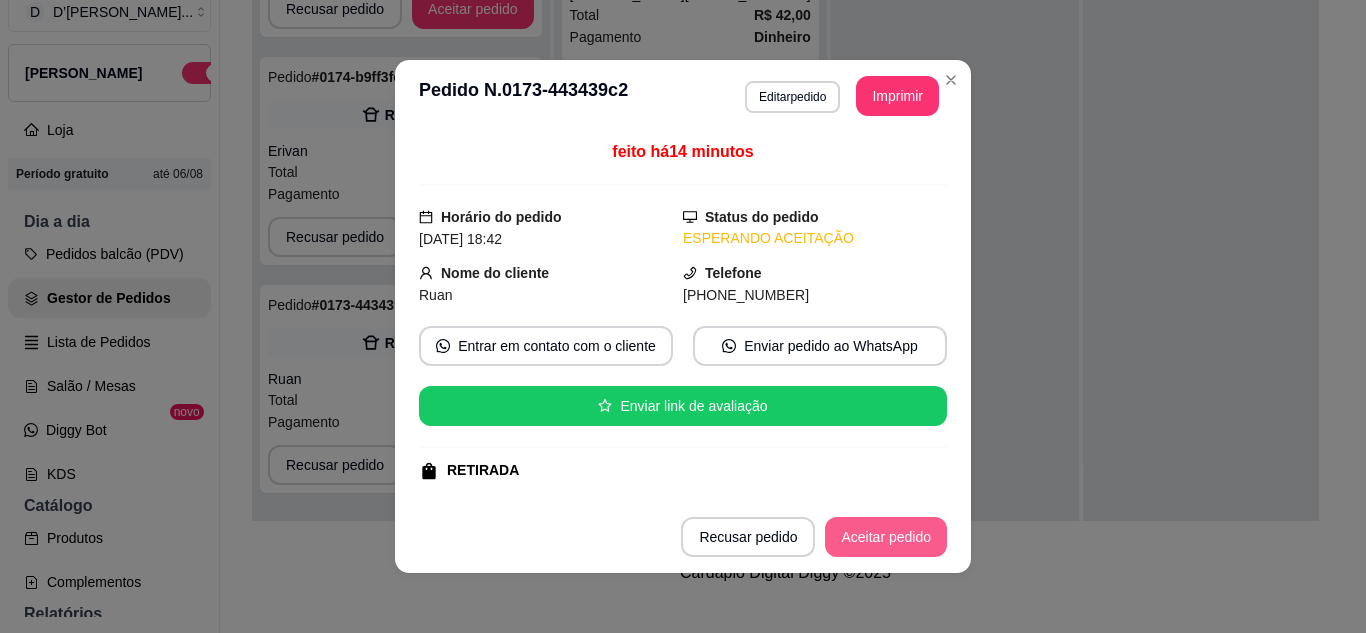 click on "Aceitar pedido" at bounding box center [886, 537] 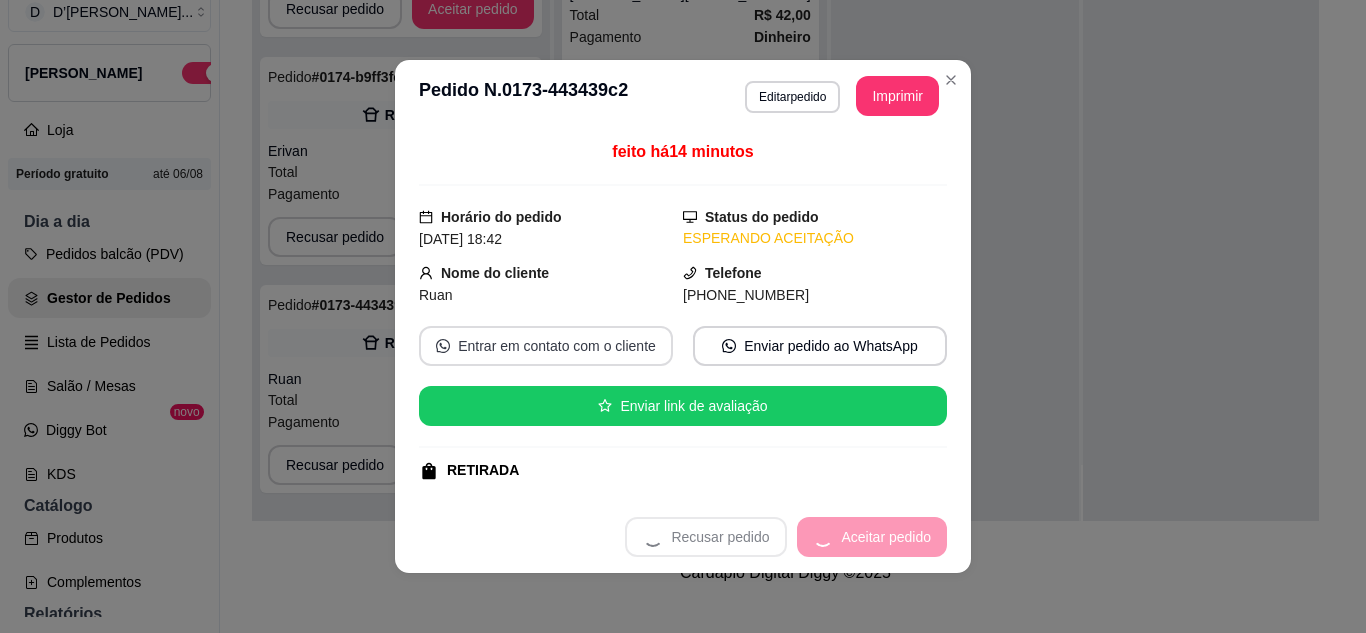 scroll, scrollTop: 299, scrollLeft: 0, axis: vertical 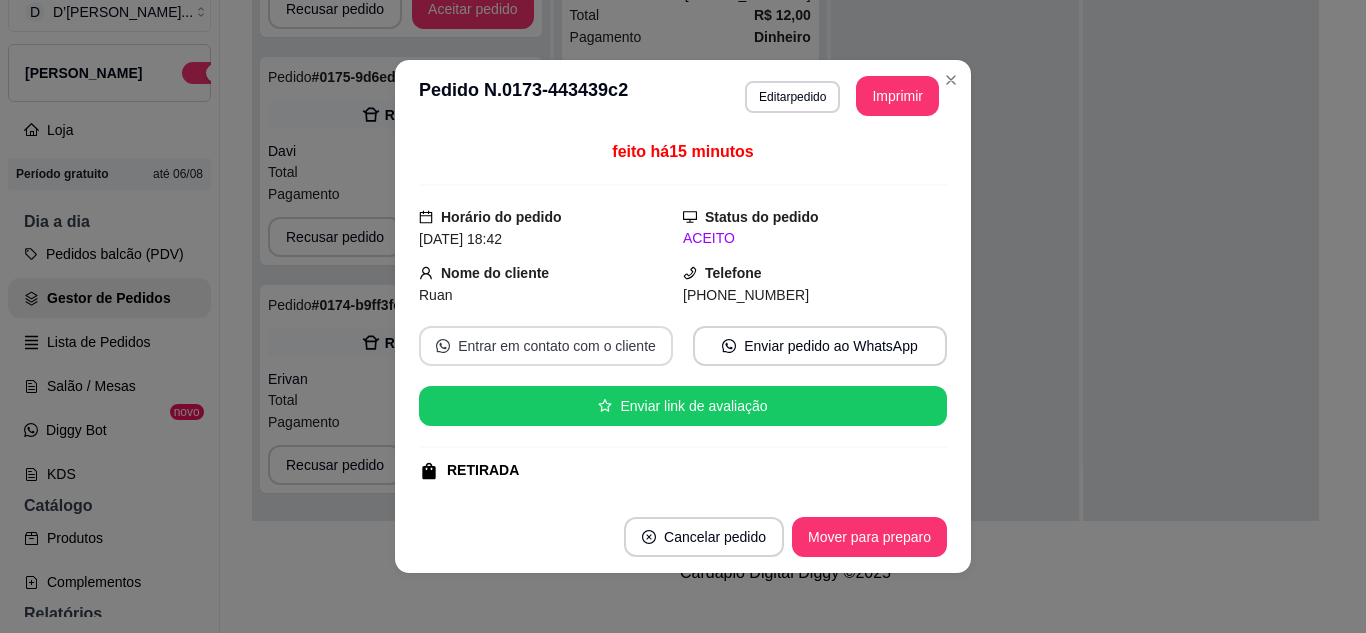 click on "Entrar em contato com o cliente" at bounding box center (546, 346) 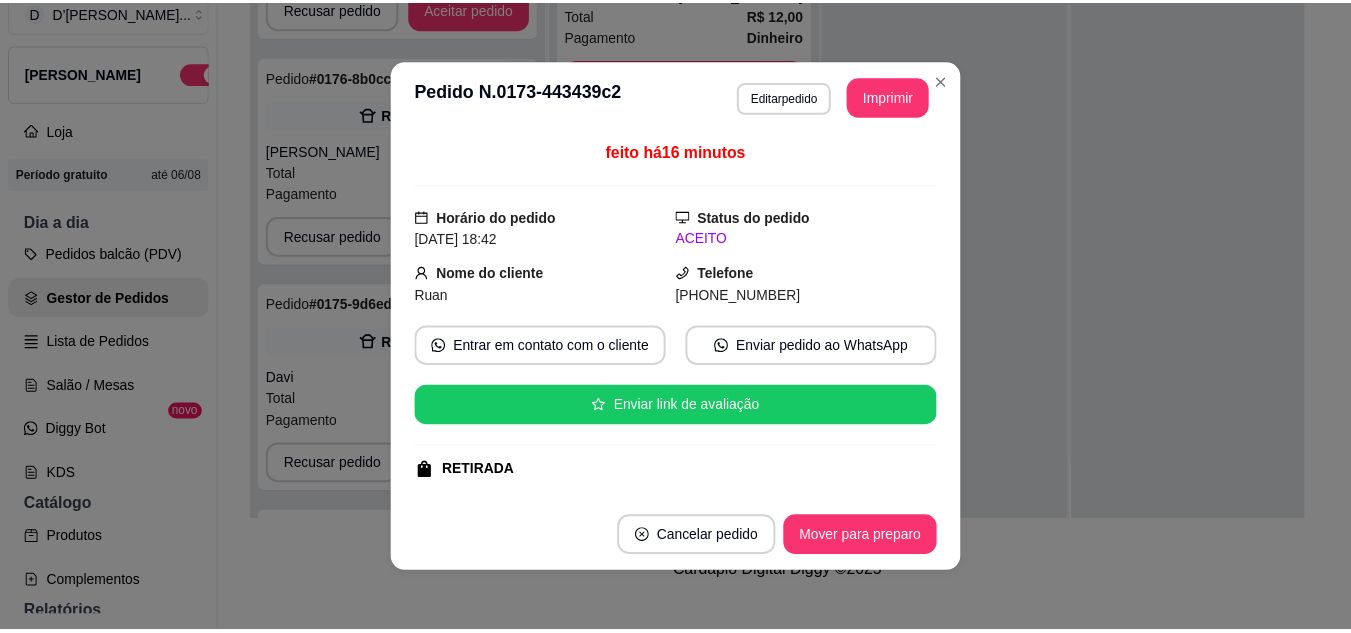 scroll, scrollTop: 527, scrollLeft: 0, axis: vertical 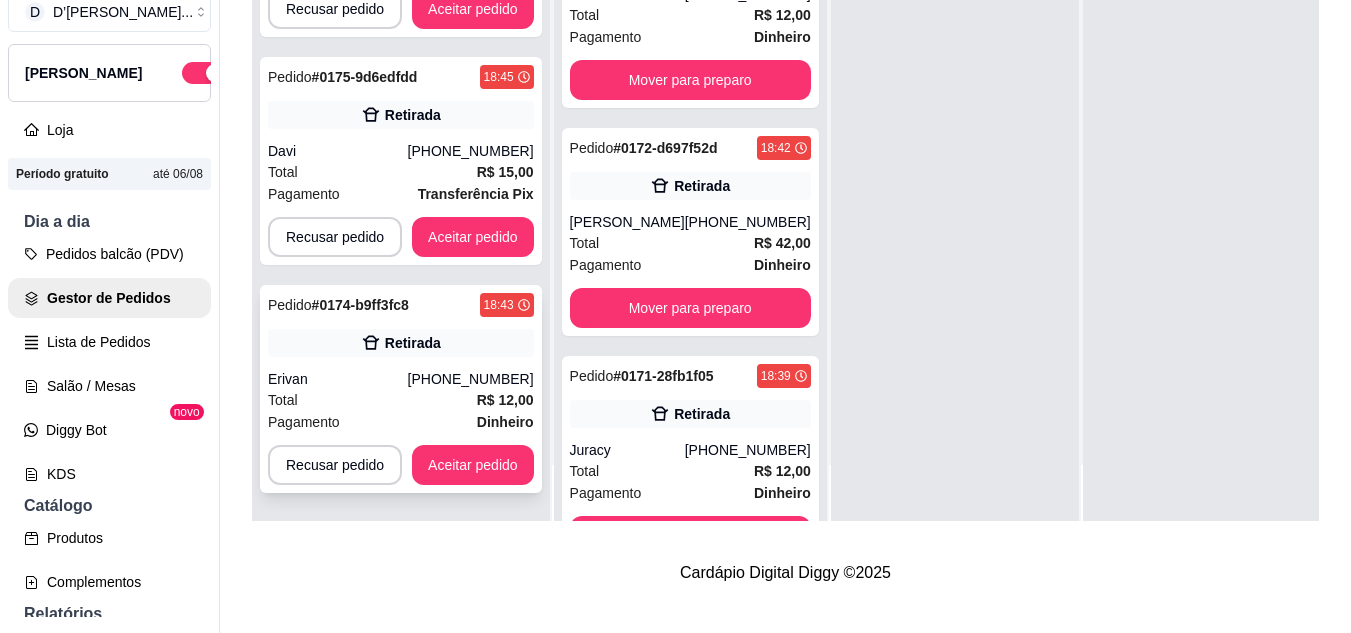 click on "Total R$ 12,00" at bounding box center [401, 400] 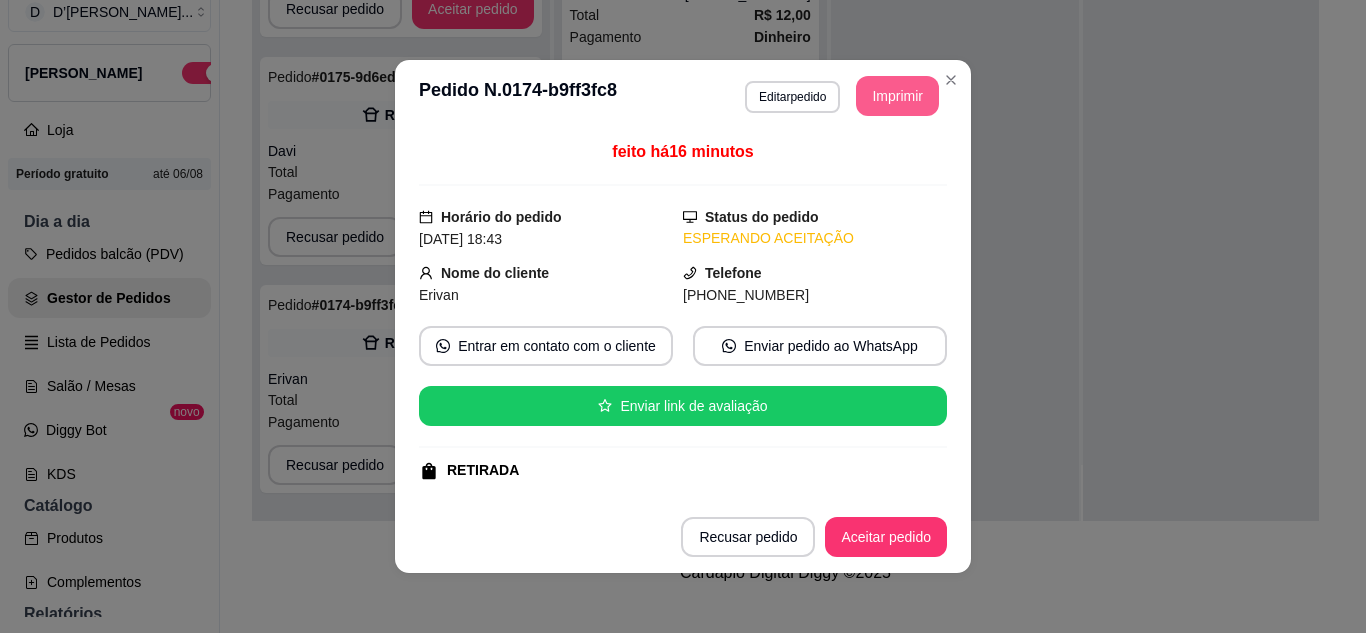 click on "Imprimir" at bounding box center (897, 96) 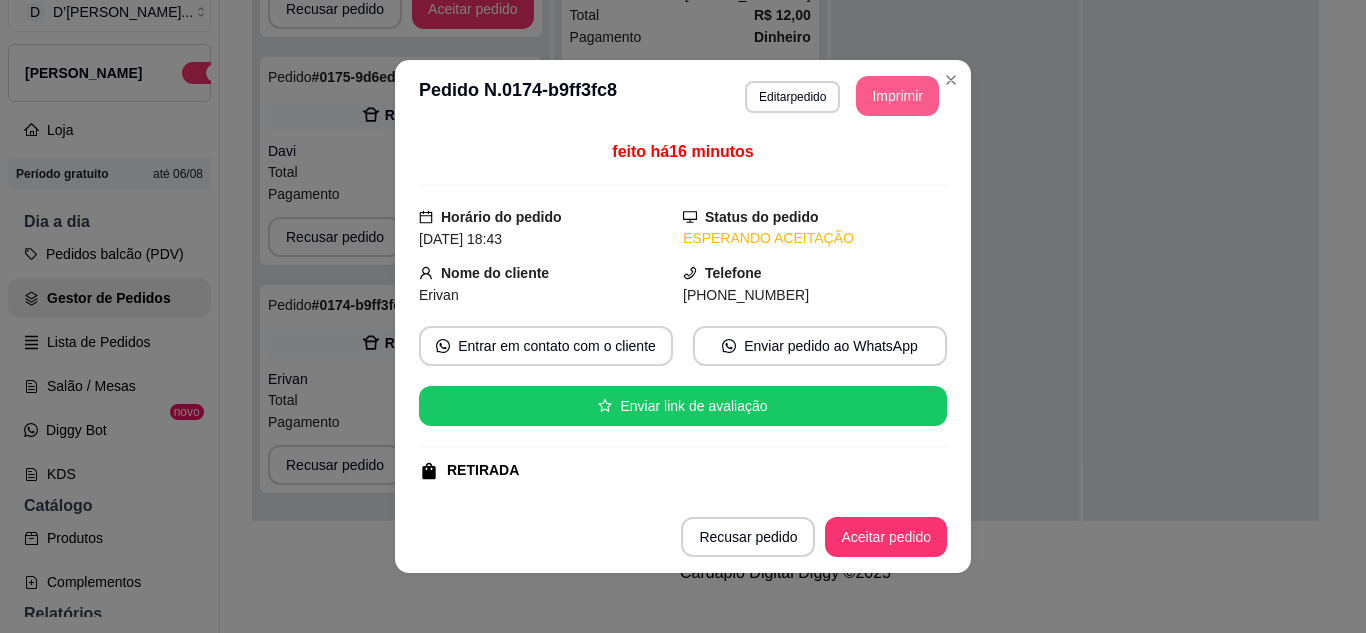 scroll, scrollTop: 0, scrollLeft: 0, axis: both 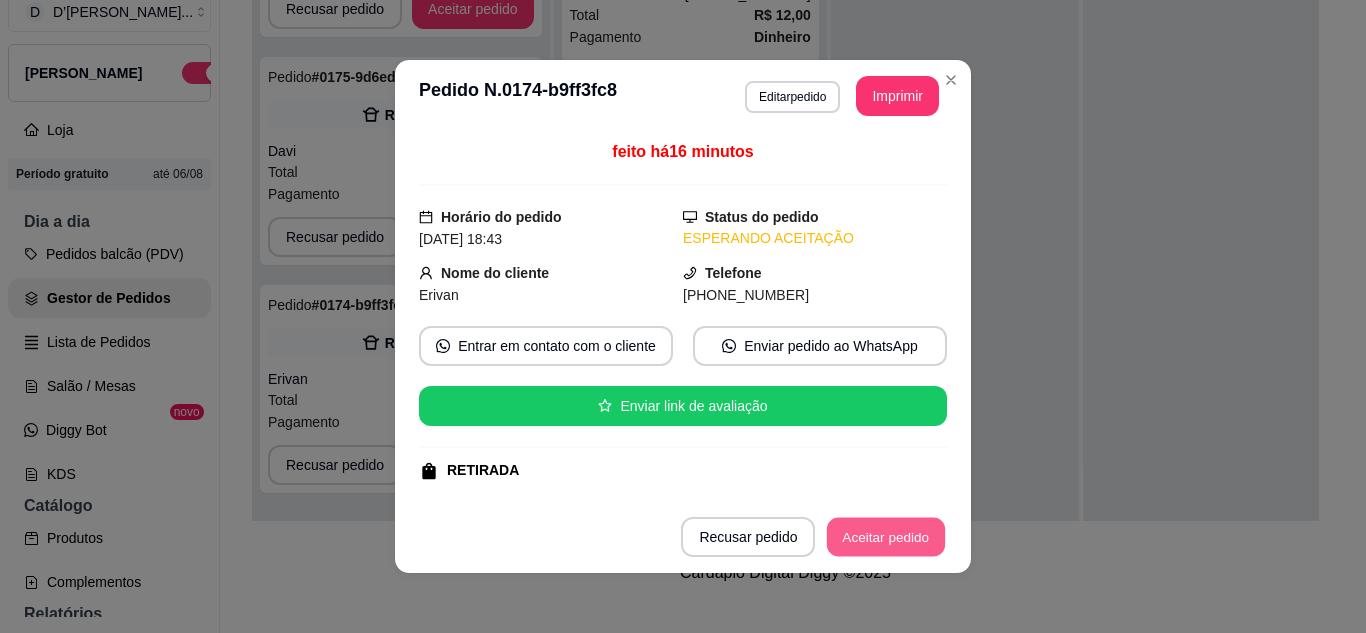 click on "Aceitar pedido" at bounding box center (886, 537) 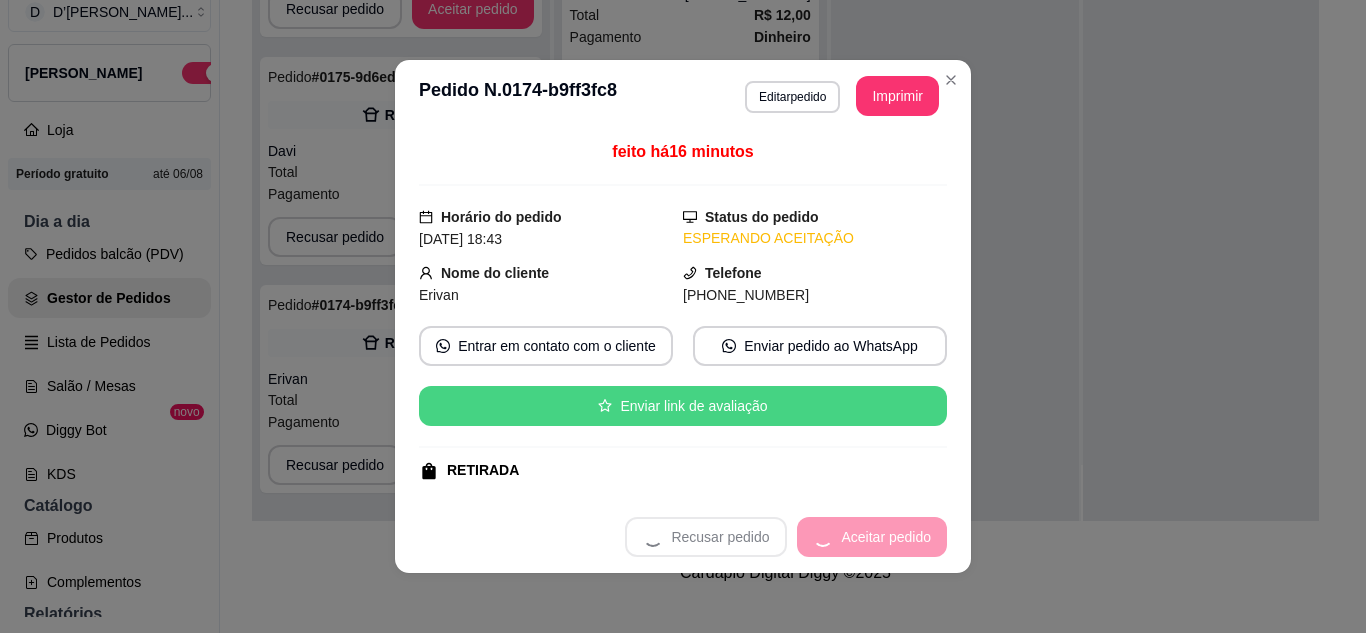 scroll, scrollTop: 299, scrollLeft: 0, axis: vertical 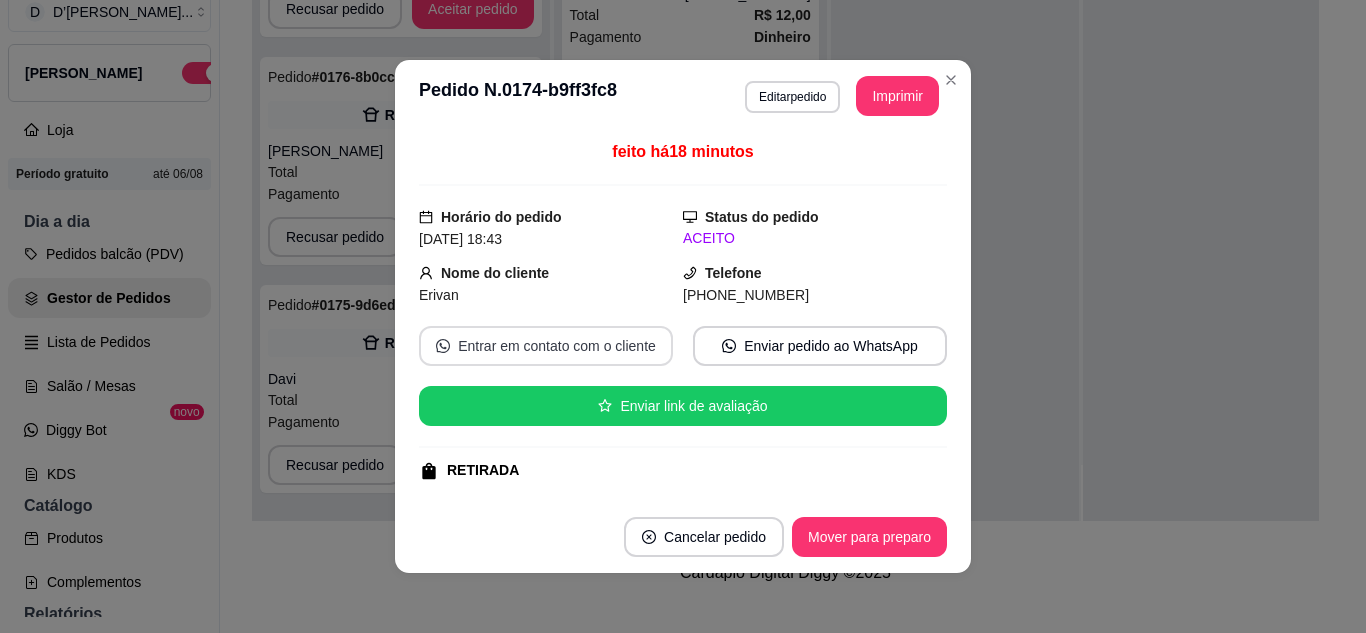 click on "Entrar em contato com o cliente" at bounding box center [546, 346] 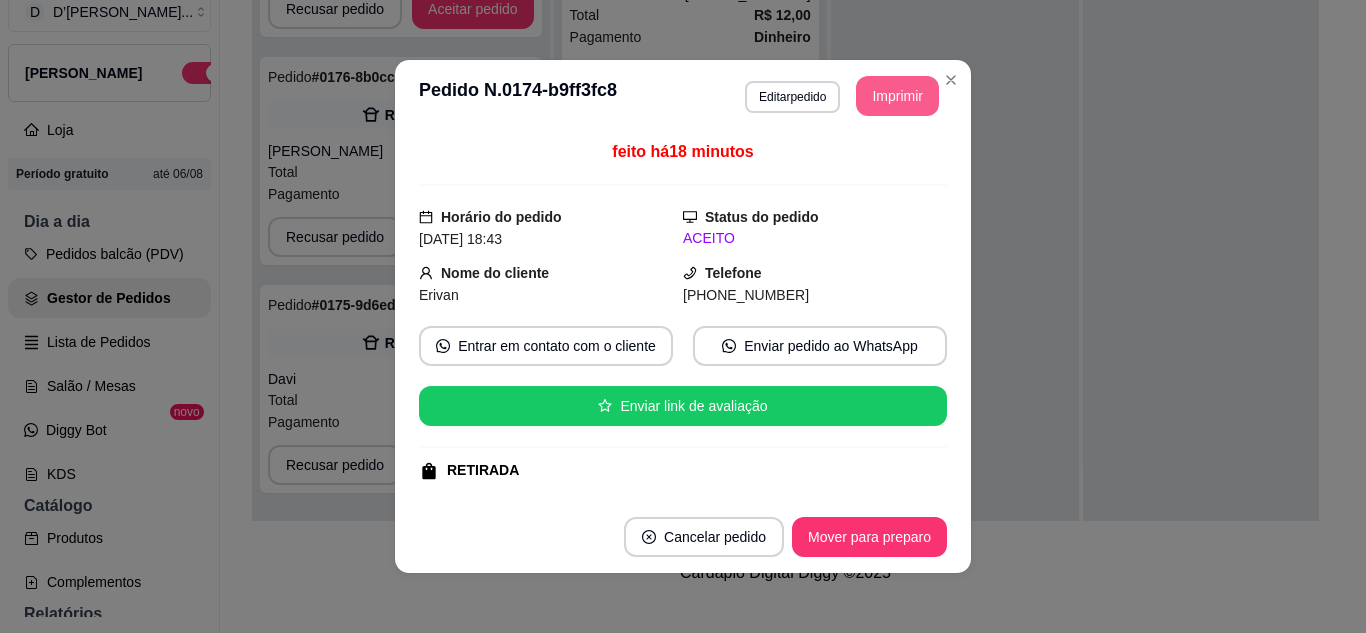 click on "Imprimir" at bounding box center (897, 96) 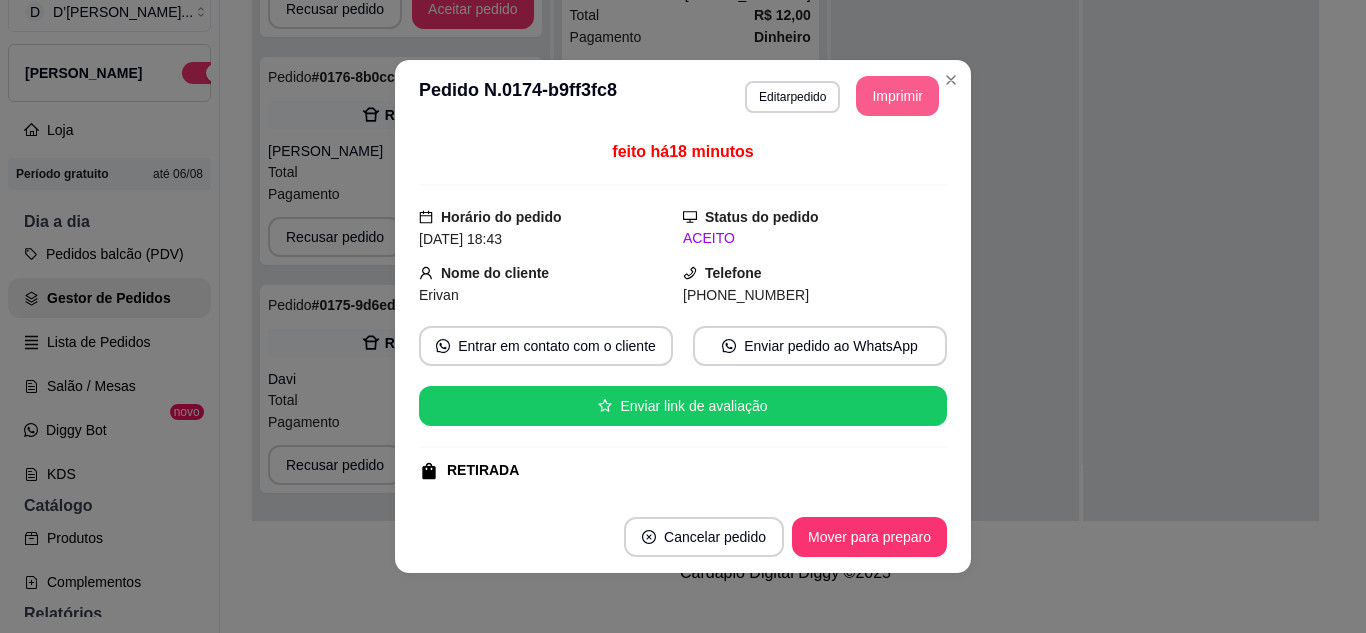 scroll, scrollTop: 0, scrollLeft: 0, axis: both 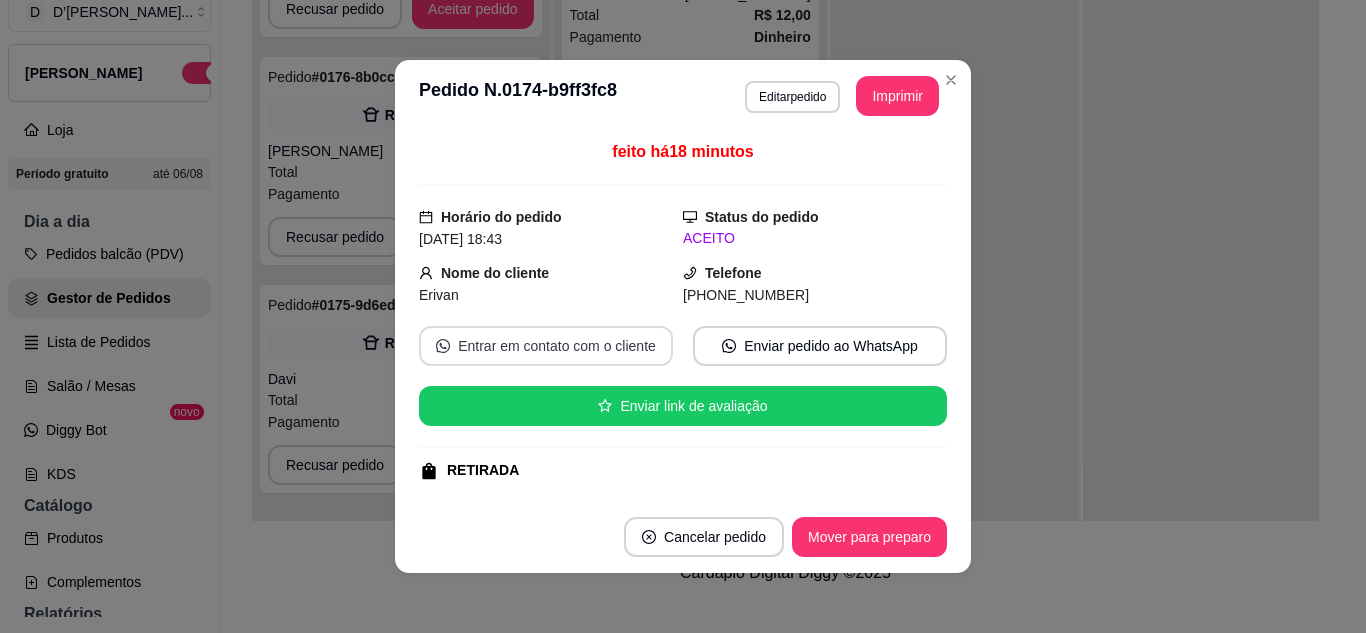 click on "Entrar em contato com o cliente" at bounding box center (546, 346) 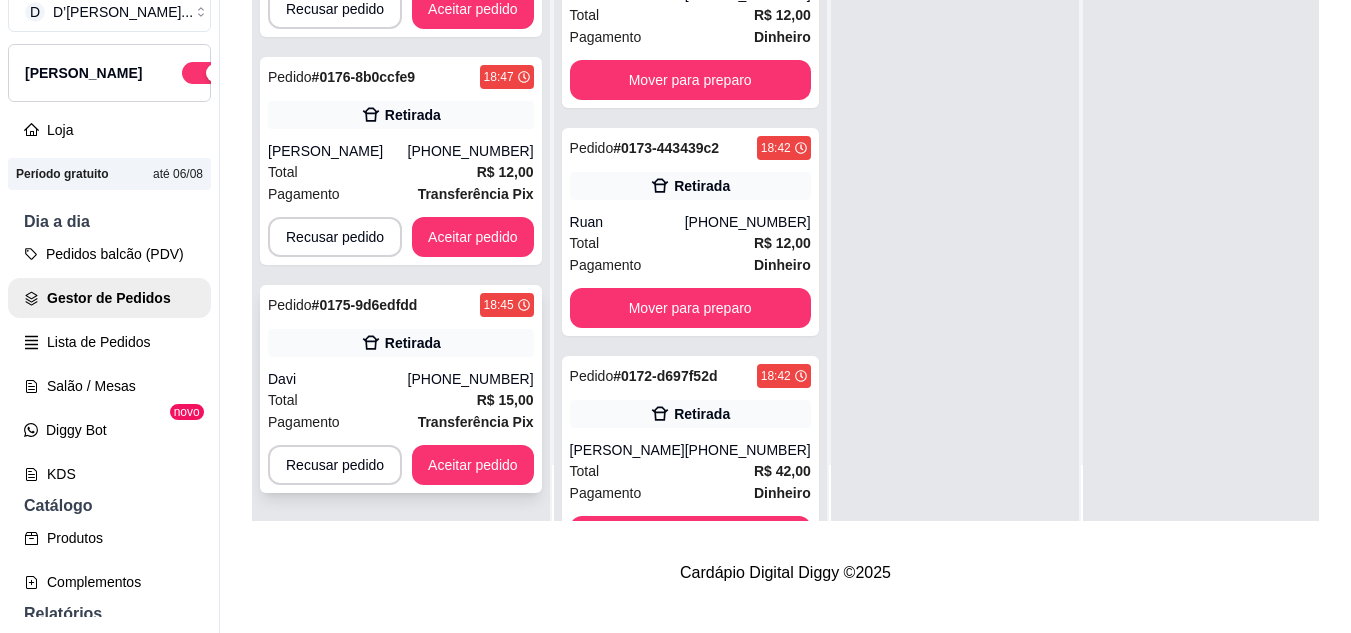 click on "Total R$ 15,00" at bounding box center (401, 400) 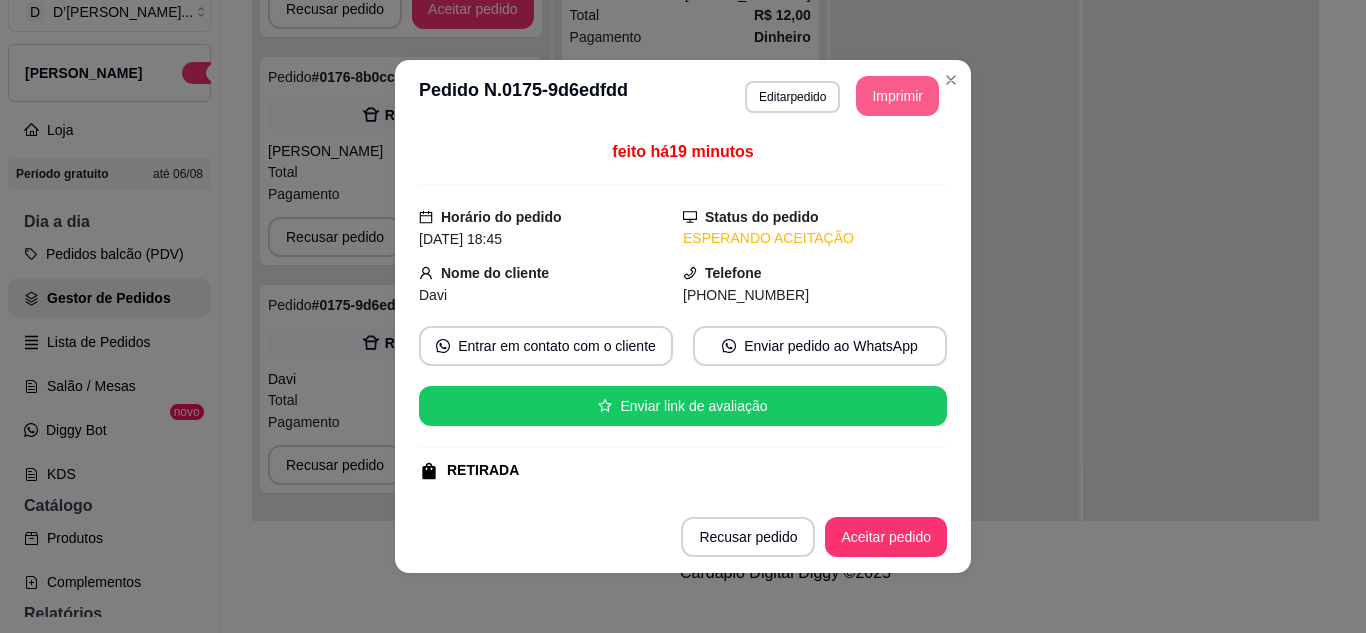 click on "Imprimir" at bounding box center [897, 96] 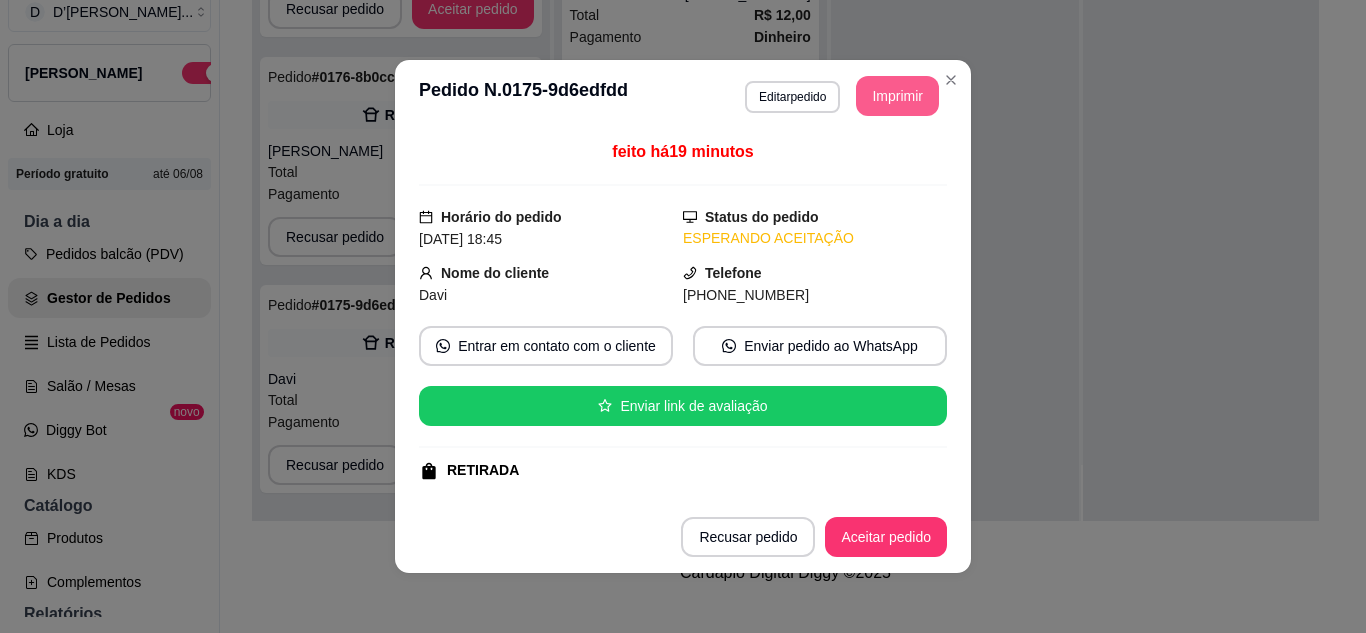 scroll, scrollTop: 0, scrollLeft: 0, axis: both 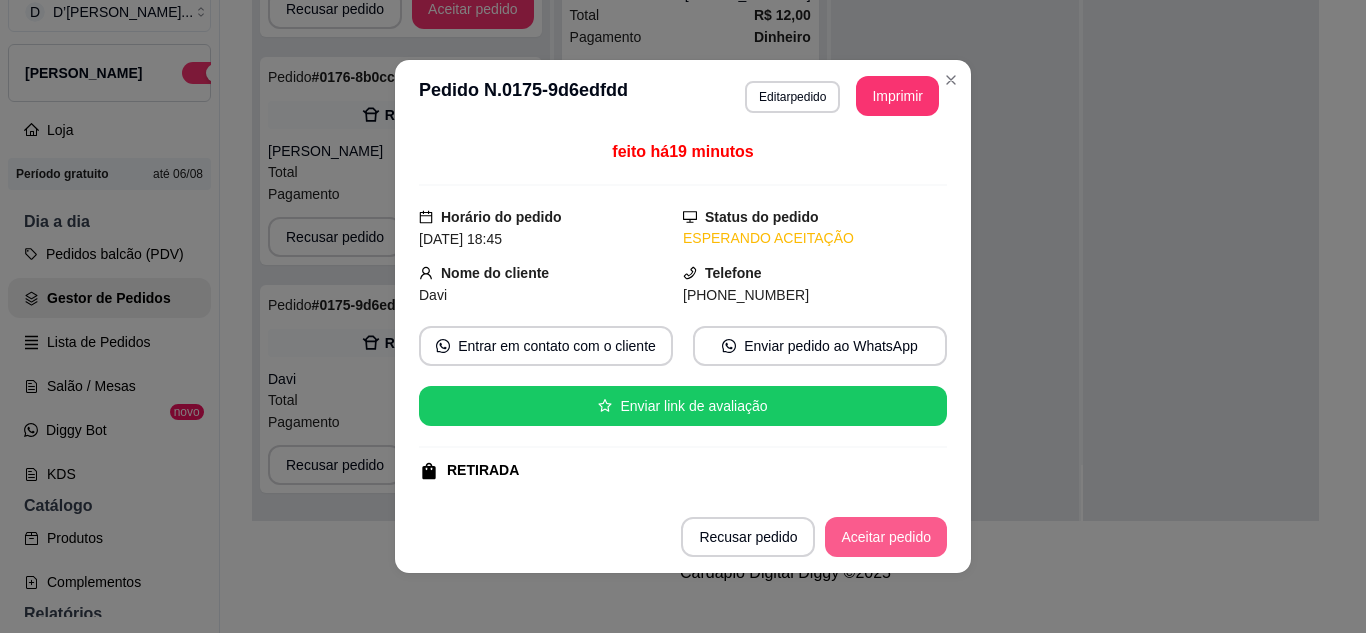 click on "Aceitar pedido" at bounding box center (886, 537) 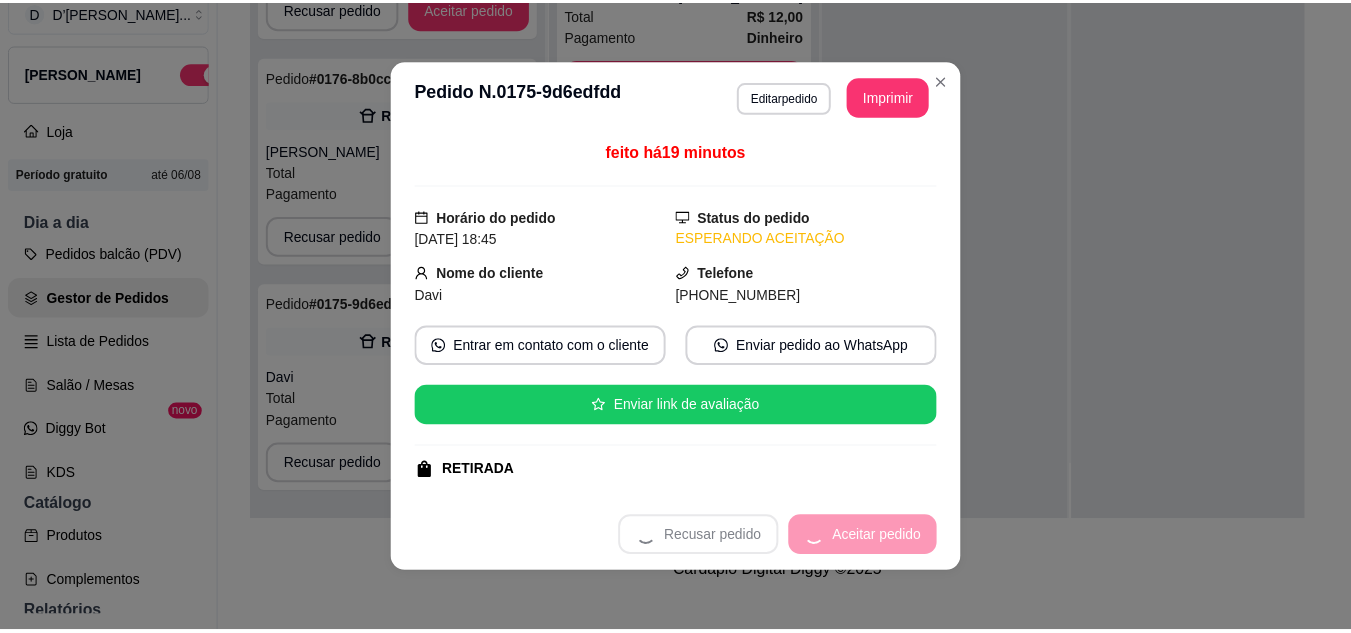 scroll, scrollTop: 71, scrollLeft: 0, axis: vertical 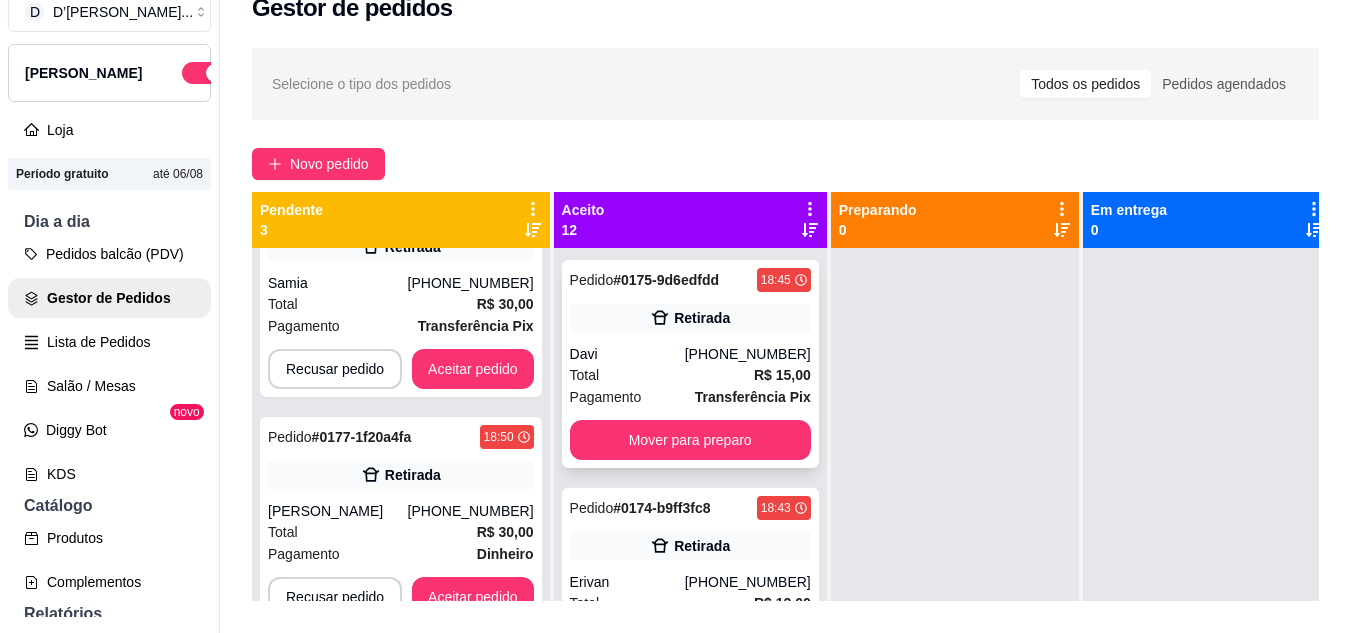 click on "[PHONE_NUMBER]" at bounding box center [748, 354] 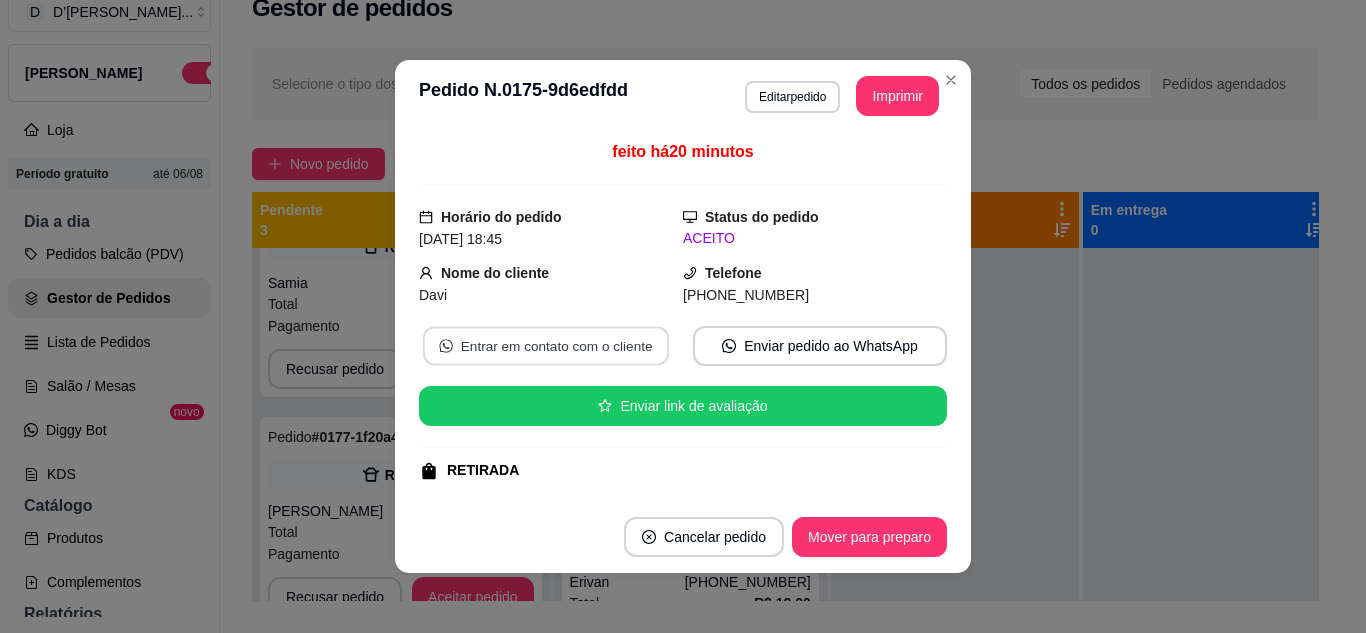 click on "Entrar em contato com o cliente" at bounding box center (546, 346) 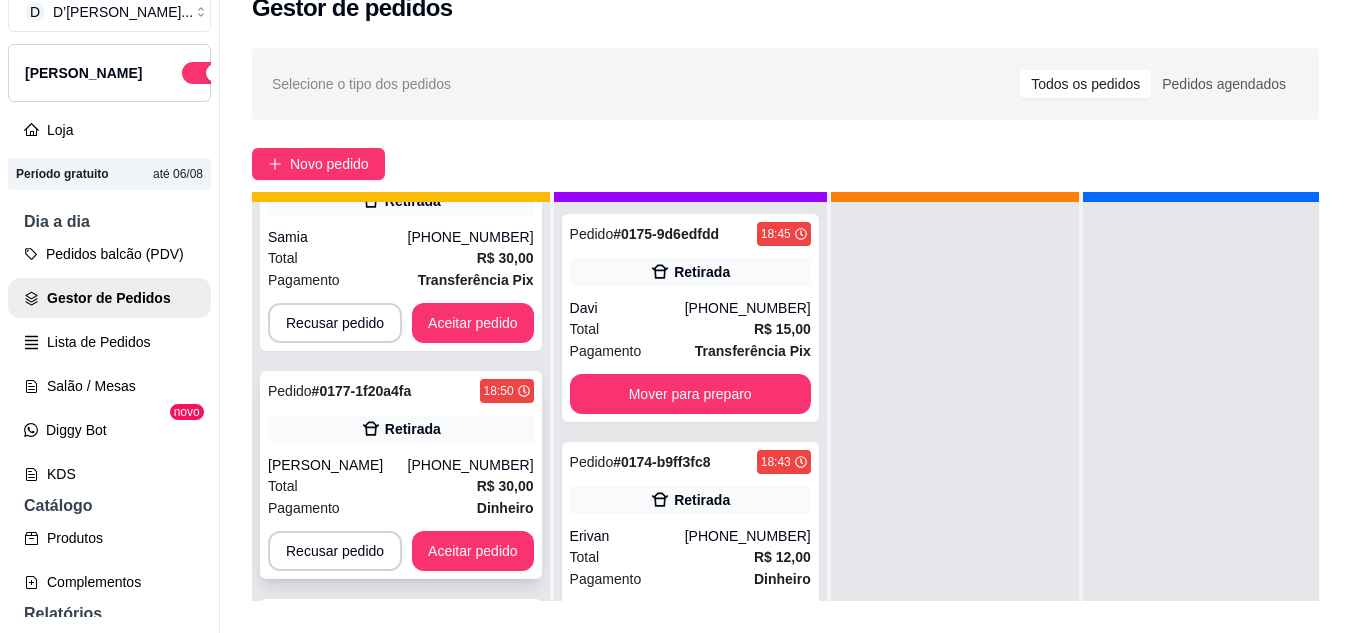 scroll, scrollTop: 71, scrollLeft: 0, axis: vertical 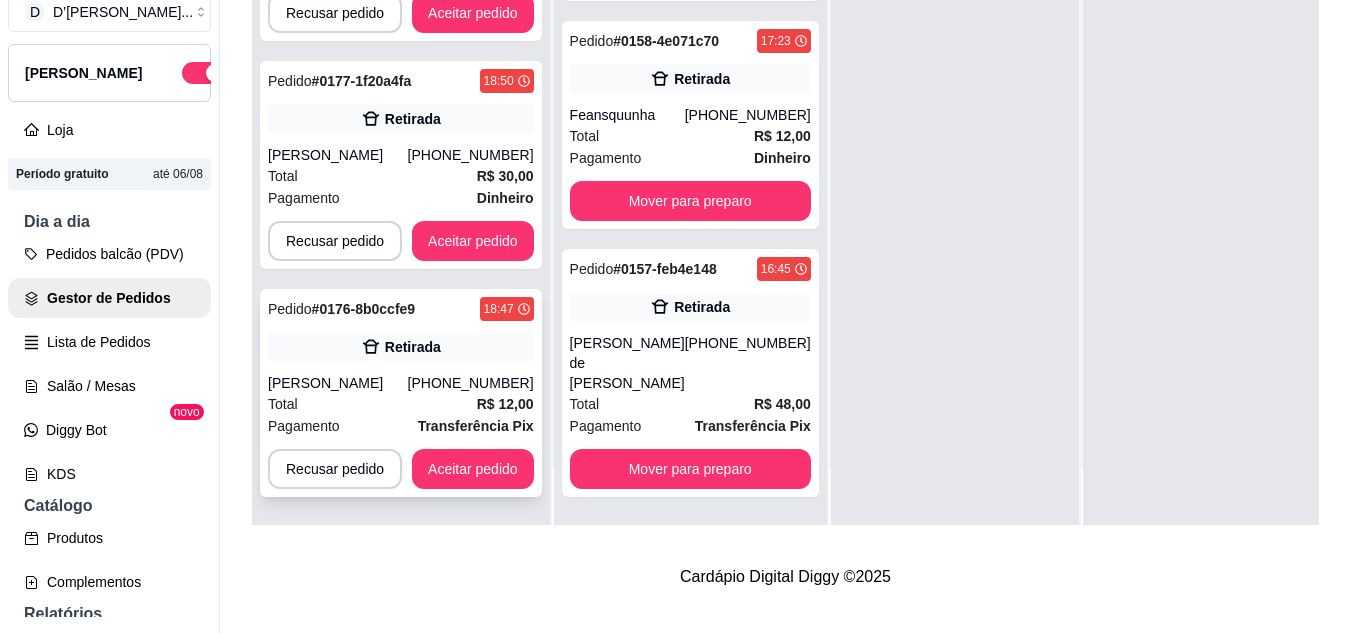 click on "Transferência Pix" at bounding box center [476, 426] 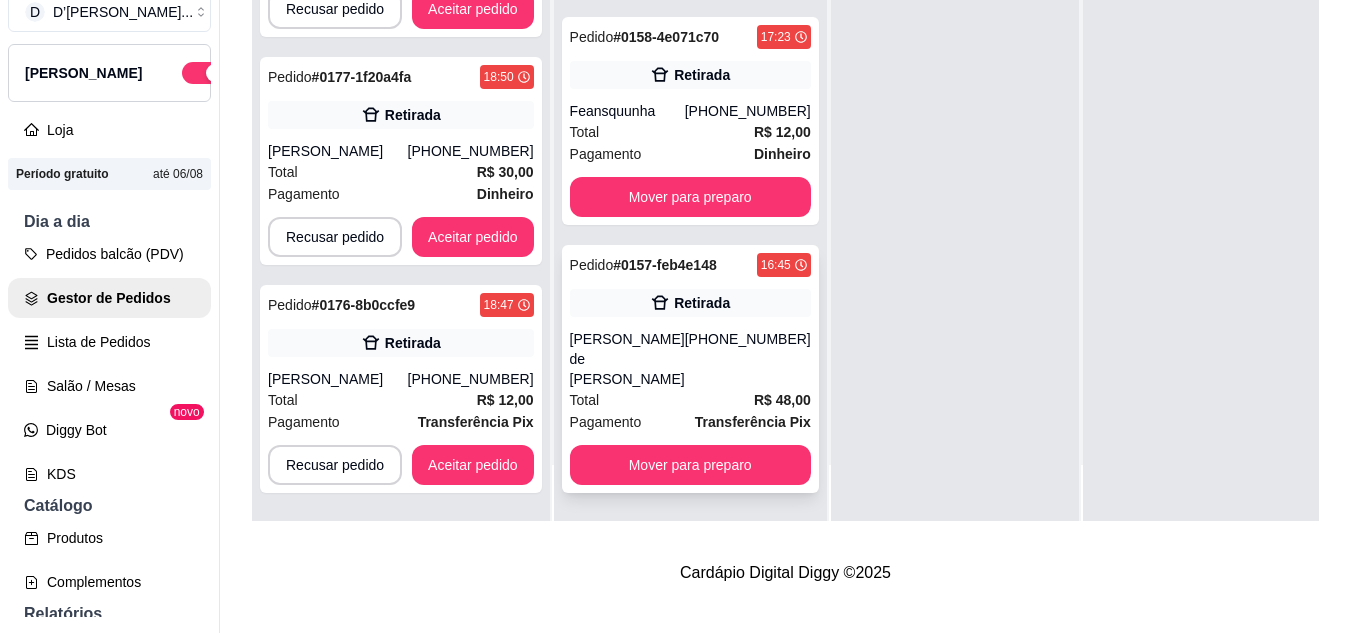 scroll, scrollTop: 319, scrollLeft: 0, axis: vertical 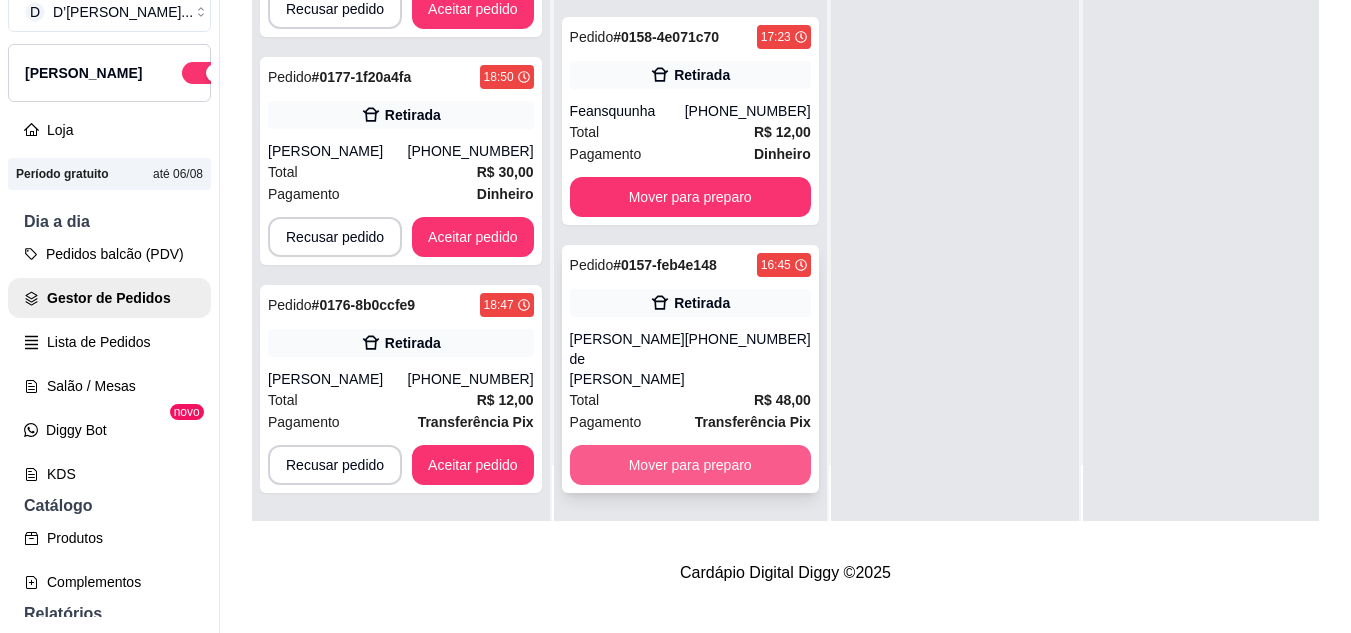 click on "Mover para preparo" at bounding box center [690, 465] 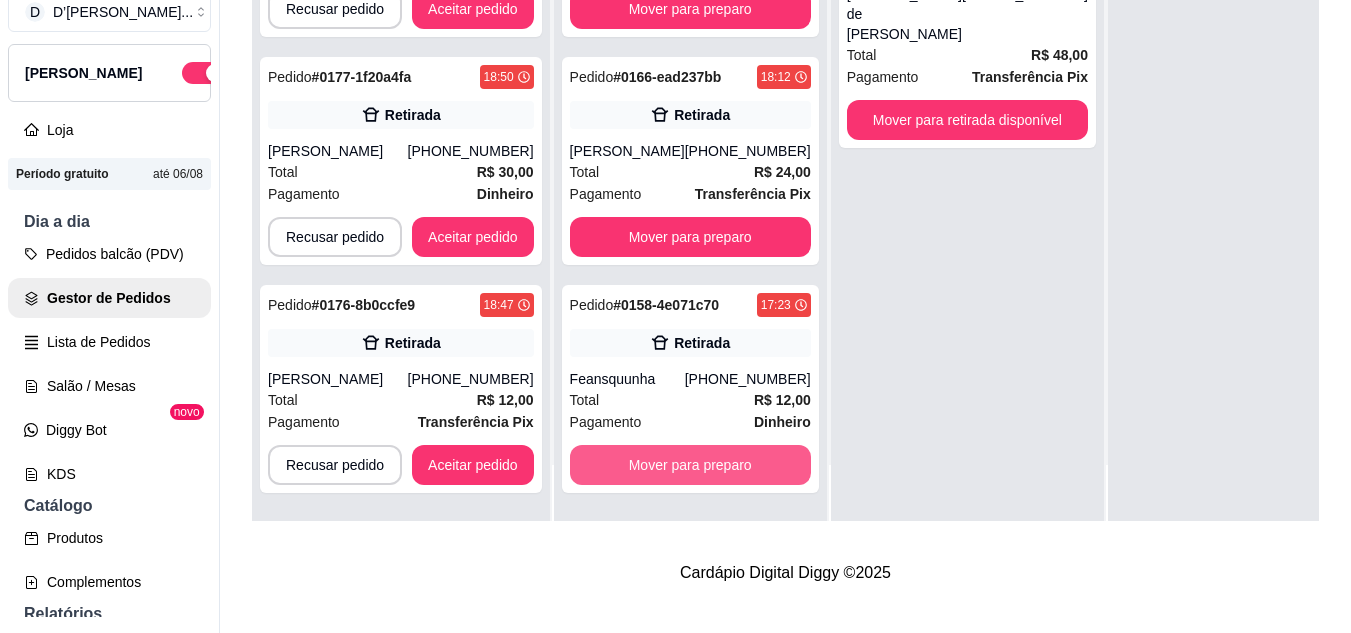 scroll, scrollTop: 2059, scrollLeft: 0, axis: vertical 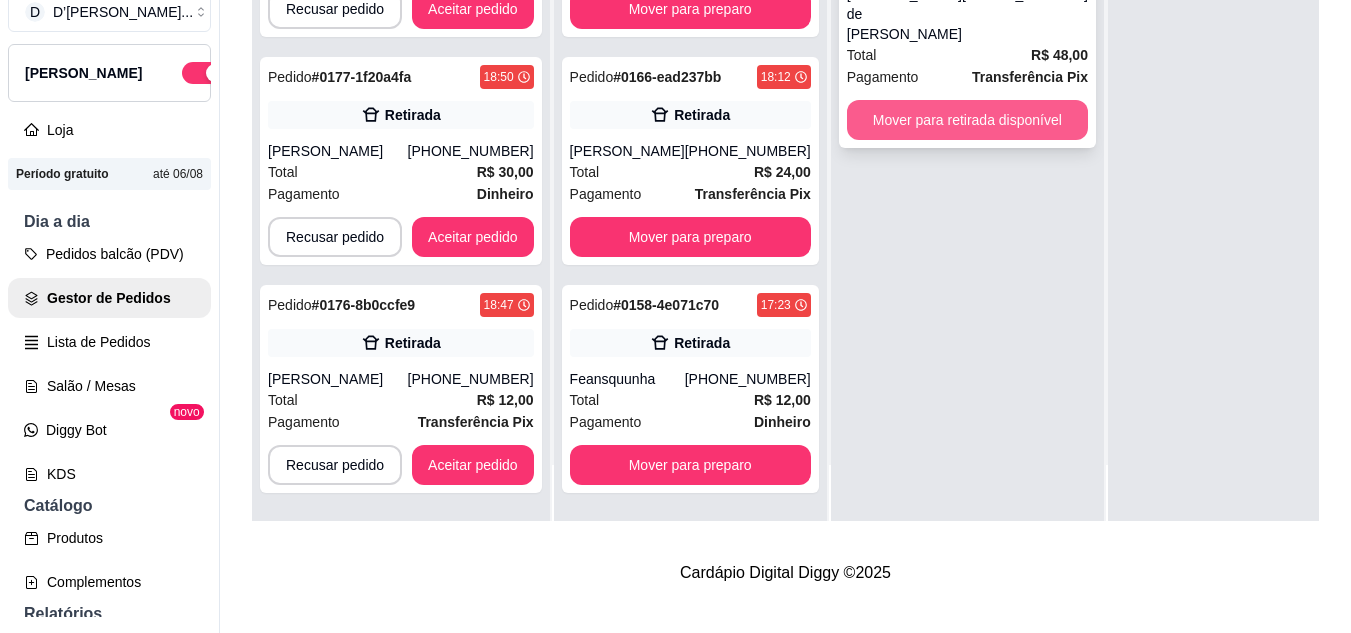 click on "Mover para retirada disponível" at bounding box center [967, 120] 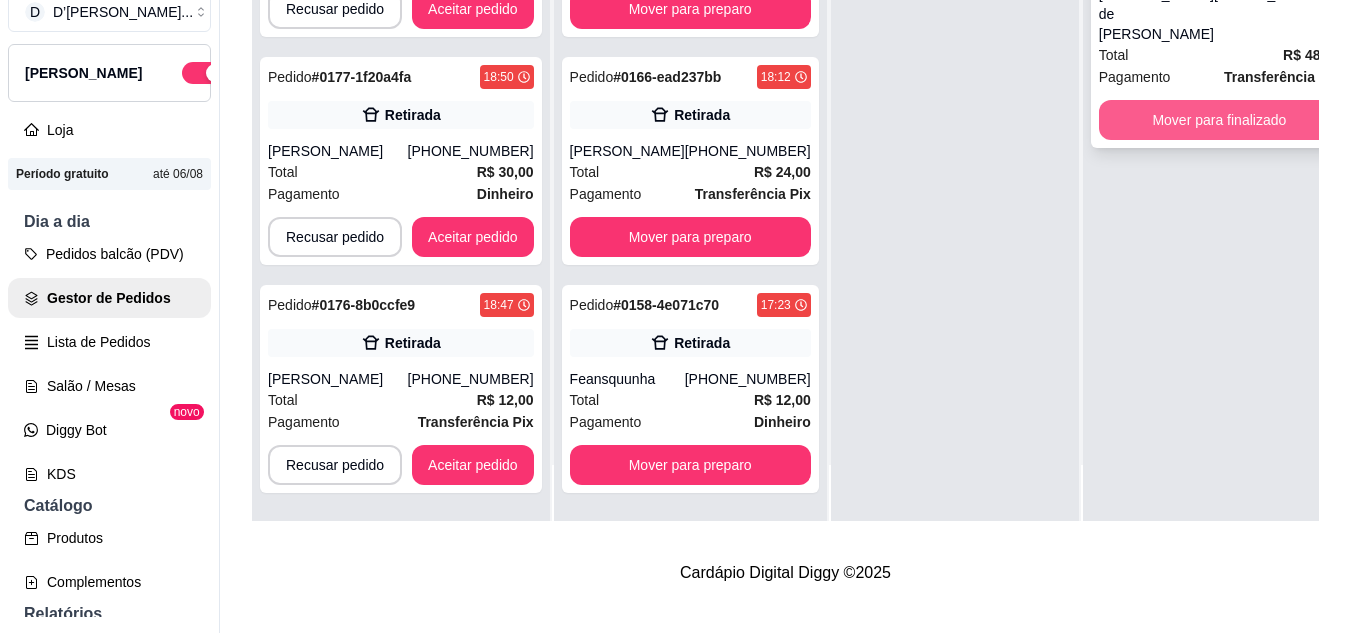 click on "Mover para finalizado" at bounding box center (1219, 120) 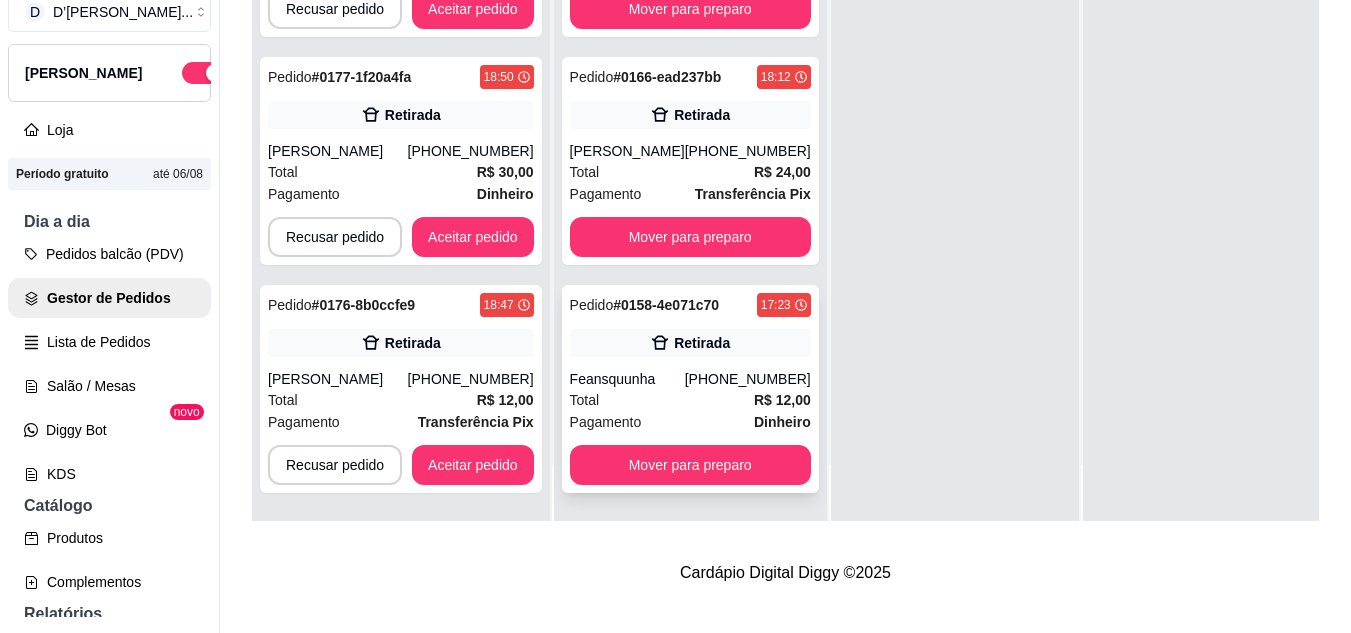scroll, scrollTop: 2059, scrollLeft: 0, axis: vertical 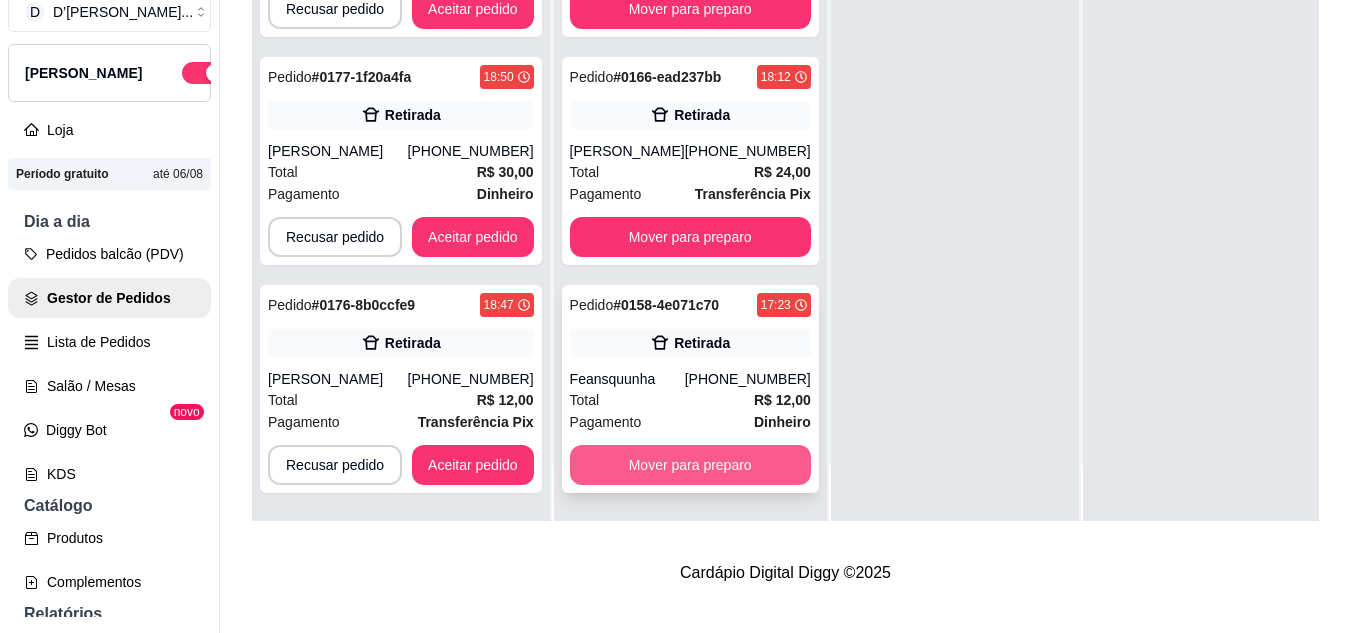 click on "Mover para preparo" at bounding box center (690, 465) 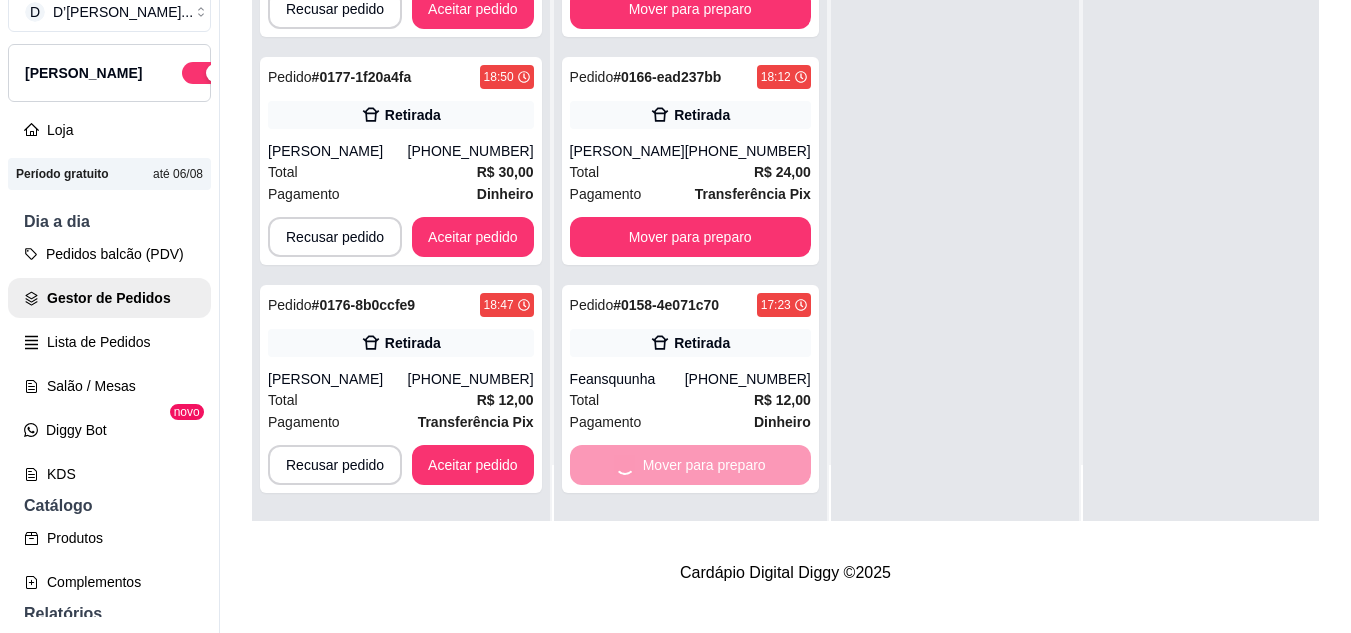 scroll, scrollTop: 1831, scrollLeft: 0, axis: vertical 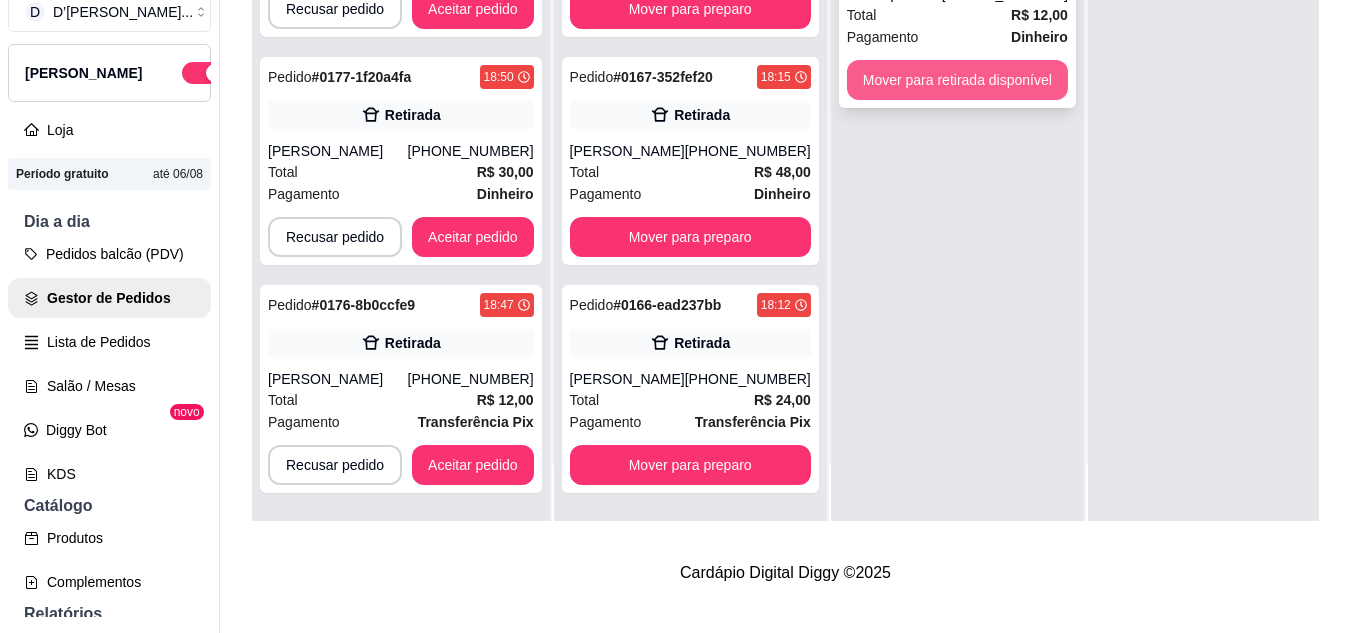 click on "Mover para retirada disponível" at bounding box center (957, 80) 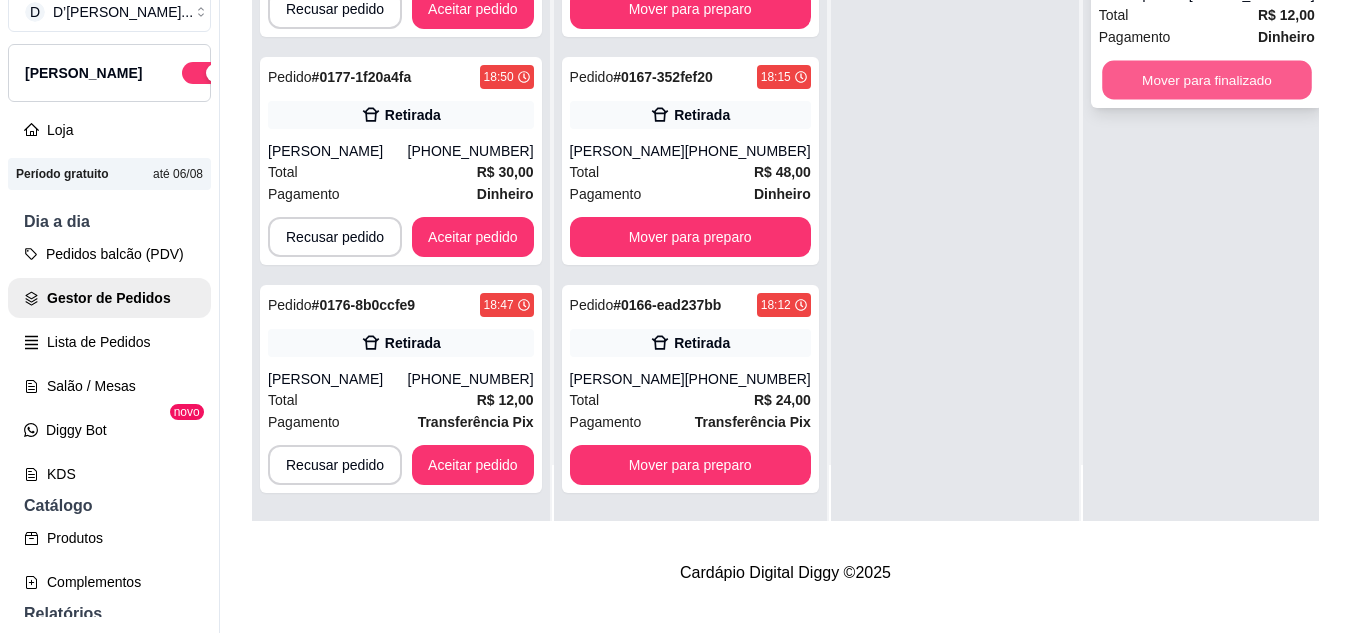 click on "Mover para finalizado" at bounding box center [1207, 80] 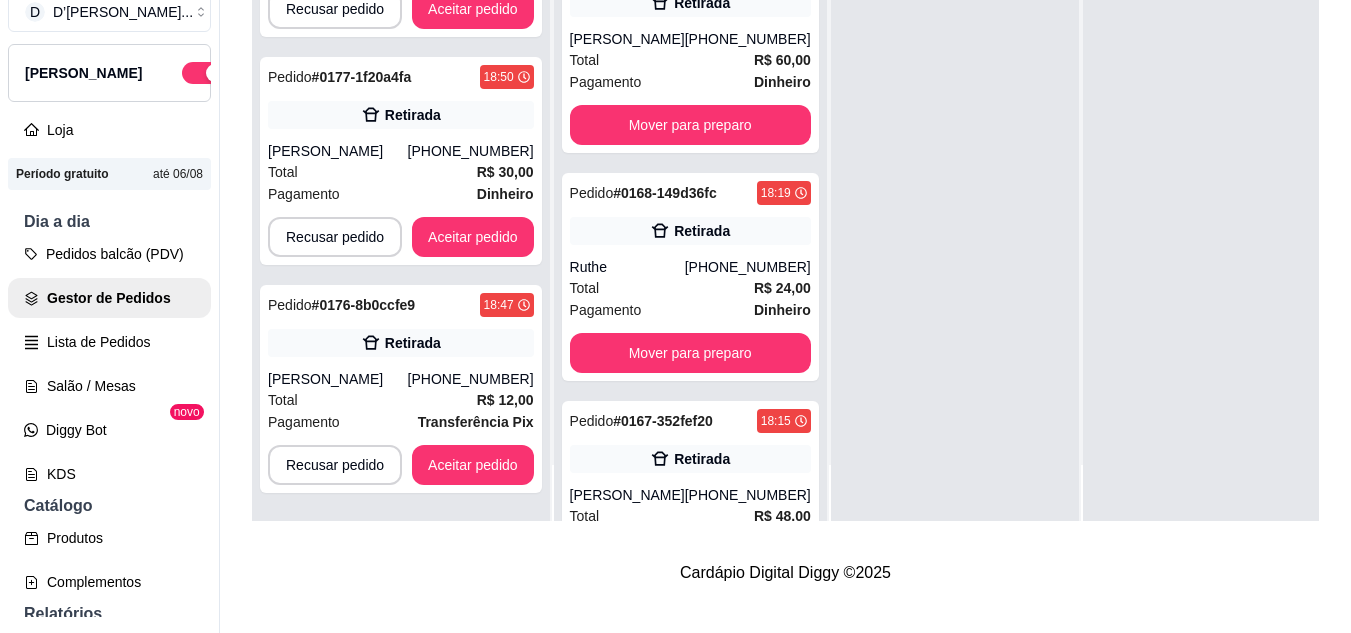 scroll, scrollTop: 1331, scrollLeft: 0, axis: vertical 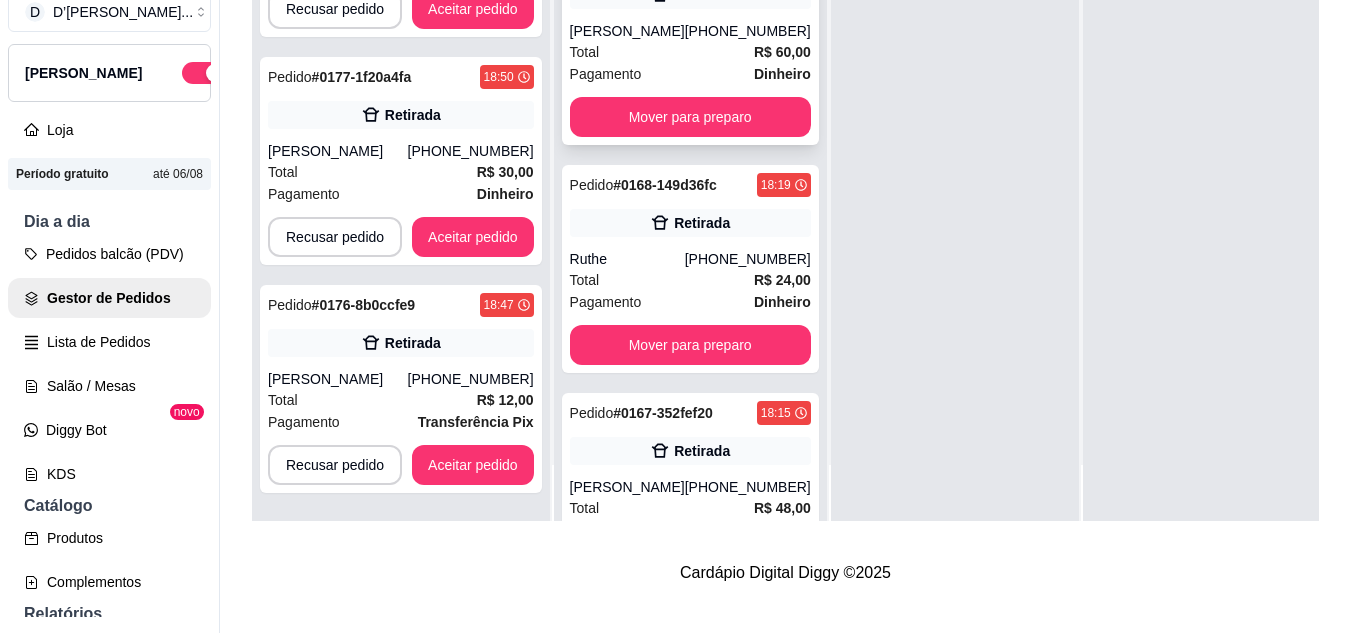 click on "Pedido  # 0169-4c2b21a5 18:26 Retirada [PERSON_NAME] [PHONE_NUMBER] Total R$ 60,00 Pagamento Dinheiro Mover para preparo" at bounding box center [690, 41] 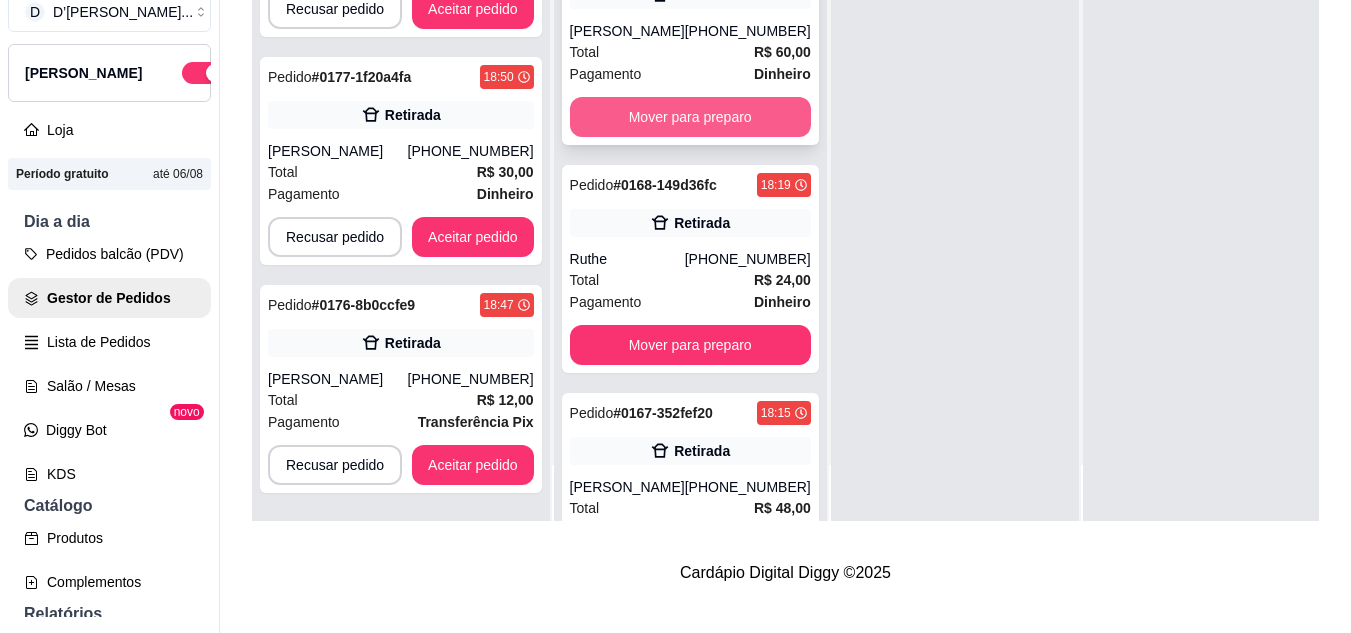 click on "Mover para preparo" at bounding box center [690, 117] 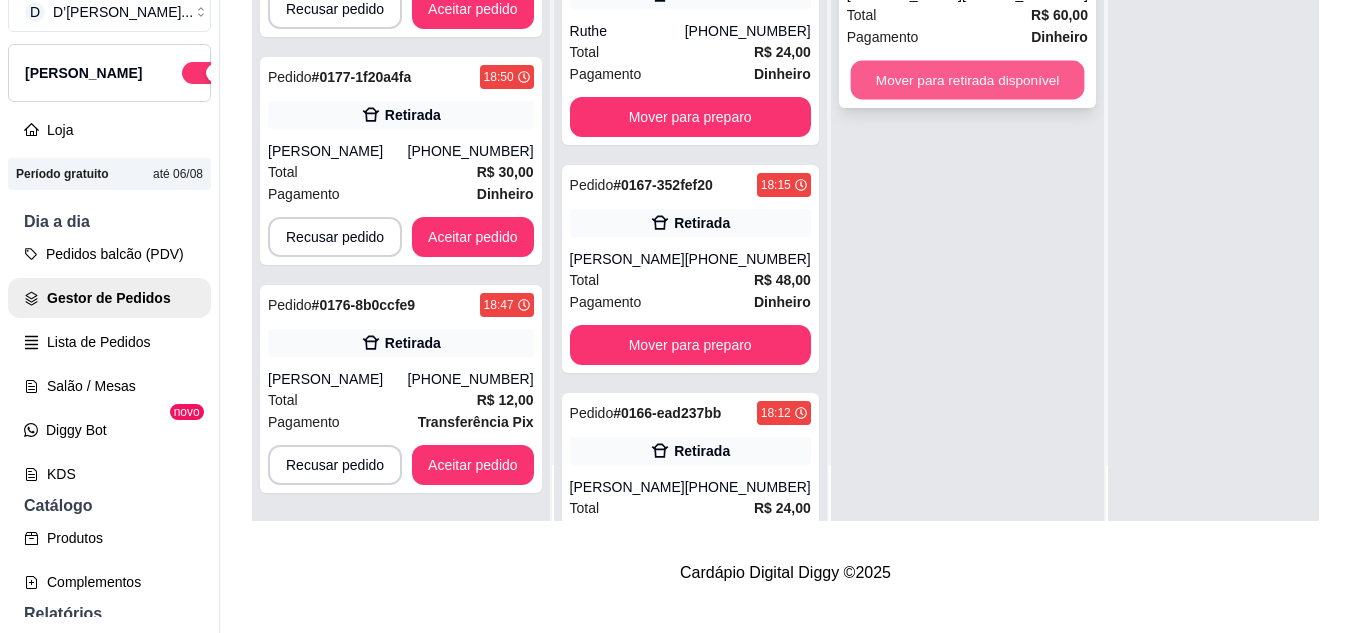 click on "Mover para retirada disponível" at bounding box center [967, 80] 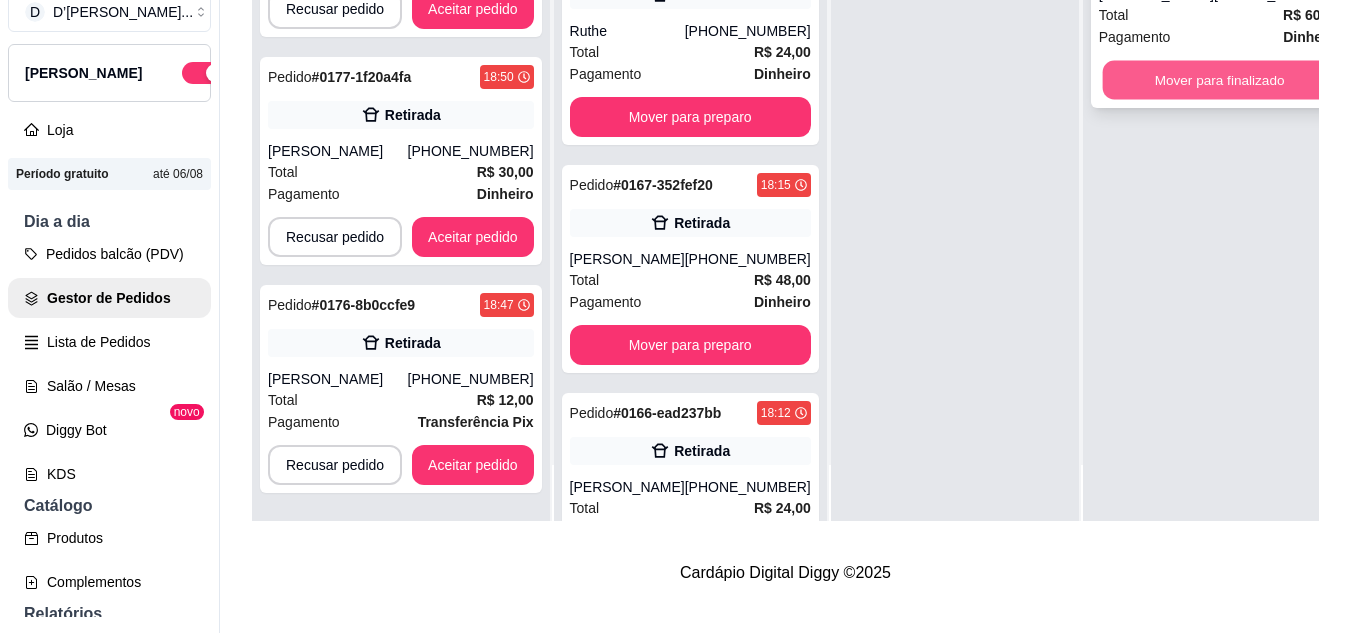 click on "Mover para finalizado" at bounding box center [1219, 80] 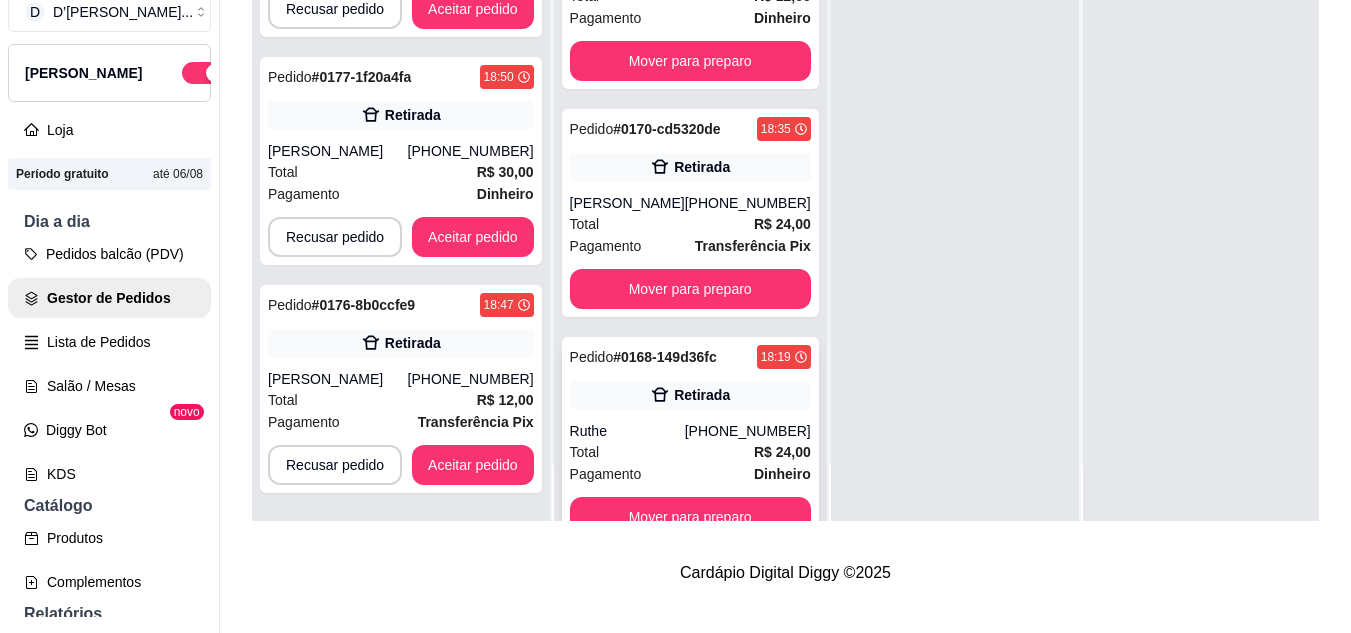 scroll, scrollTop: 831, scrollLeft: 0, axis: vertical 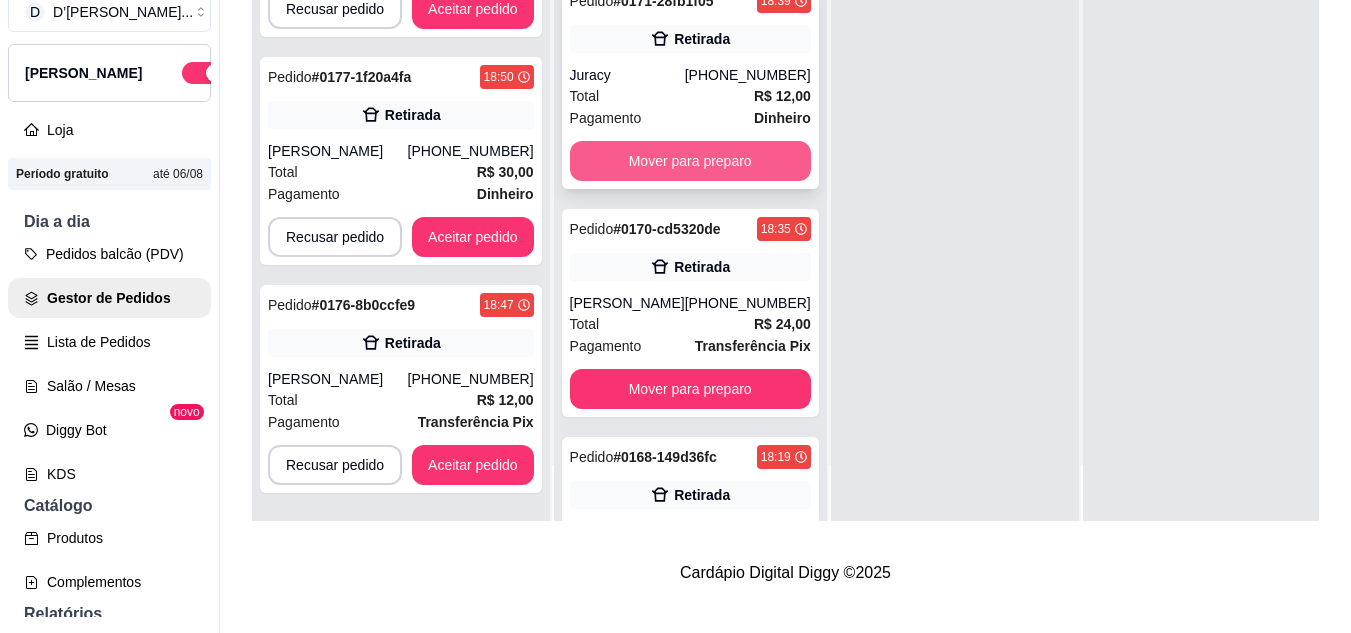 click on "Mover para preparo" at bounding box center (690, 161) 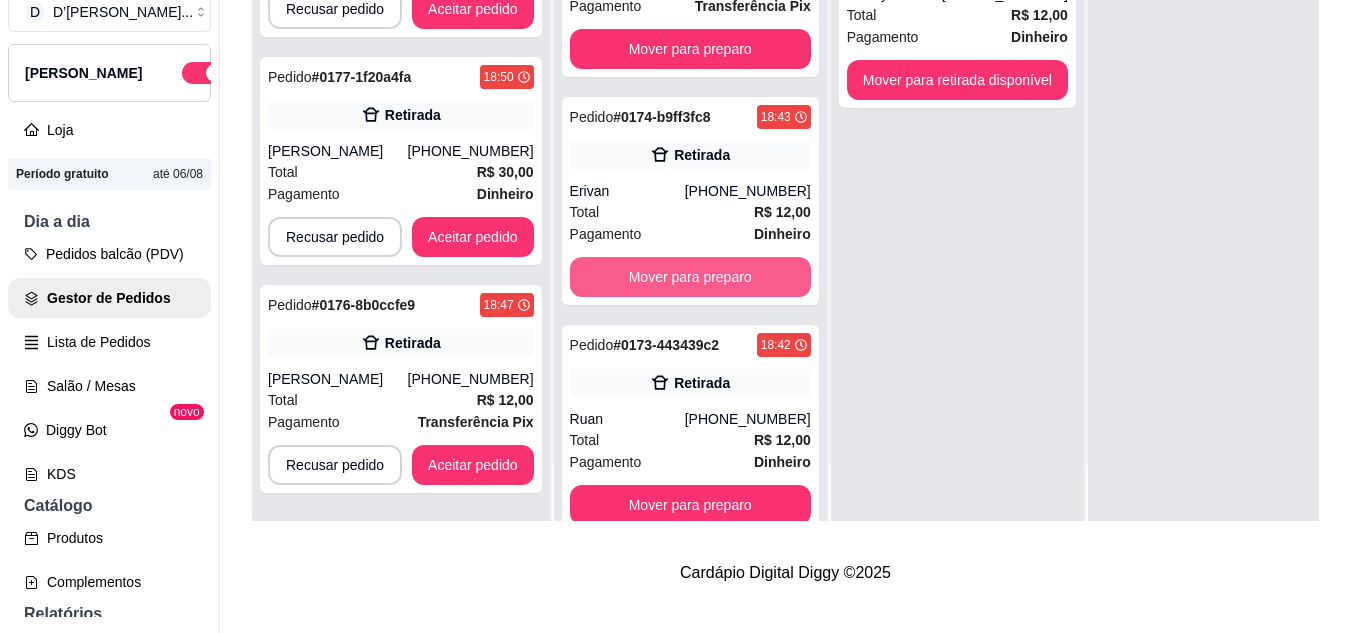 scroll, scrollTop: 0, scrollLeft: 0, axis: both 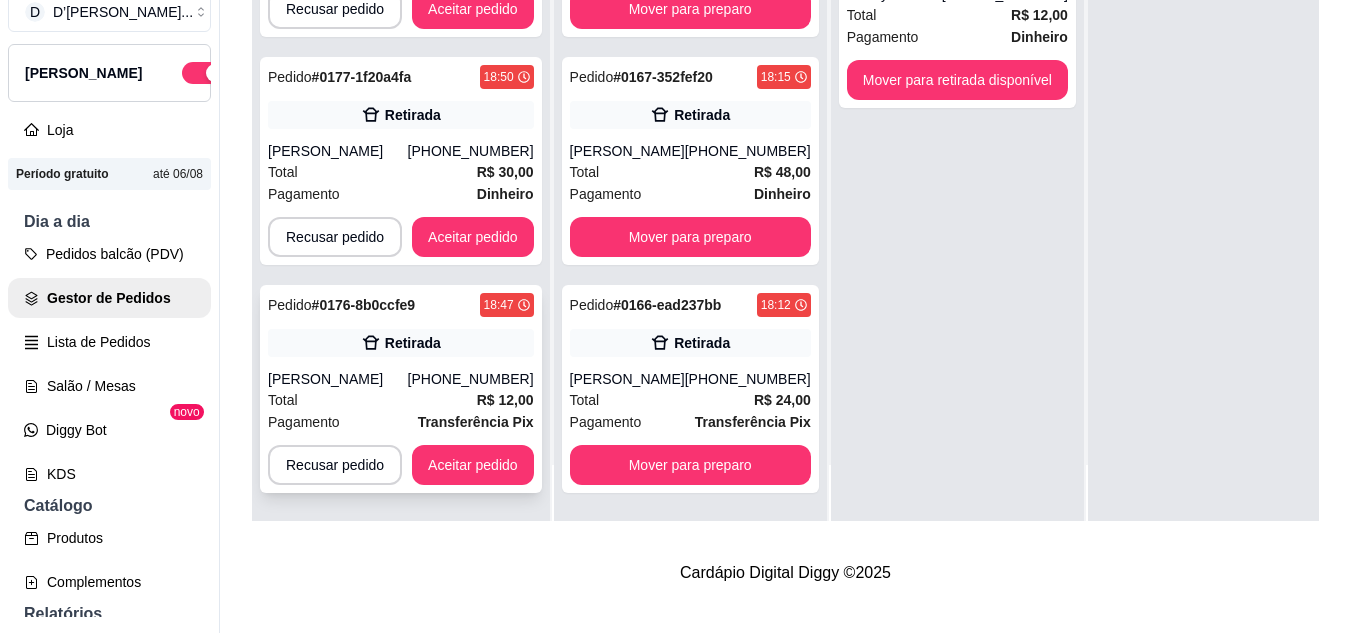 click on "[PHONE_NUMBER]" at bounding box center (471, 379) 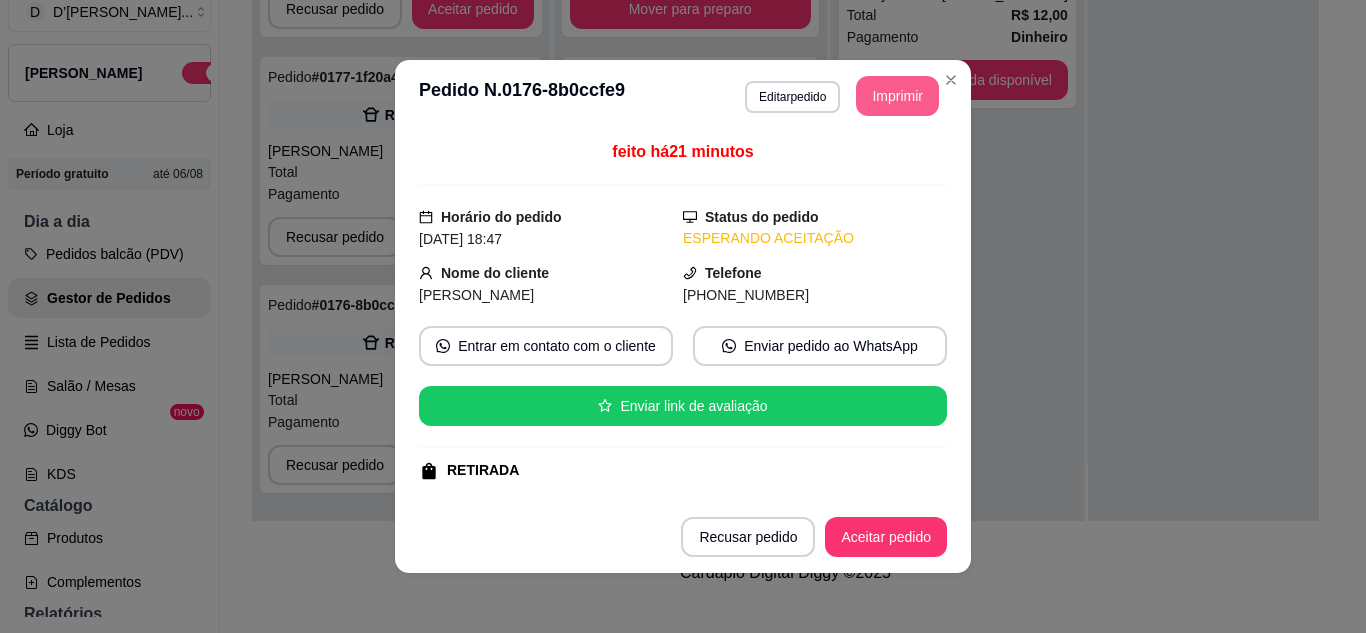click on "Imprimir" at bounding box center (897, 96) 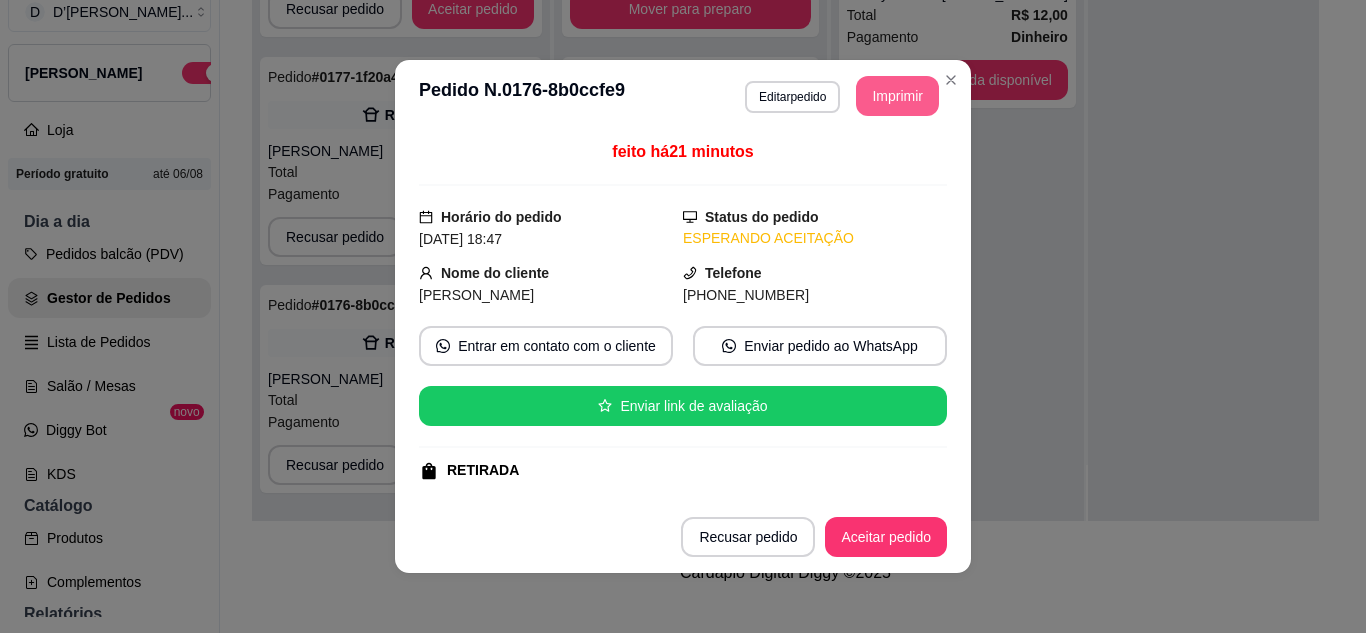 scroll, scrollTop: 0, scrollLeft: 0, axis: both 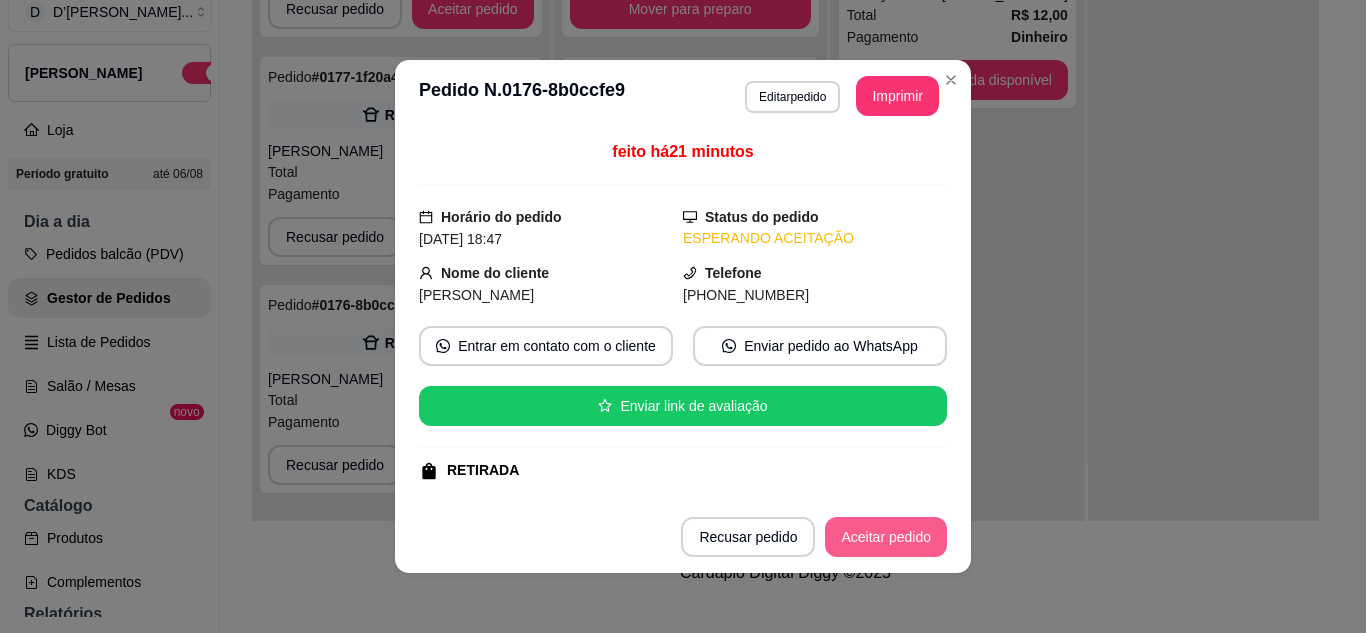 click on "Aceitar pedido" at bounding box center (886, 537) 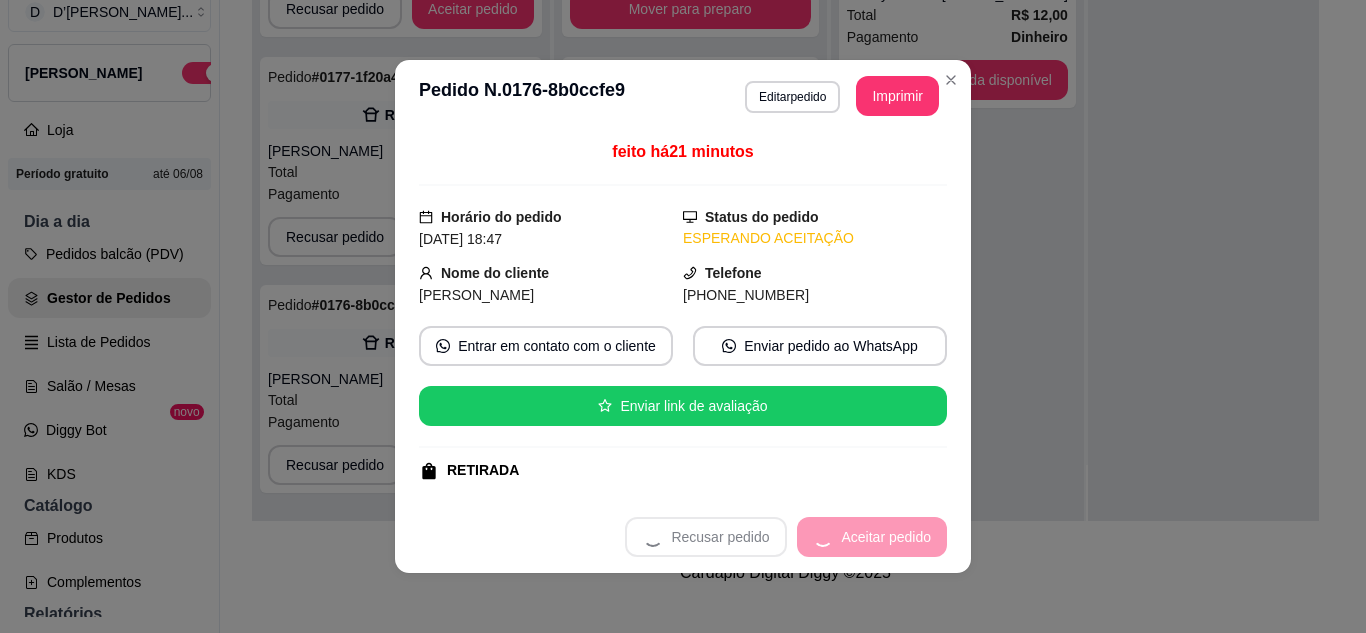 scroll, scrollTop: 0, scrollLeft: 0, axis: both 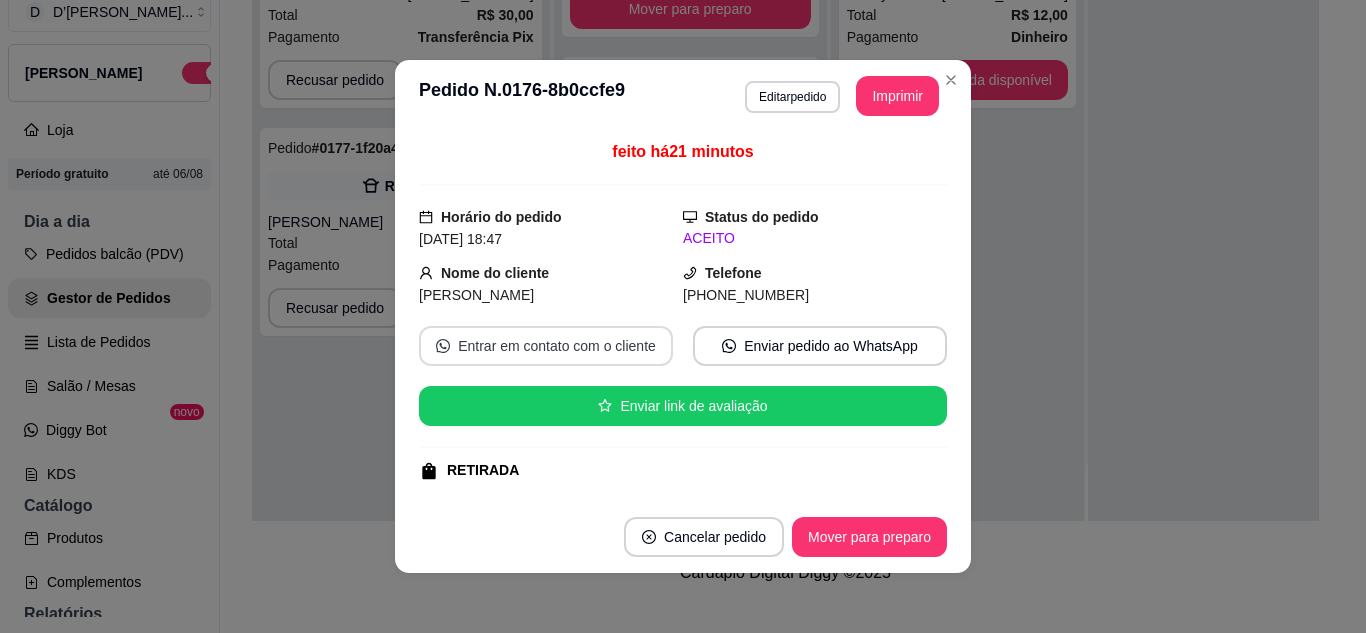 click on "Entrar em contato com o cliente" at bounding box center [546, 346] 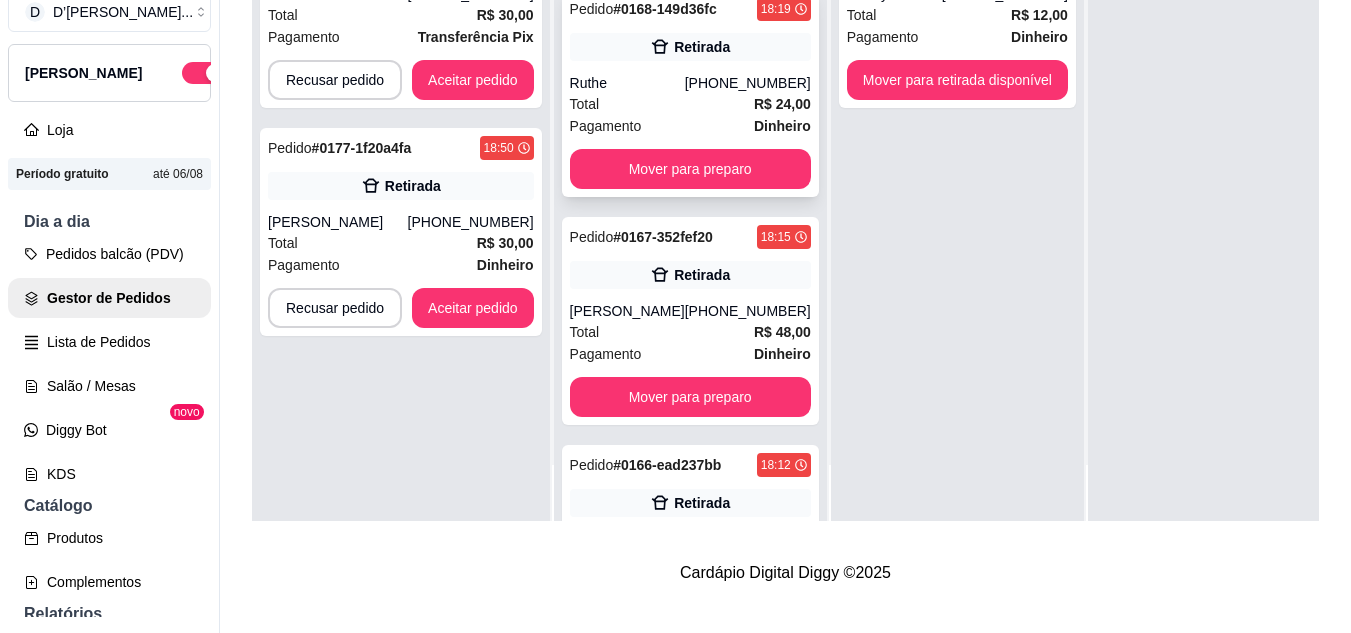 scroll, scrollTop: 1579, scrollLeft: 0, axis: vertical 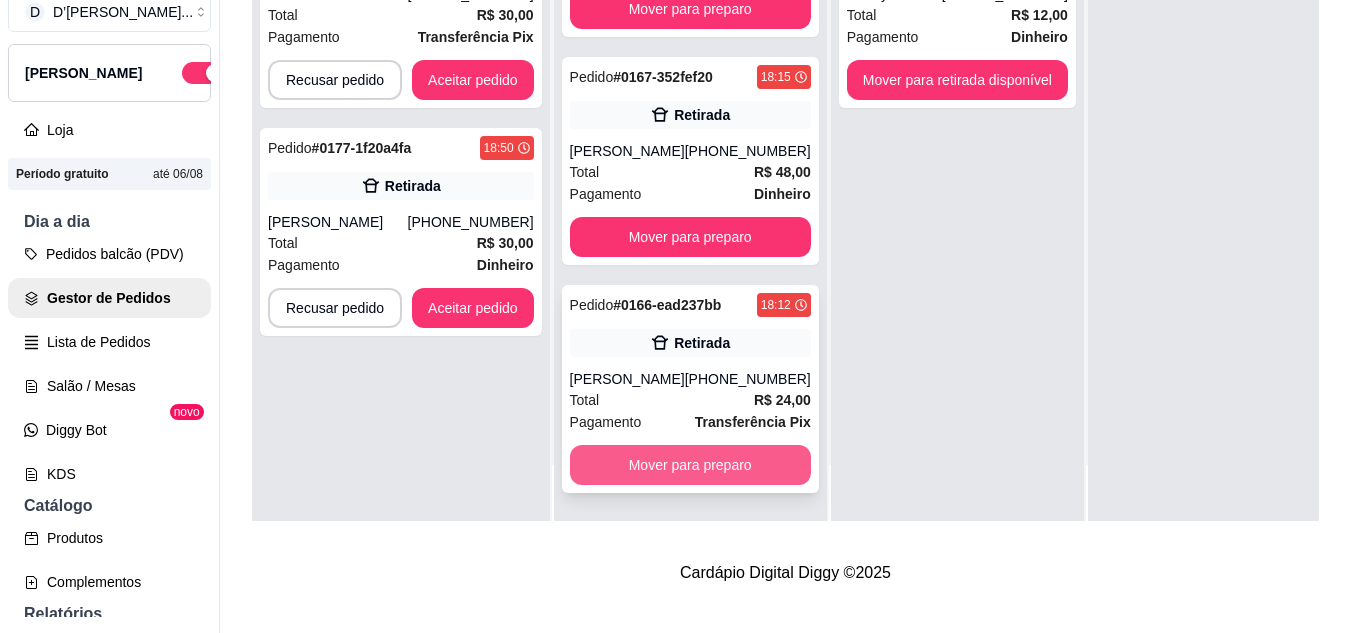 click on "Mover para preparo" at bounding box center [690, 465] 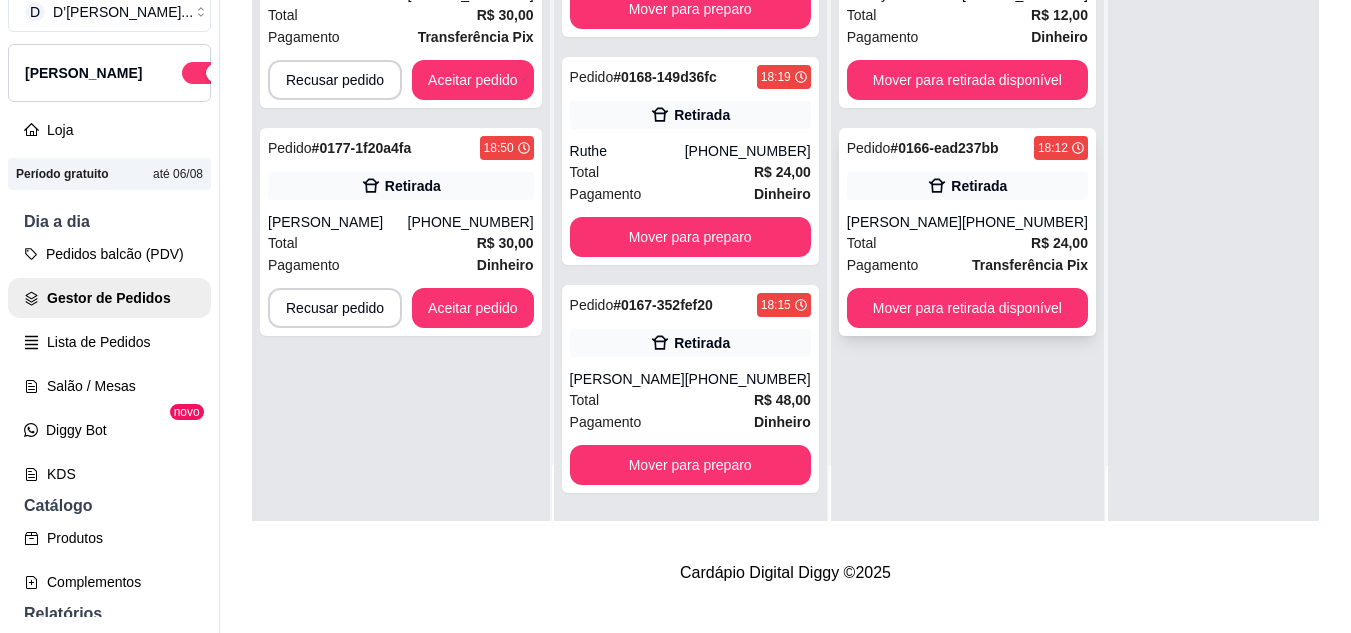scroll, scrollTop: 1327, scrollLeft: 0, axis: vertical 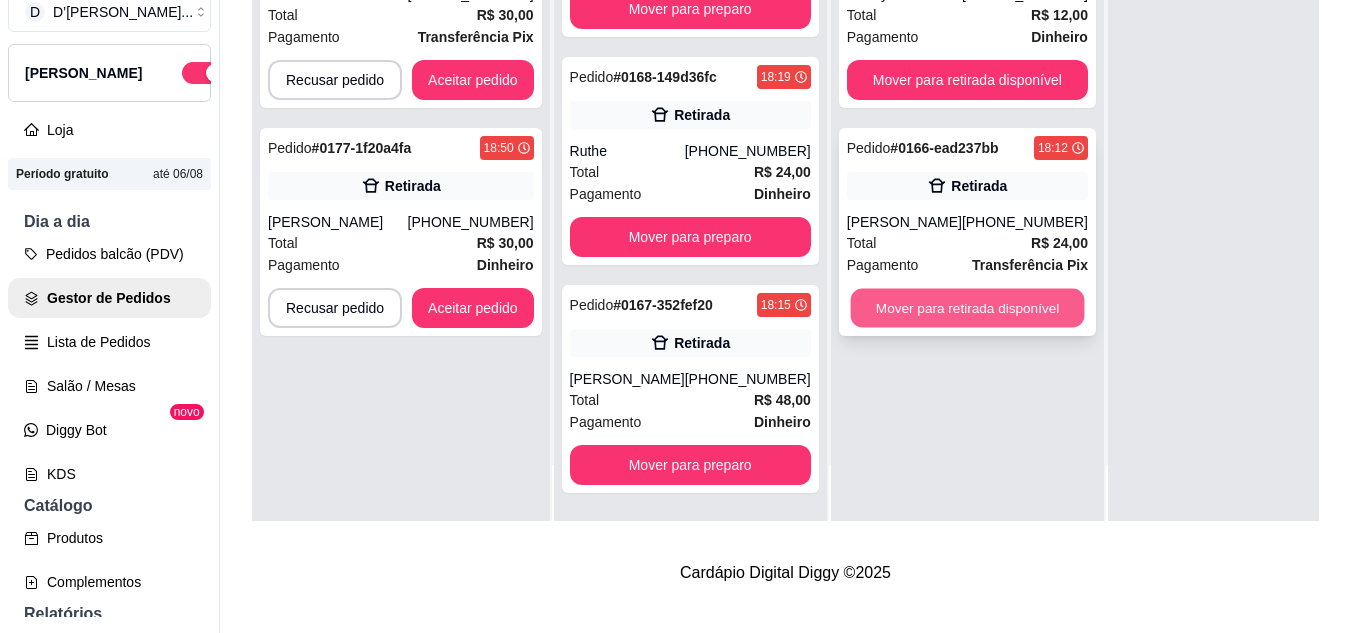 click on "Mover para retirada disponível" at bounding box center [967, 308] 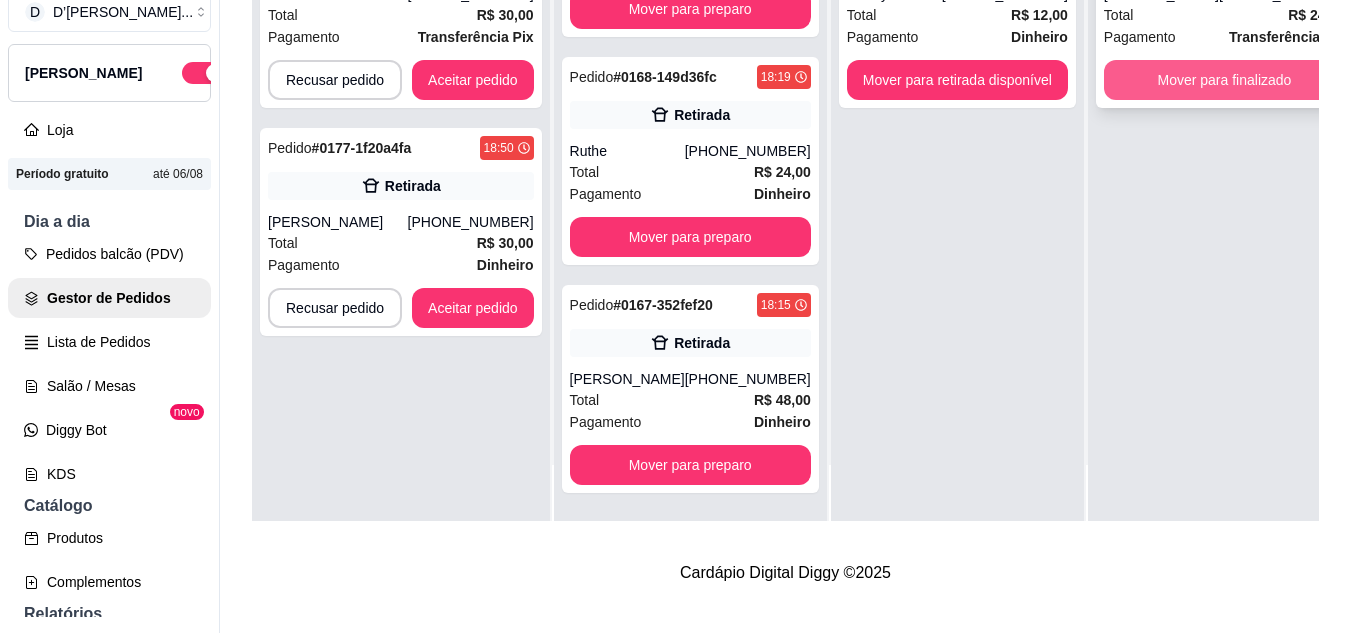 click on "Mover para finalizado" at bounding box center (1224, 80) 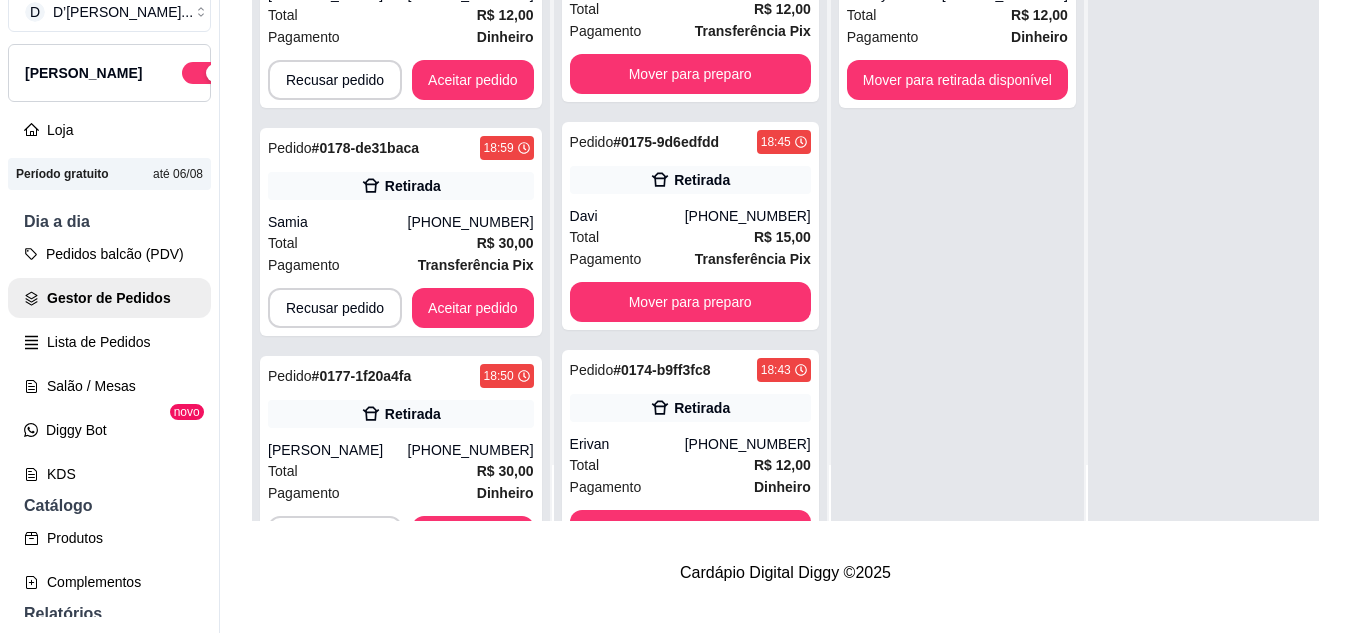 scroll, scrollTop: 0, scrollLeft: 0, axis: both 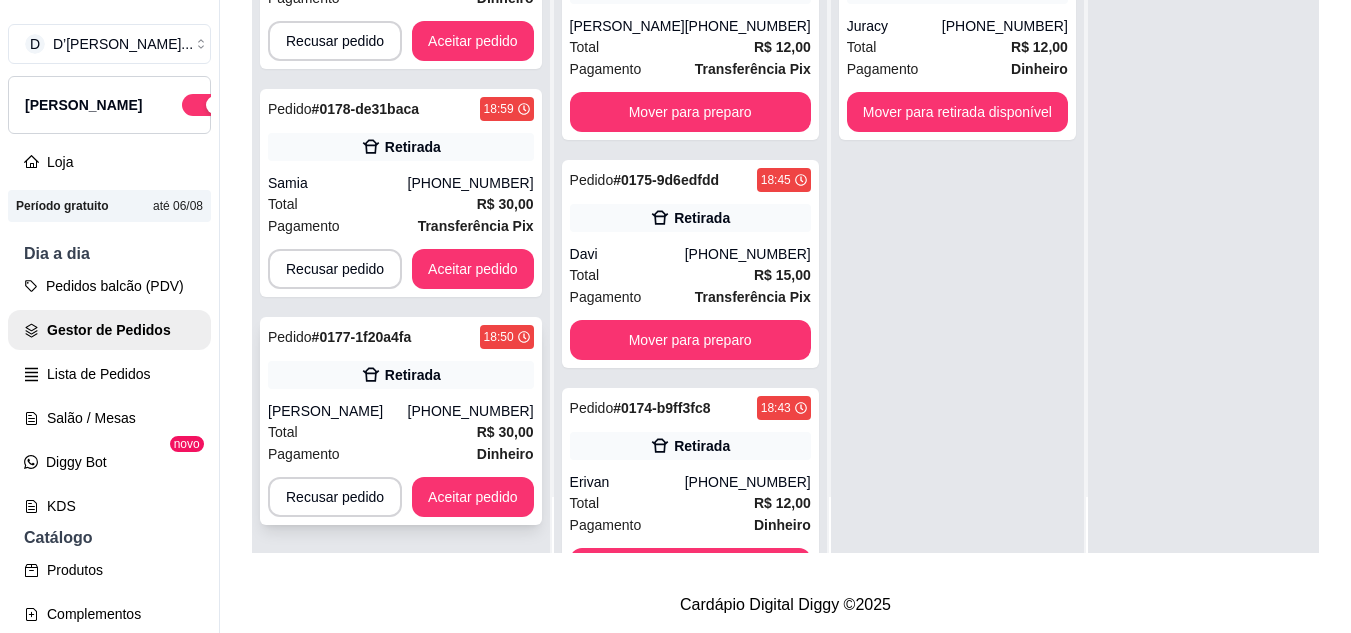 click on "[PHONE_NUMBER]" at bounding box center (471, 411) 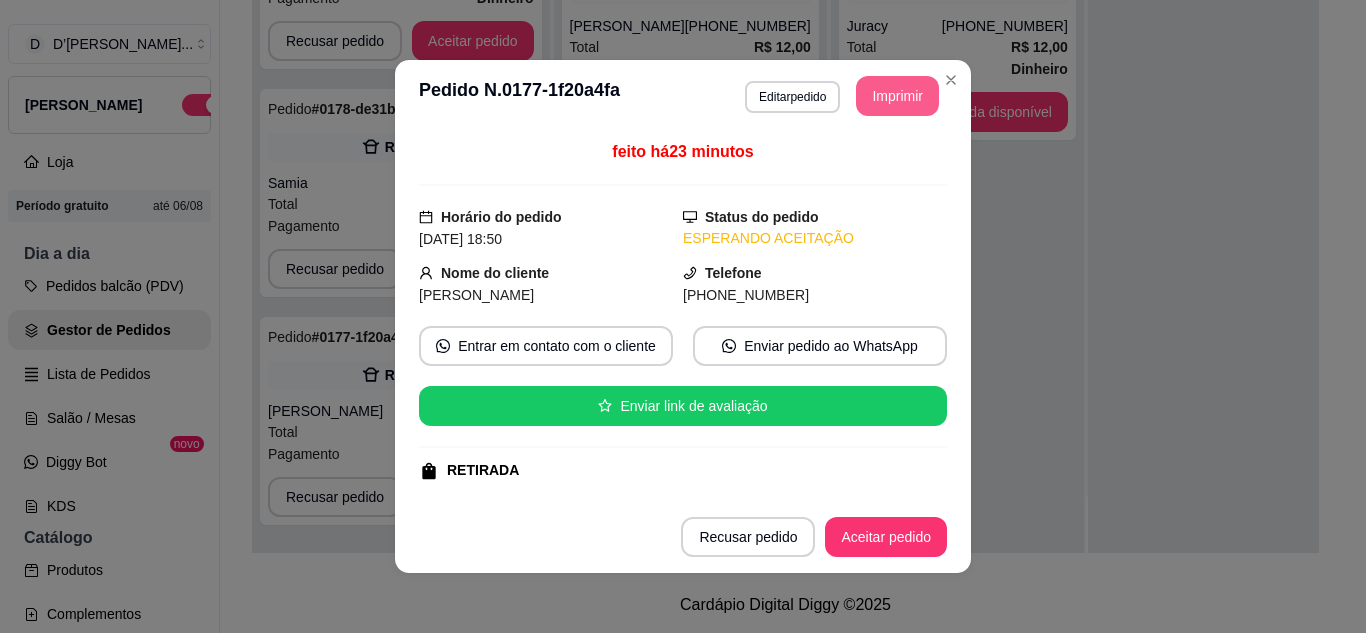 click on "Imprimir" at bounding box center [897, 96] 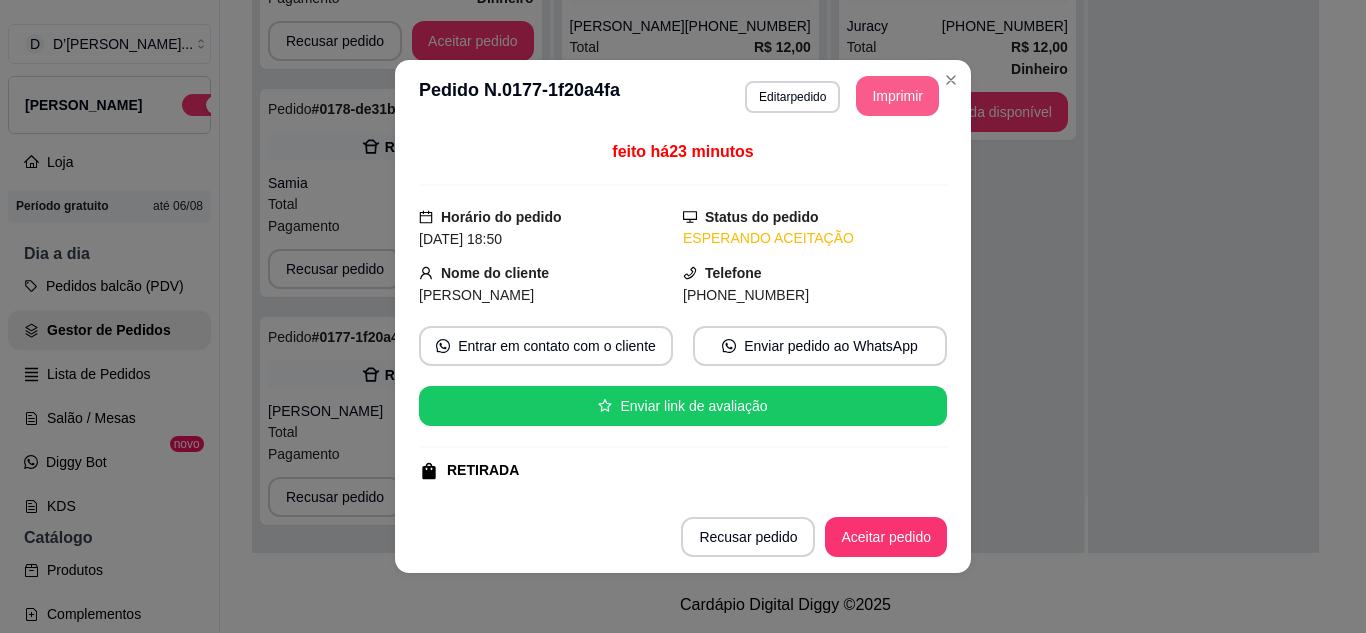 scroll, scrollTop: 0, scrollLeft: 0, axis: both 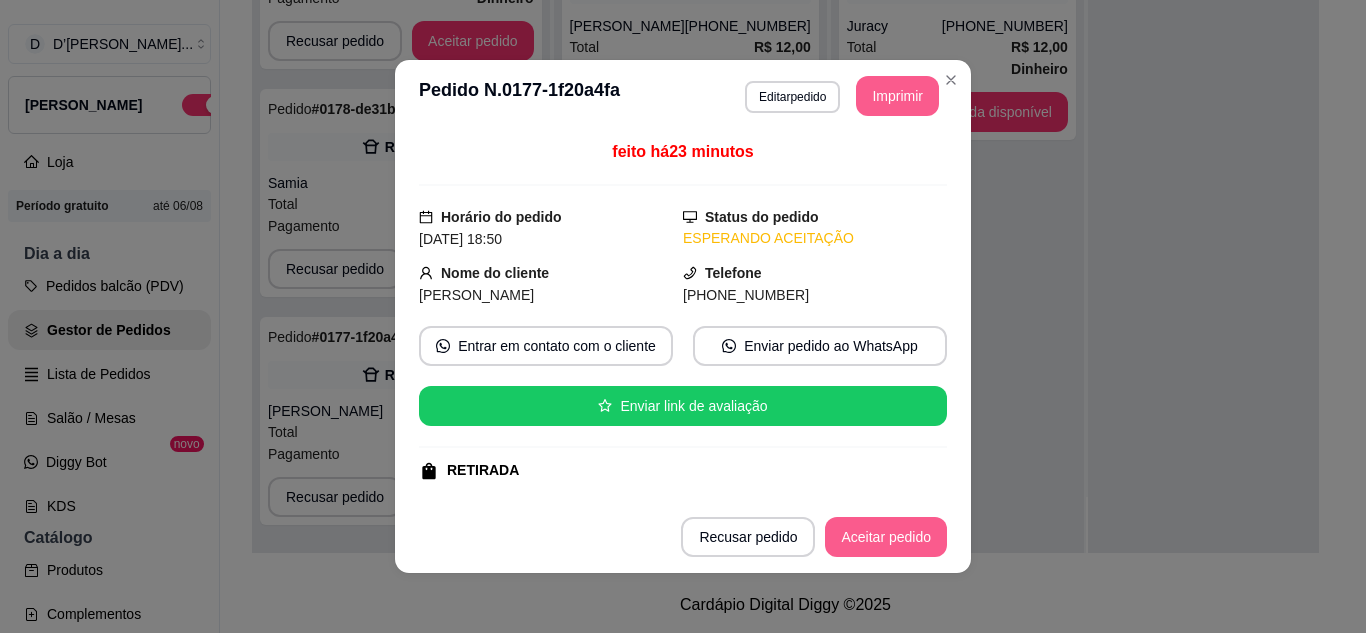click on "Aceitar pedido" at bounding box center (886, 537) 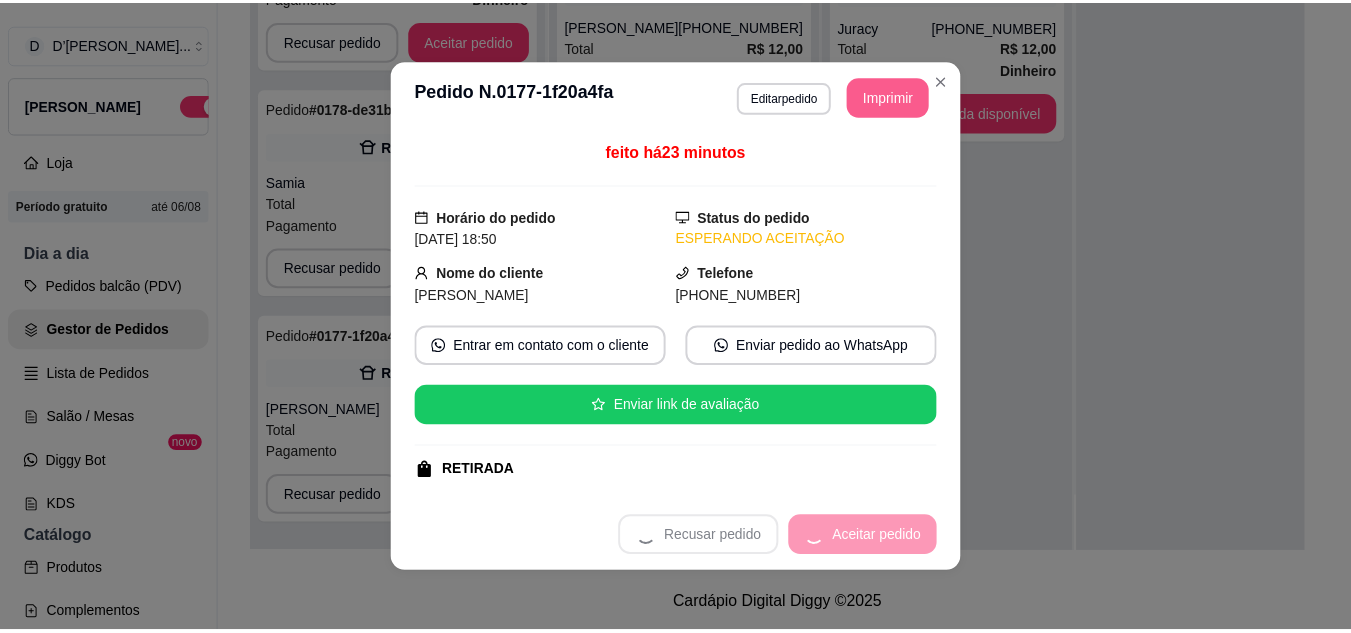 scroll, scrollTop: 0, scrollLeft: 0, axis: both 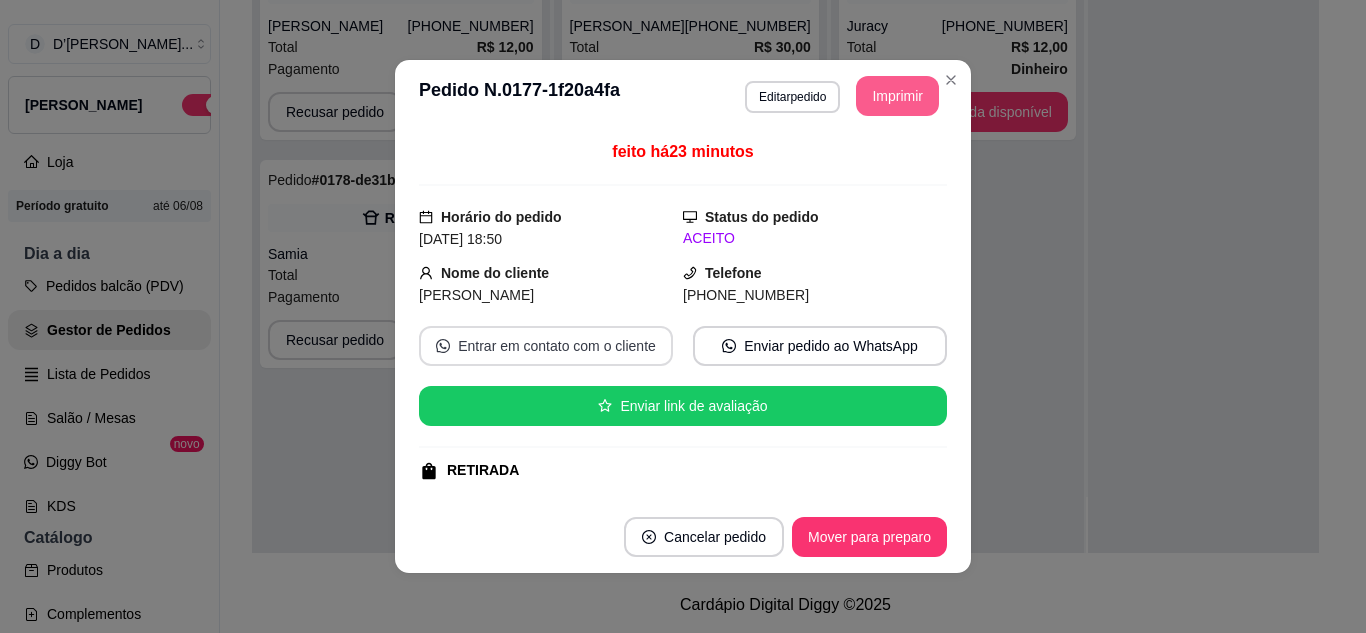 click on "Entrar em contato com o cliente" at bounding box center (546, 346) 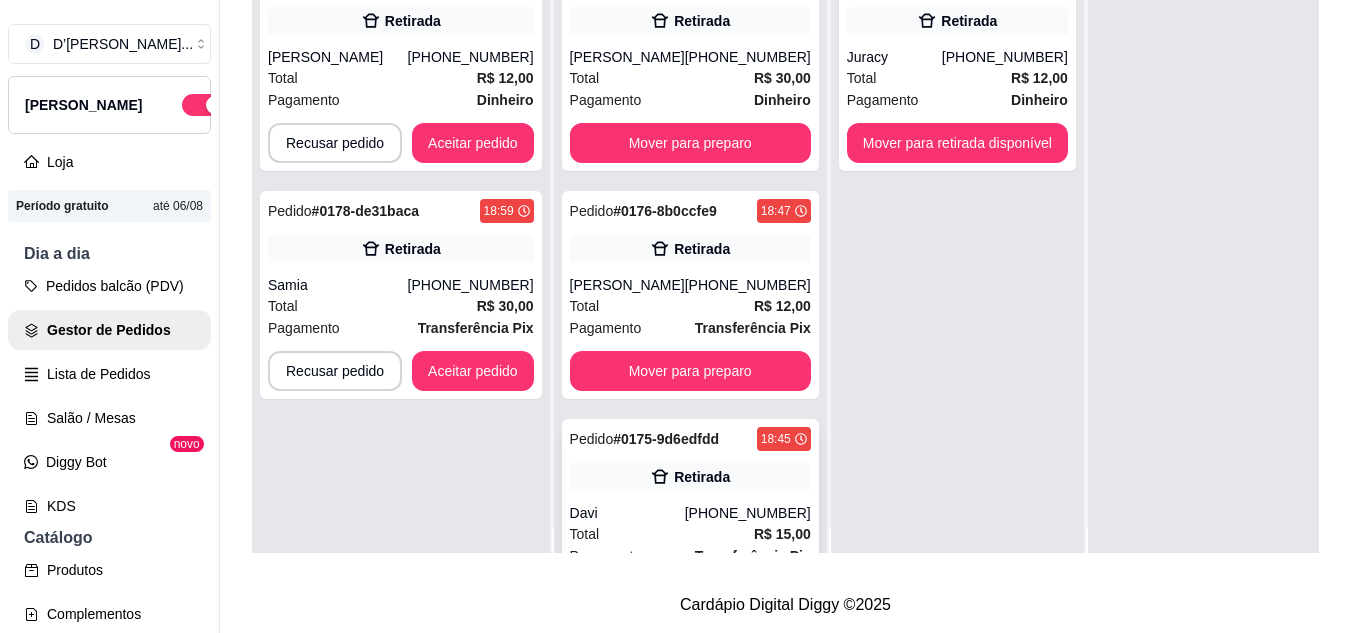 scroll, scrollTop: 0, scrollLeft: 0, axis: both 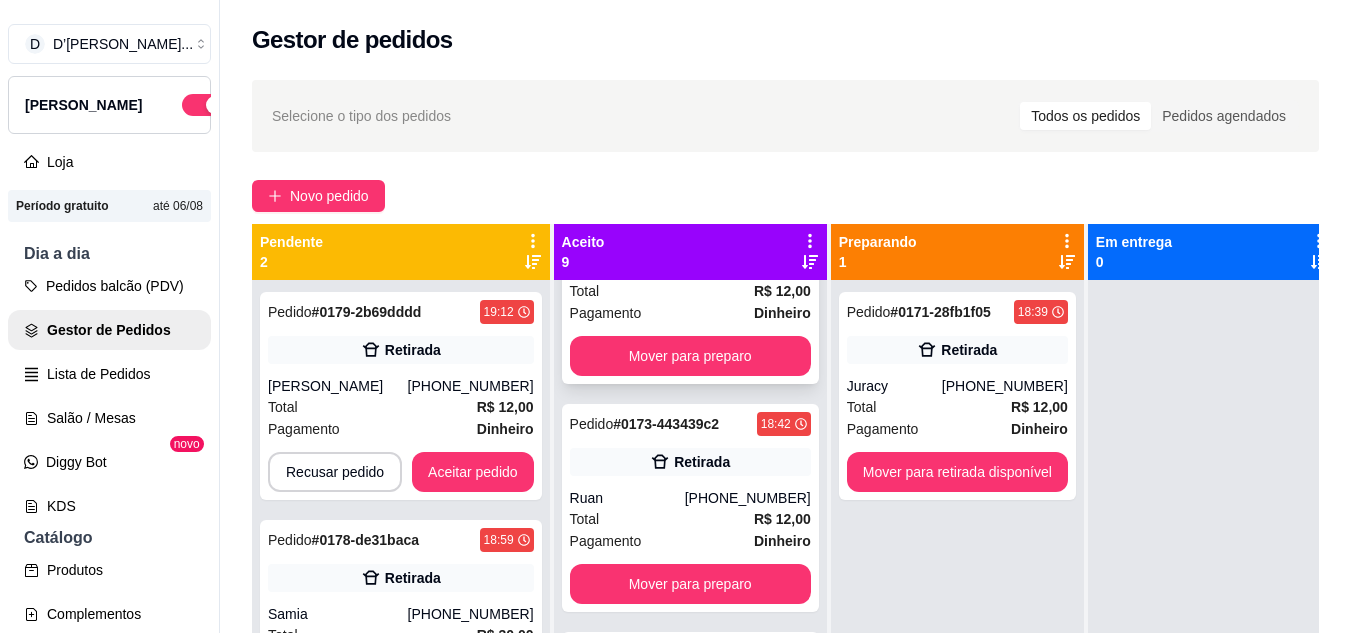 click on "Total R$ 12,00" at bounding box center [690, 291] 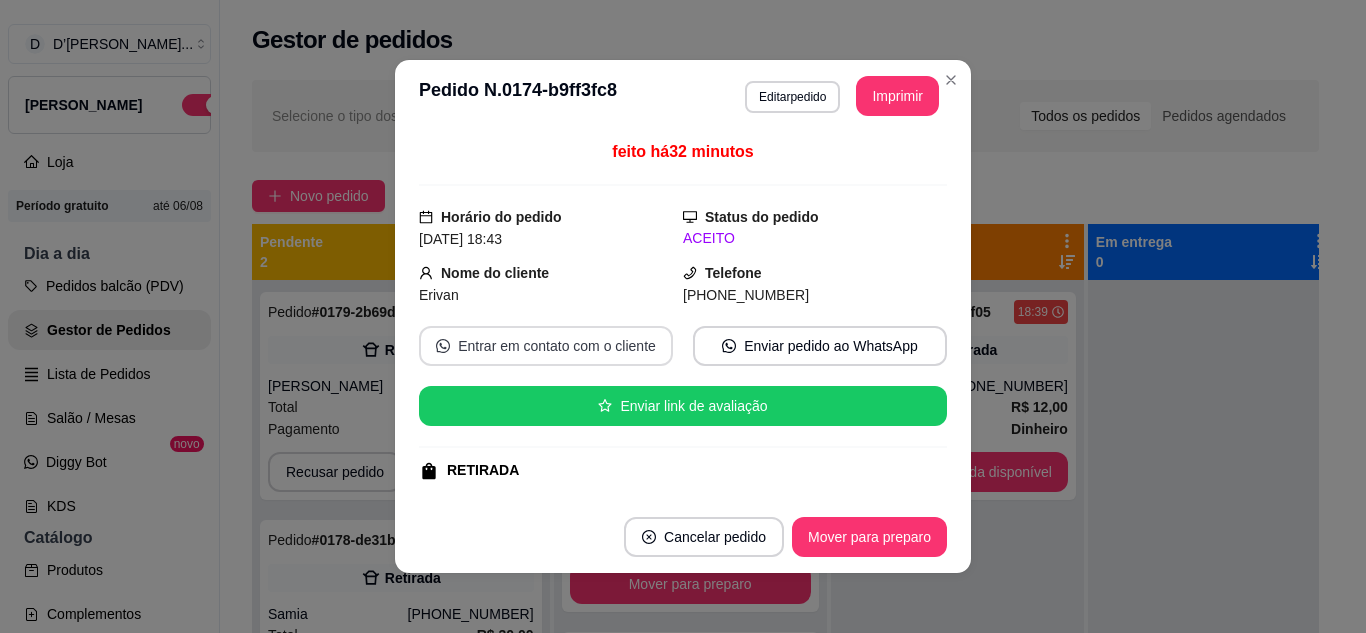 click on "Entrar em contato com o cliente" at bounding box center (546, 346) 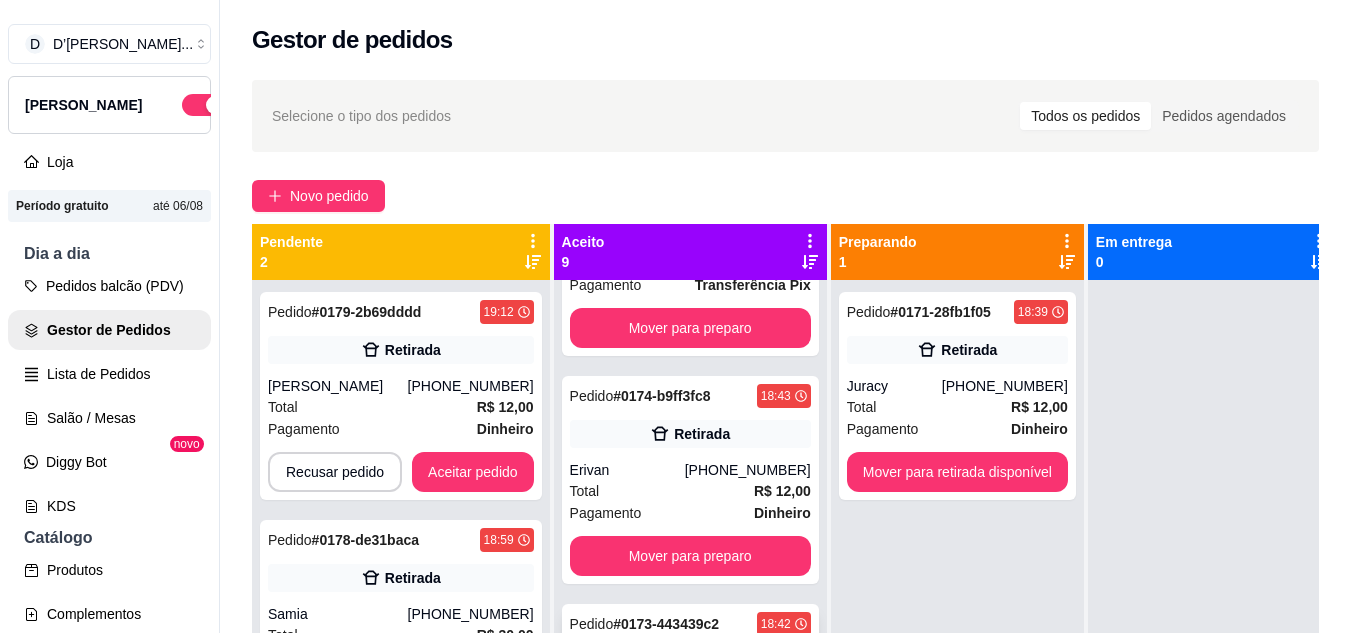 scroll, scrollTop: 500, scrollLeft: 0, axis: vertical 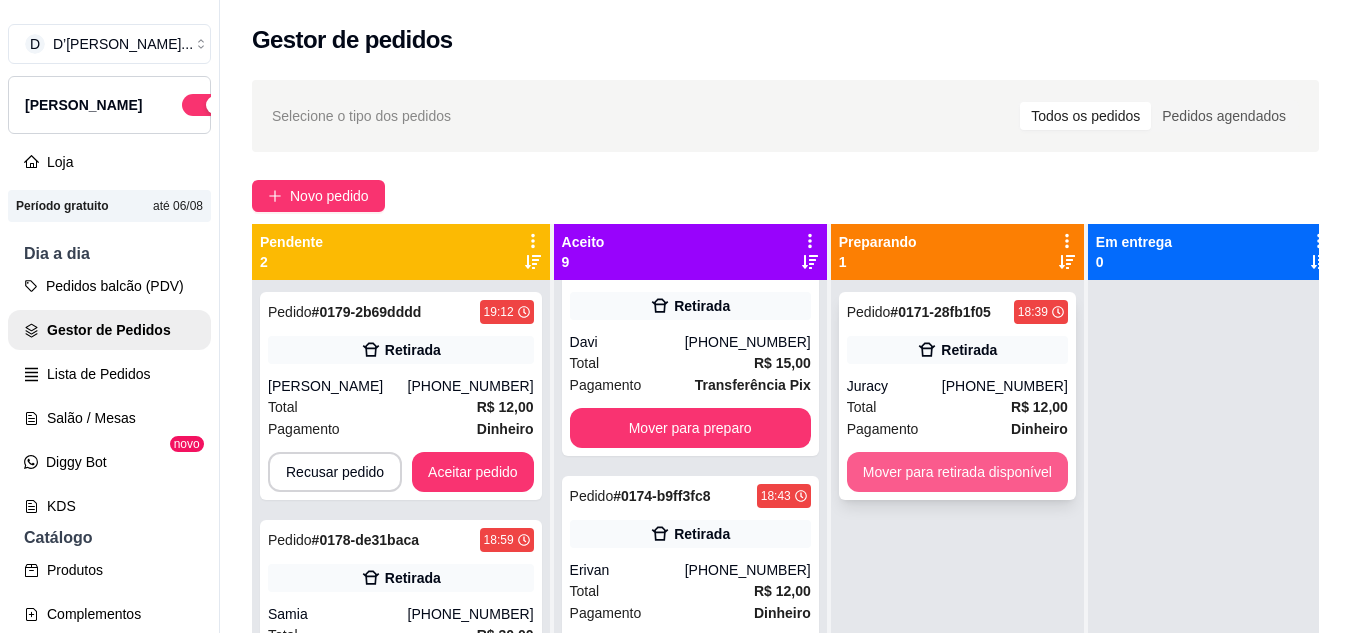 click on "Mover para retirada disponível" at bounding box center [957, 472] 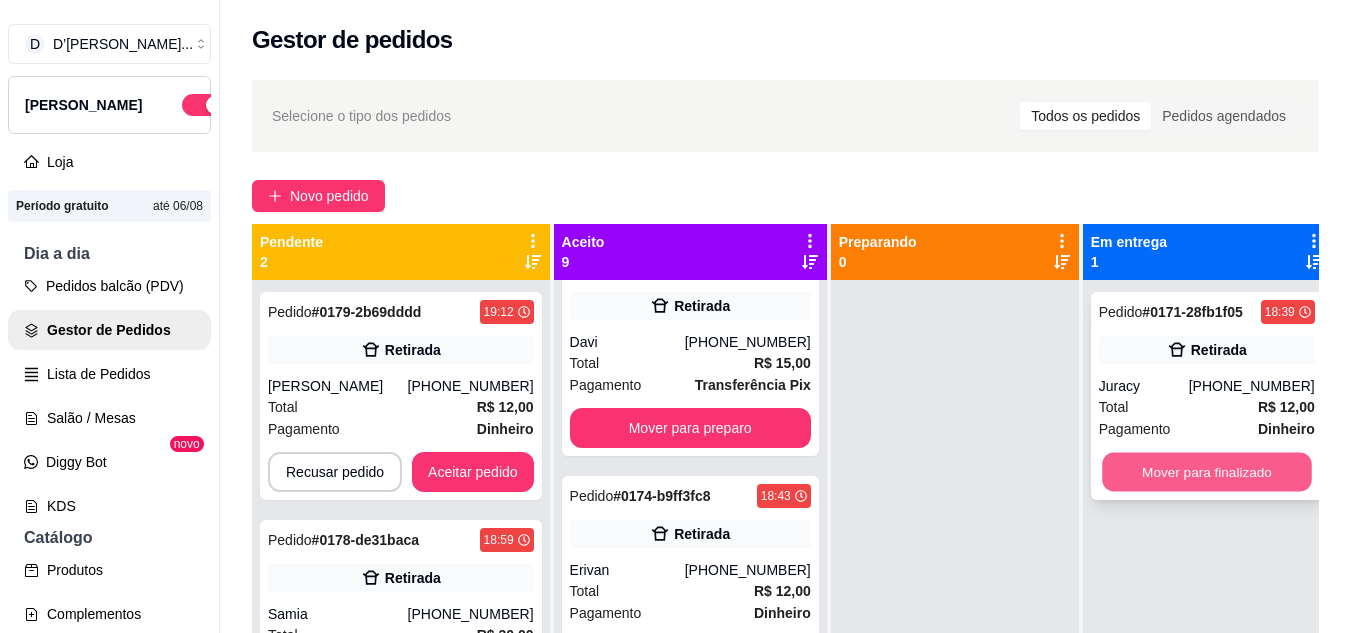 click on "Mover para finalizado" at bounding box center [1207, 472] 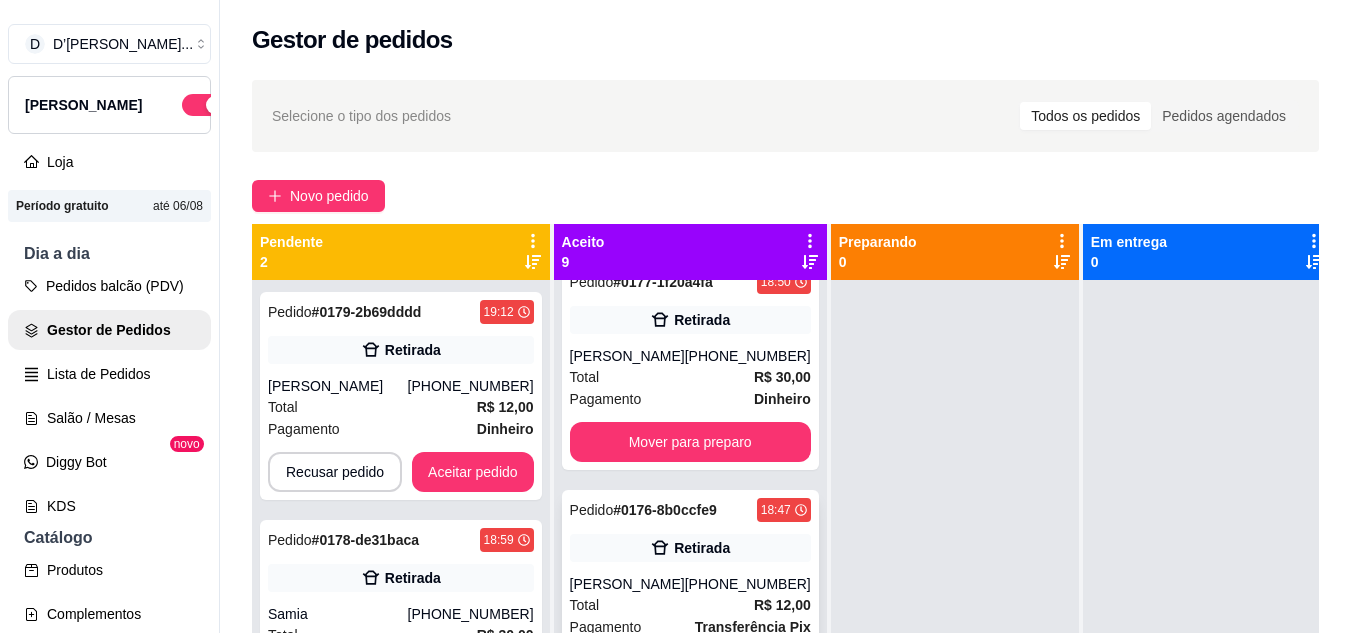 scroll, scrollTop: 0, scrollLeft: 0, axis: both 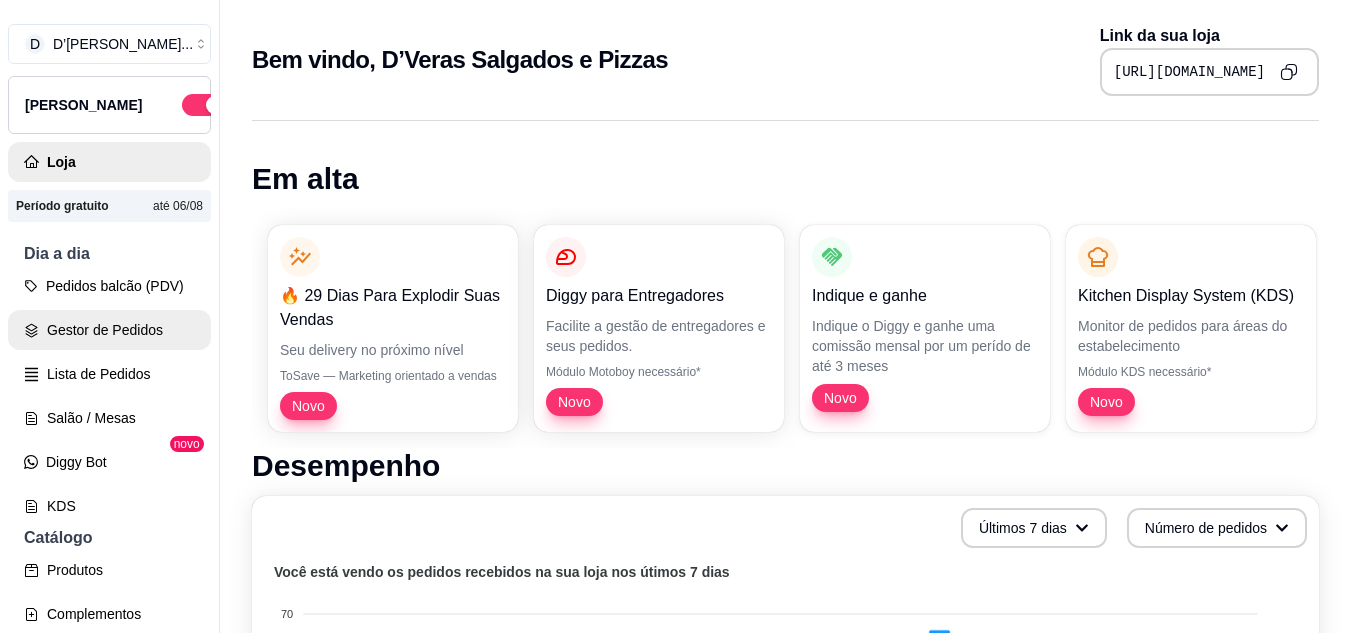 click on "Gestor de Pedidos" at bounding box center (109, 330) 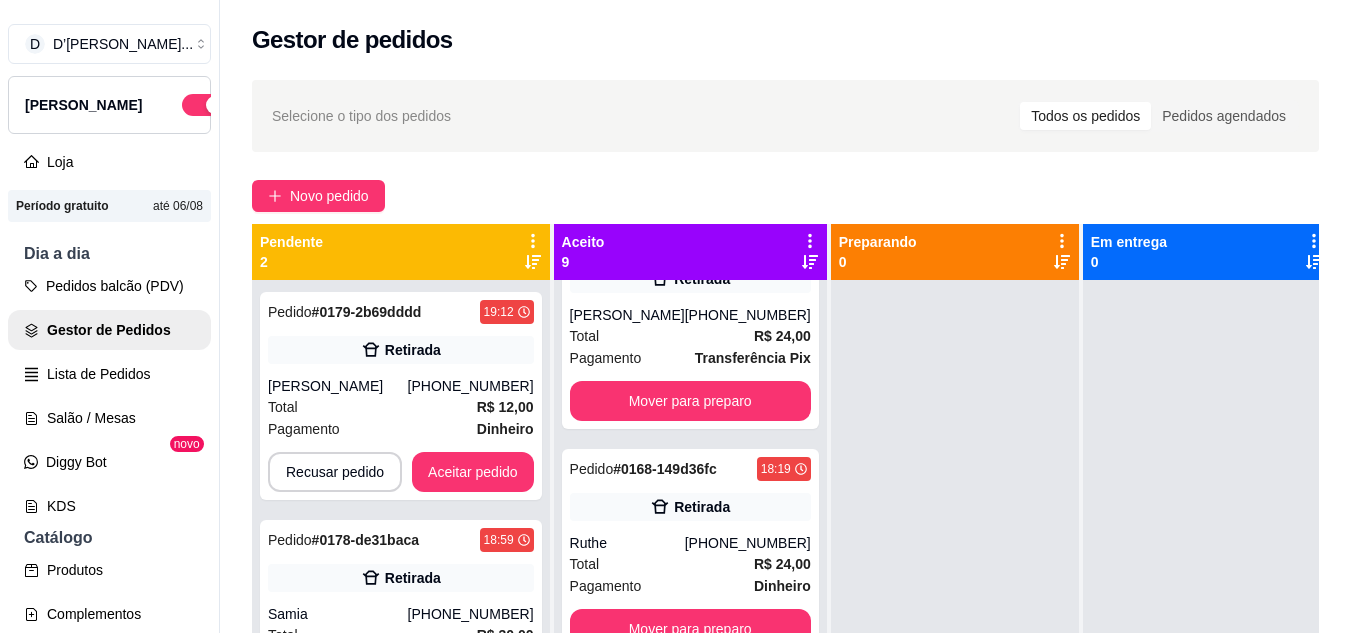 scroll, scrollTop: 1555, scrollLeft: 0, axis: vertical 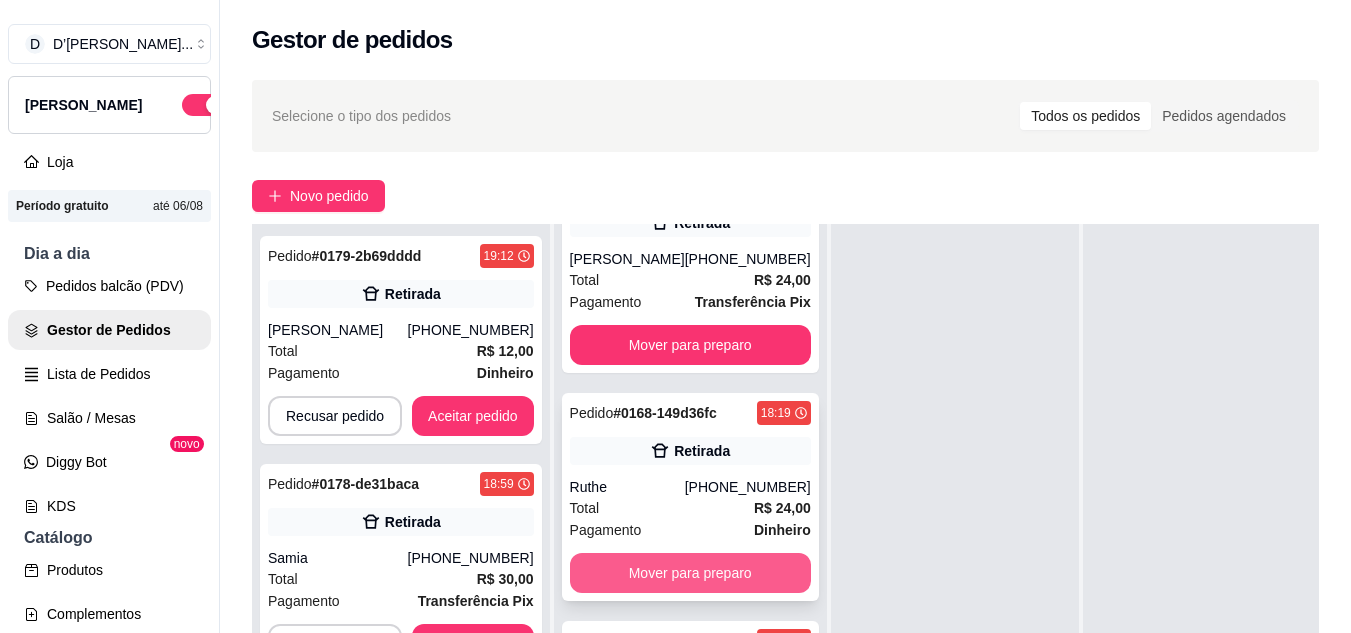 click on "Mover para preparo" at bounding box center [690, 573] 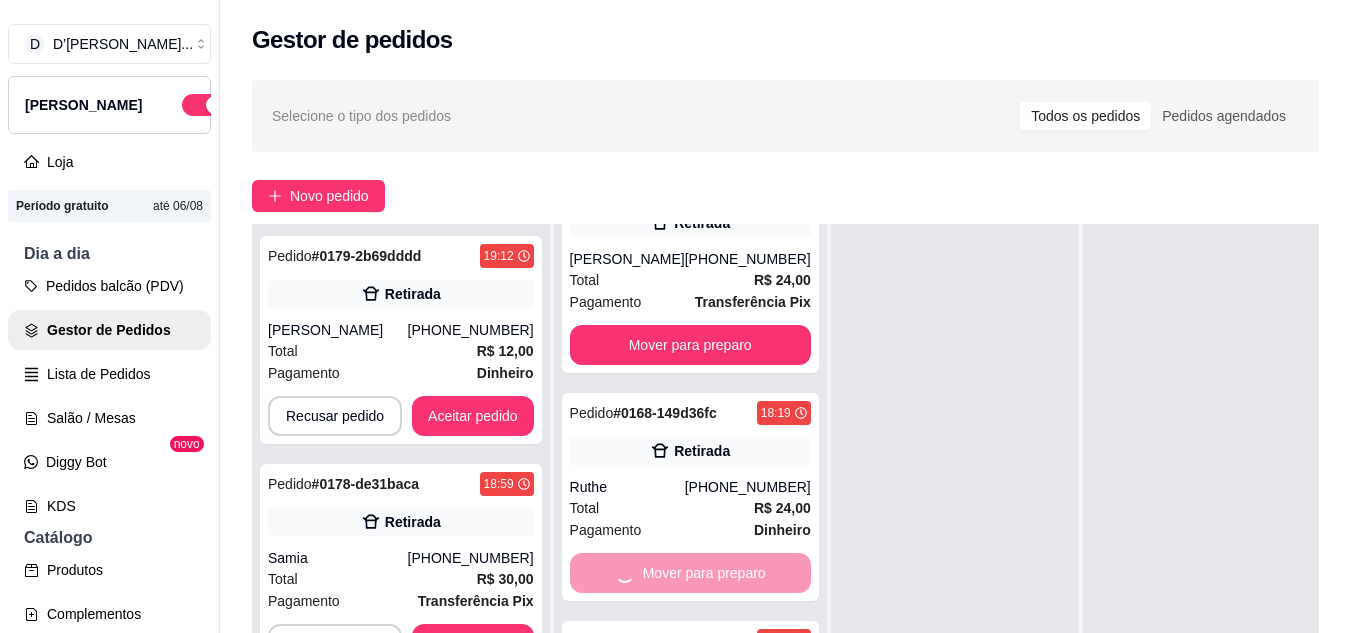 scroll, scrollTop: 1327, scrollLeft: 0, axis: vertical 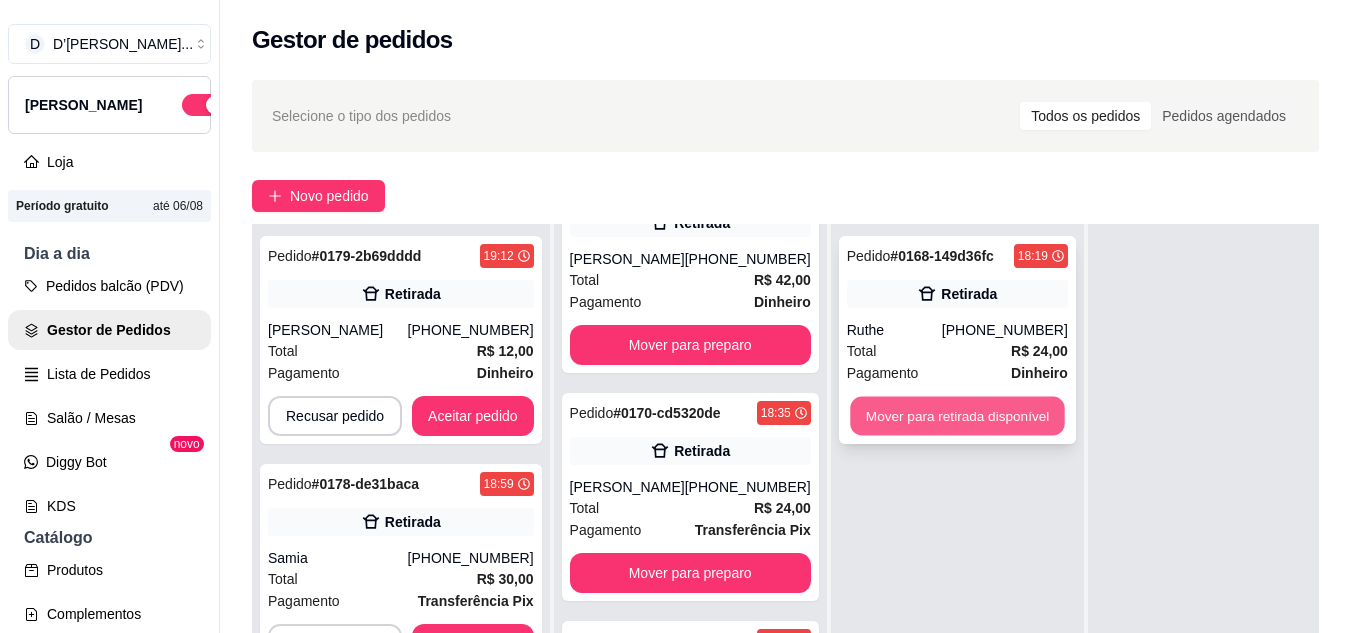 click on "Mover para retirada disponível" at bounding box center [957, 416] 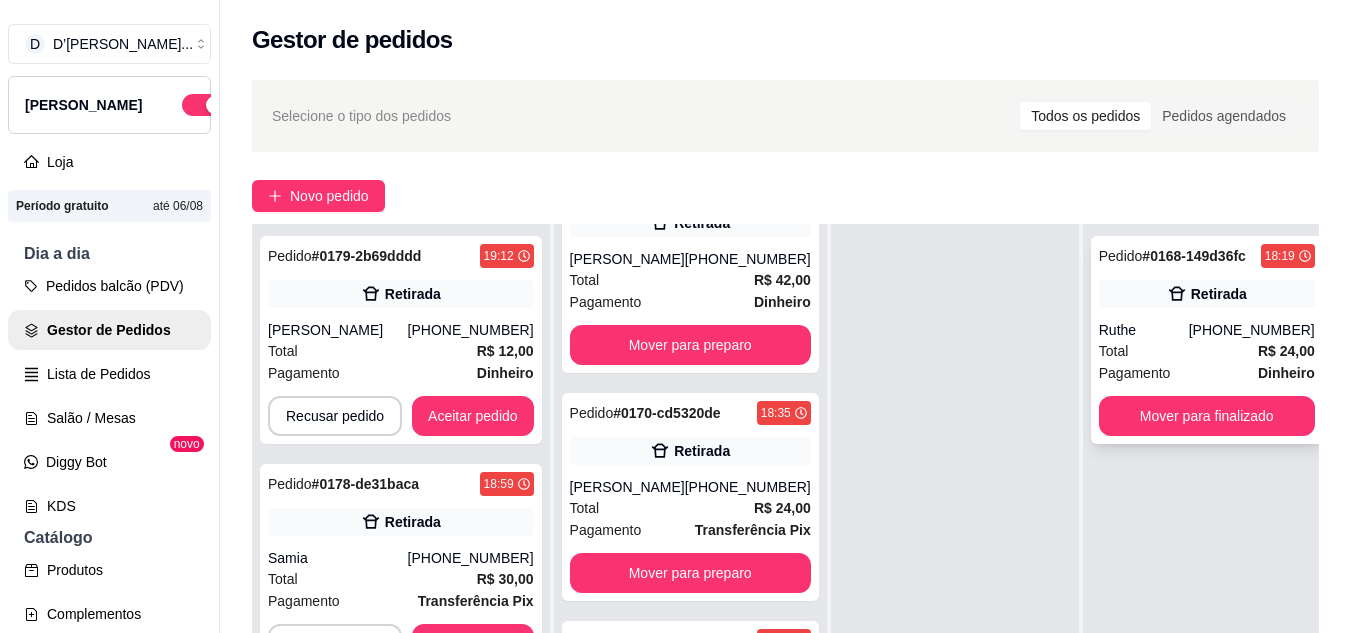 click on "Mover para finalizado" at bounding box center [1207, 416] 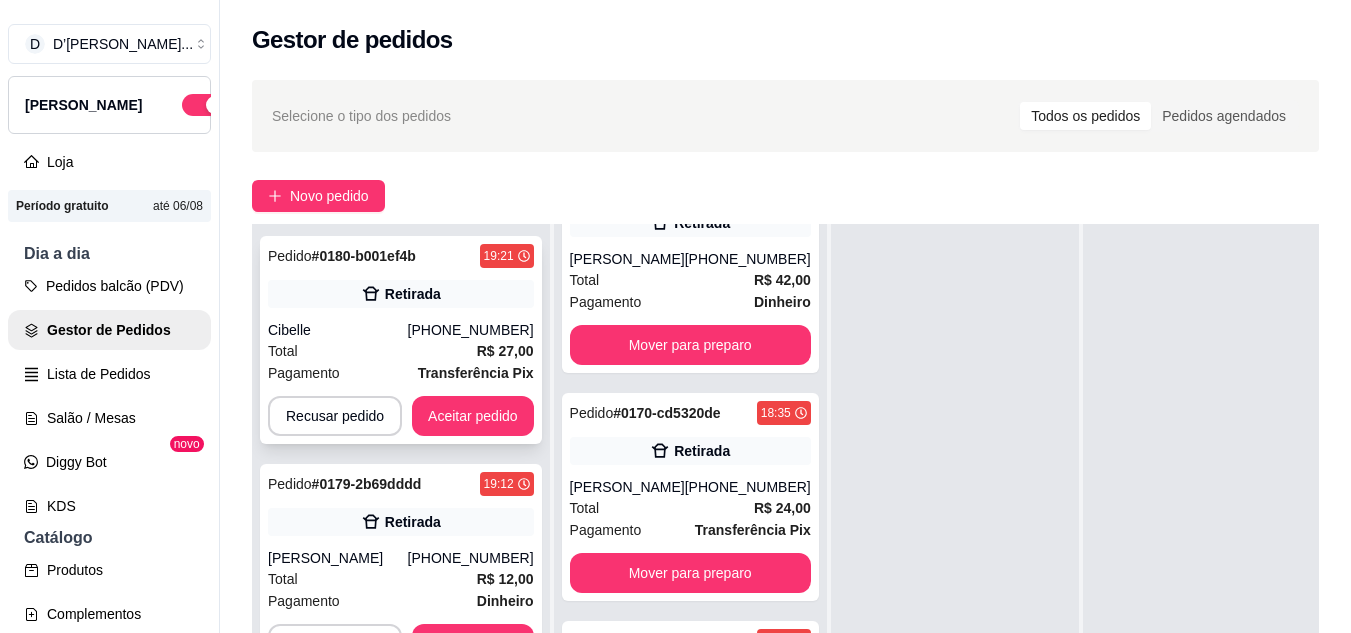 scroll, scrollTop: 71, scrollLeft: 0, axis: vertical 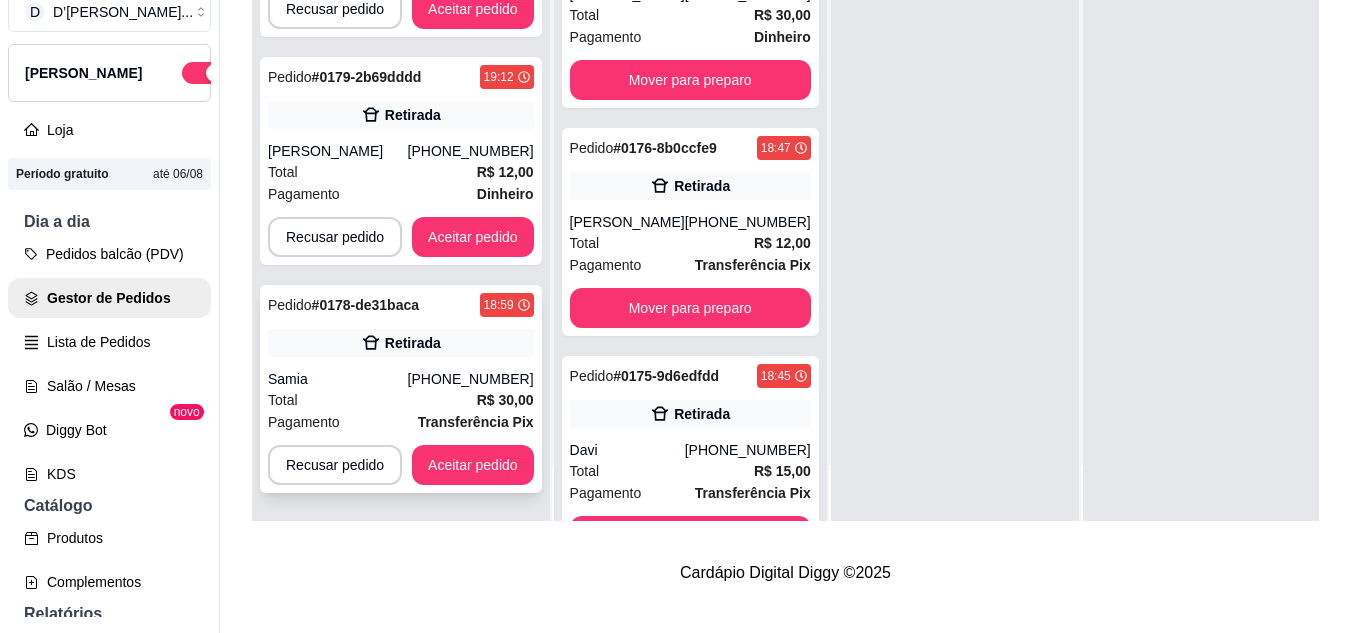 click on "Samia" at bounding box center (338, 379) 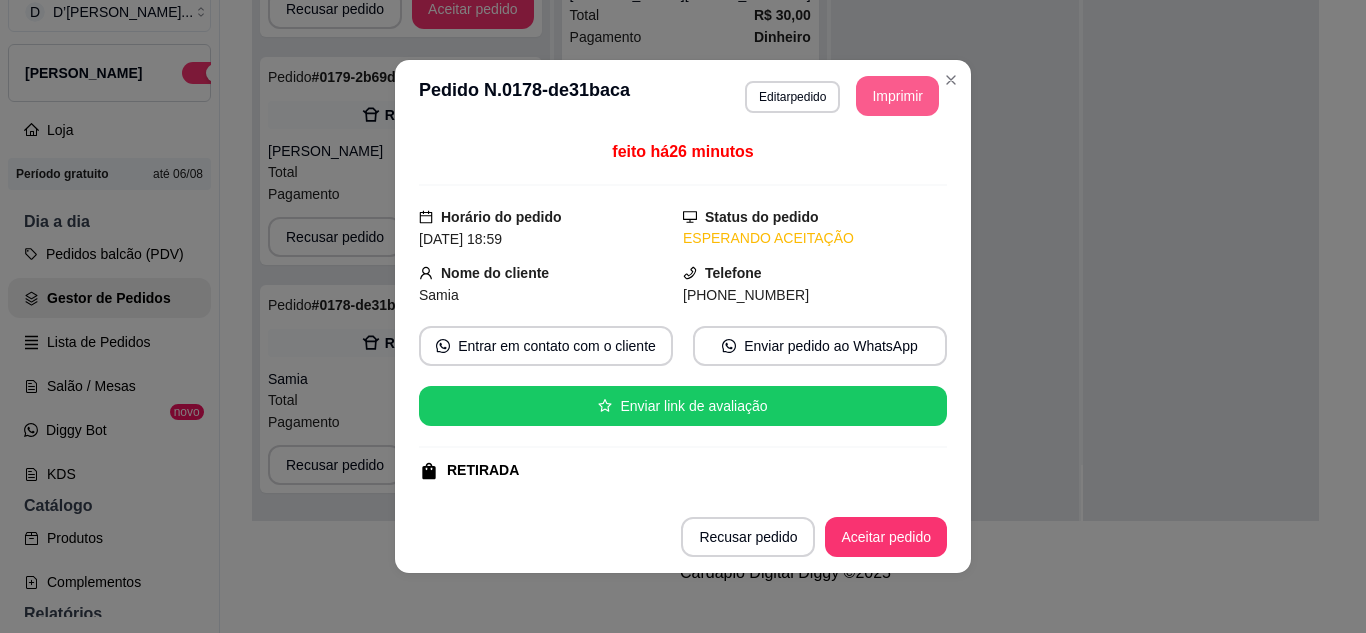 click on "Imprimir" at bounding box center (897, 96) 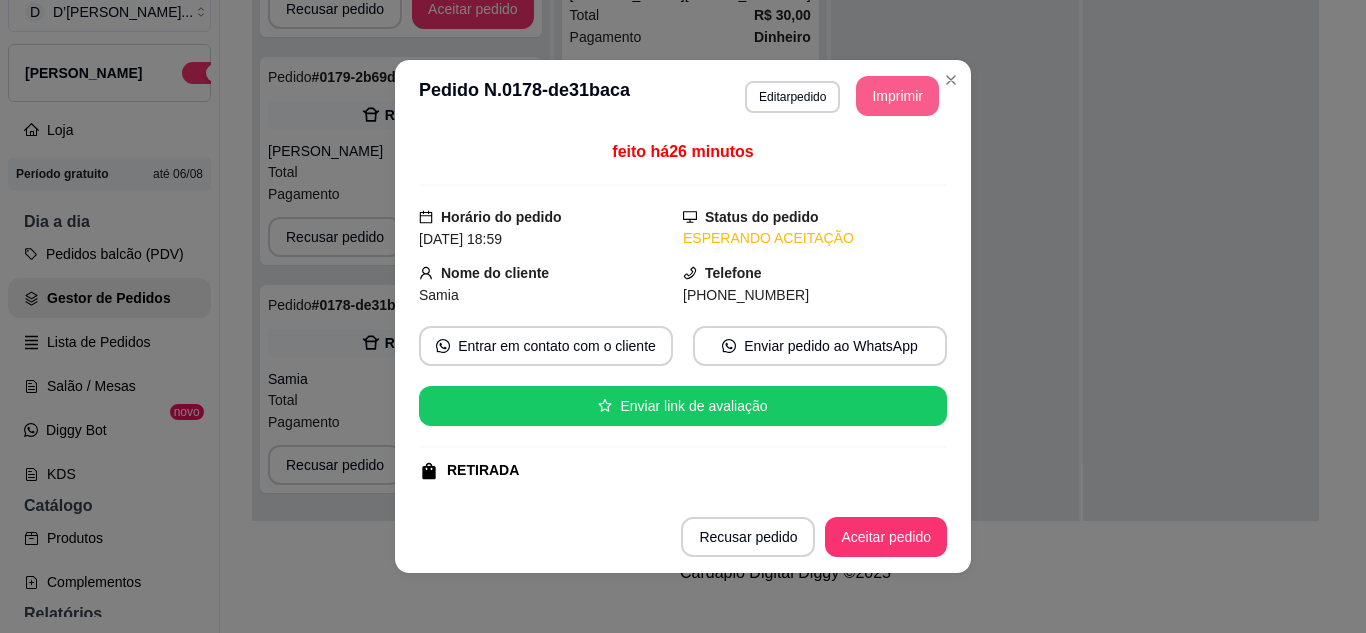 scroll, scrollTop: 0, scrollLeft: 0, axis: both 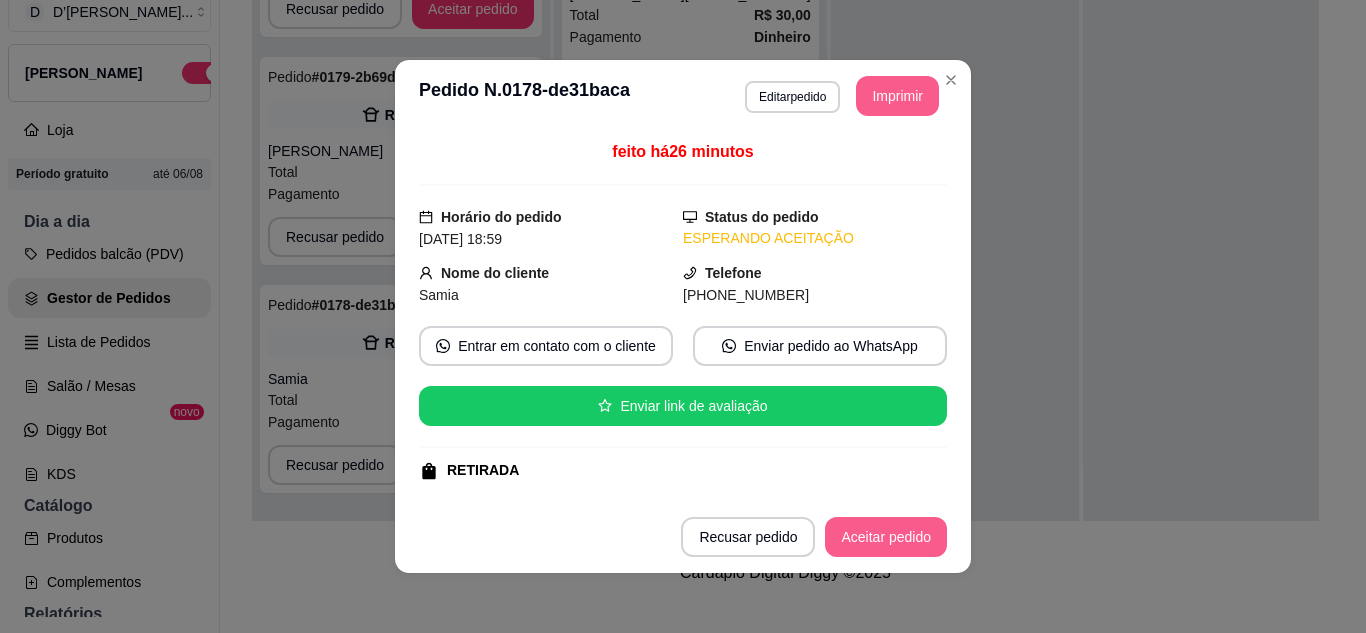 click on "Aceitar pedido" at bounding box center (886, 537) 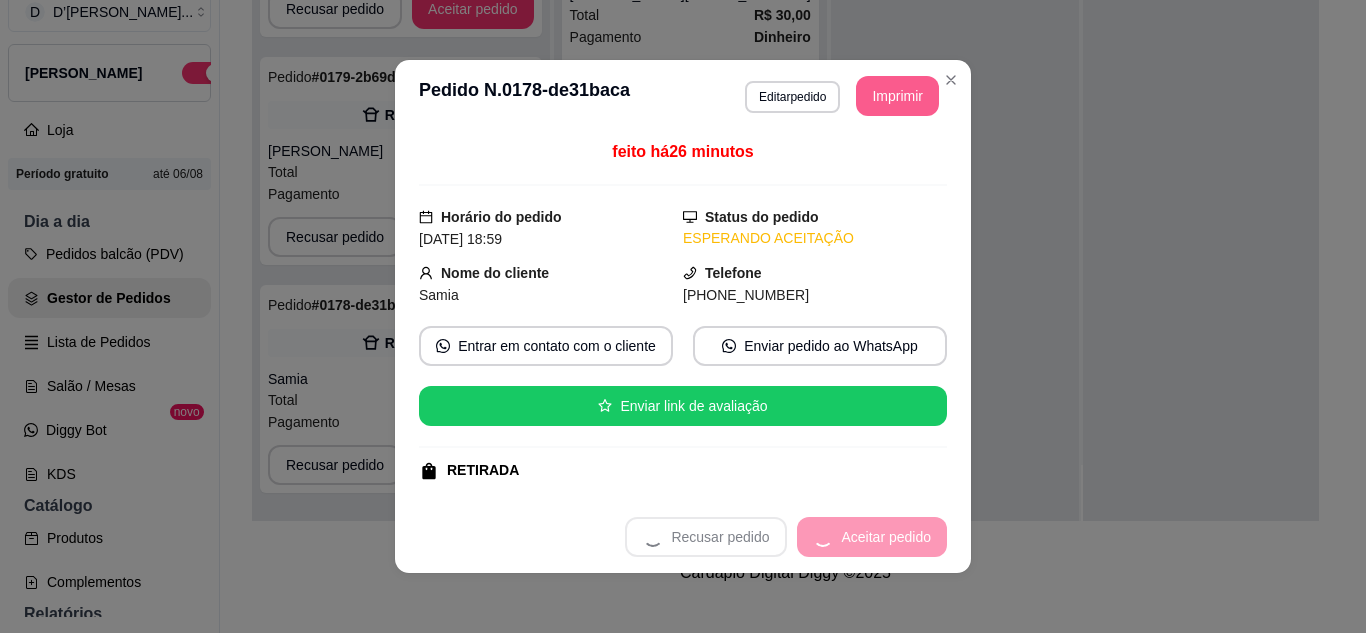 scroll, scrollTop: 0, scrollLeft: 0, axis: both 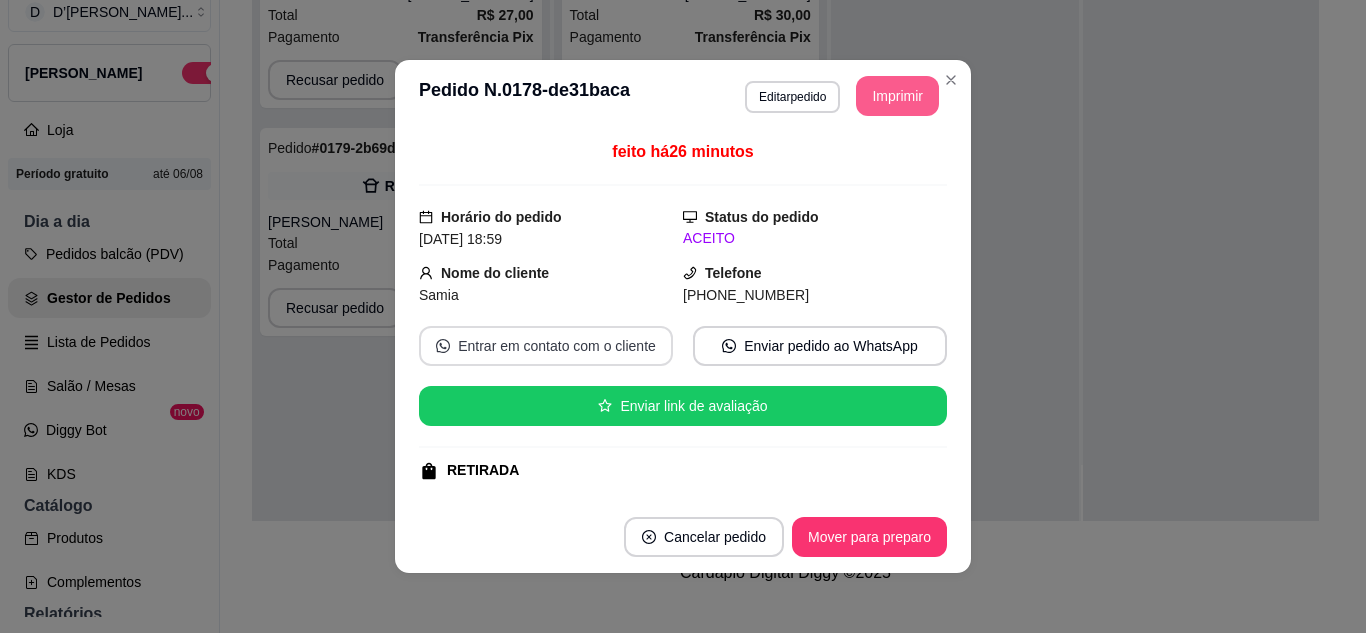 click on "Entrar em contato com o cliente" at bounding box center (546, 346) 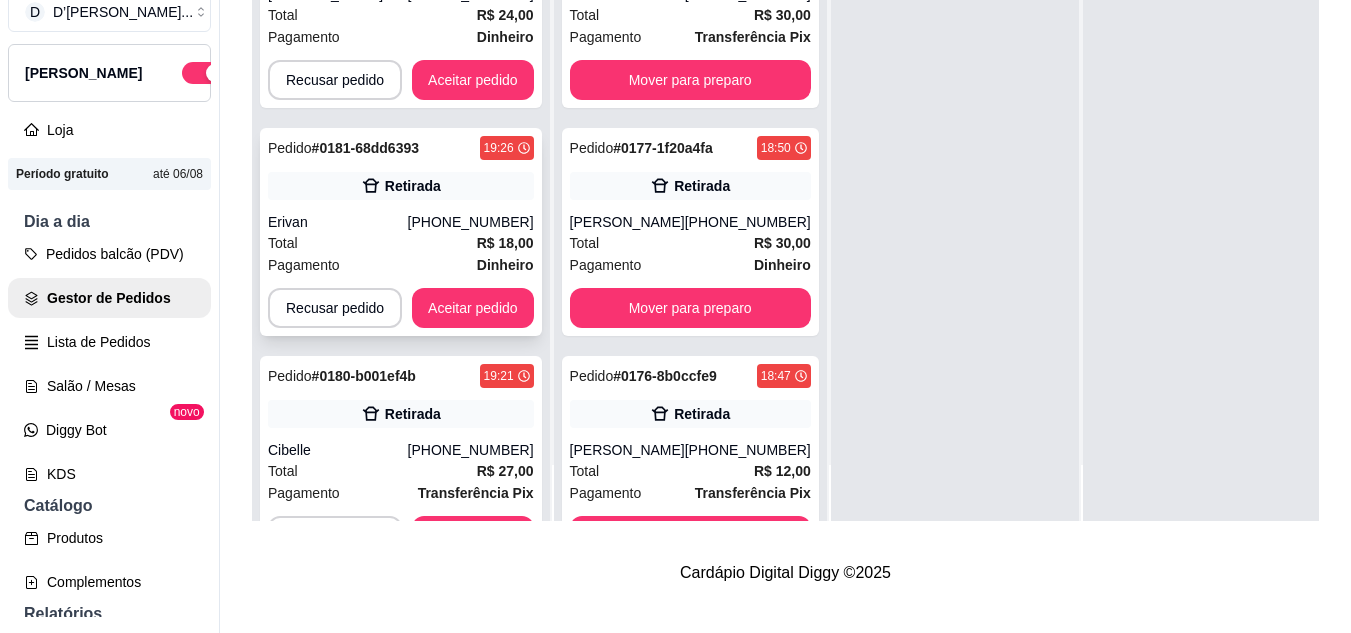 click on "(88) 99253-0790" at bounding box center (471, 222) 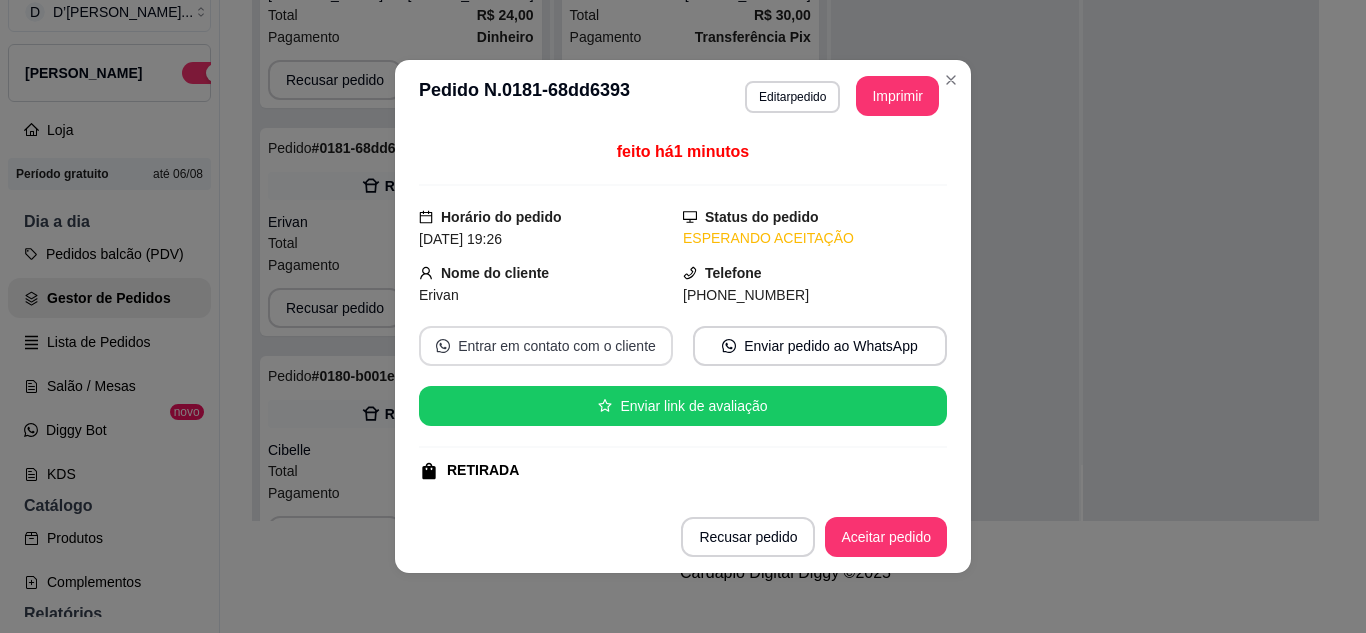 click on "Entrar em contato com o cliente" at bounding box center (546, 346) 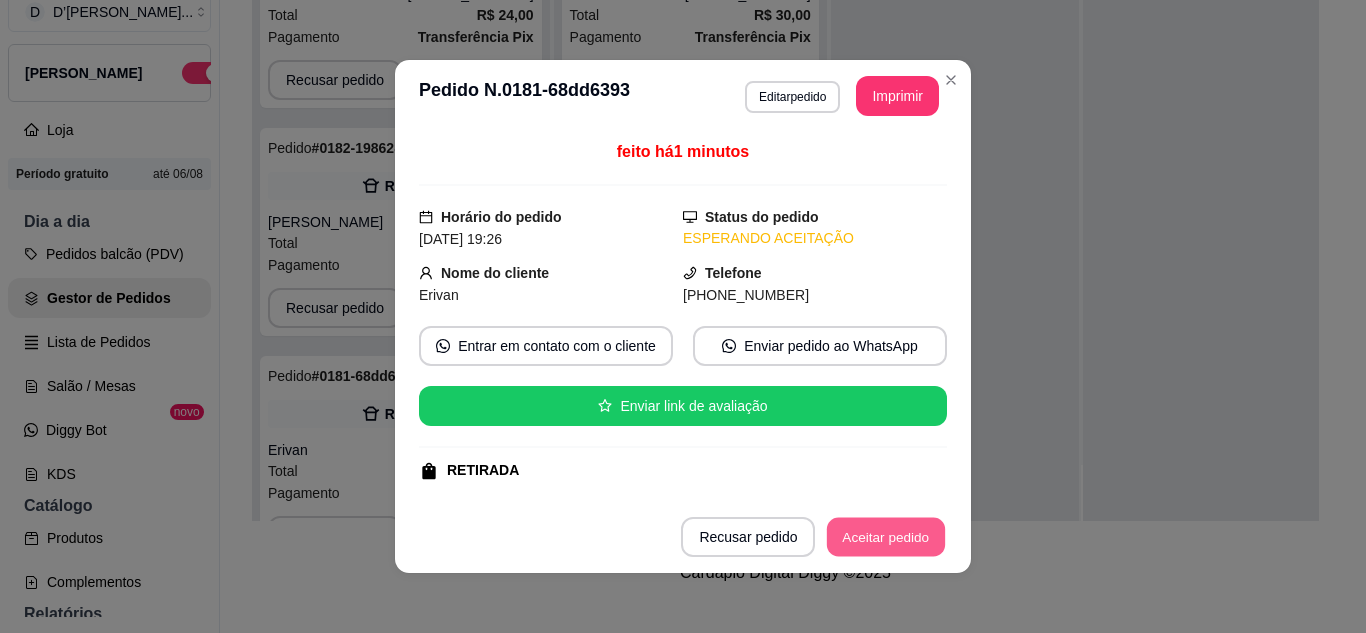 click on "Aceitar pedido" at bounding box center (886, 537) 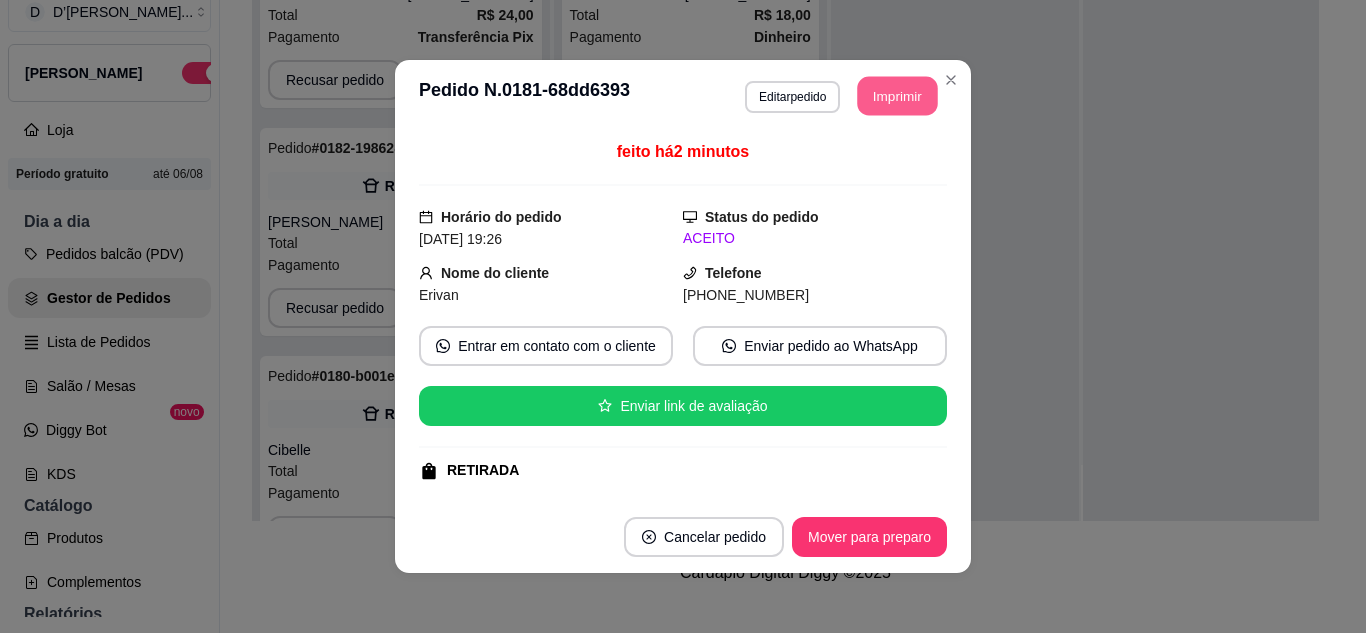 click on "Imprimir" at bounding box center [898, 96] 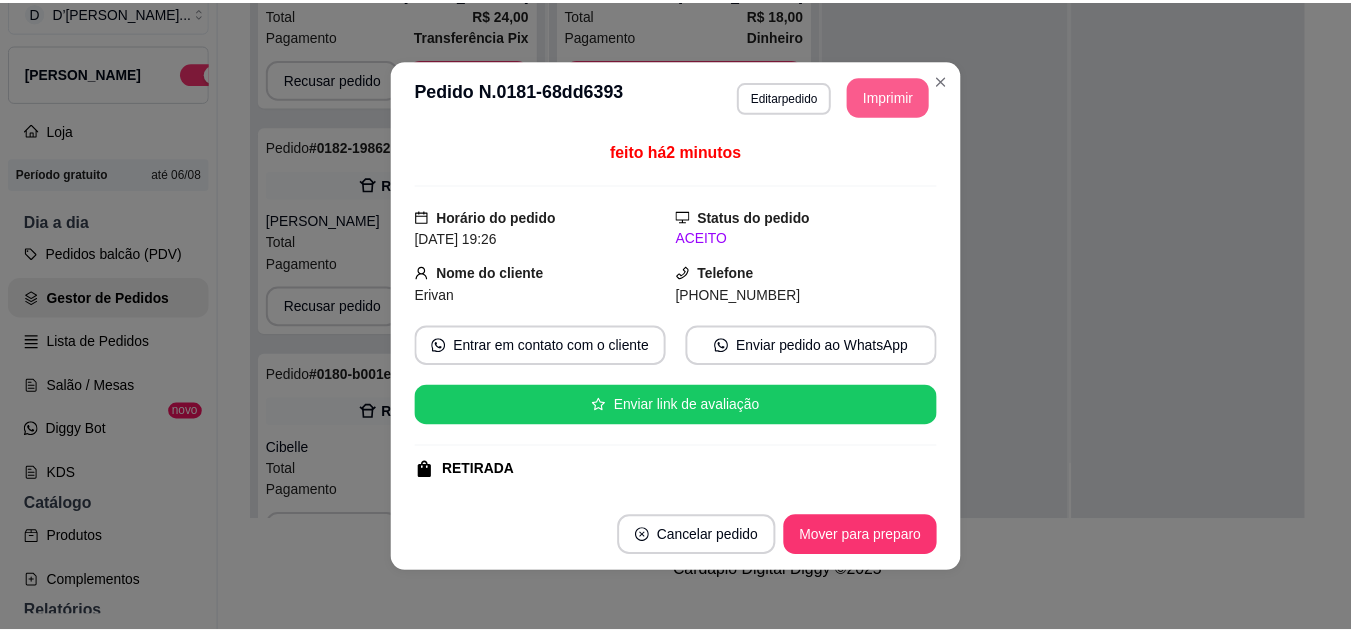 scroll, scrollTop: 0, scrollLeft: 0, axis: both 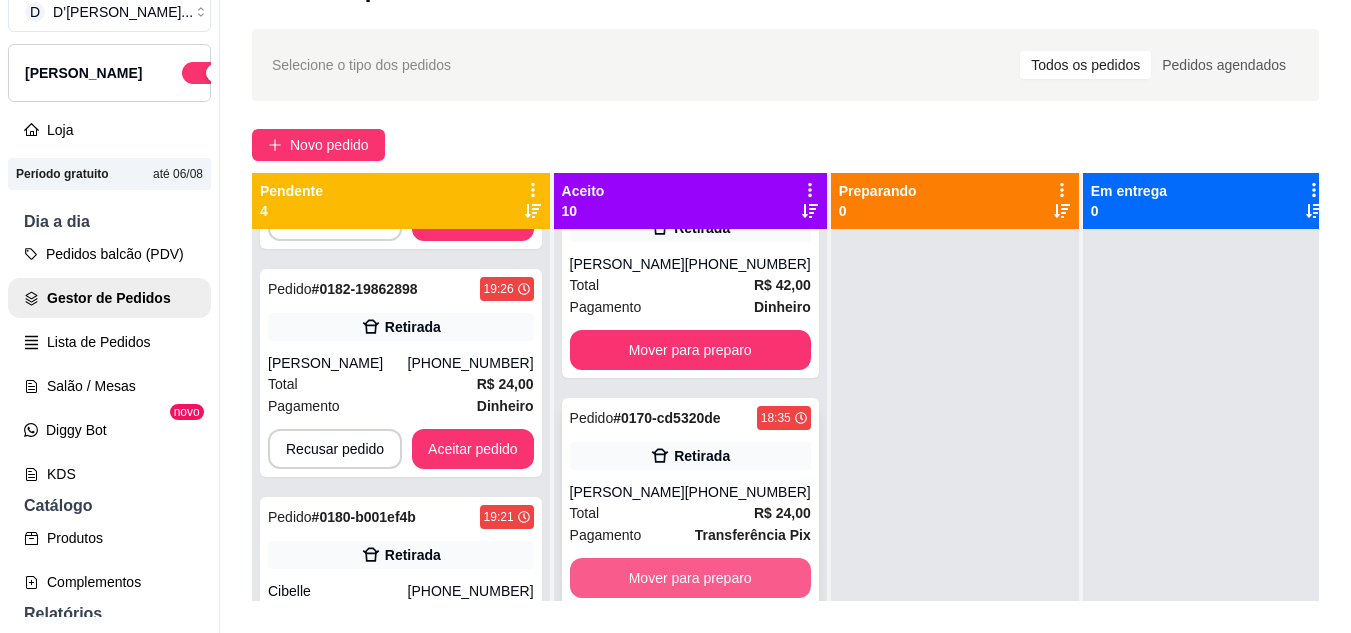 click on "Mover para preparo" at bounding box center [690, 578] 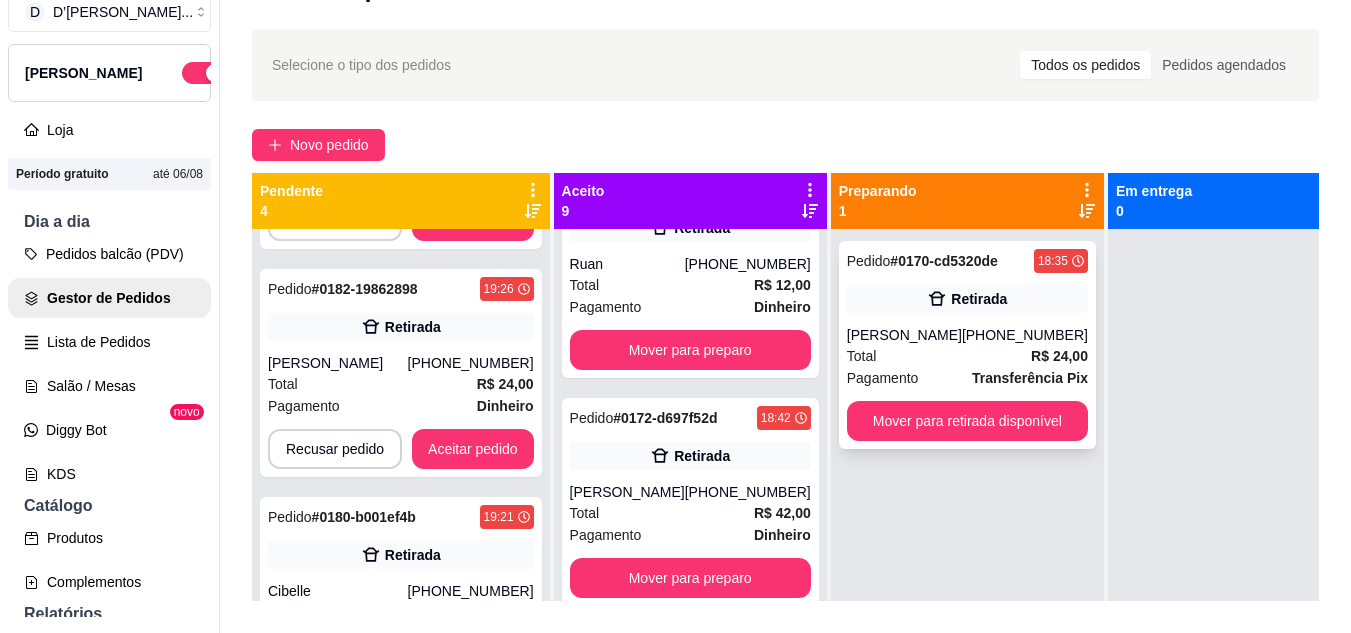 scroll, scrollTop: 1535, scrollLeft: 0, axis: vertical 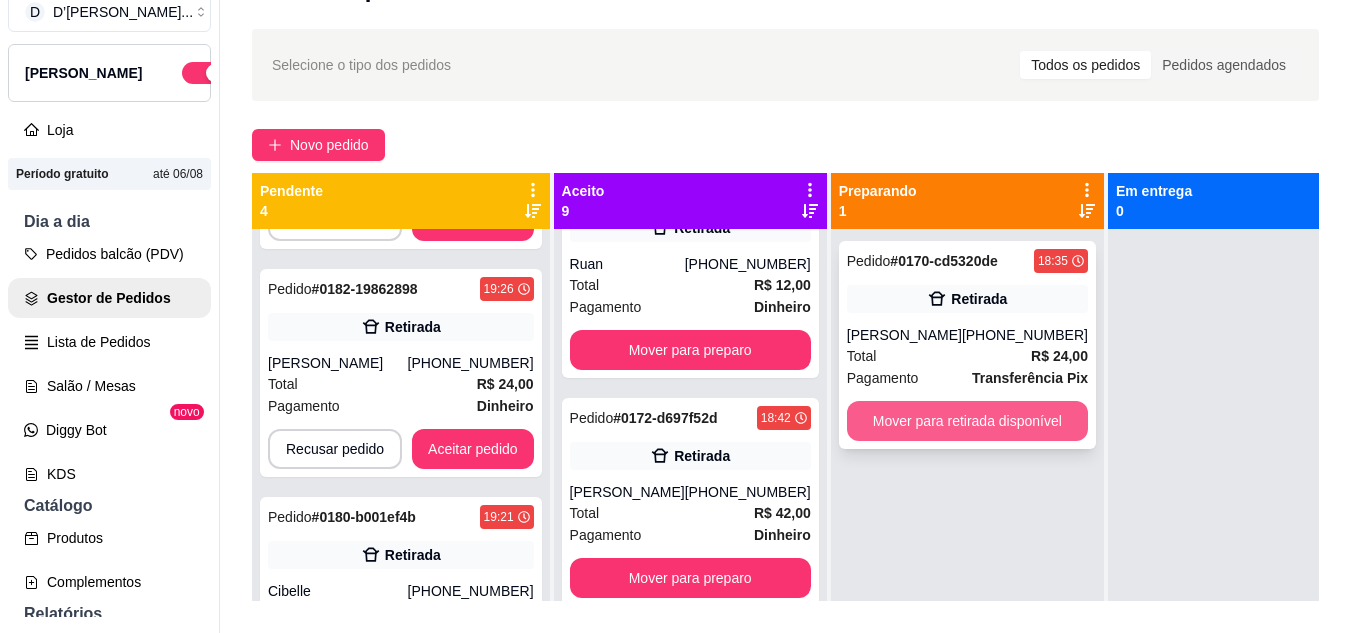 click on "Mover para retirada disponível" at bounding box center [967, 421] 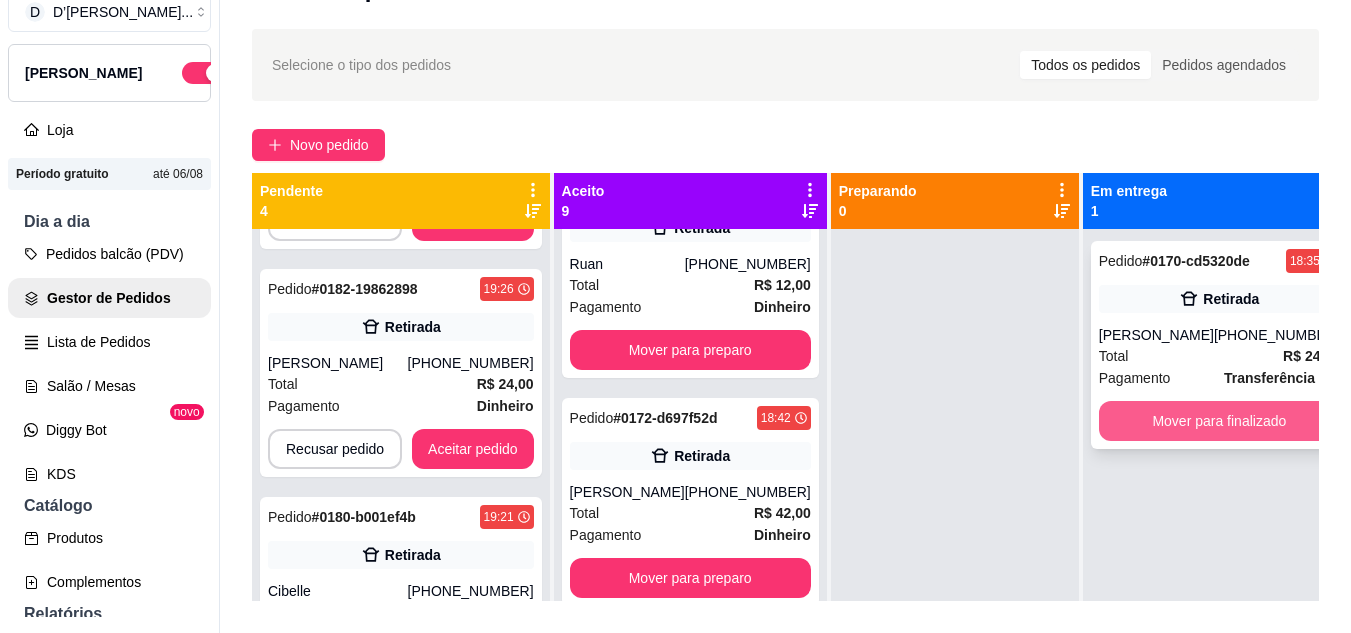 click on "Mover para finalizado" at bounding box center [1219, 421] 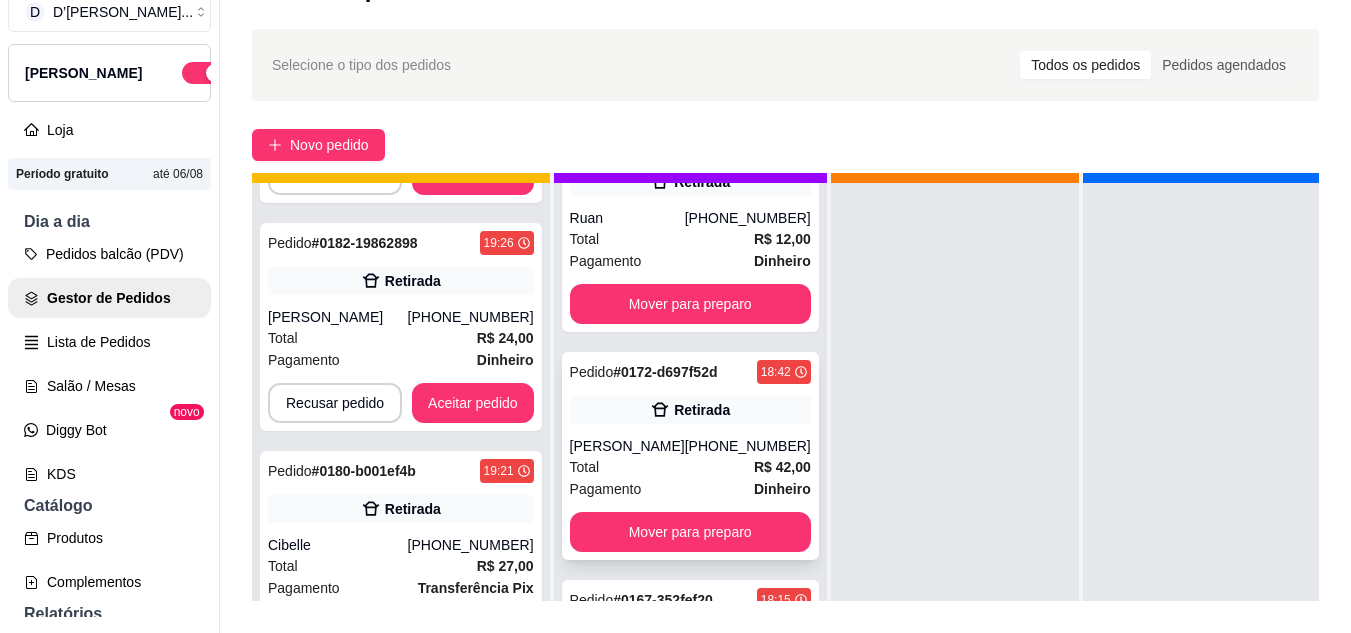 scroll, scrollTop: 71, scrollLeft: 0, axis: vertical 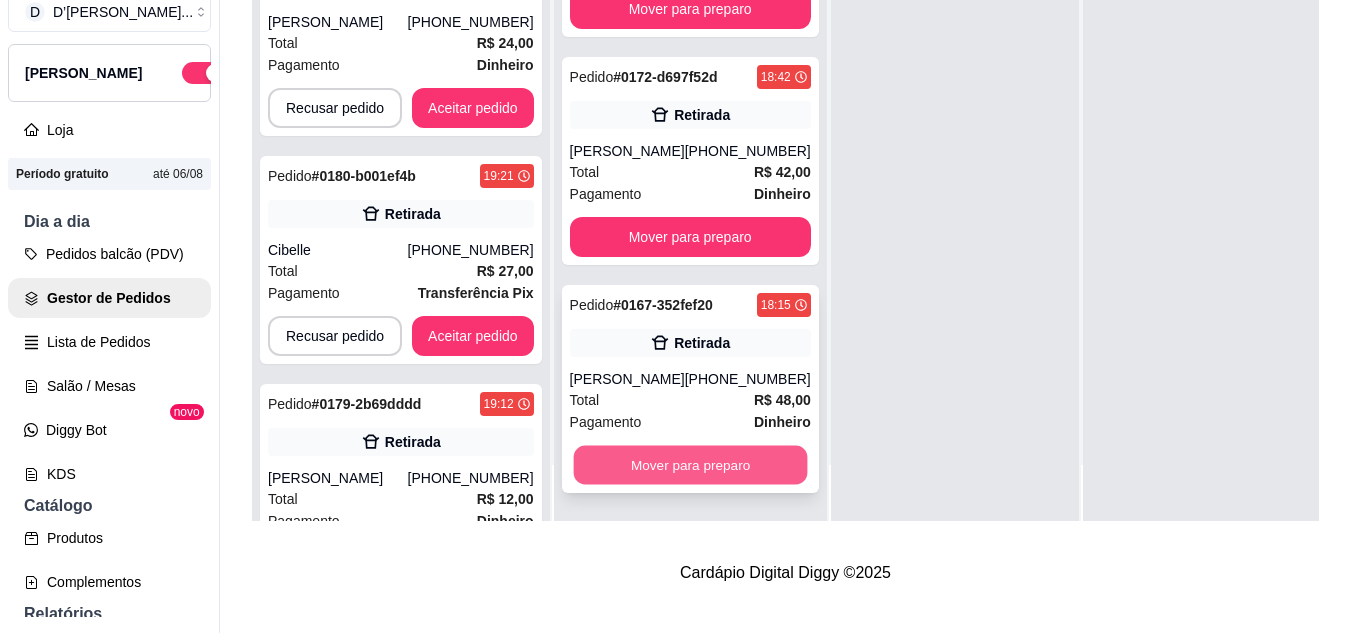 click on "Mover para preparo" at bounding box center [690, 465] 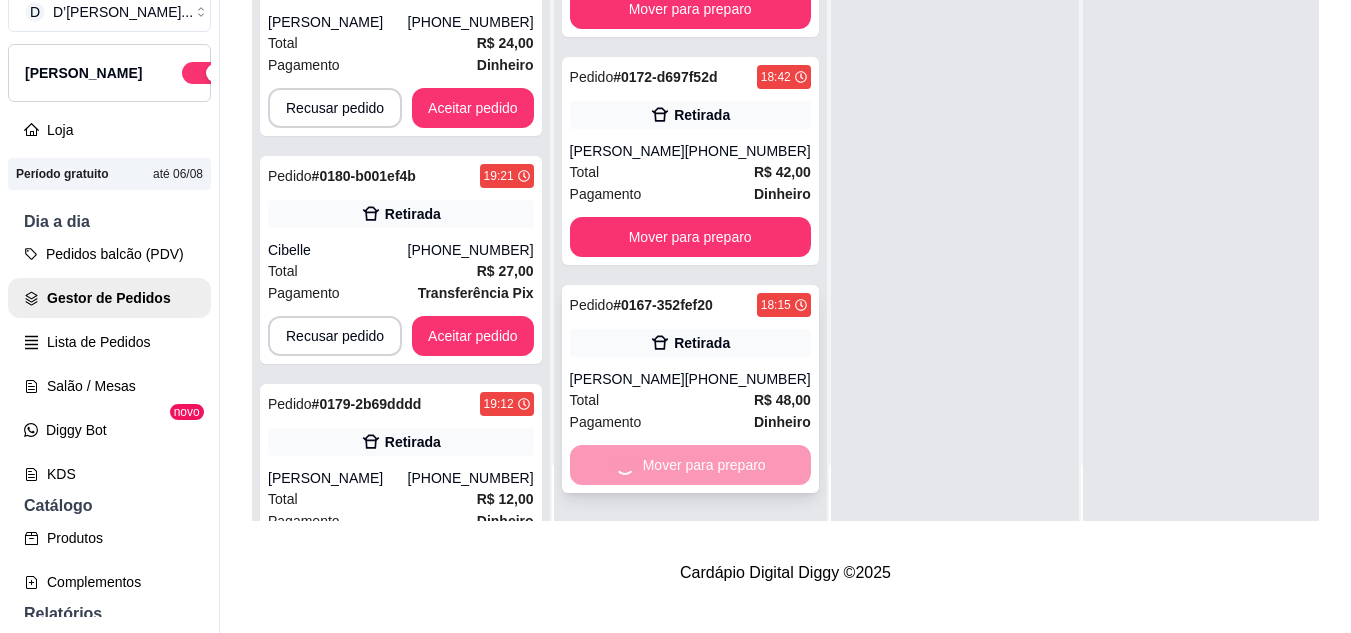 scroll, scrollTop: 1307, scrollLeft: 0, axis: vertical 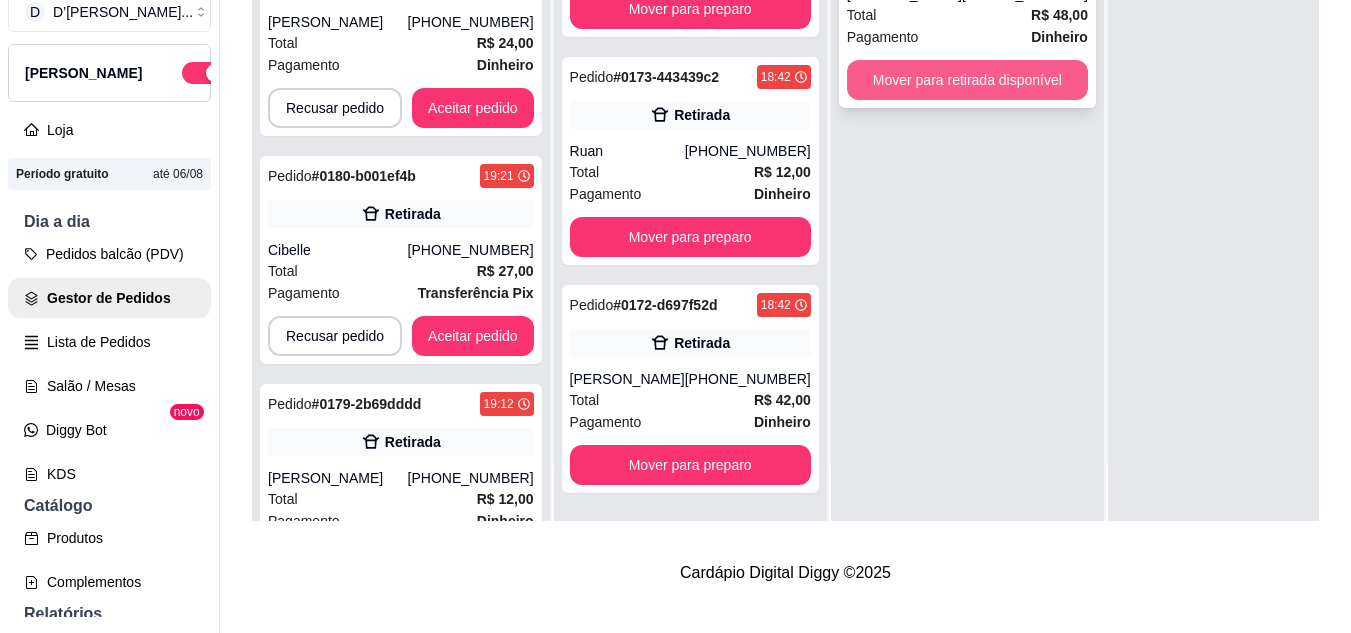 click on "Mover para retirada disponível" at bounding box center [967, 80] 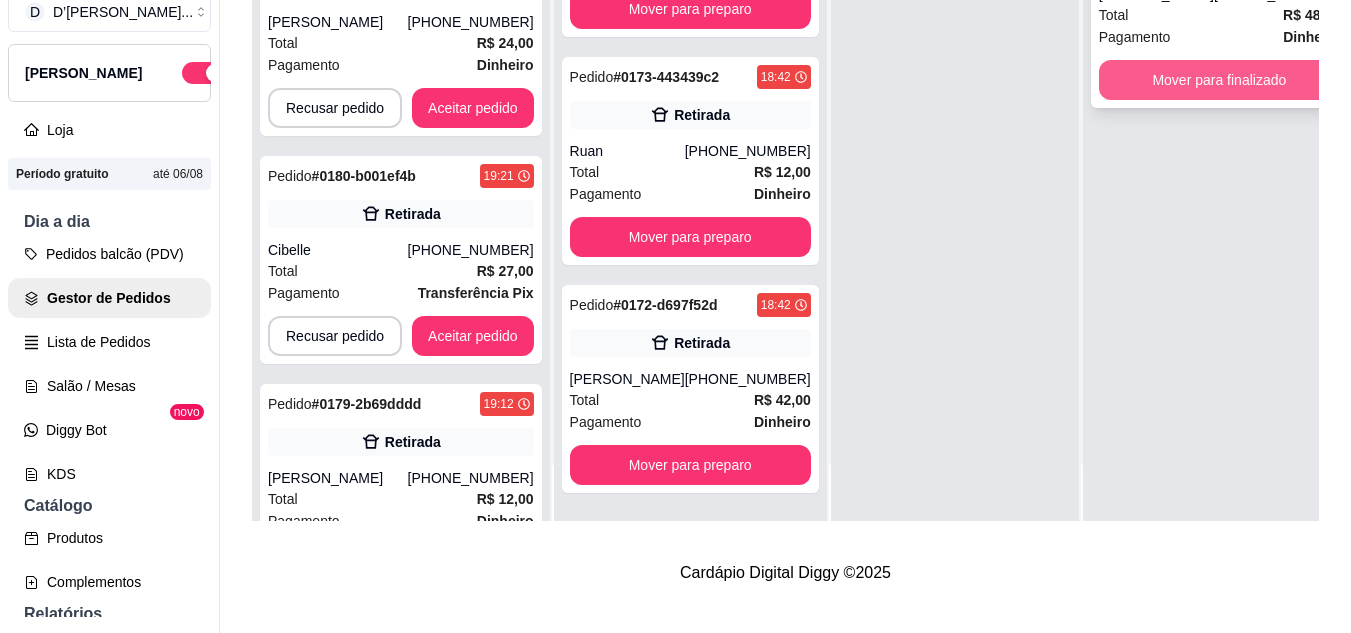 click on "Mover para finalizado" at bounding box center (1219, 80) 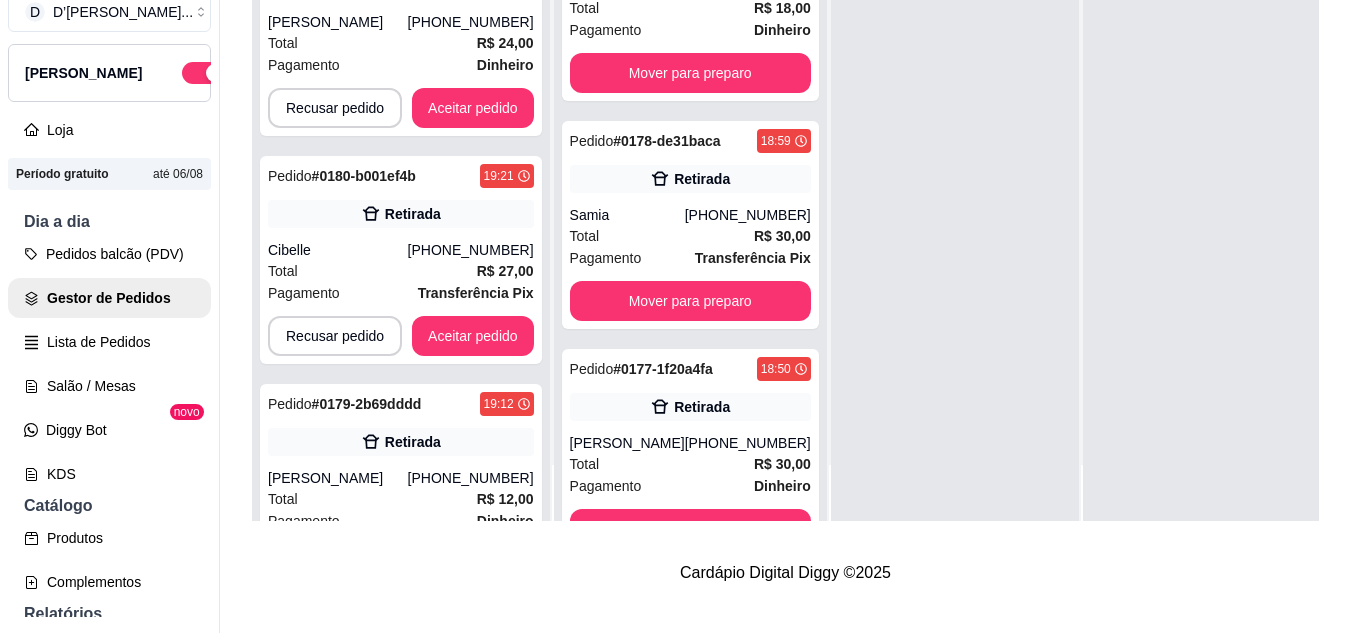 scroll, scrollTop: 0, scrollLeft: 0, axis: both 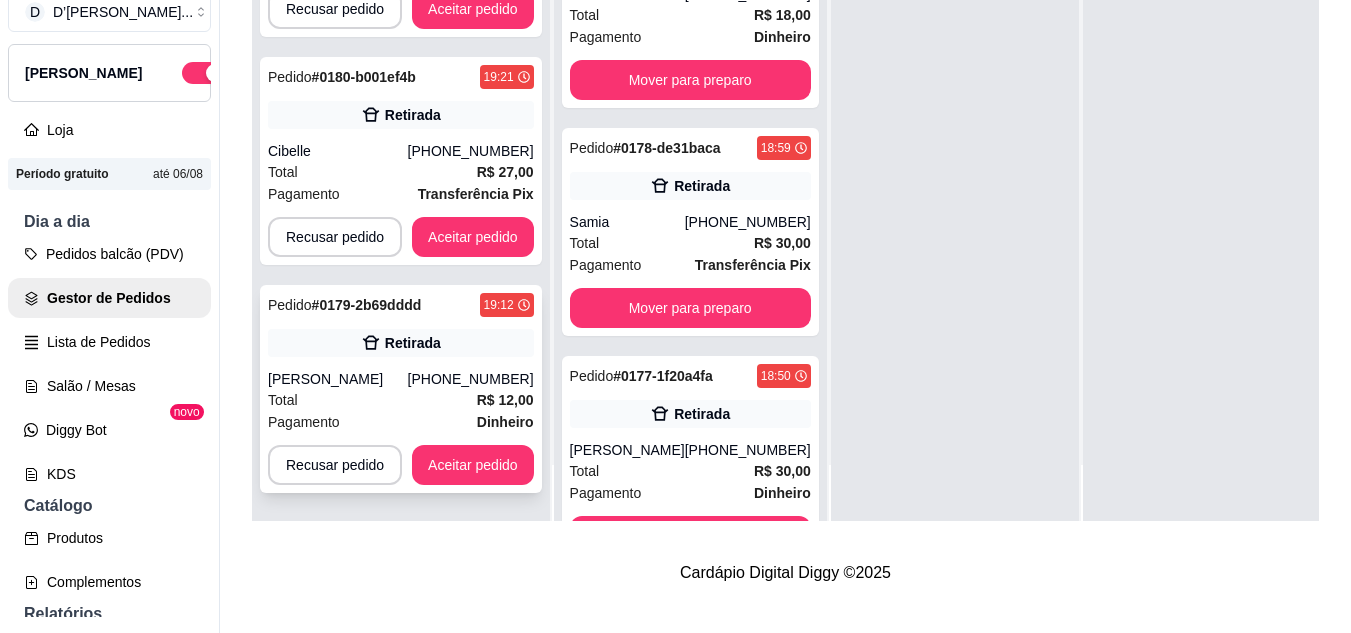click on "Total R$ 12,00" at bounding box center (401, 400) 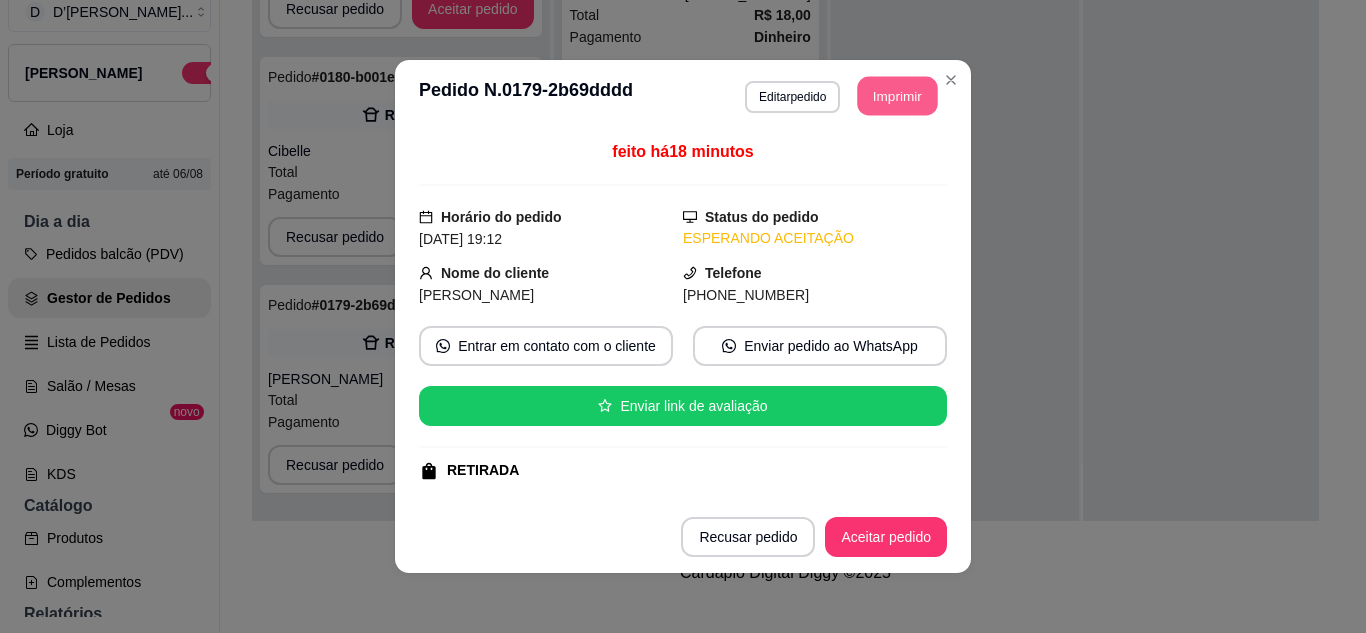 click on "Imprimir" at bounding box center [898, 96] 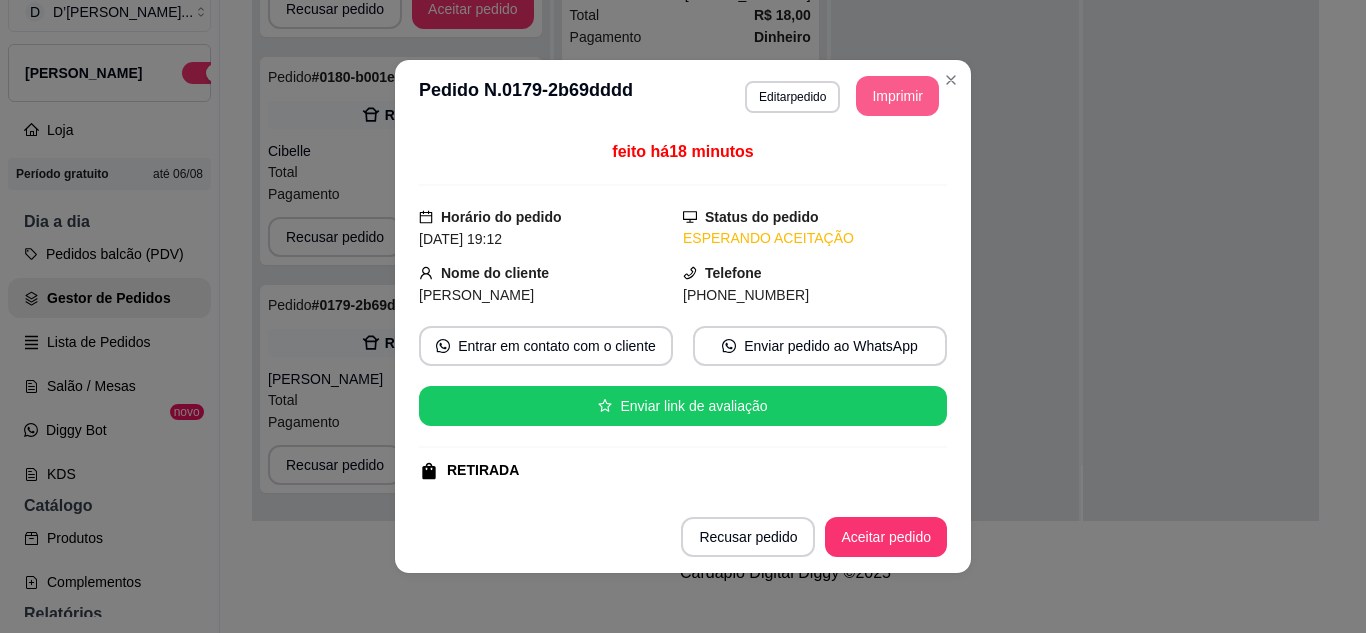 scroll, scrollTop: 0, scrollLeft: 0, axis: both 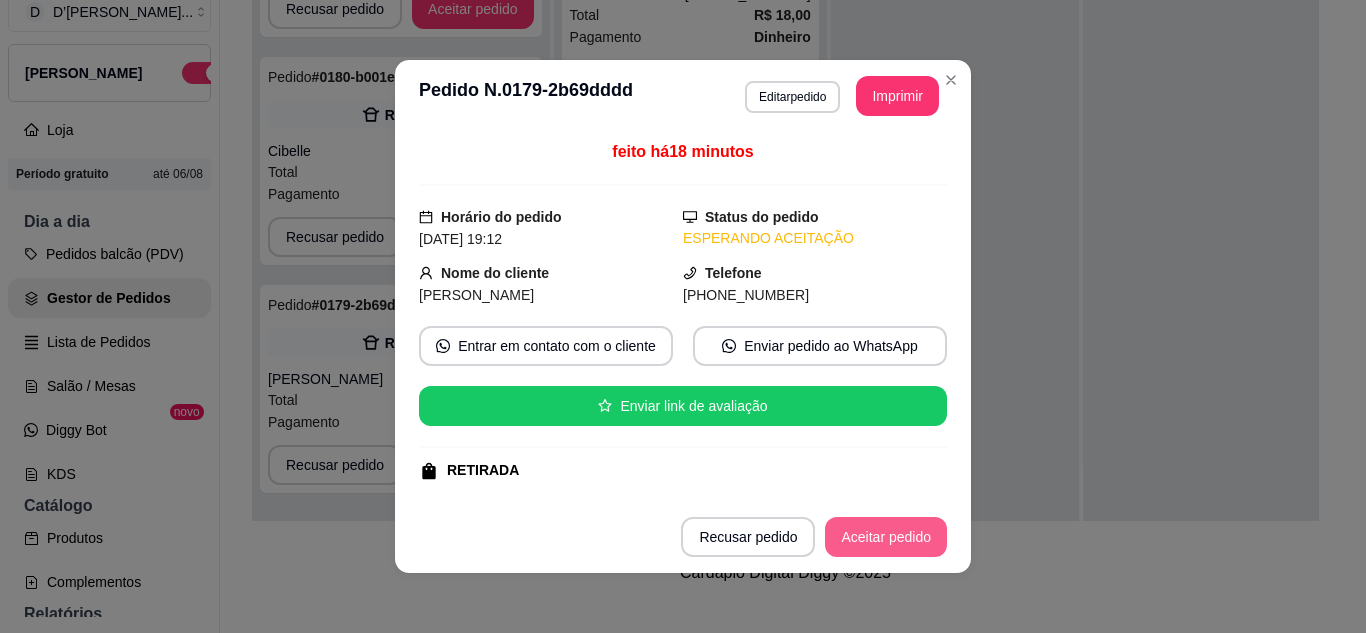 click on "Aceitar pedido" at bounding box center [886, 537] 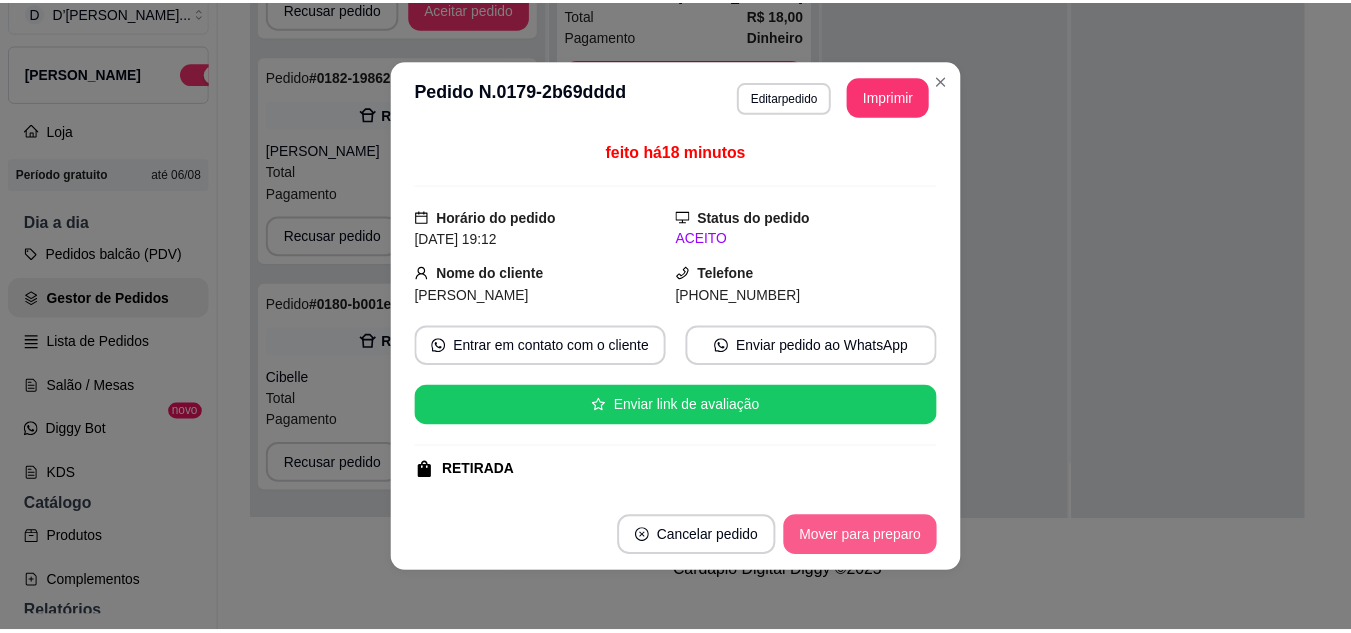 scroll, scrollTop: 91, scrollLeft: 0, axis: vertical 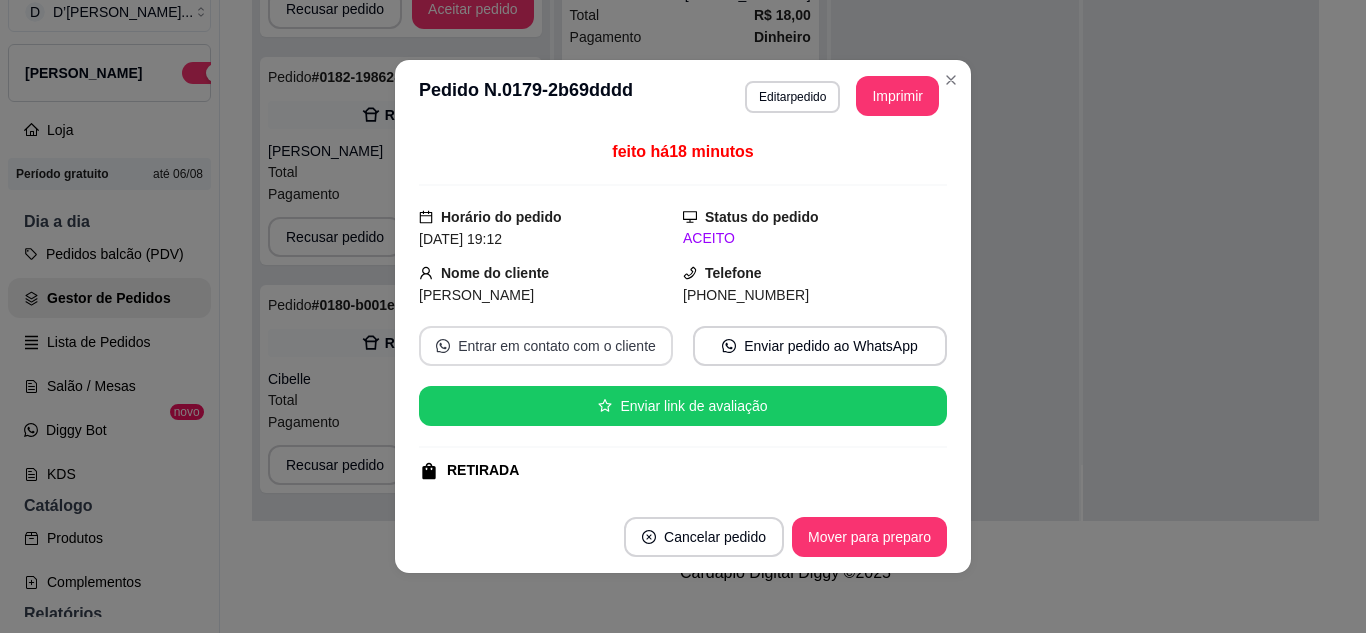 click on "Entrar em contato com o cliente" at bounding box center (546, 346) 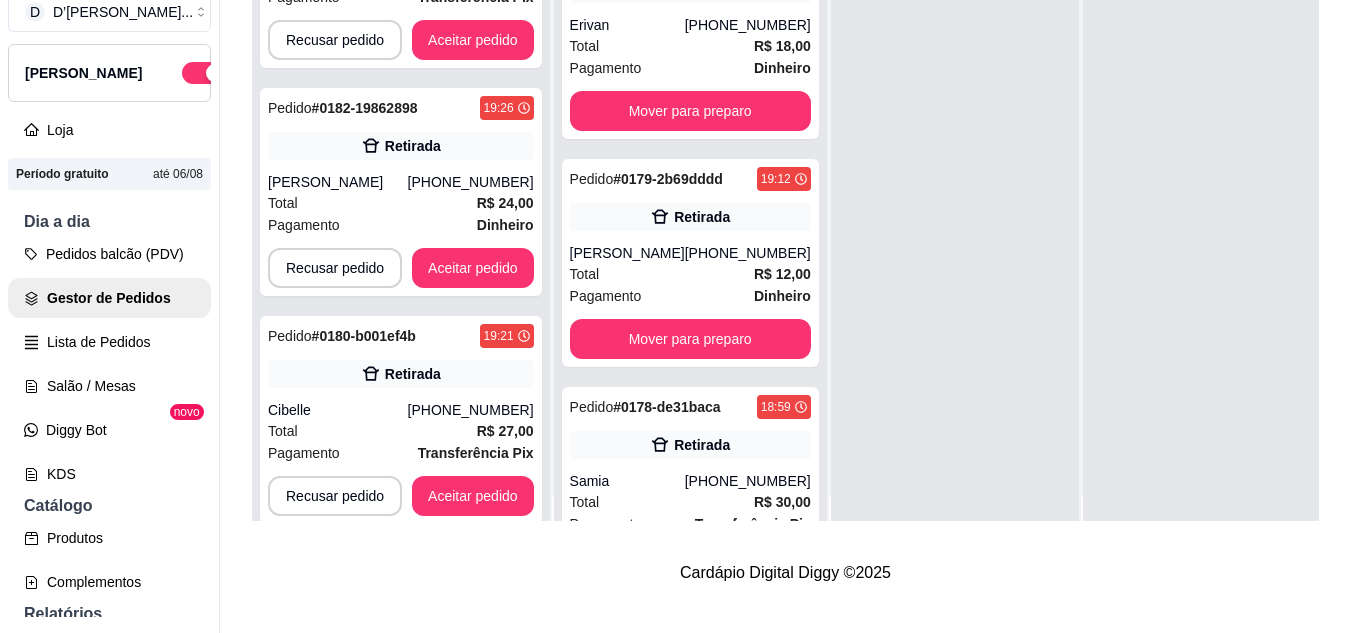 scroll, scrollTop: 0, scrollLeft: 0, axis: both 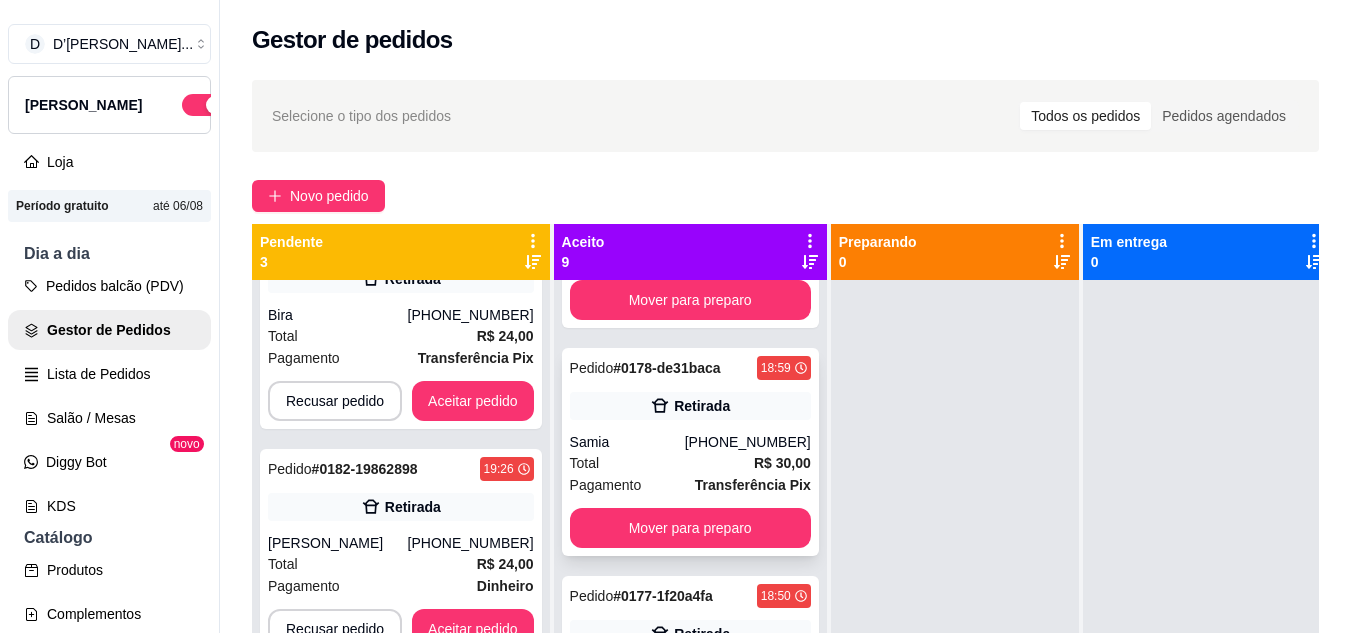 click on "Samia" at bounding box center (627, 442) 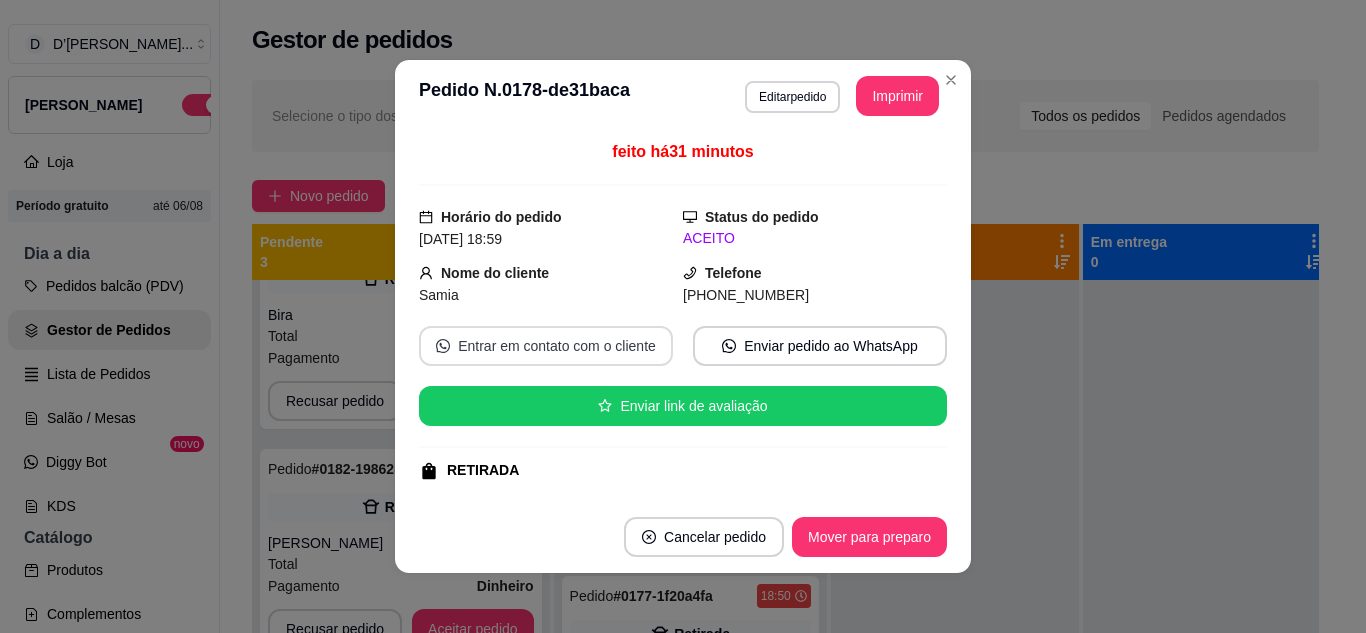 click on "Entrar em contato com o cliente" at bounding box center [546, 346] 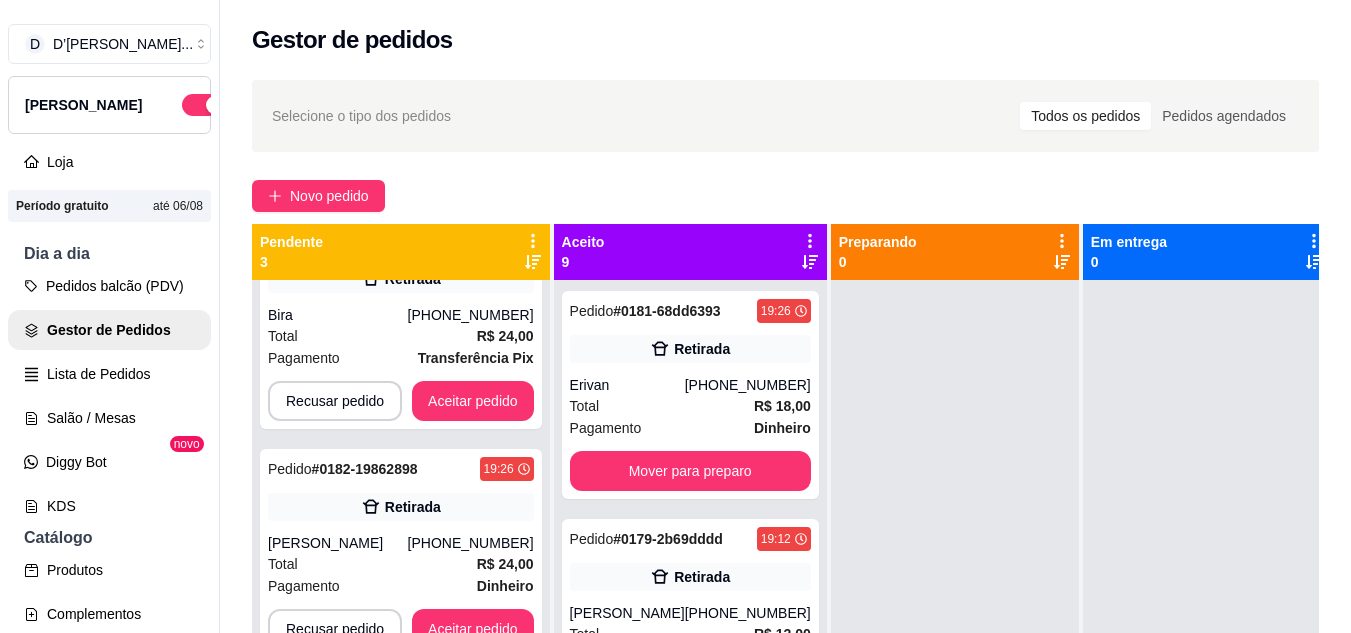 scroll, scrollTop: 0, scrollLeft: 0, axis: both 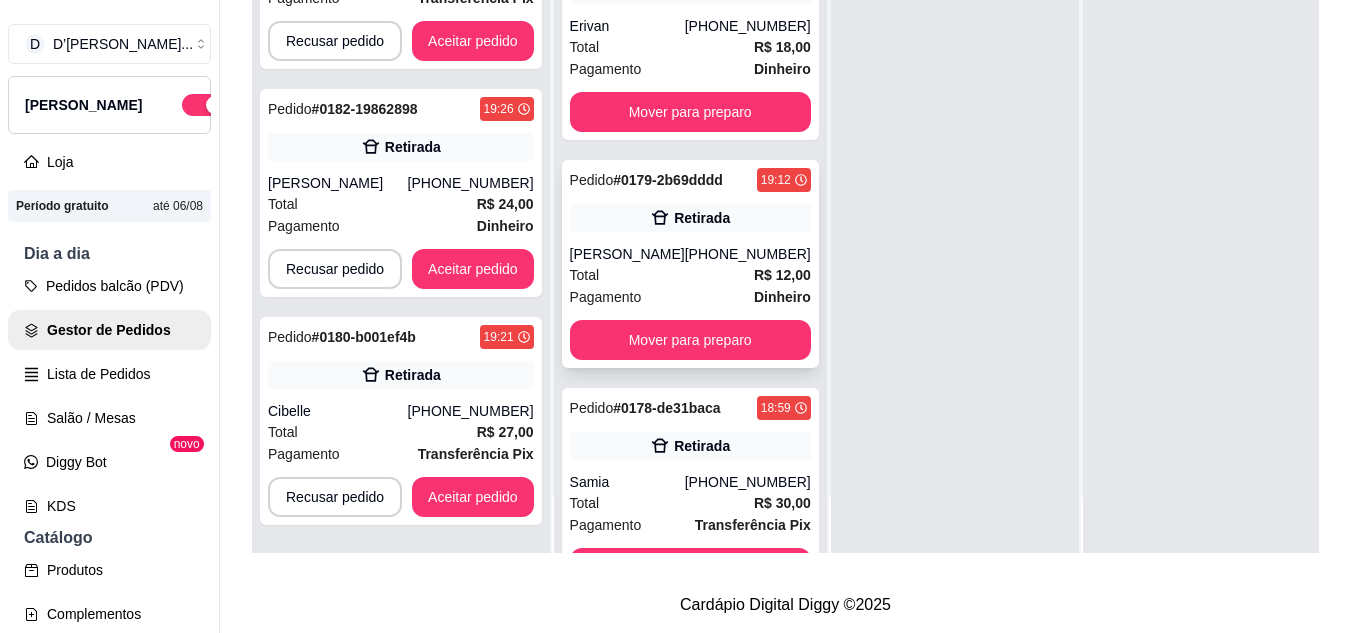 click on "Pagamento Dinheiro" at bounding box center [690, 297] 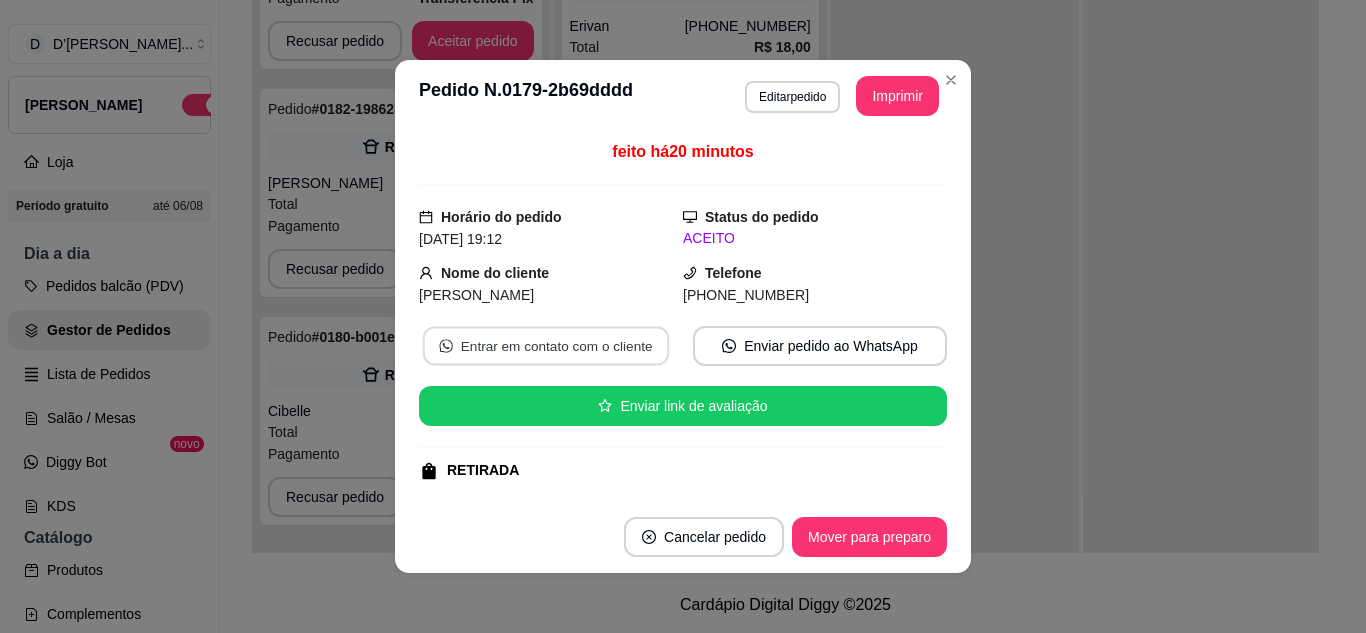 click on "Entrar em contato com o cliente" at bounding box center (546, 346) 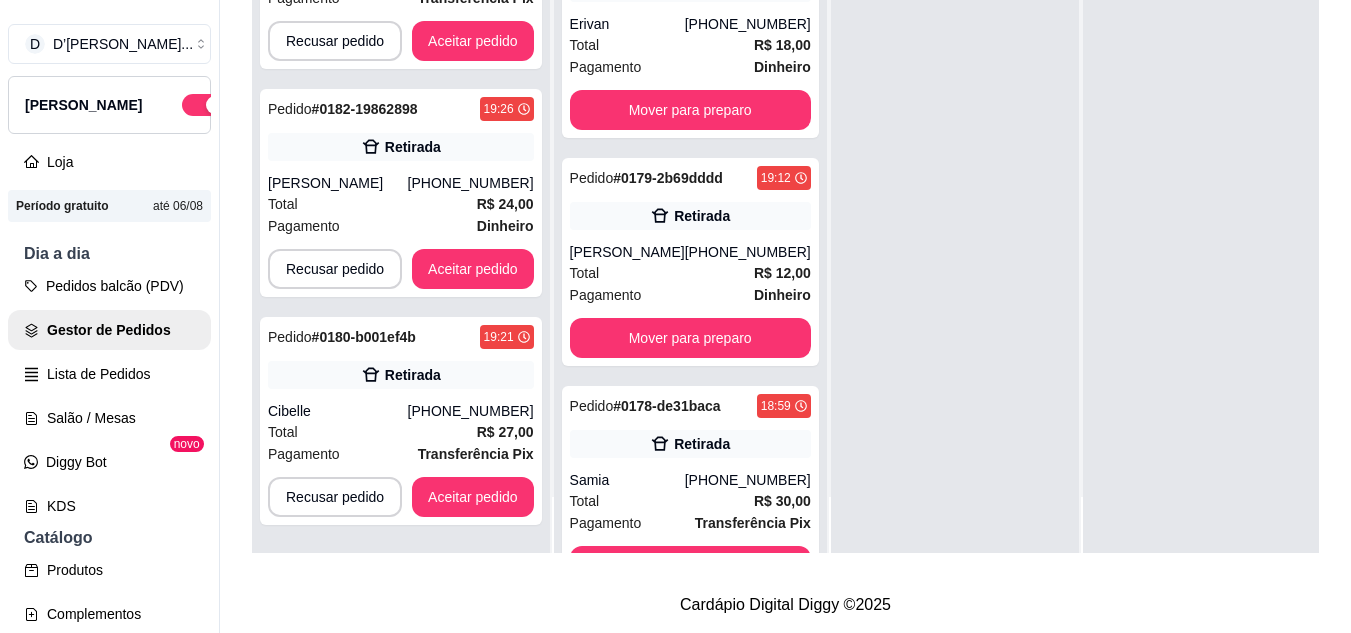 scroll, scrollTop: 0, scrollLeft: 0, axis: both 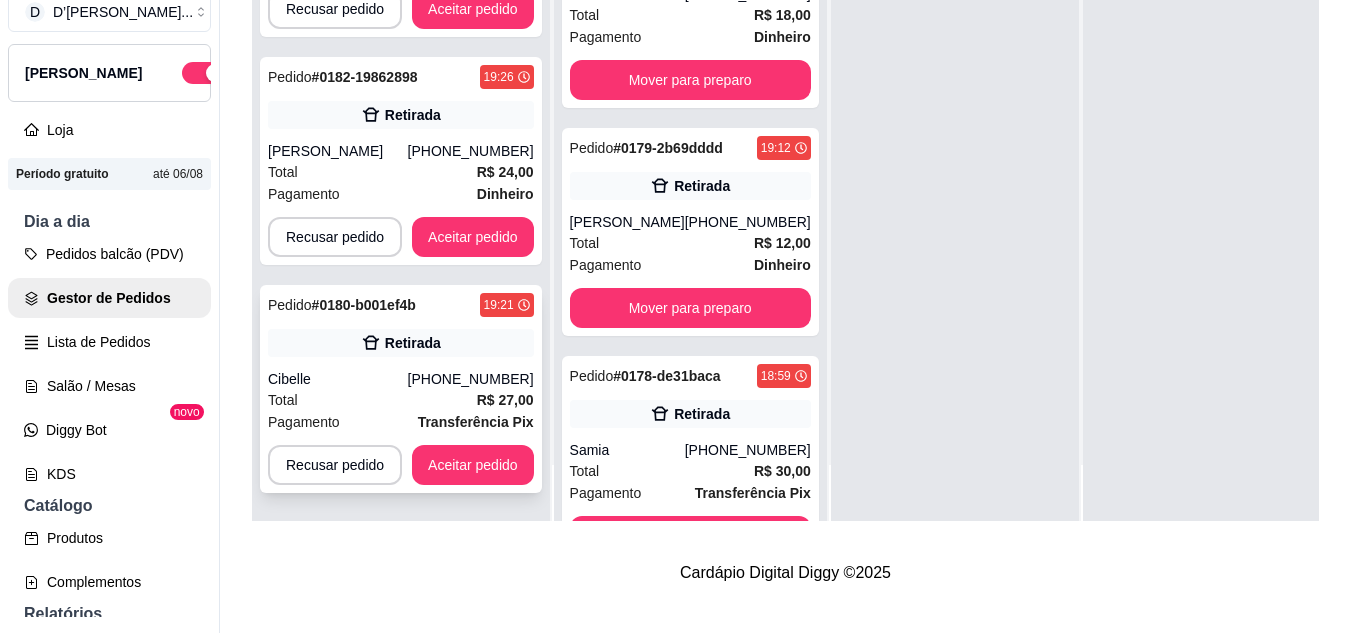 click on "Cibelle" at bounding box center [338, 379] 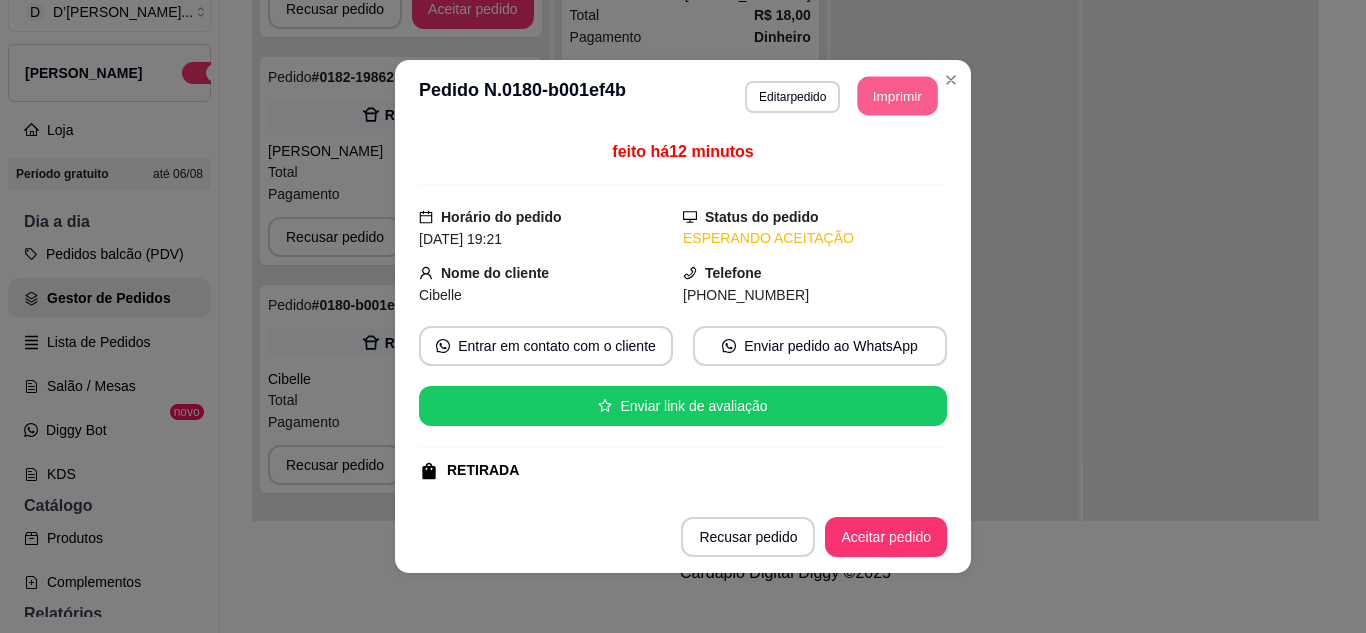 click on "Imprimir" at bounding box center [898, 96] 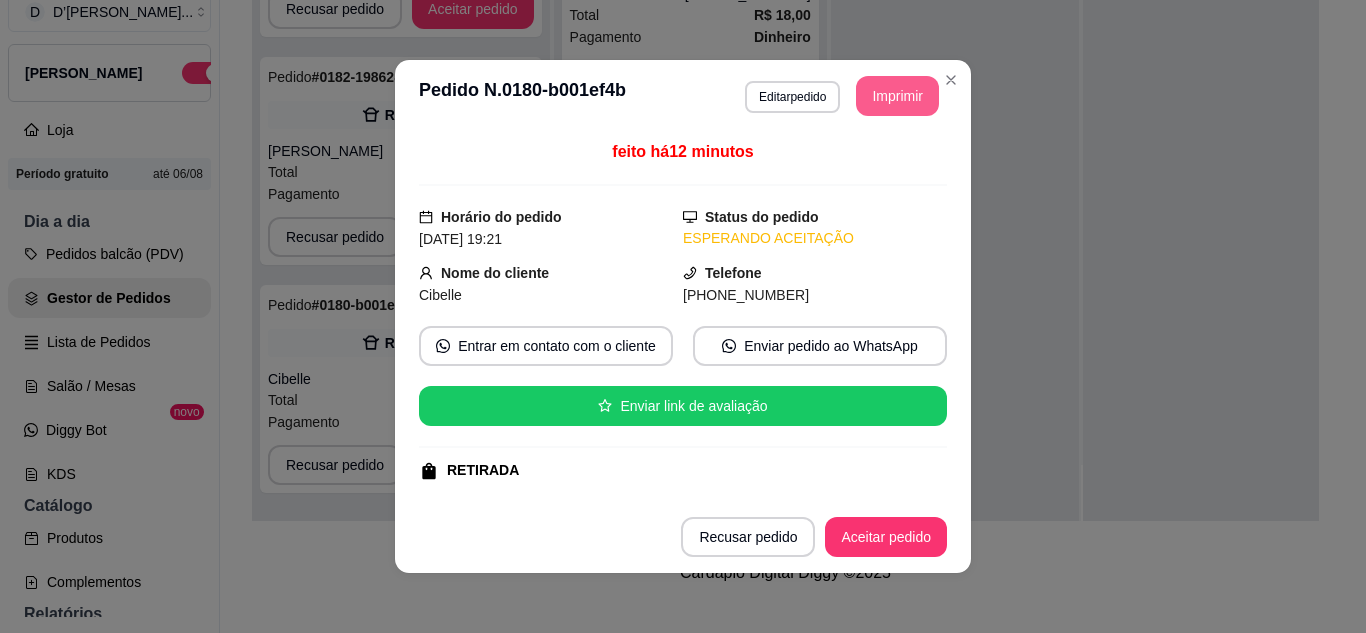 scroll, scrollTop: 0, scrollLeft: 0, axis: both 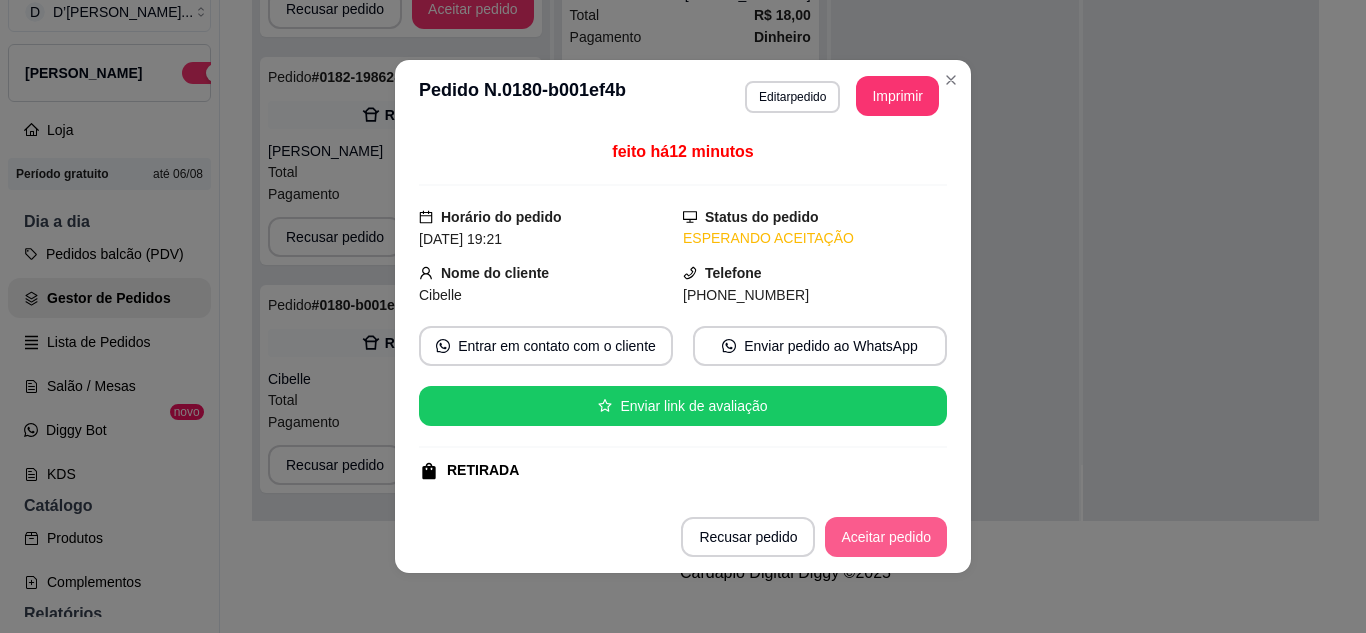 click on "Aceitar pedido" at bounding box center [886, 537] 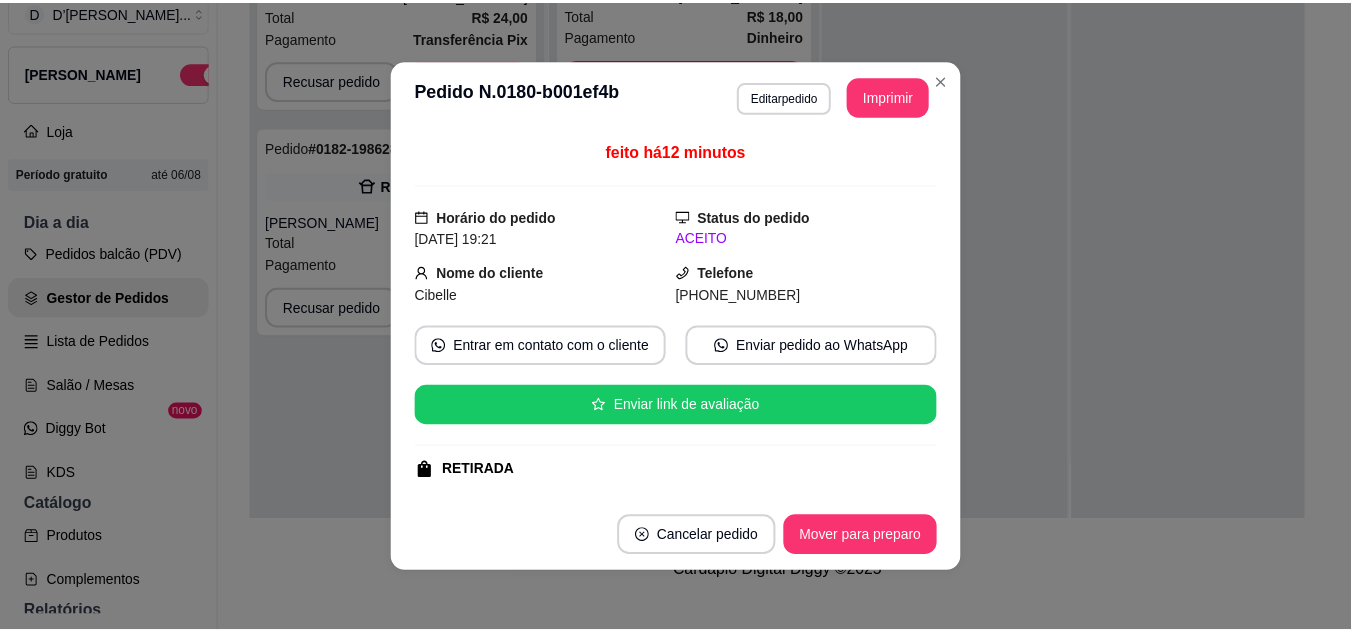scroll, scrollTop: 0, scrollLeft: 0, axis: both 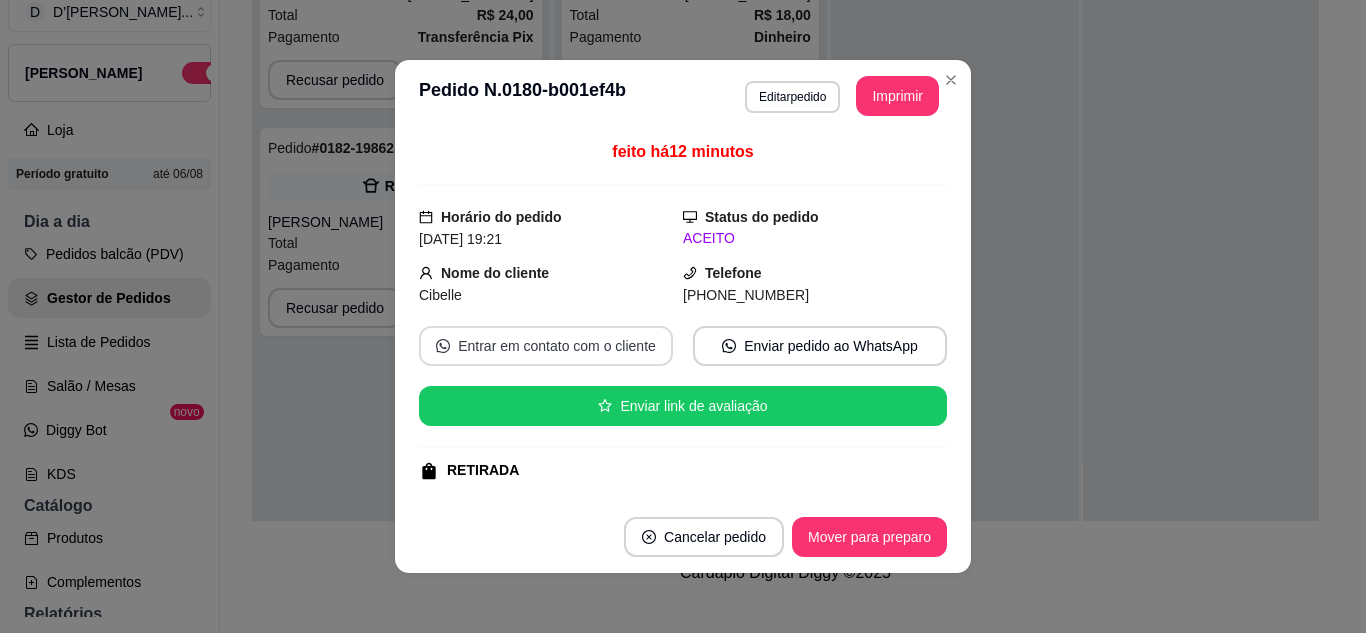click on "Entrar em contato com o cliente" at bounding box center [546, 346] 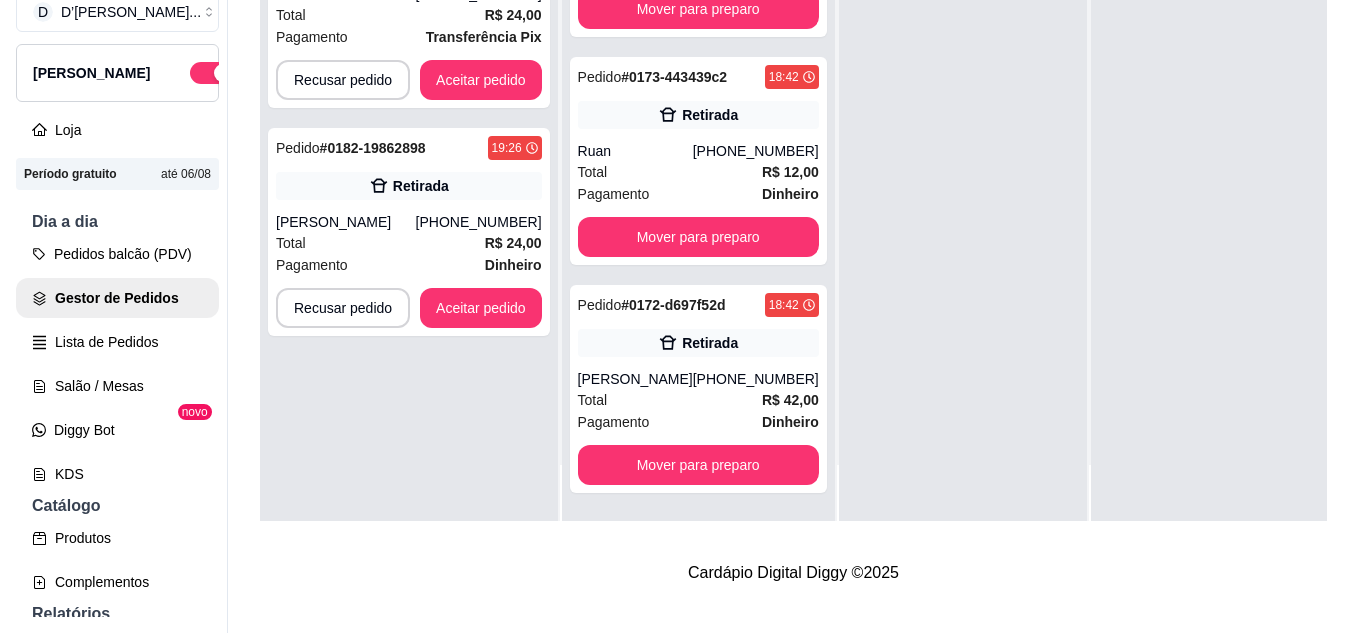 scroll, scrollTop: 1787, scrollLeft: 0, axis: vertical 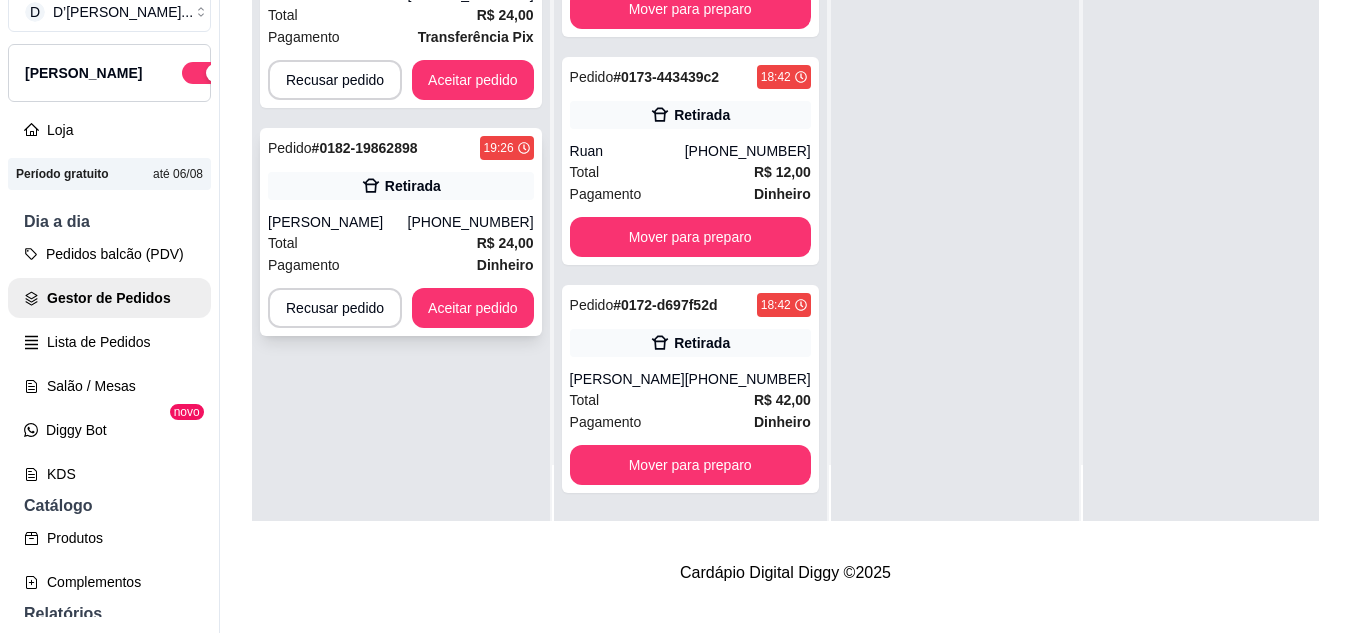 click on "Maria Sônia Lopes de Andrade" at bounding box center (338, 222) 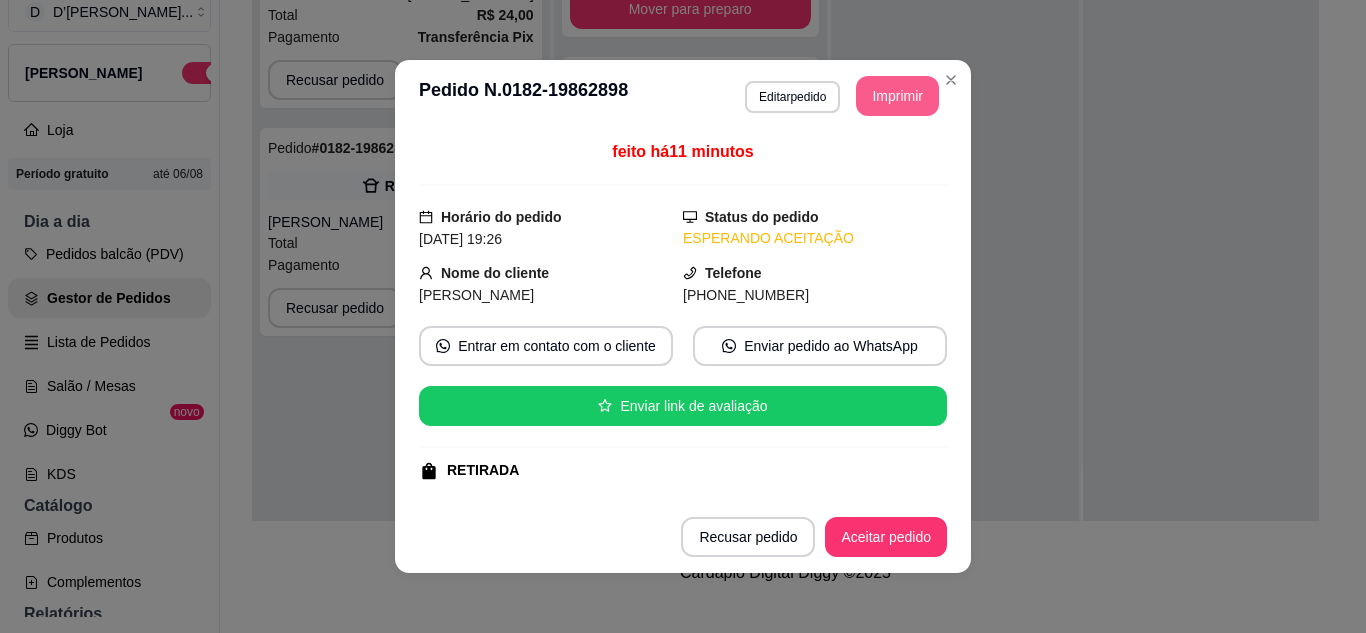 click on "Imprimir" at bounding box center [897, 96] 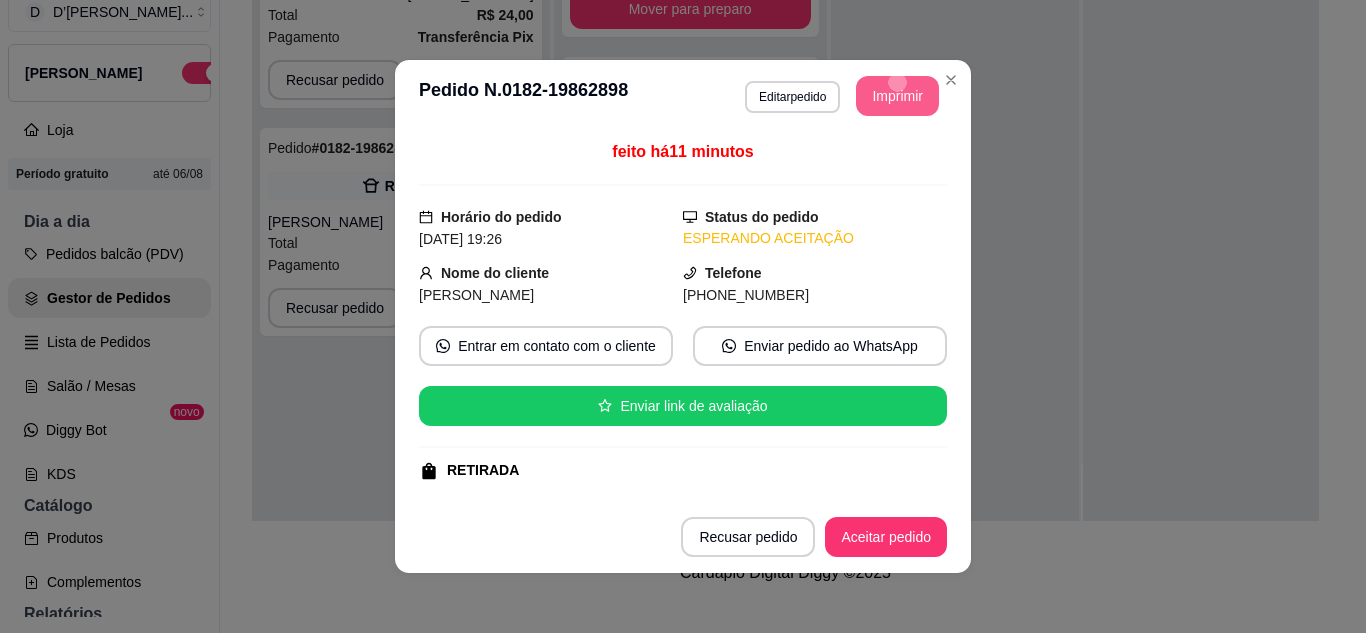 scroll, scrollTop: 0, scrollLeft: 0, axis: both 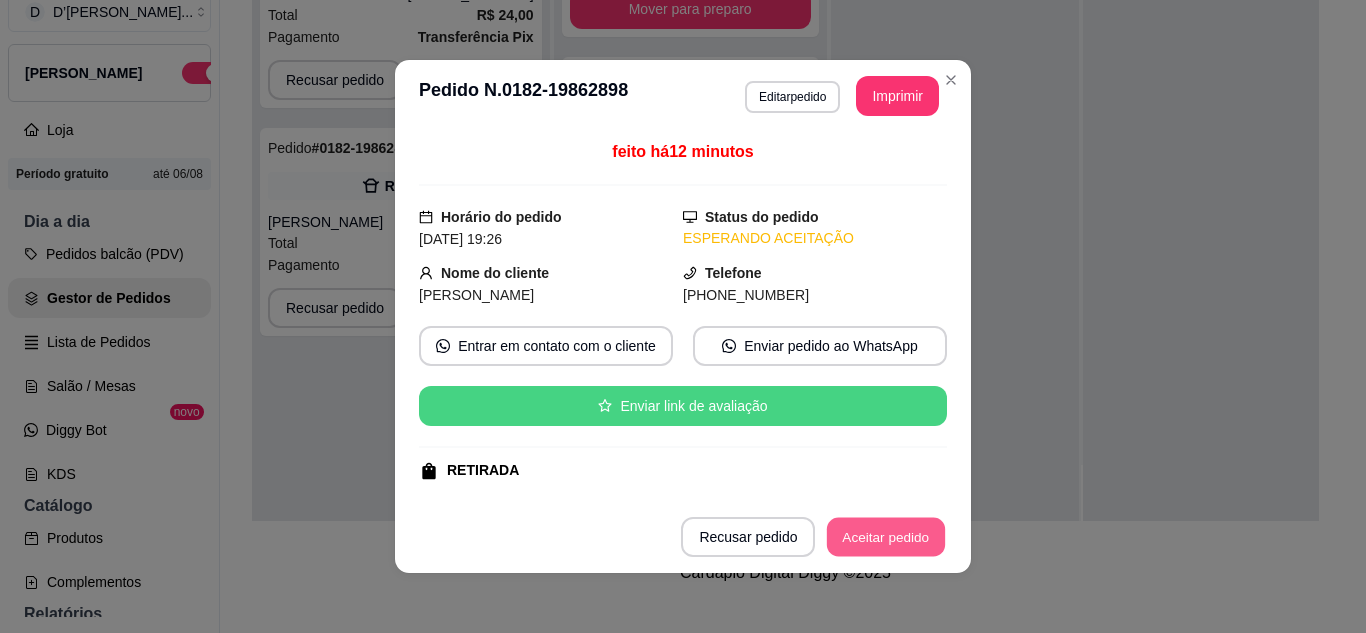 click on "Aceitar pedido" at bounding box center [886, 537] 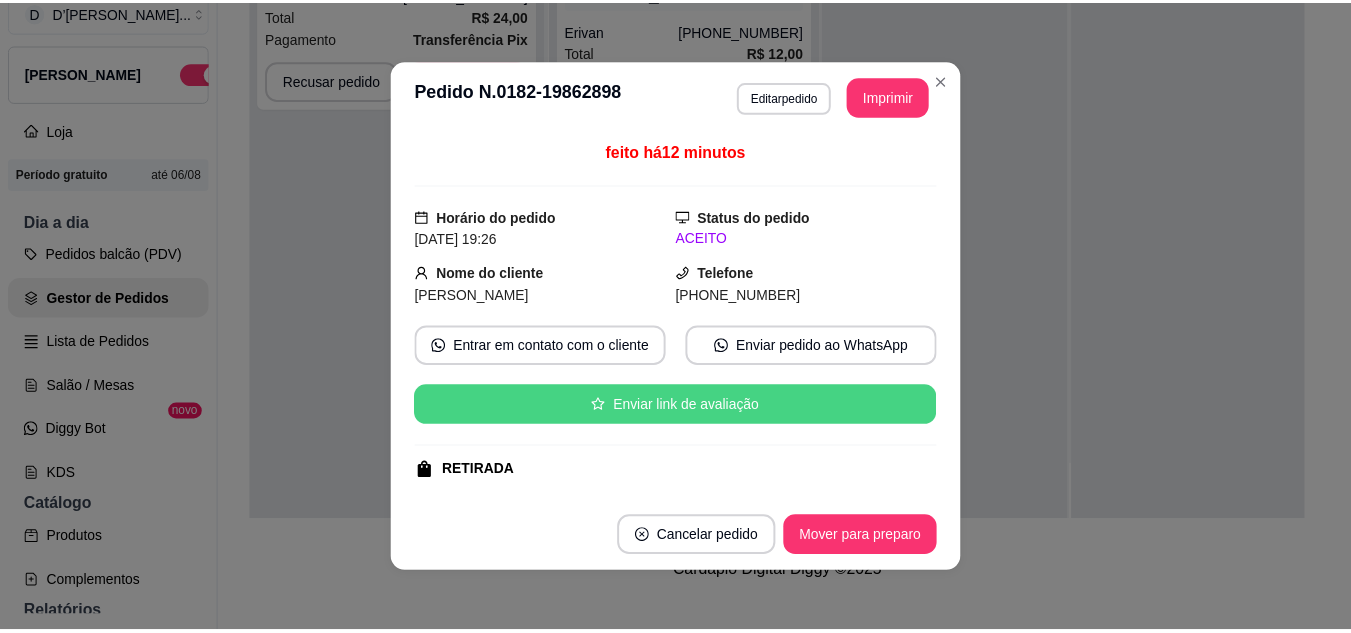 scroll, scrollTop: 2079, scrollLeft: 0, axis: vertical 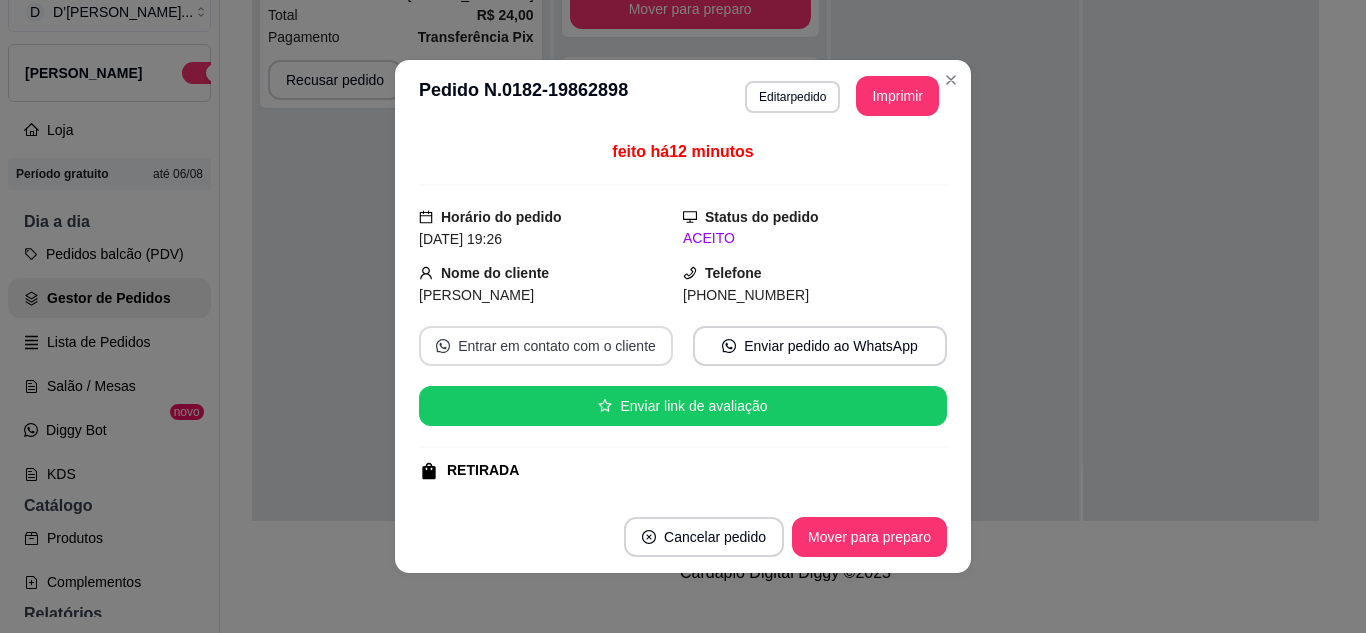click on "Entrar em contato com o cliente" at bounding box center (546, 346) 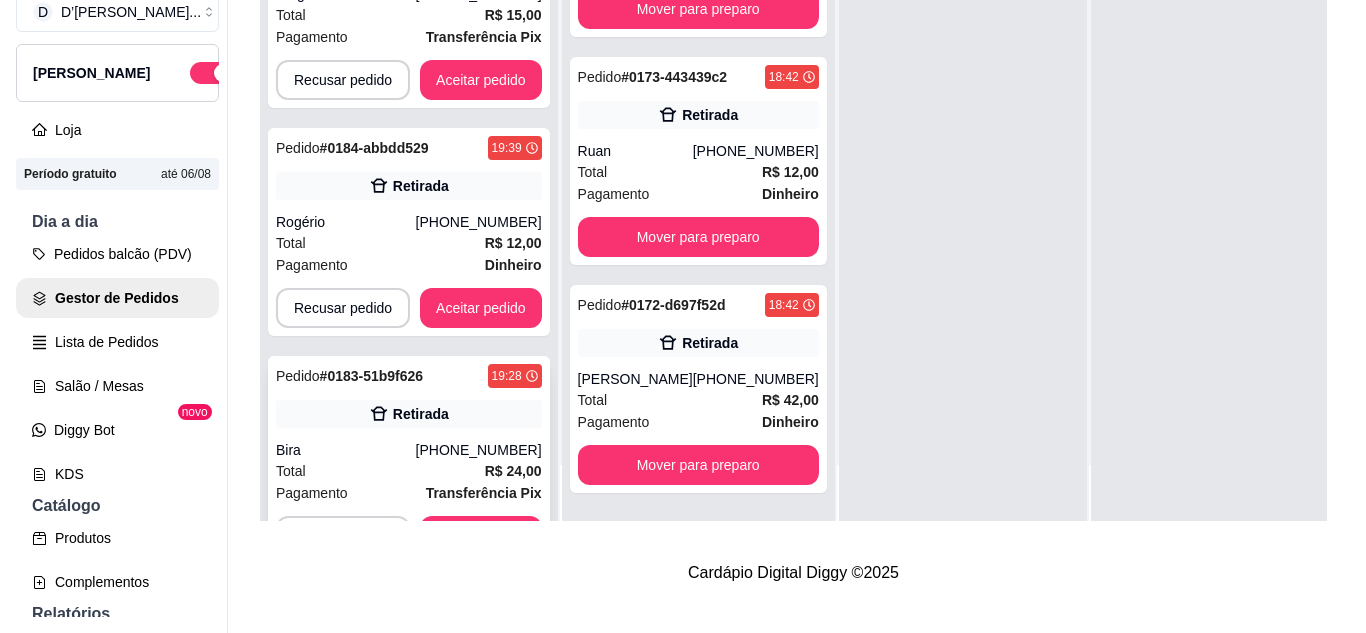 scroll, scrollTop: 71, scrollLeft: 0, axis: vertical 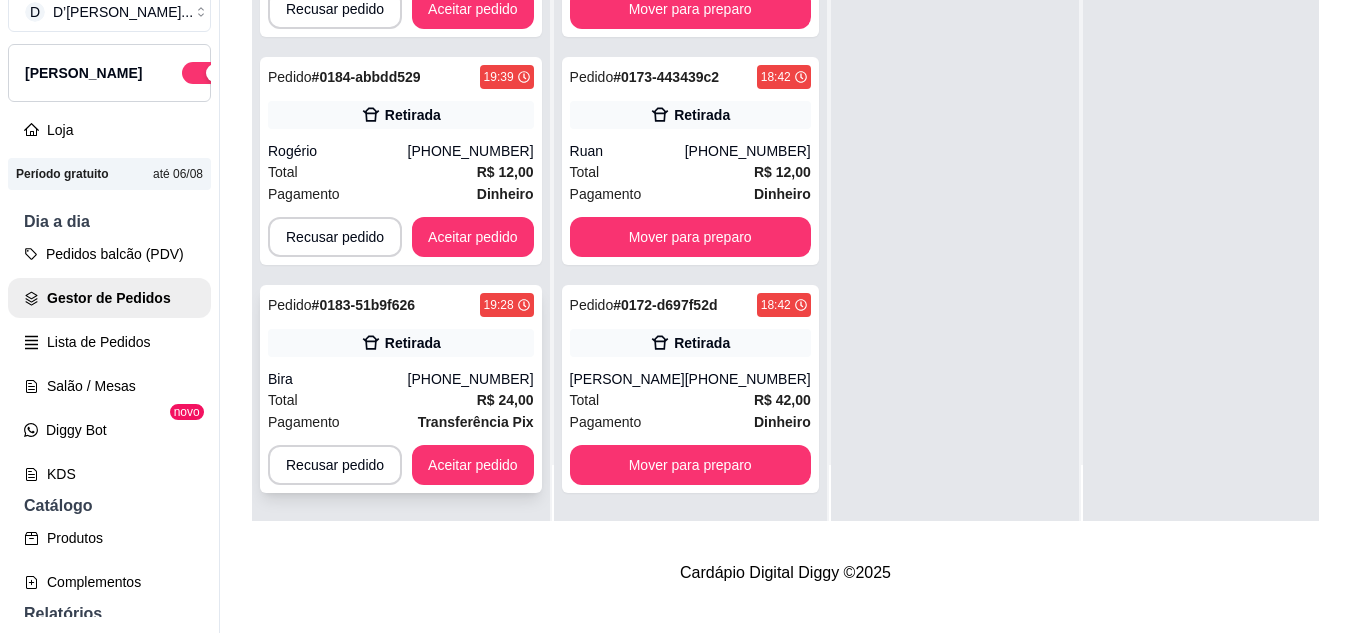 click on "(85) 98814-4214" at bounding box center (471, 379) 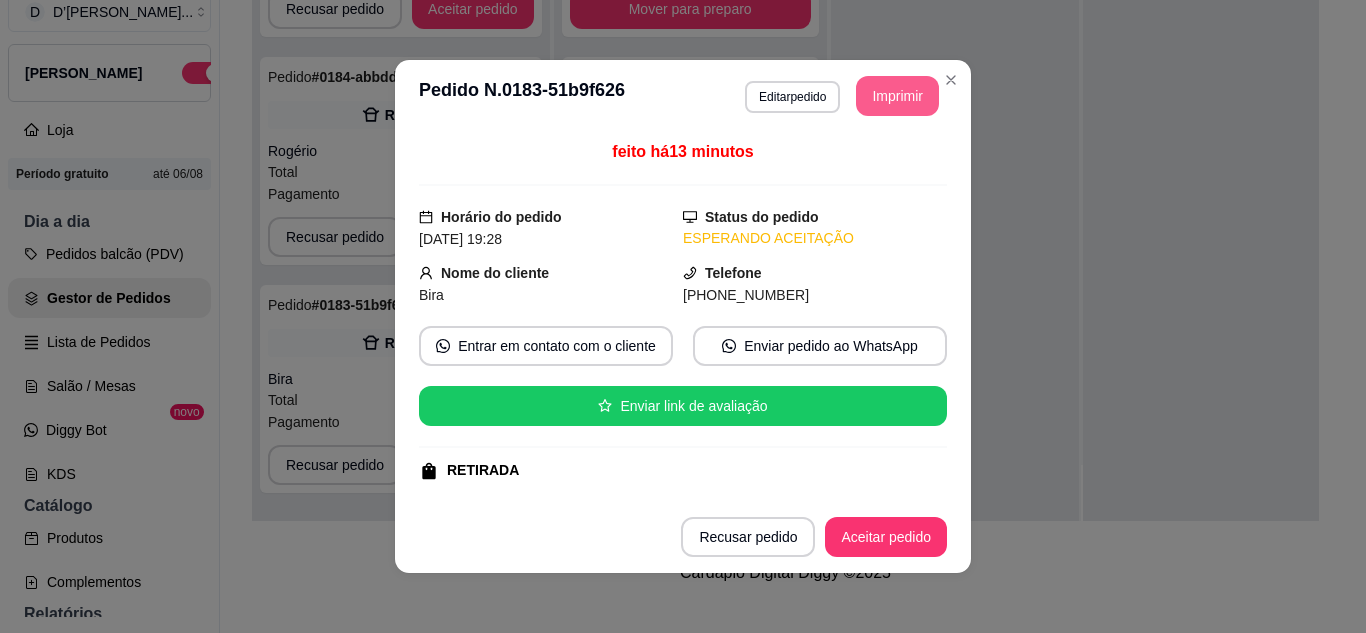 click on "Imprimir" at bounding box center [897, 96] 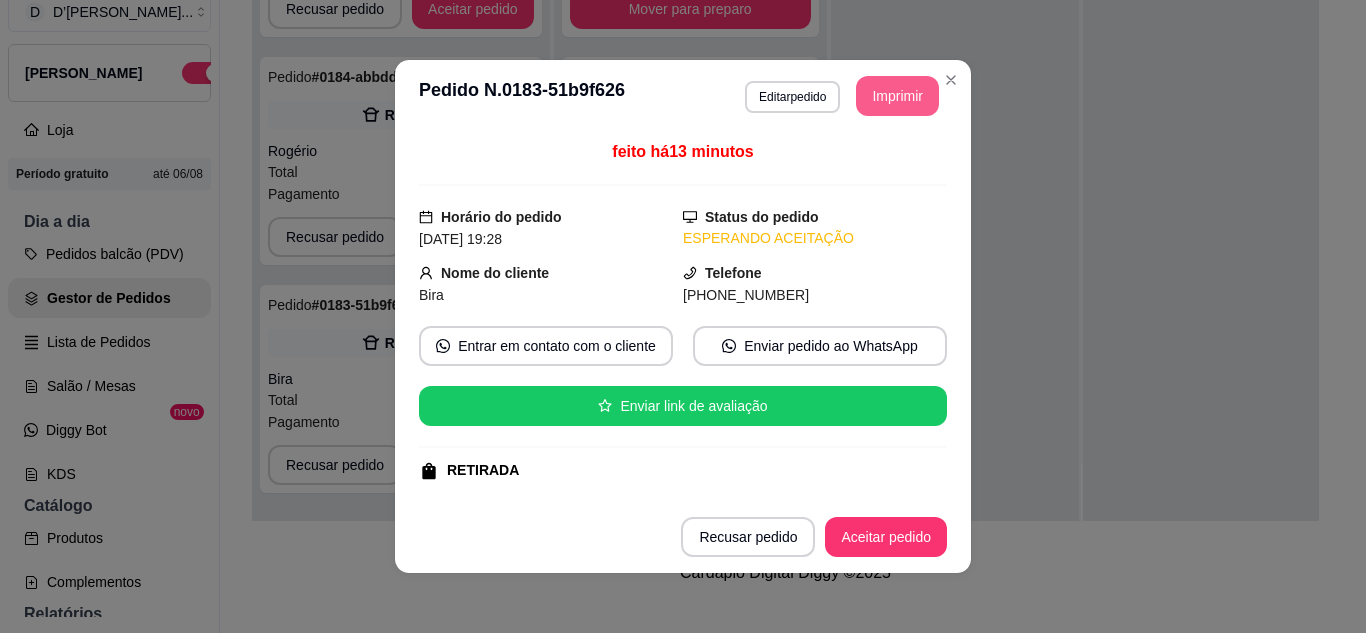 scroll, scrollTop: 0, scrollLeft: 0, axis: both 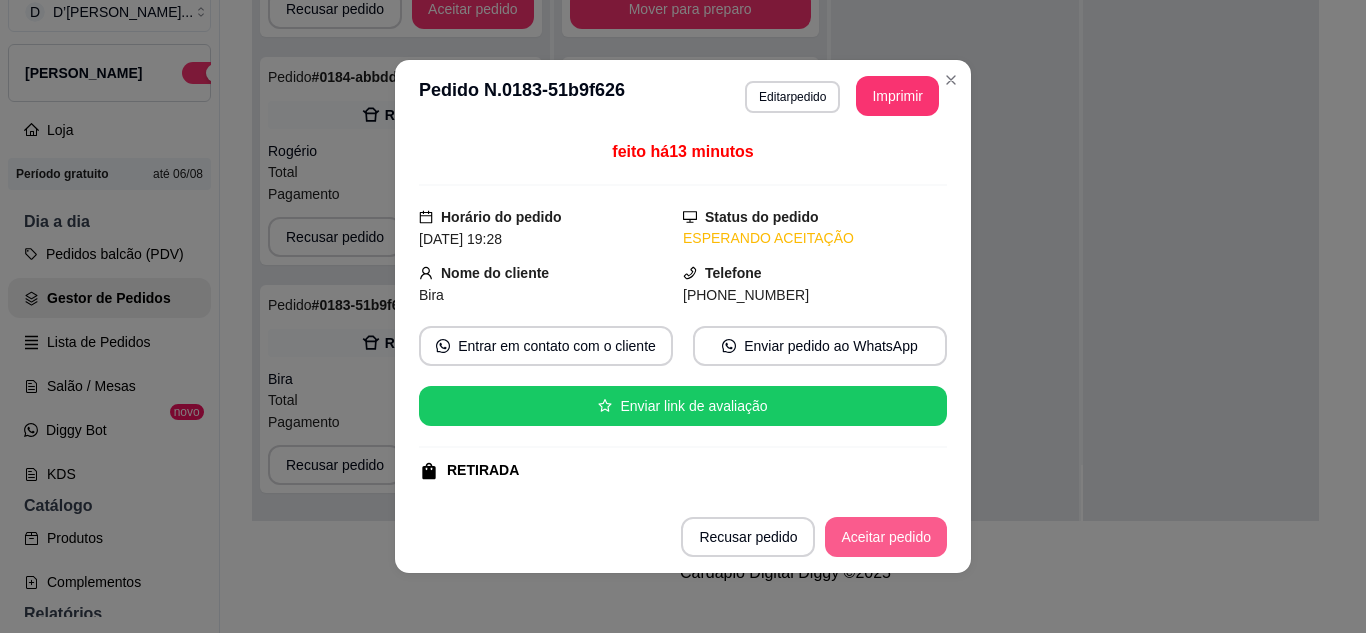 click on "Aceitar pedido" at bounding box center [886, 537] 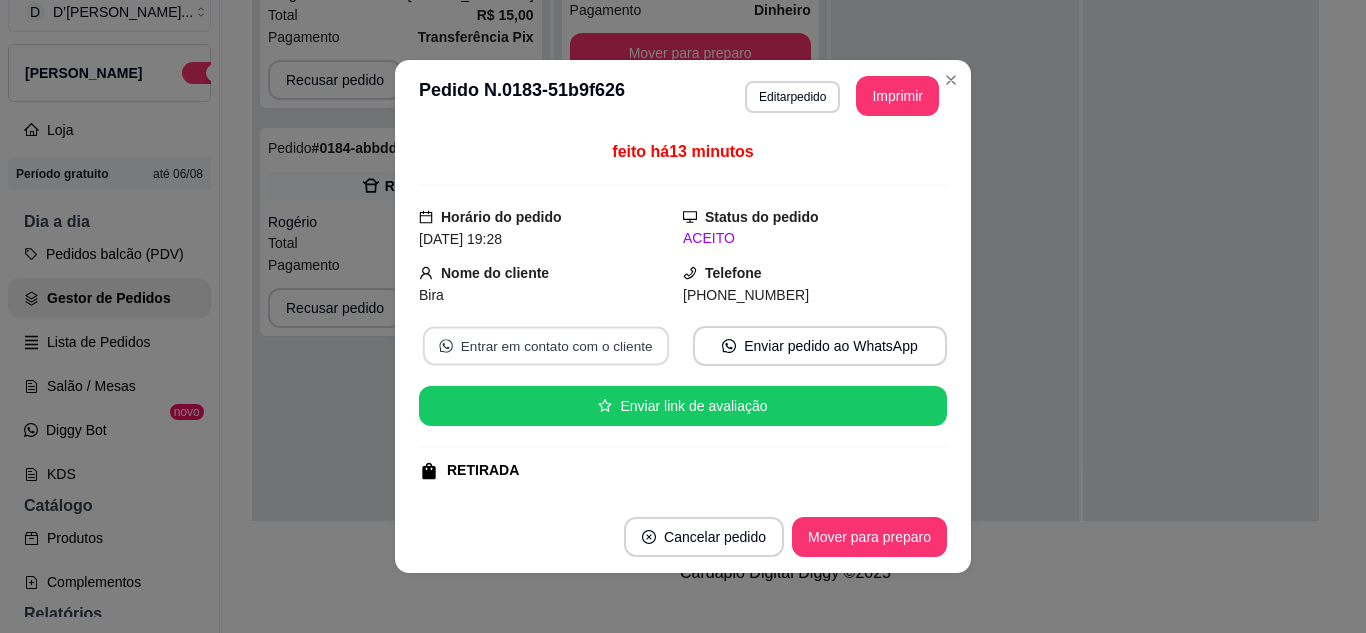 click on "Entrar em contato com o cliente" at bounding box center [546, 346] 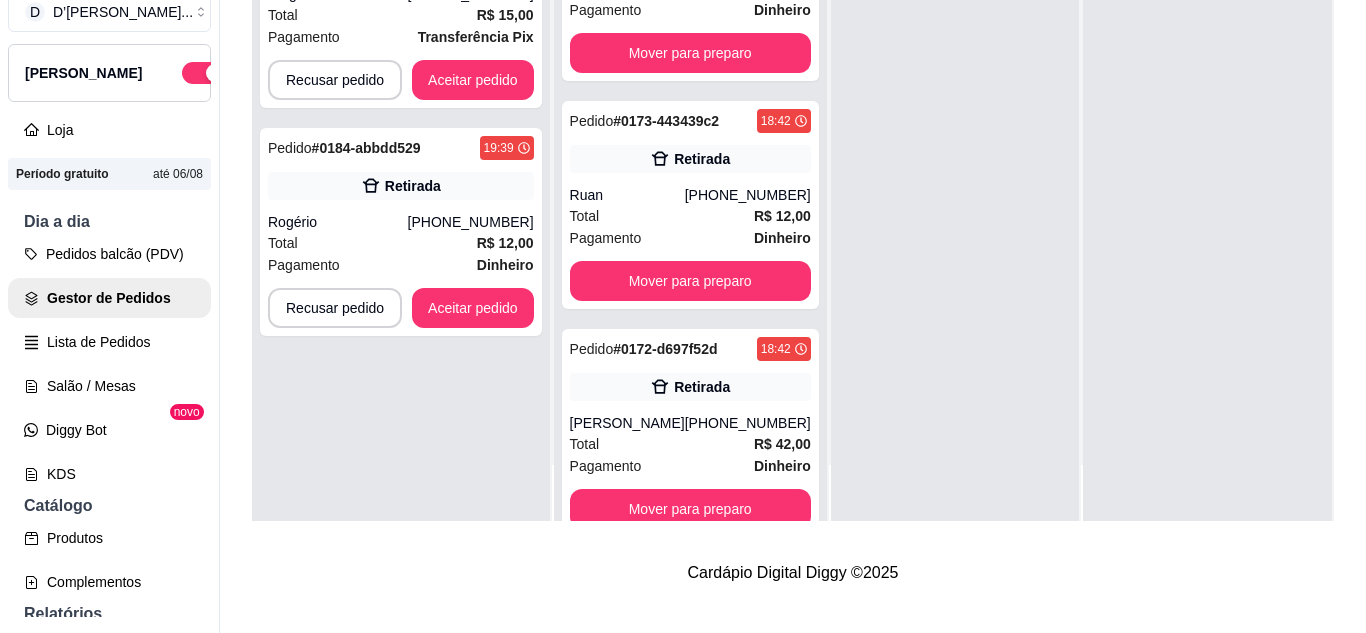 click on "(88) 99747-2117" at bounding box center [748, -1401] 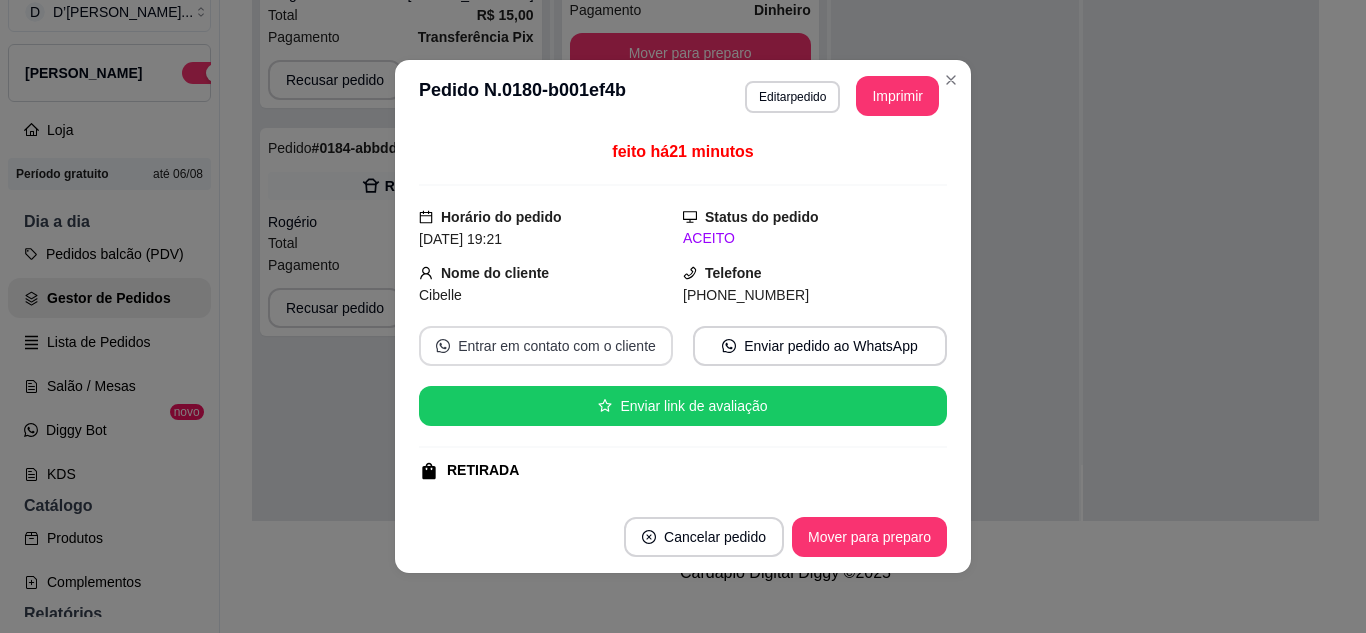 click on "Entrar em contato com o cliente" at bounding box center (546, 346) 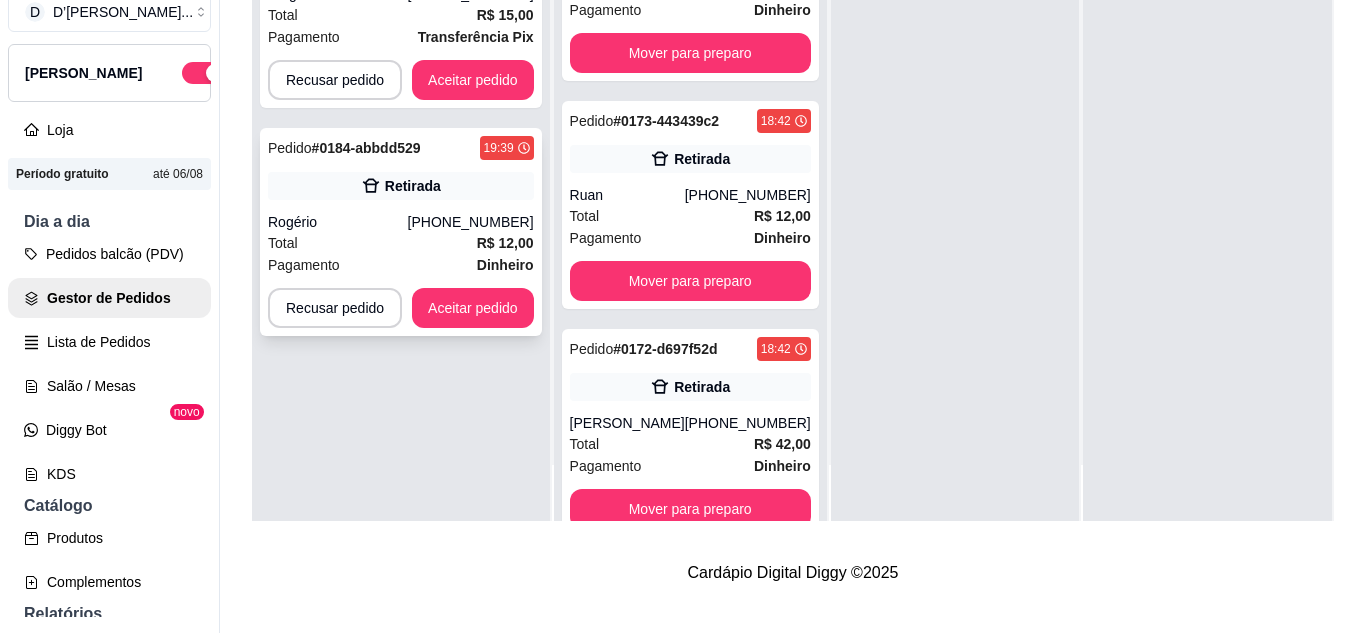 click on "Total R$ 12,00" at bounding box center (401, 243) 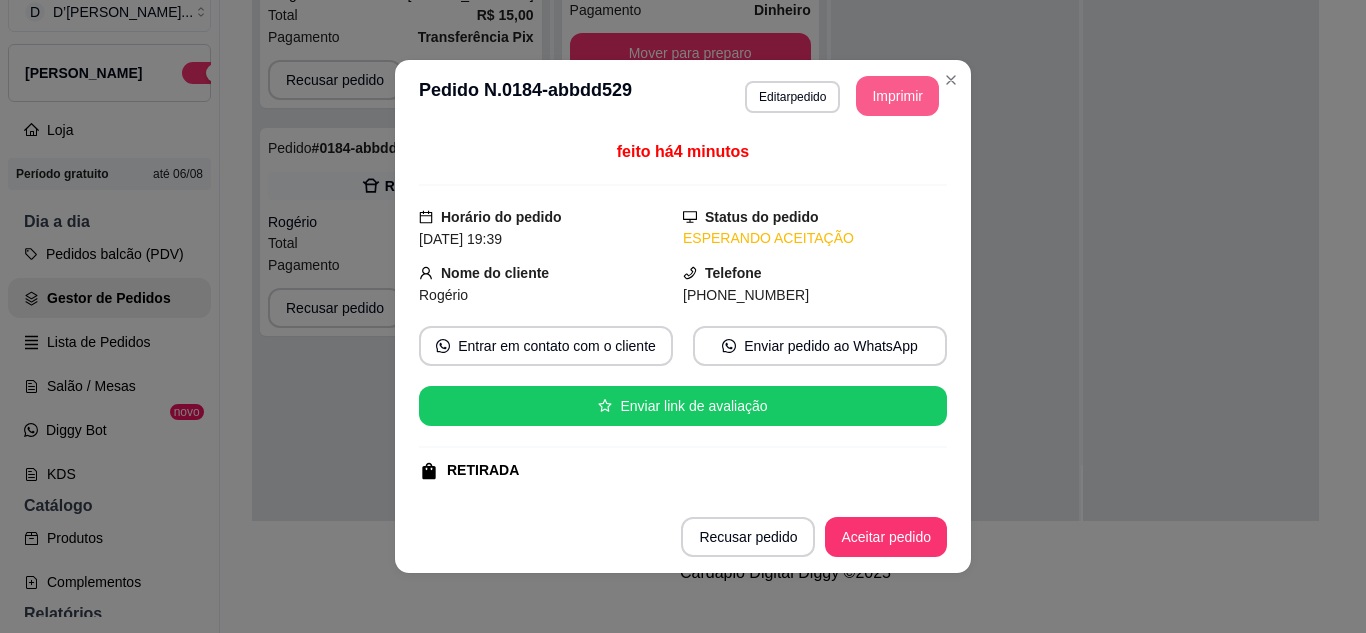 click on "Imprimir" at bounding box center (897, 96) 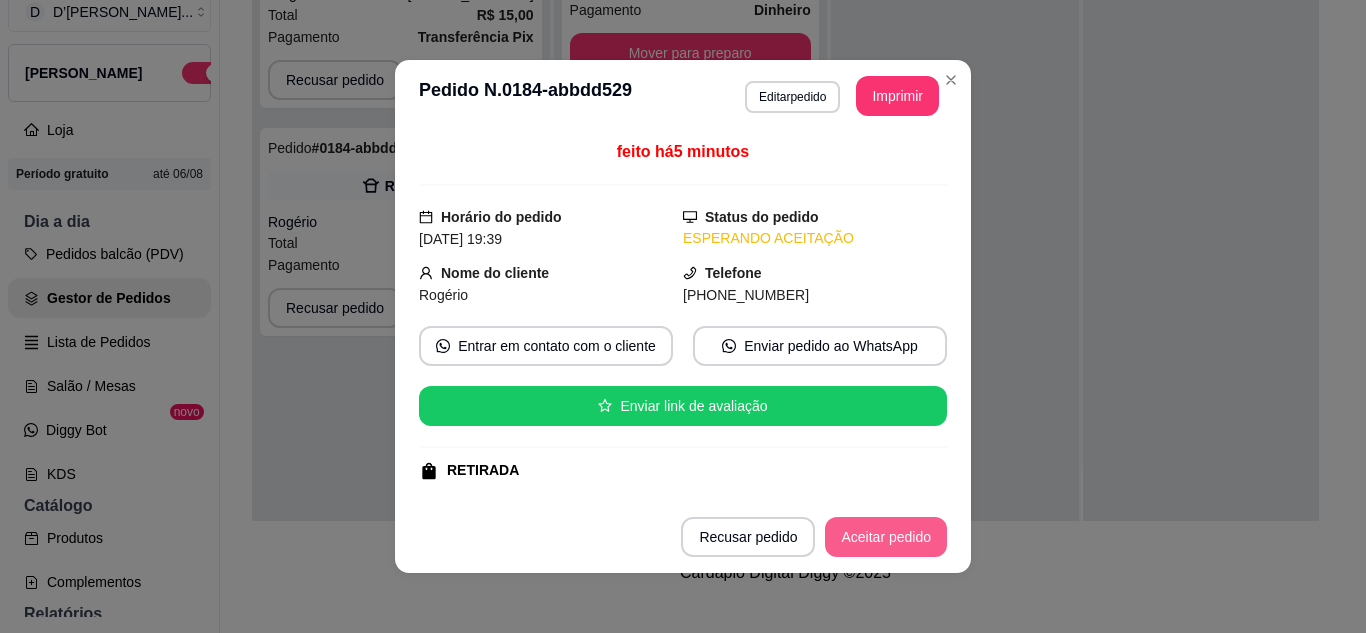 click on "Aceitar pedido" at bounding box center [886, 537] 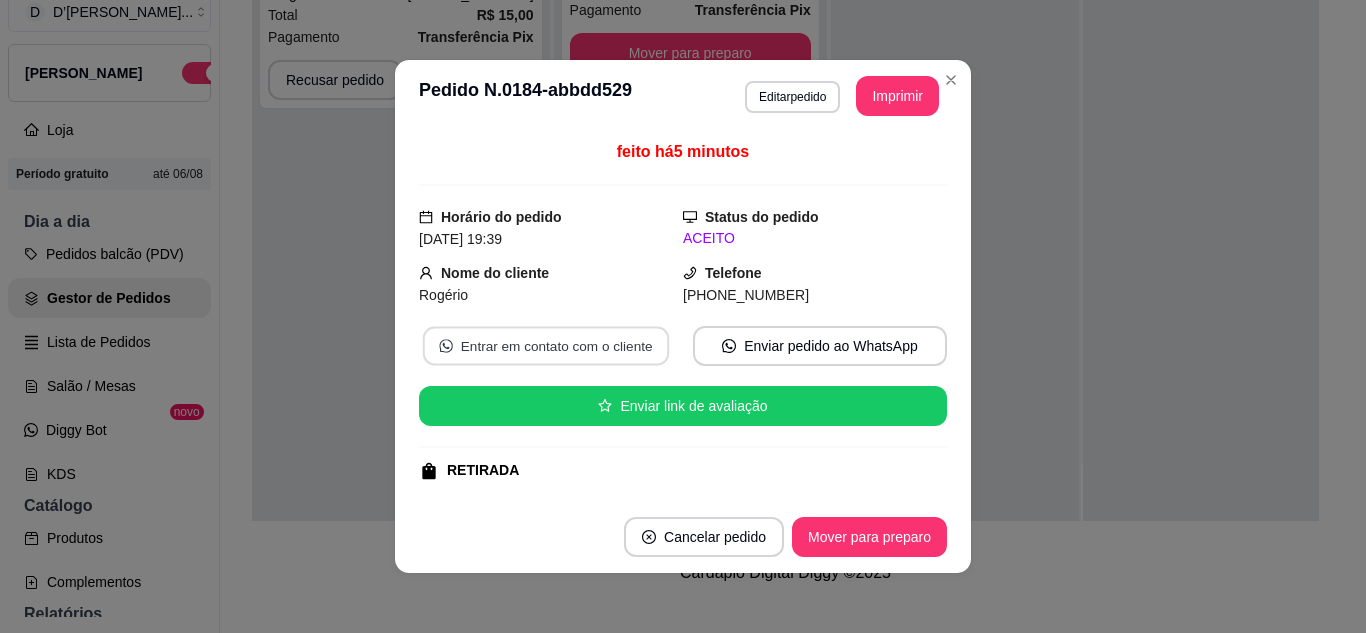 click on "Entrar em contato com o cliente" at bounding box center [546, 346] 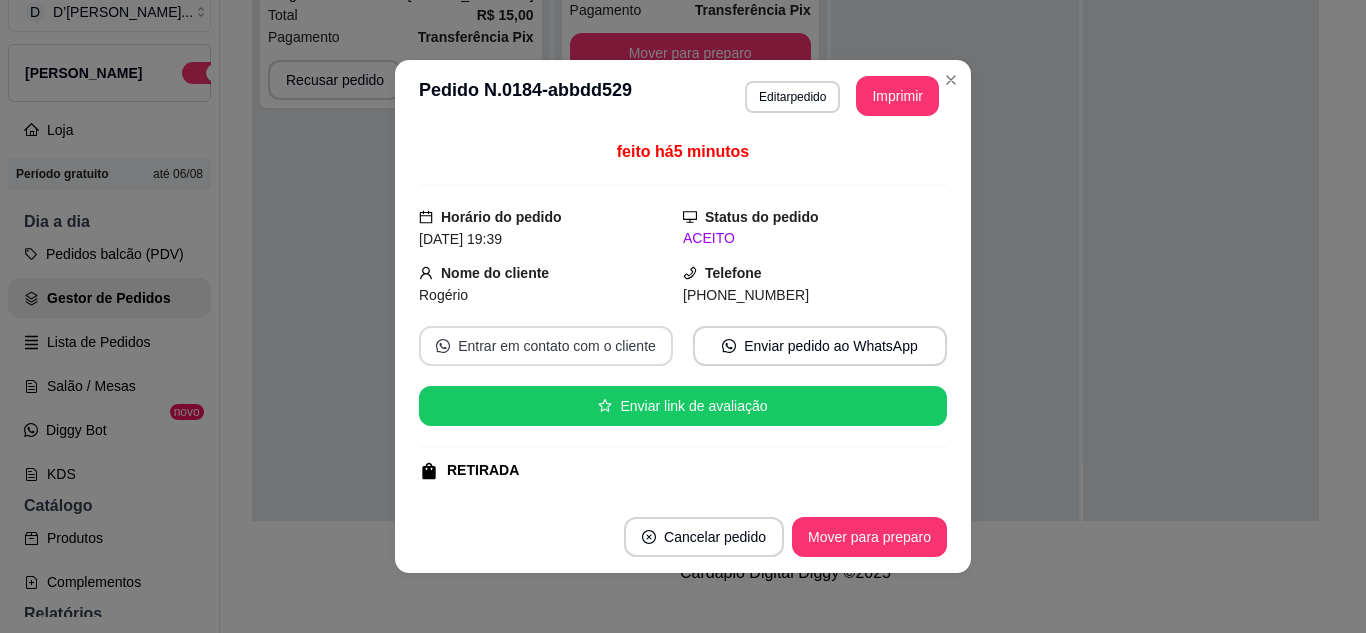 click on "Entrar em contato com o cliente" at bounding box center (546, 346) 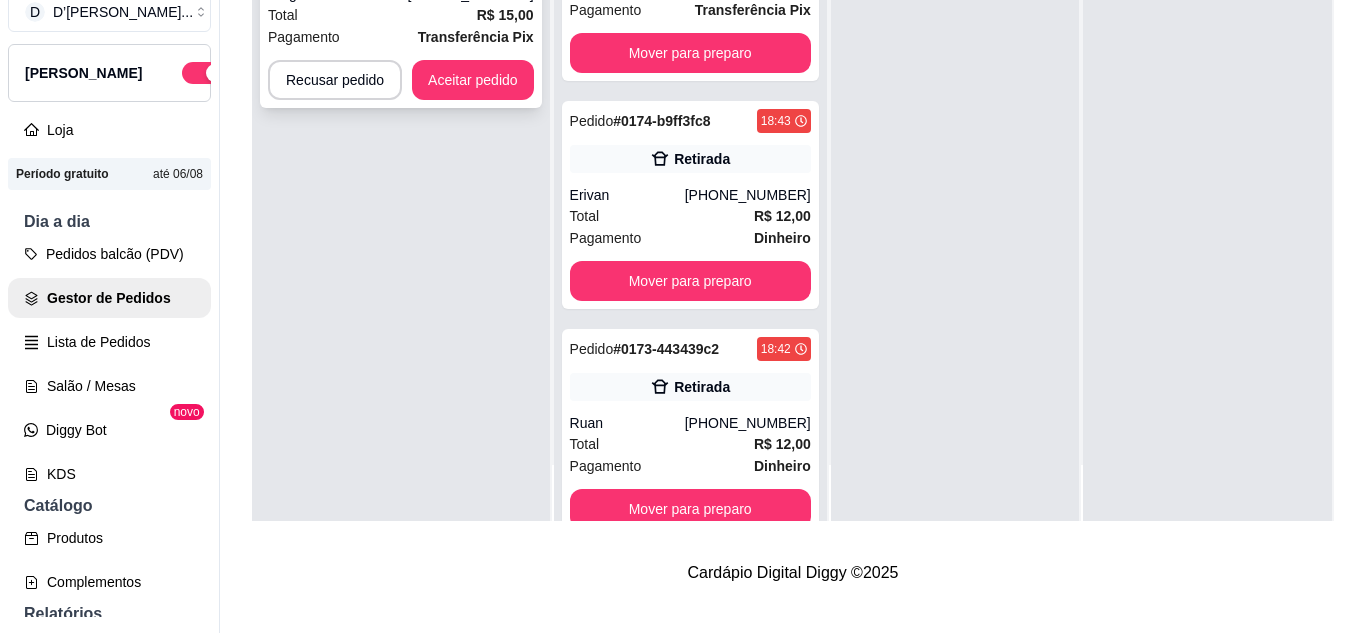 click on "(85) 99425-6995" at bounding box center [471, -6] 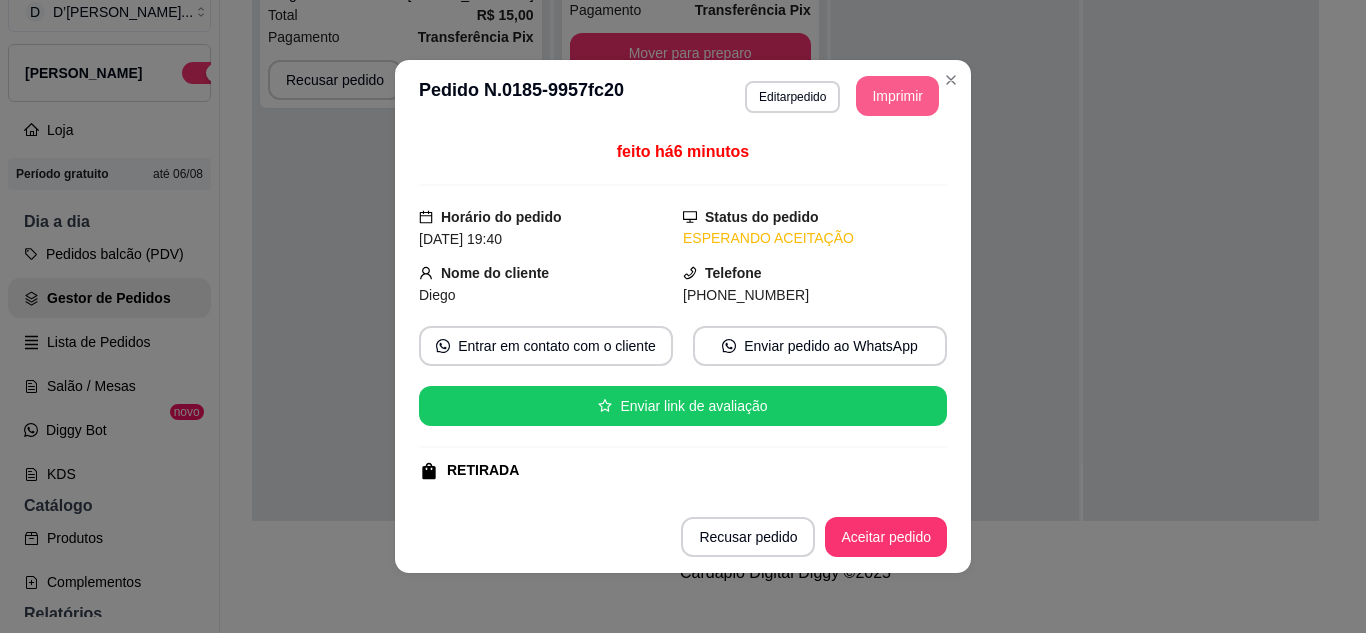 click on "Imprimir" at bounding box center (897, 96) 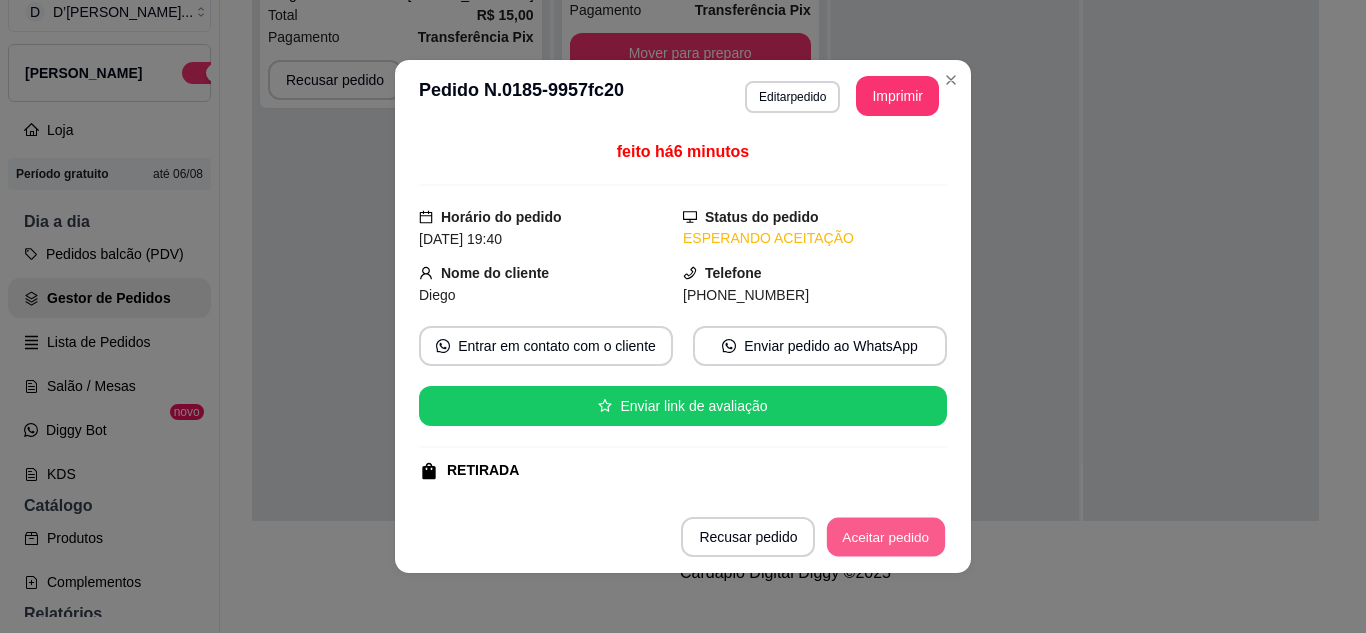 click on "Aceitar pedido" at bounding box center [886, 537] 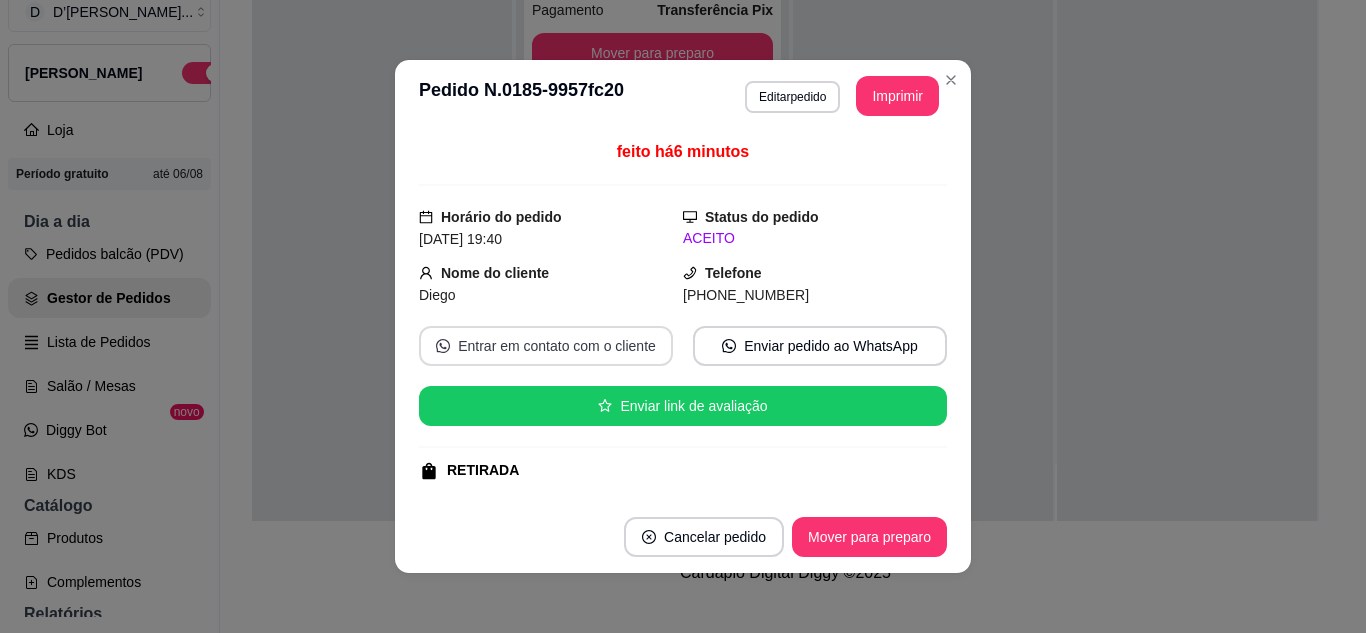 click on "Entrar em contato com o cliente" at bounding box center [546, 346] 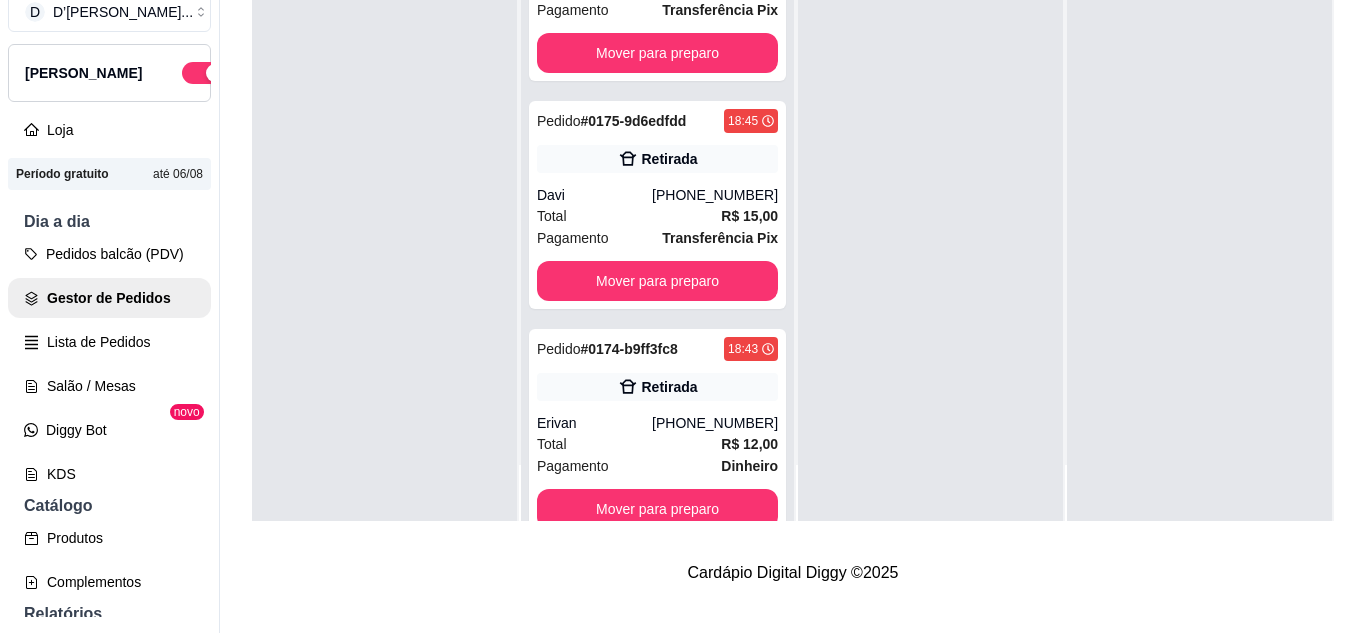 click on "Total R$ 24,00" at bounding box center [657, -1608] 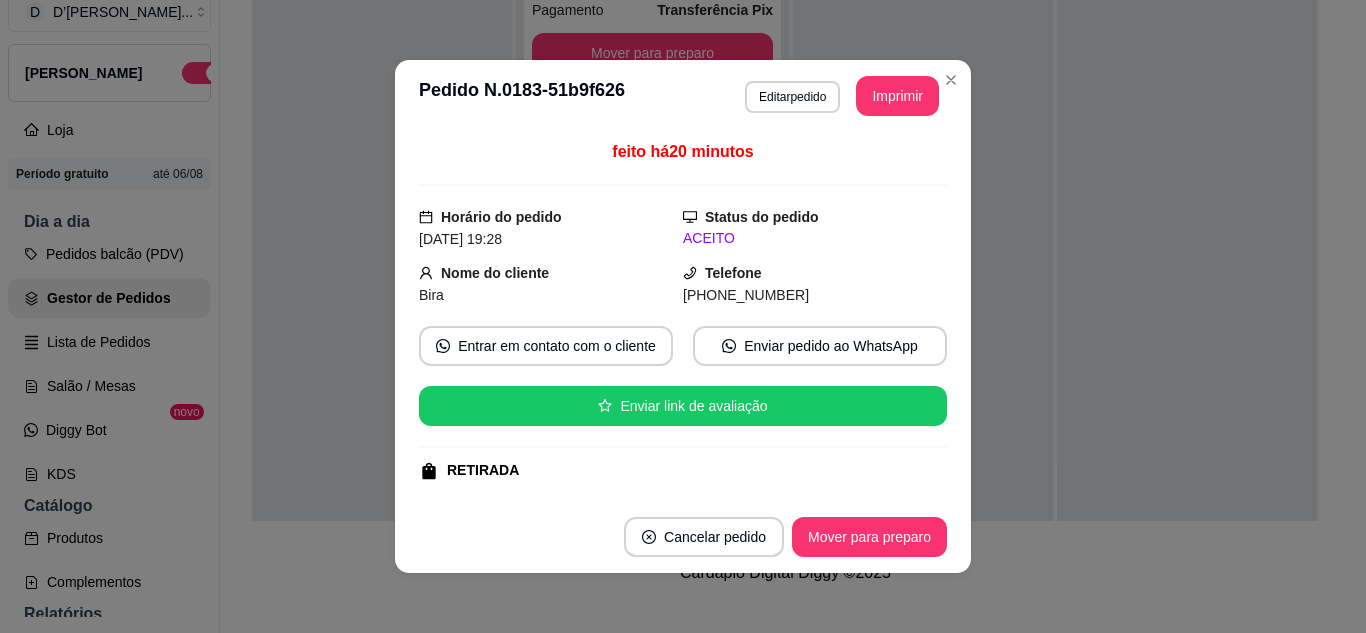 drag, startPoint x: 943, startPoint y: 82, endPoint x: 935, endPoint y: 120, distance: 38.832977 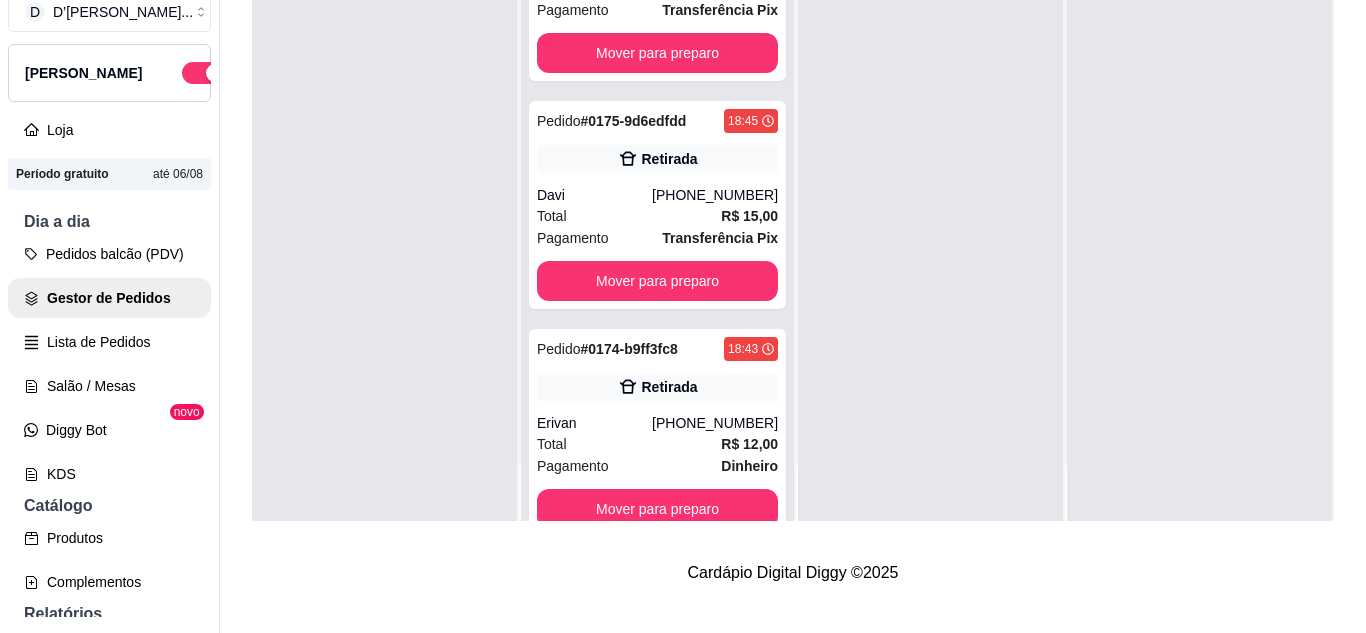 click on "Mover para preparo" at bounding box center [657, -1315] 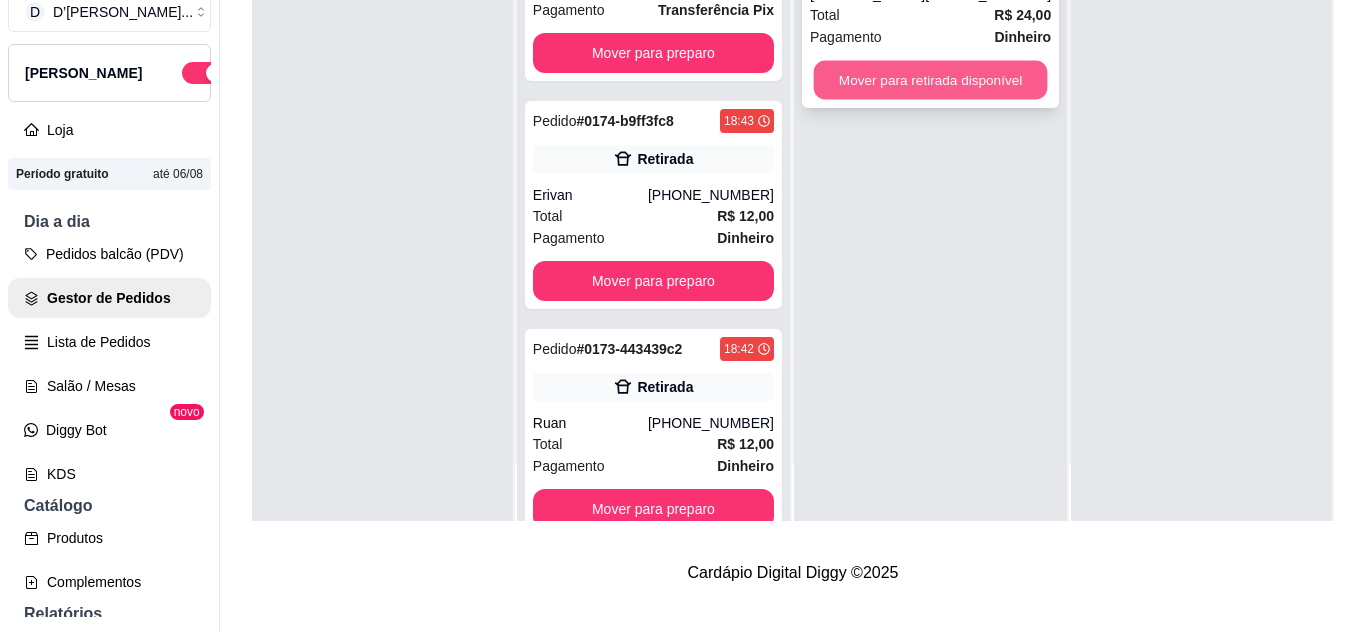 click on "Mover para retirada disponível" at bounding box center (931, 80) 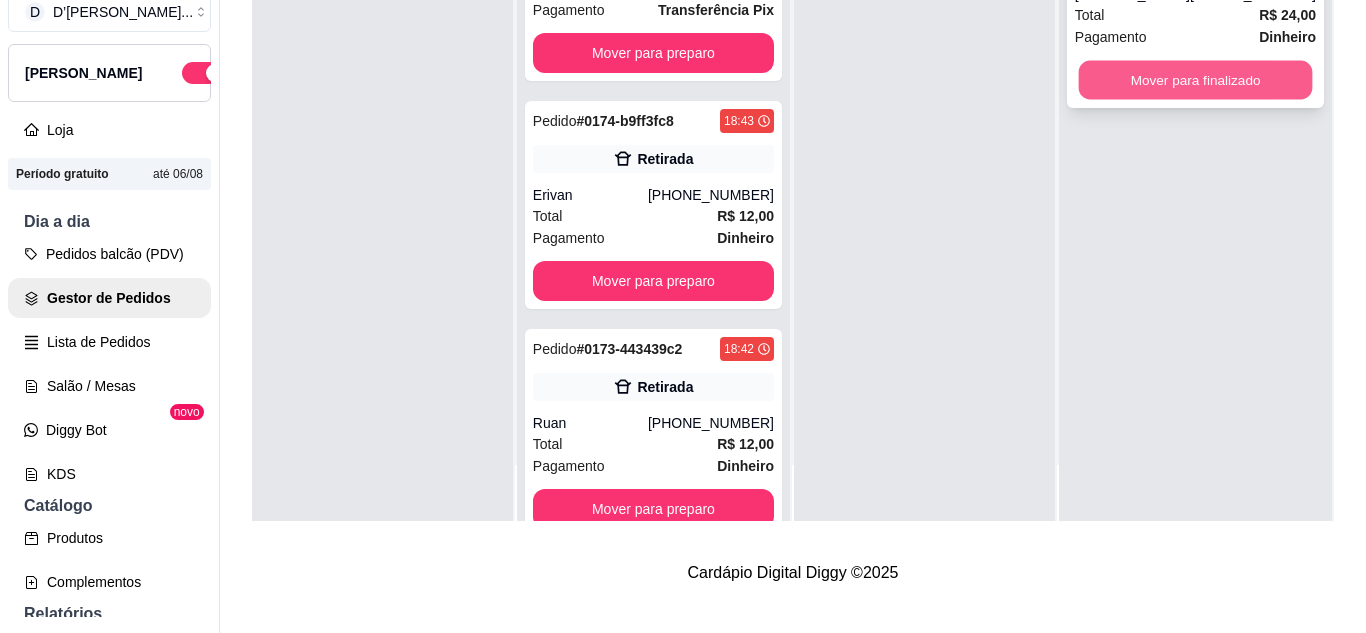 click on "Mover para finalizado" at bounding box center (1195, 80) 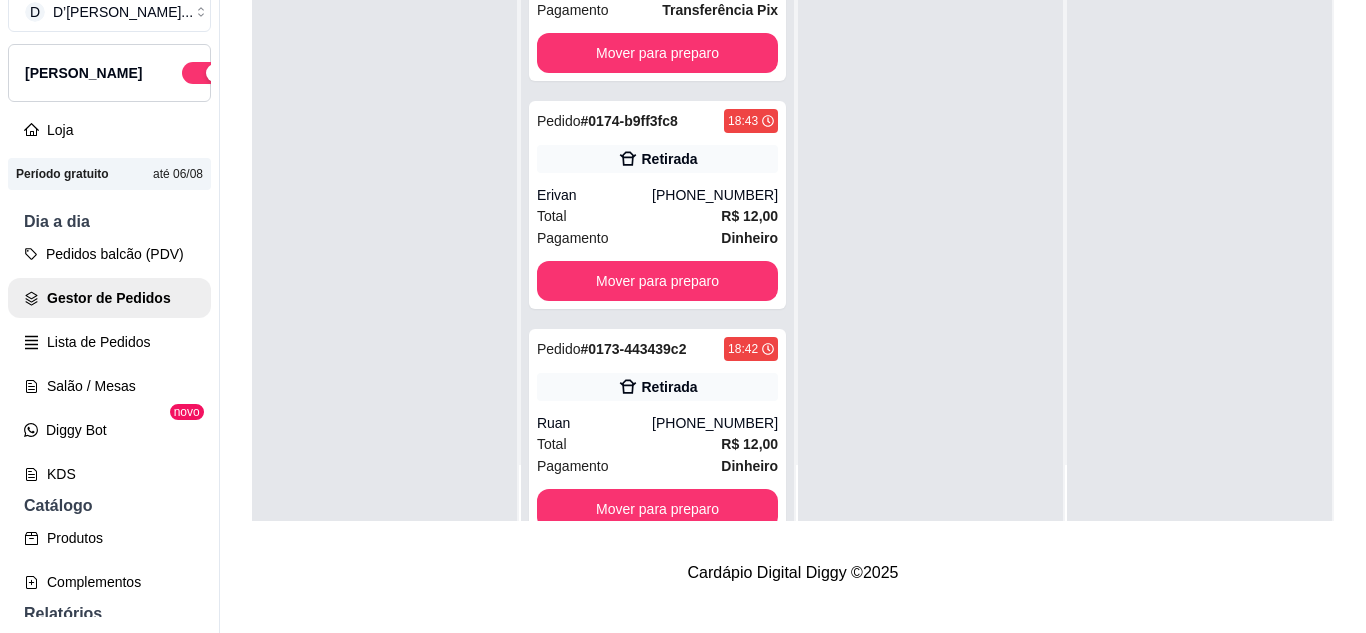 click on "Mover para preparo" at bounding box center (658, -631) 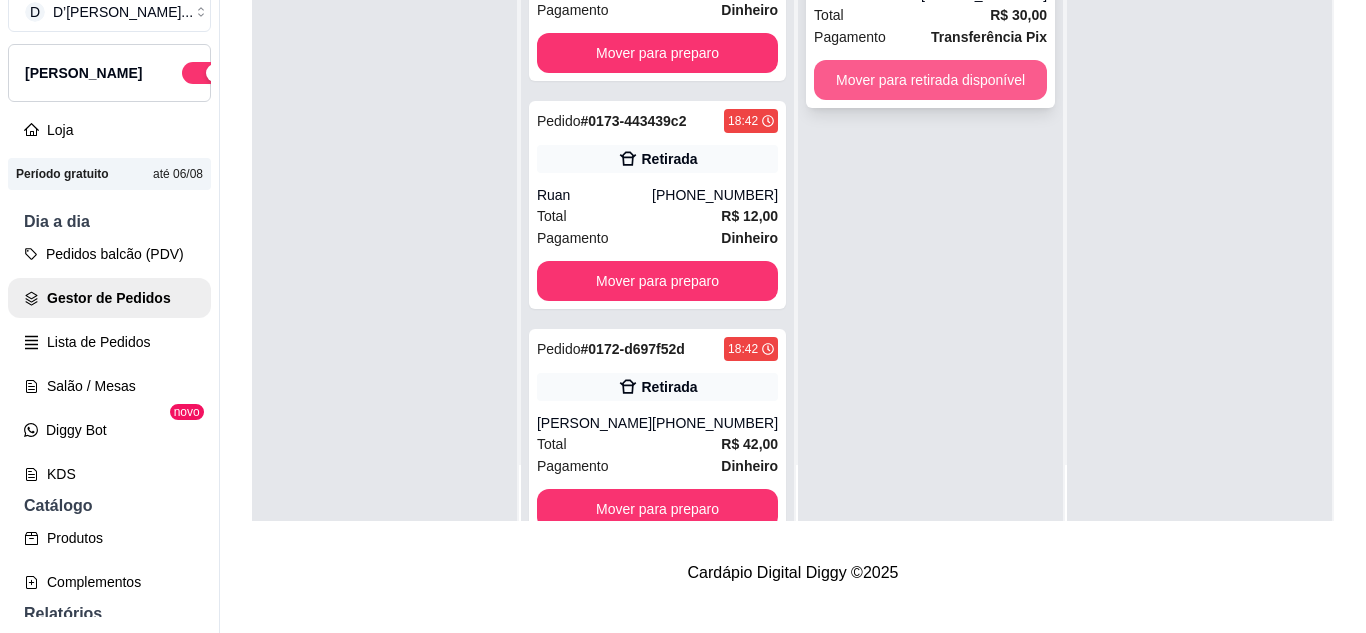 click on "Mover para retirada disponível" at bounding box center [930, 80] 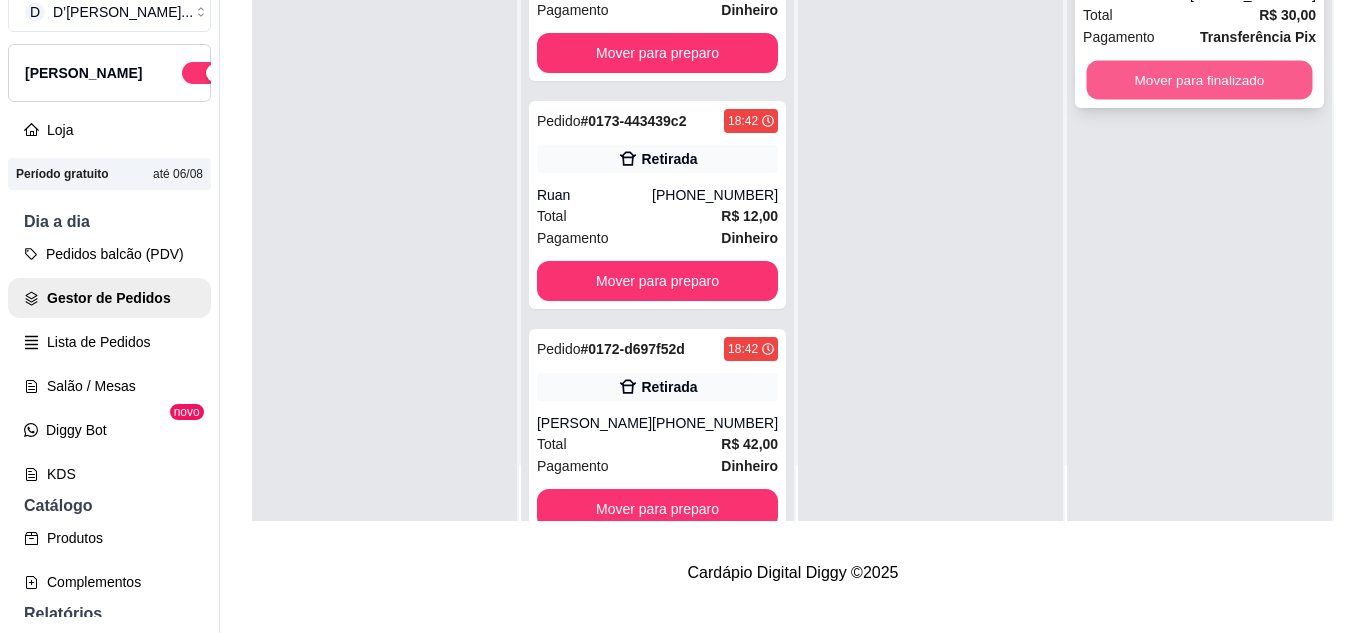 click on "Mover para finalizado" at bounding box center (1200, 80) 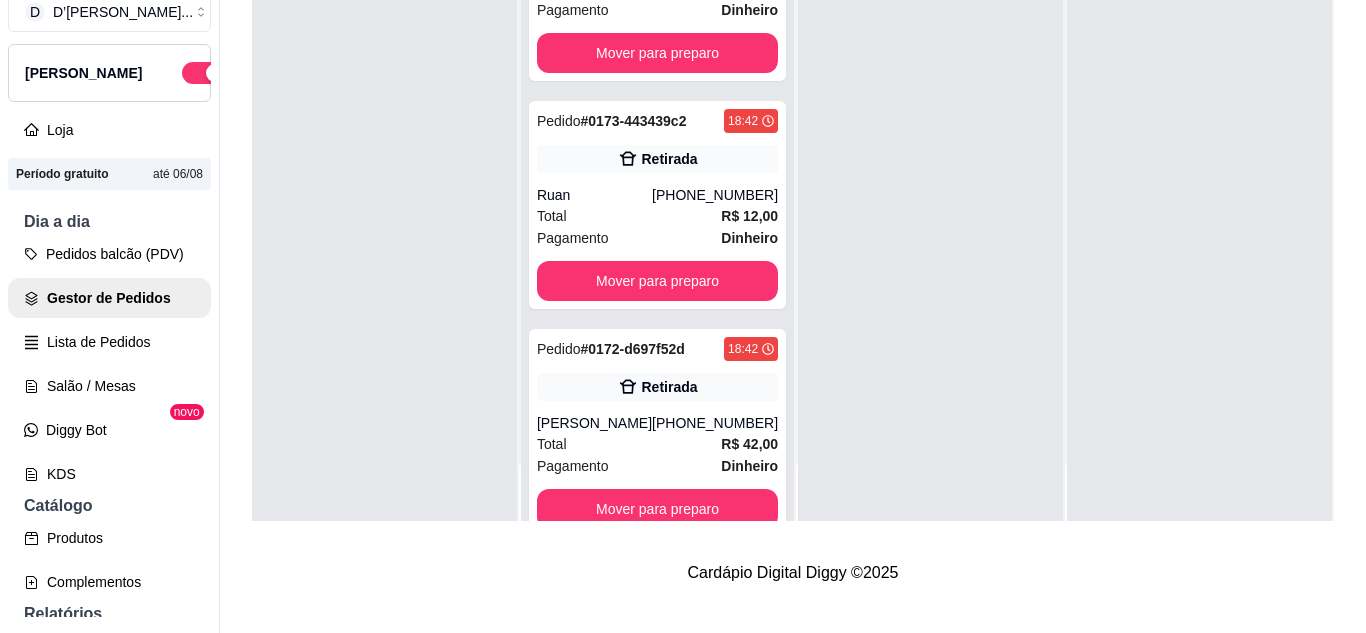 click on "Mover para preparo" at bounding box center (657, -1771) 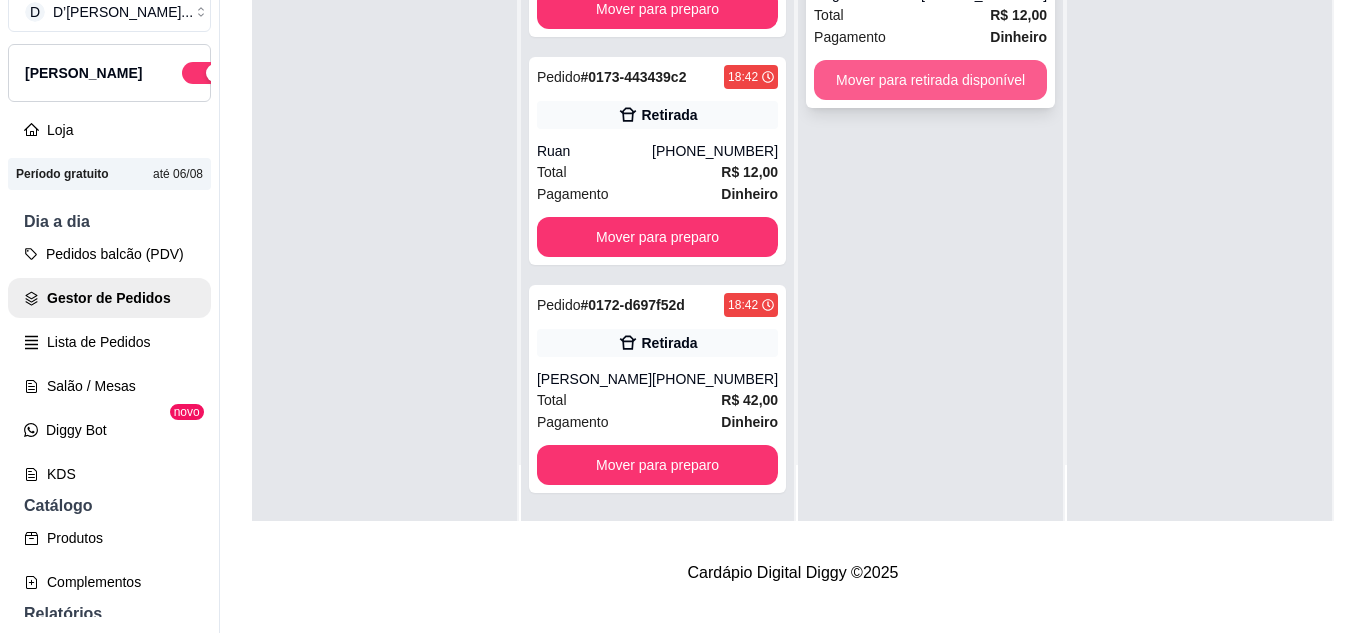 click on "Mover para retirada disponível" at bounding box center [930, 80] 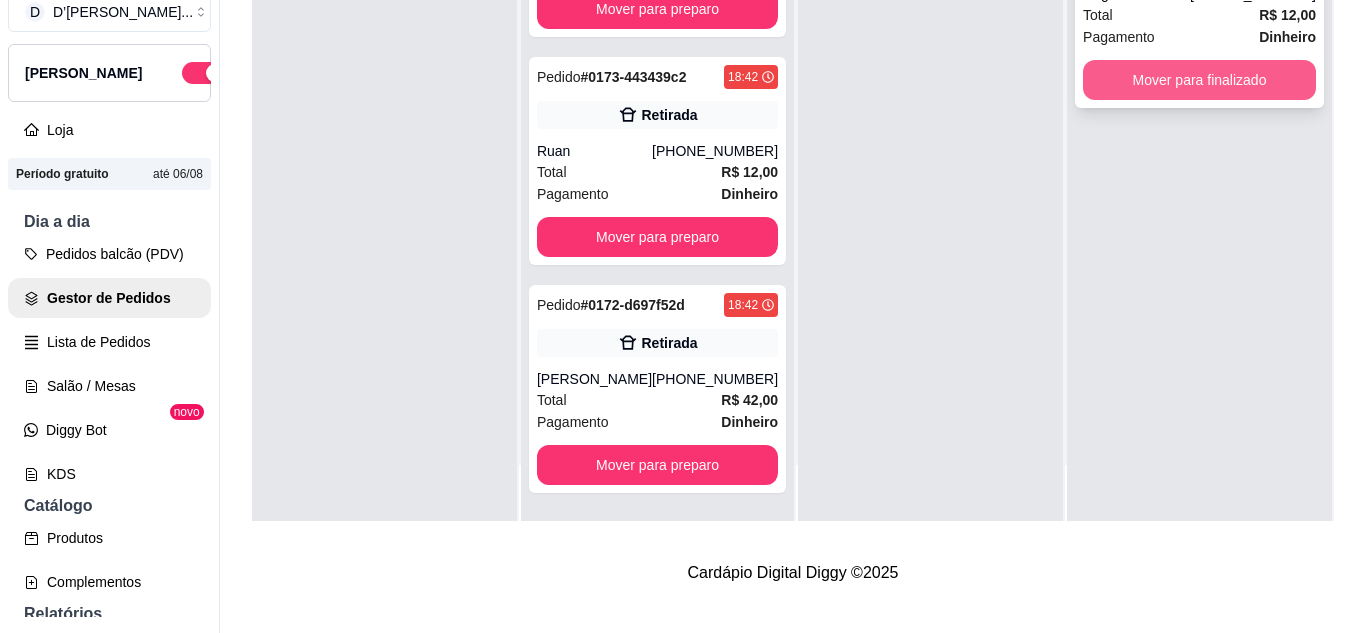 click on "Mover para finalizado" at bounding box center [1199, 80] 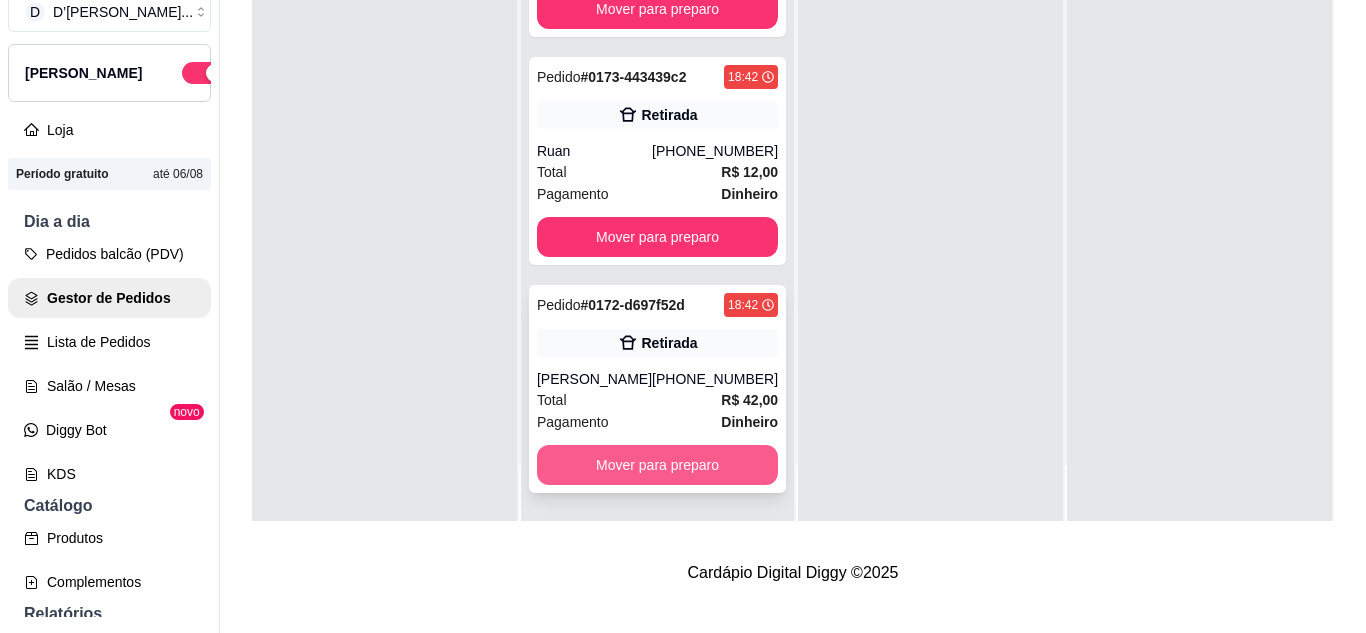 click on "Mover para preparo" at bounding box center [657, 465] 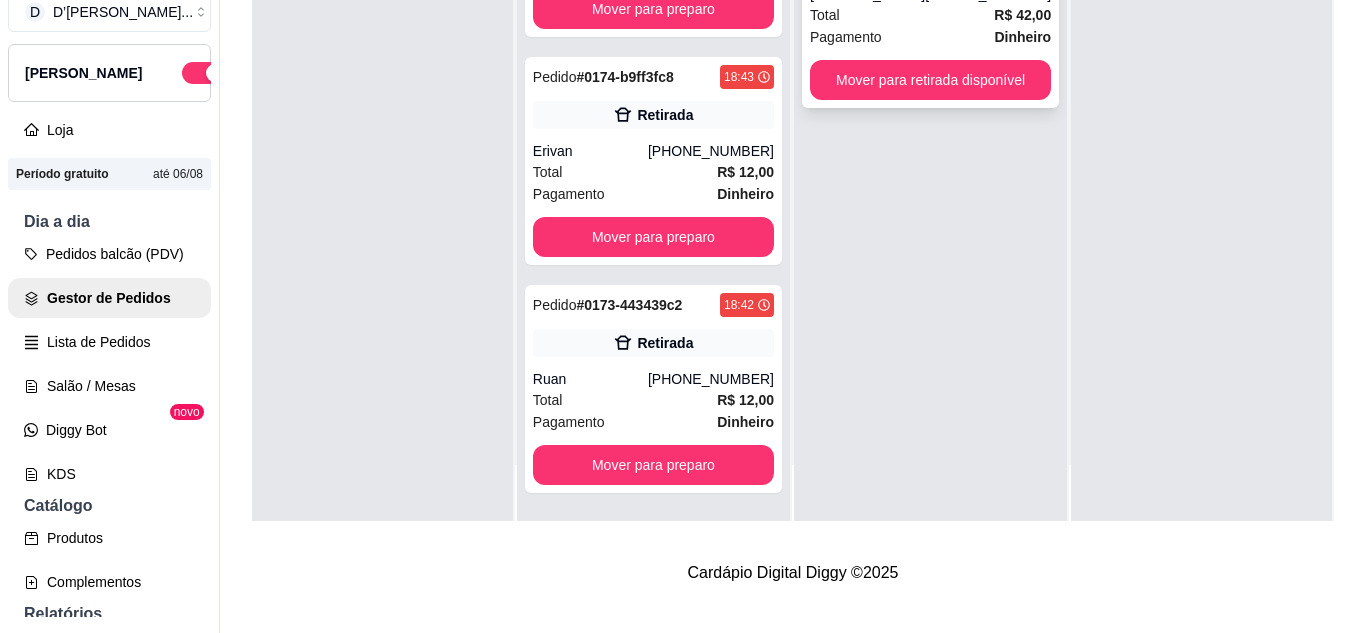 click on "Pedido  # 0172-d697f52d 18:42 Retirada Danielle brito (88) 99319-0293 Total R$ 42,00 Pagamento Dinheiro Mover para retirada disponível" at bounding box center (930, 4) 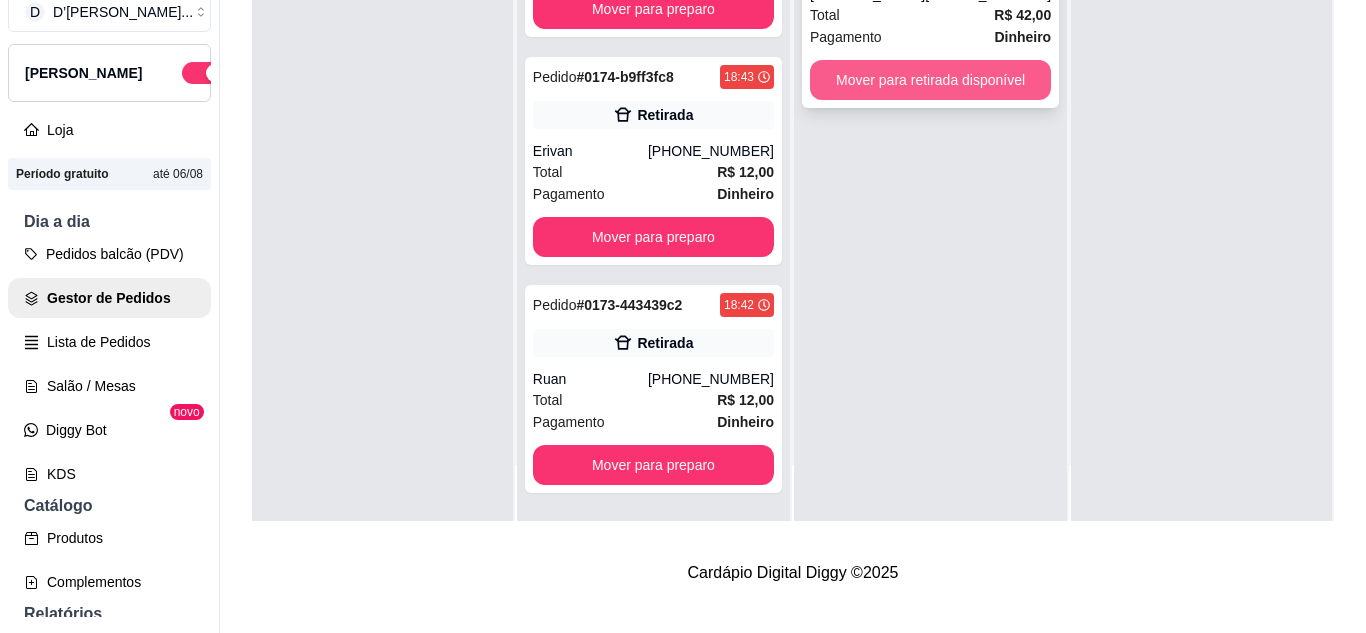 click on "Mover para retirada disponível" at bounding box center [930, 80] 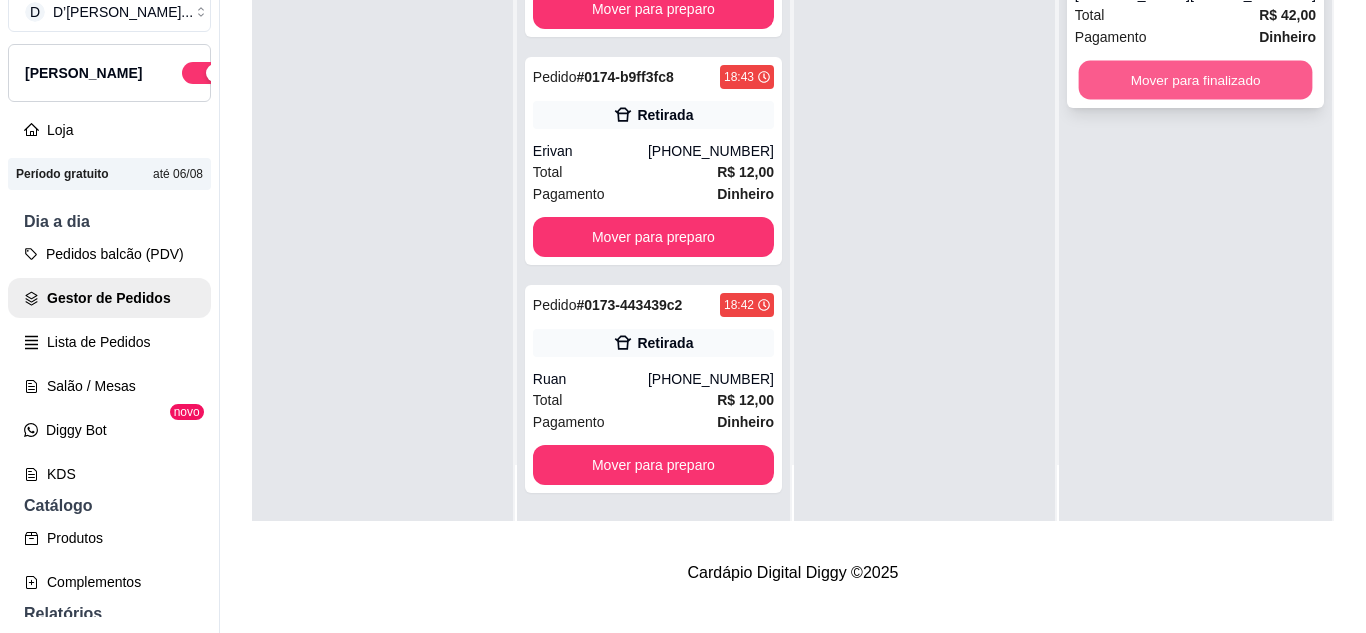 click on "Mover para finalizado" at bounding box center (1195, 80) 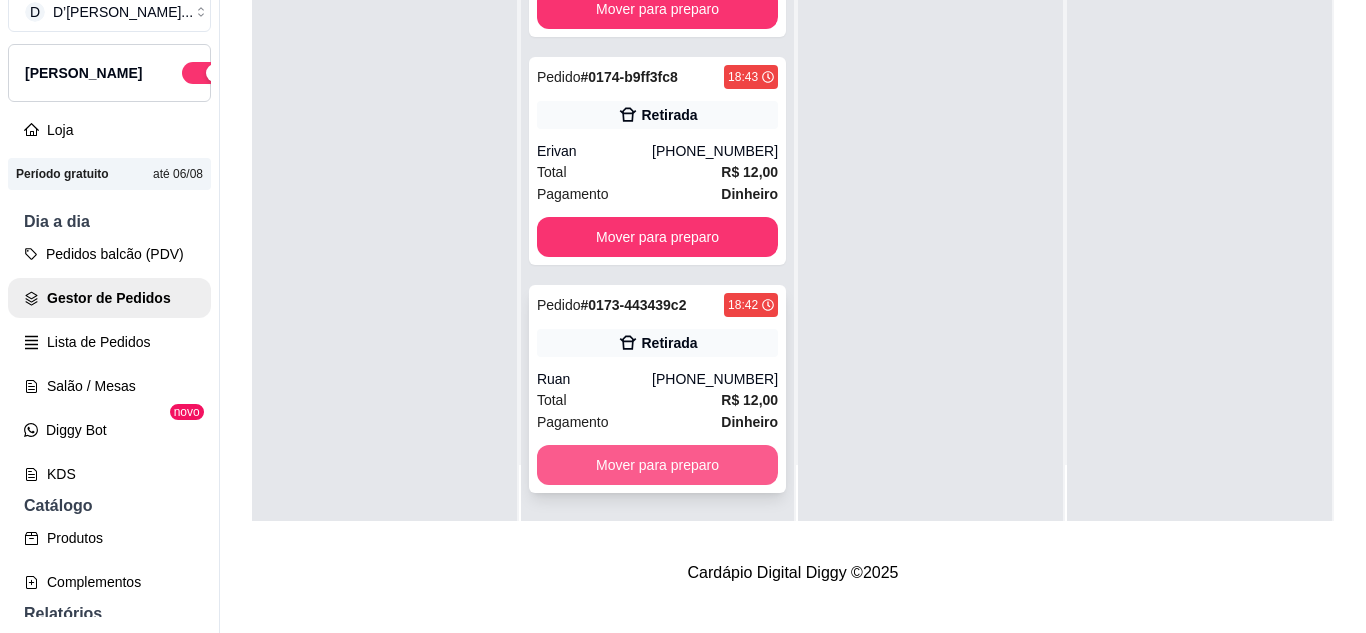 click on "Mover para preparo" at bounding box center [657, 465] 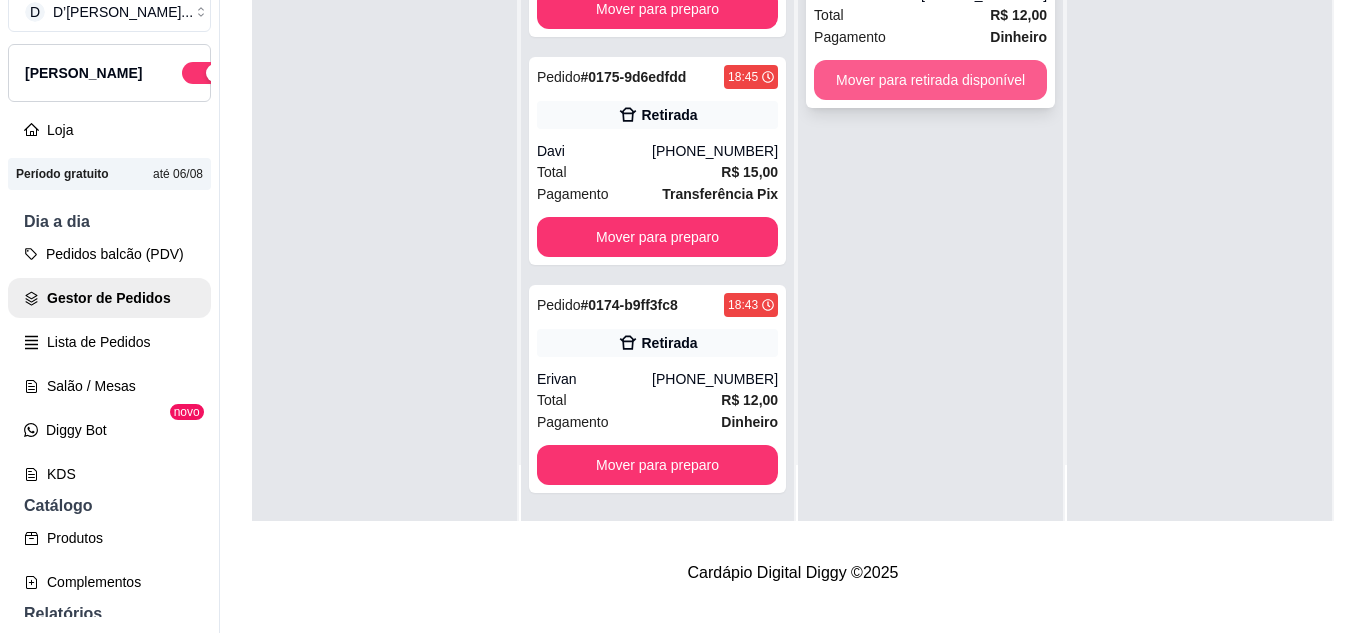 click on "Mover para retirada disponível" at bounding box center (930, 80) 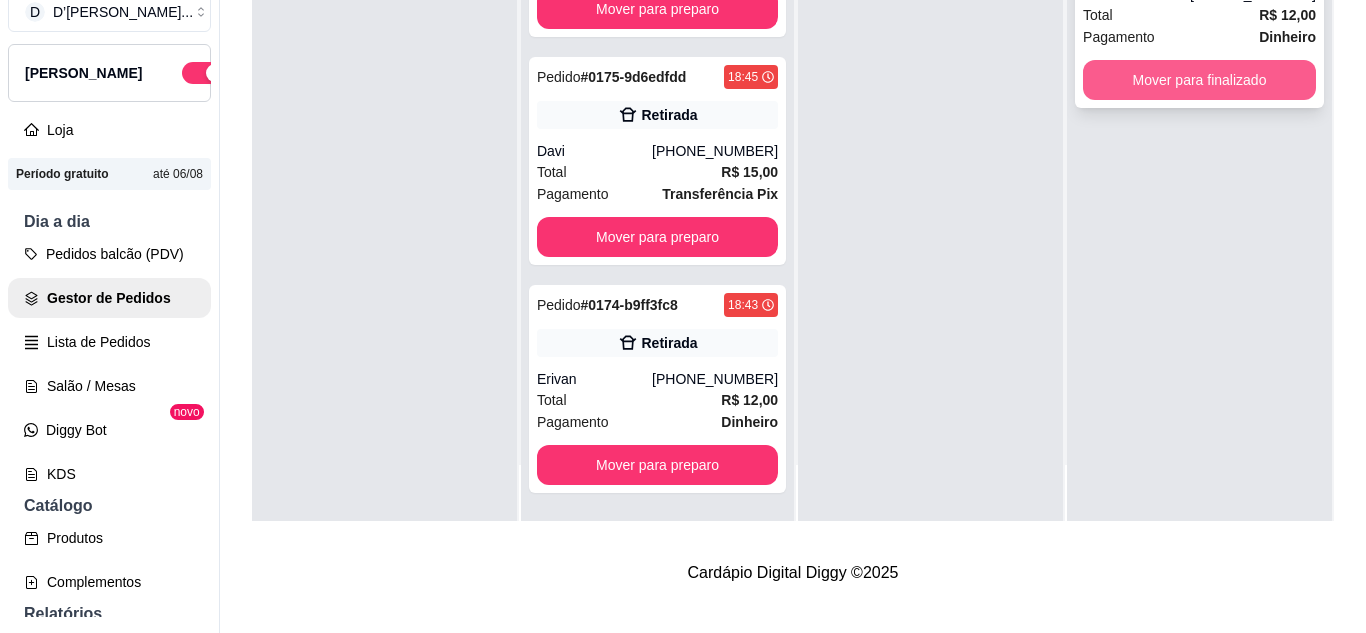 click on "Mover para finalizado" at bounding box center (1199, 80) 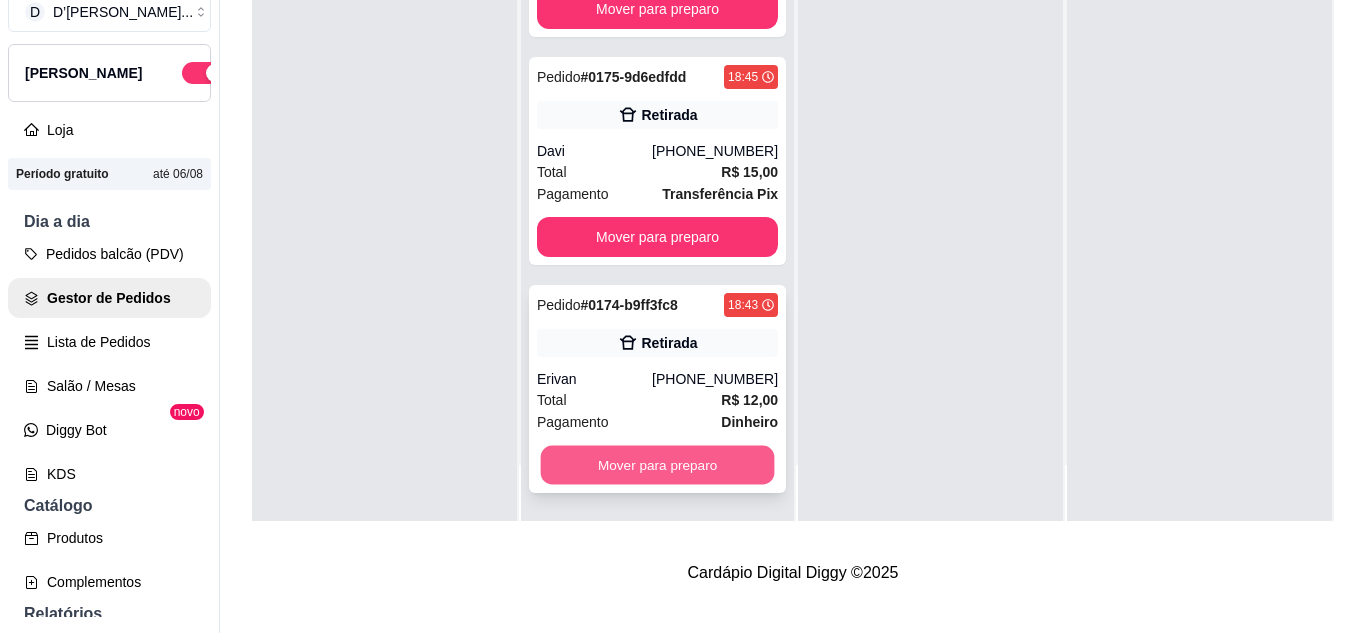 click on "Mover para preparo" at bounding box center (658, 465) 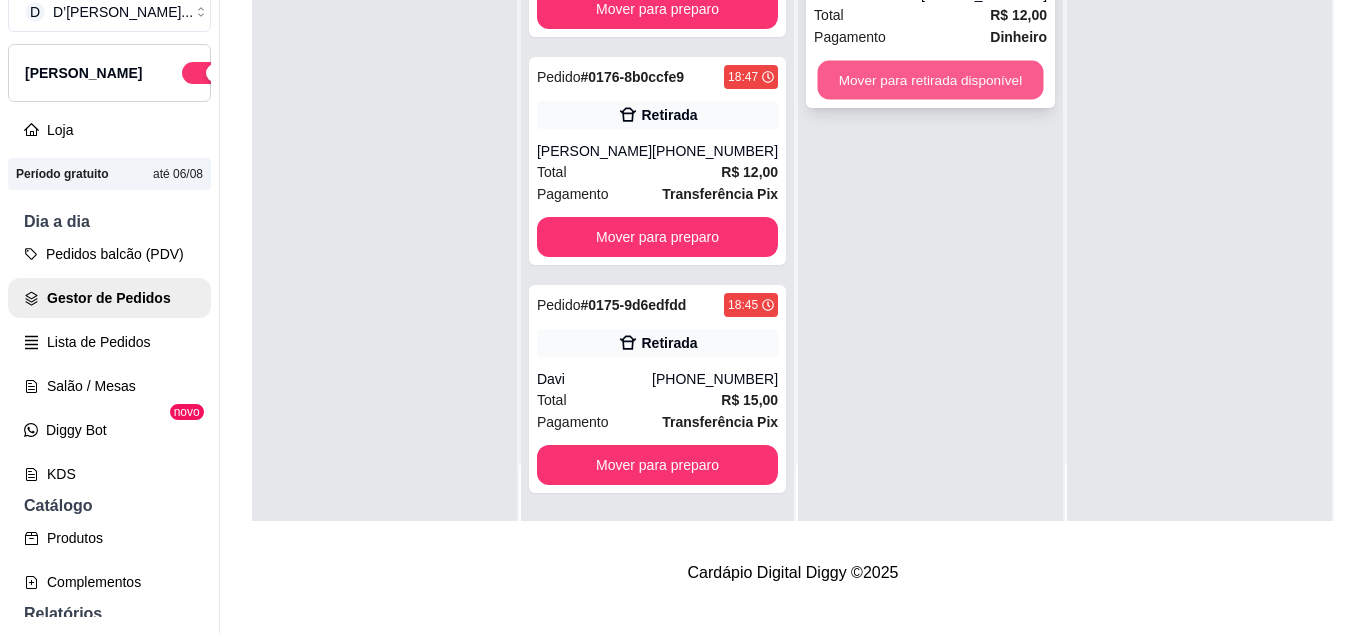 click on "Mover para retirada disponível" at bounding box center [931, 80] 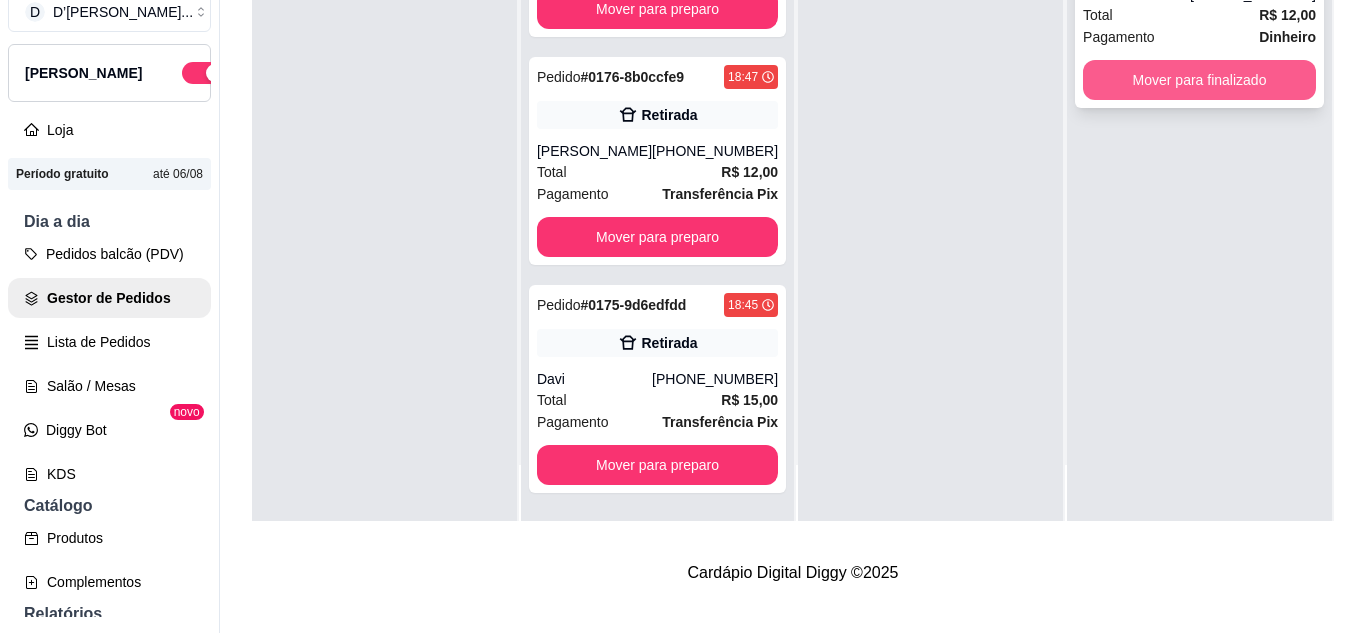 click on "Mover para finalizado" at bounding box center (1199, 80) 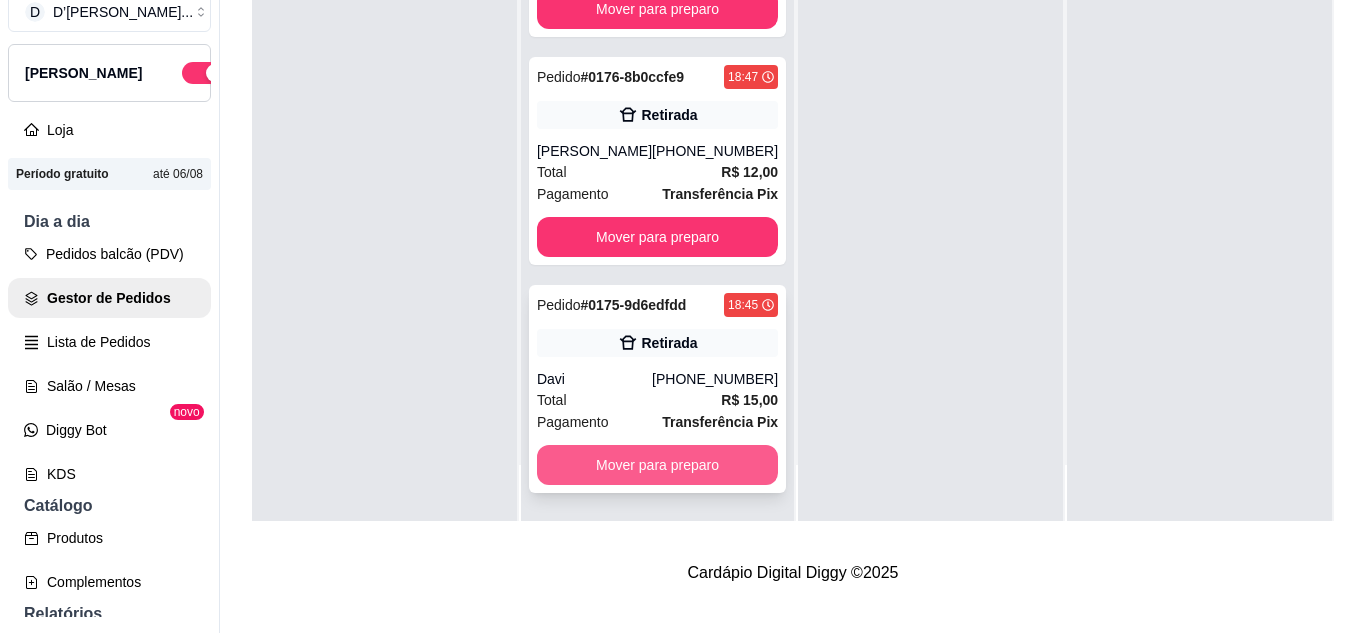 click on "Mover para preparo" at bounding box center (657, 465) 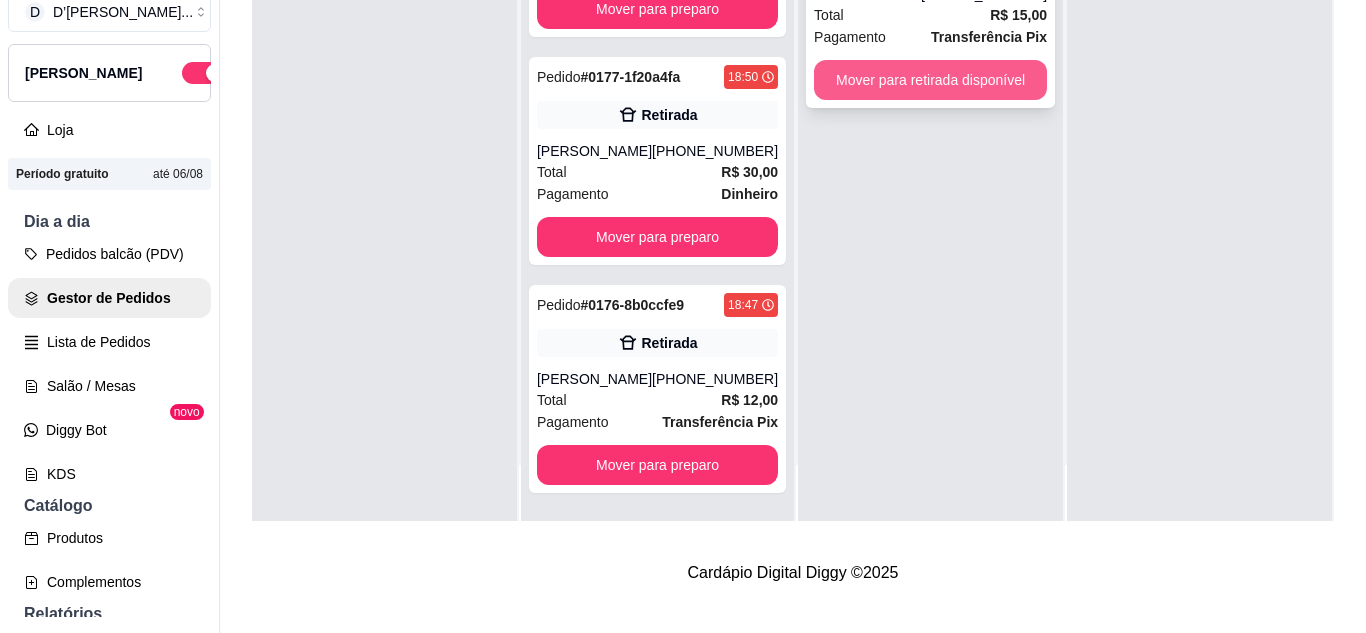 click on "Mover para retirada disponível" at bounding box center [930, 80] 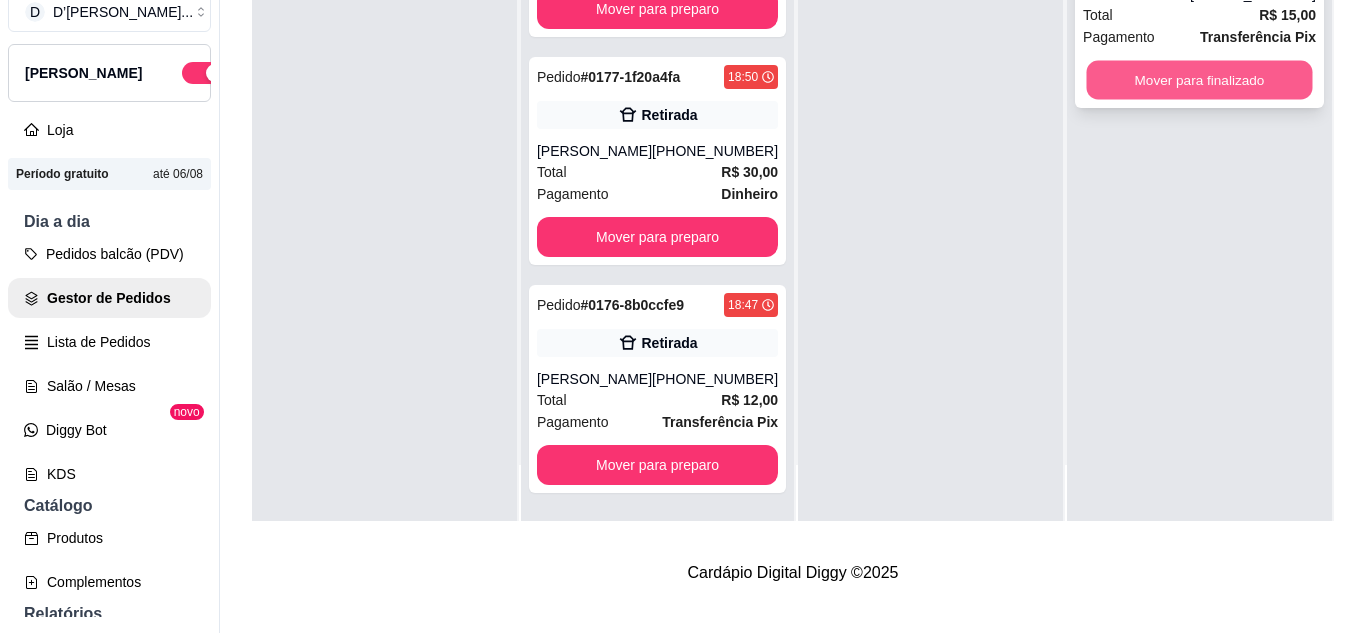 click on "Mover para finalizado" at bounding box center [1200, 80] 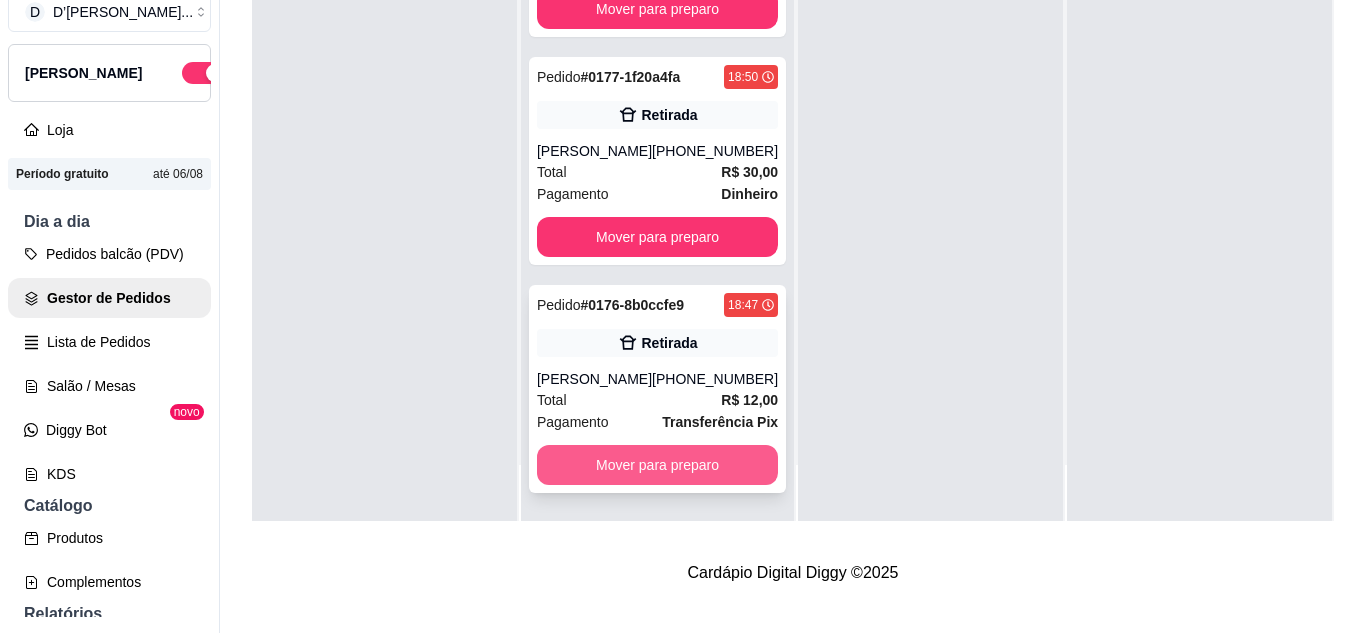 click on "Mover para preparo" at bounding box center [657, 465] 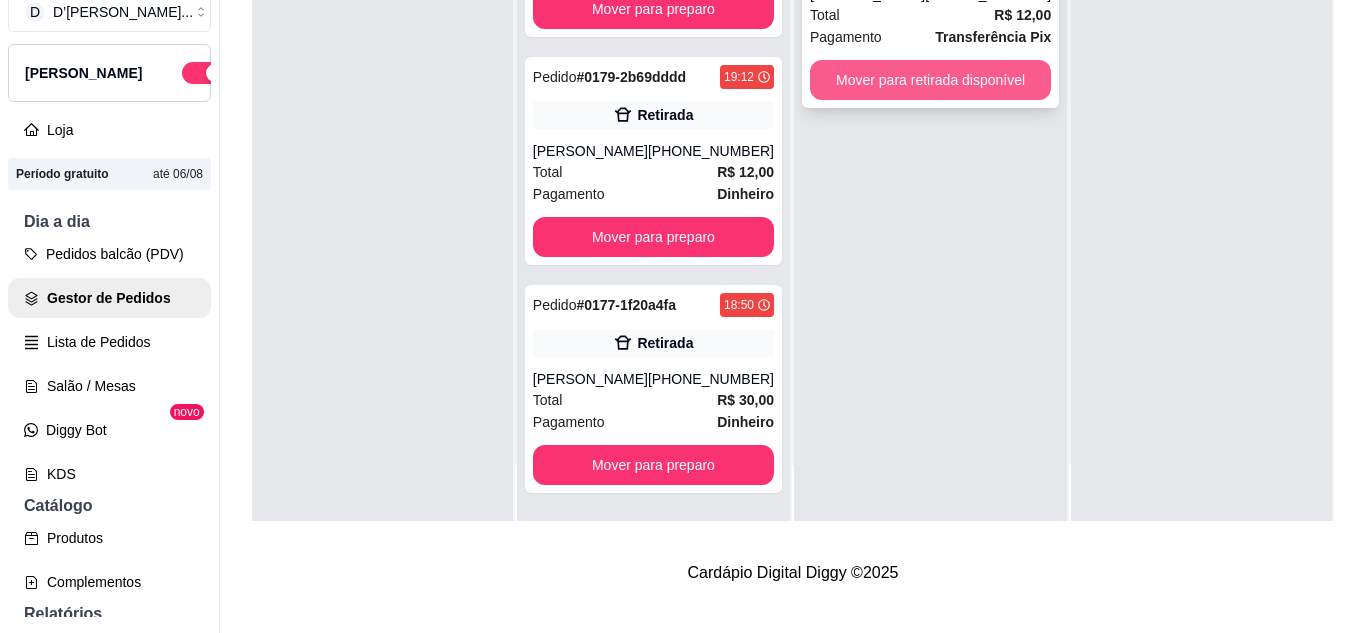 click on "Mover para retirada disponível" at bounding box center [930, 80] 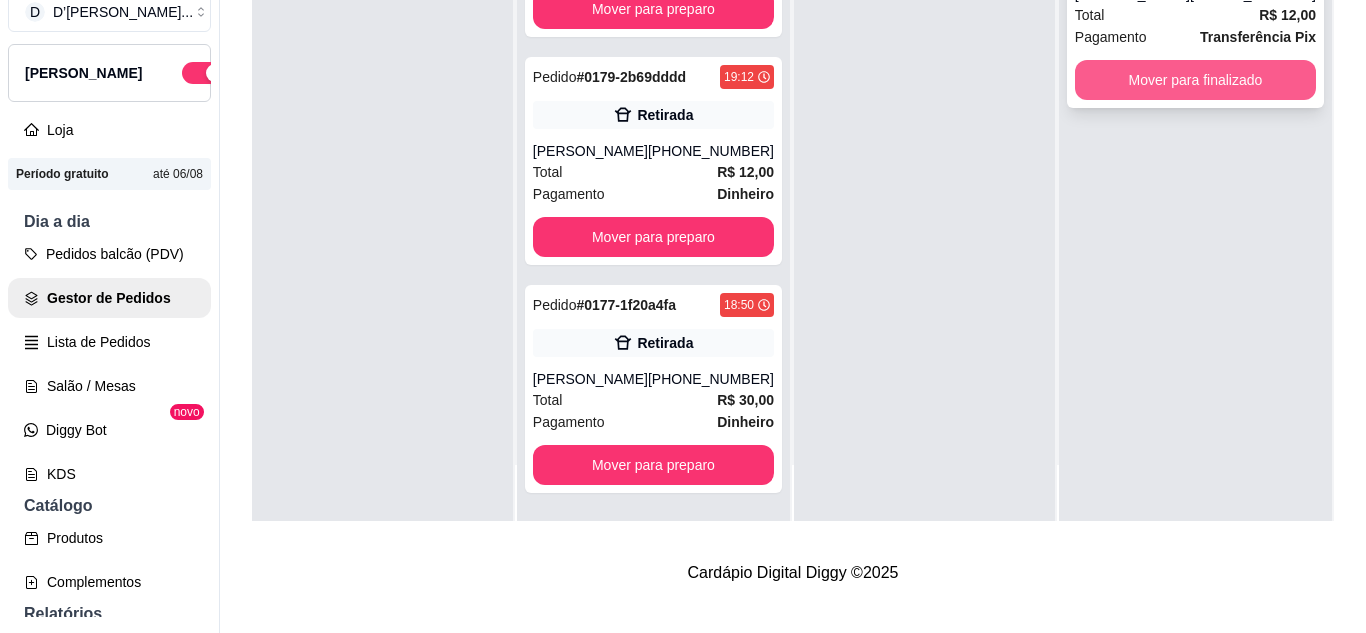 click on "Mover para finalizado" at bounding box center (1195, 80) 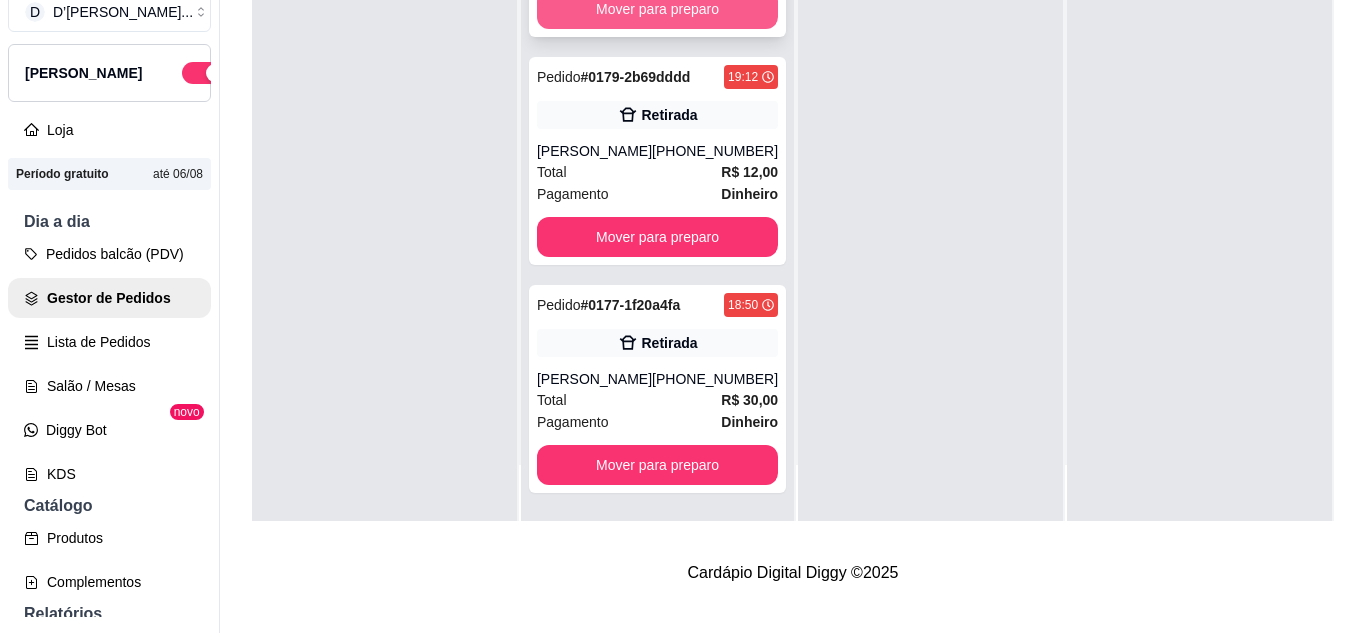 click on "Mover para preparo" at bounding box center [657, 9] 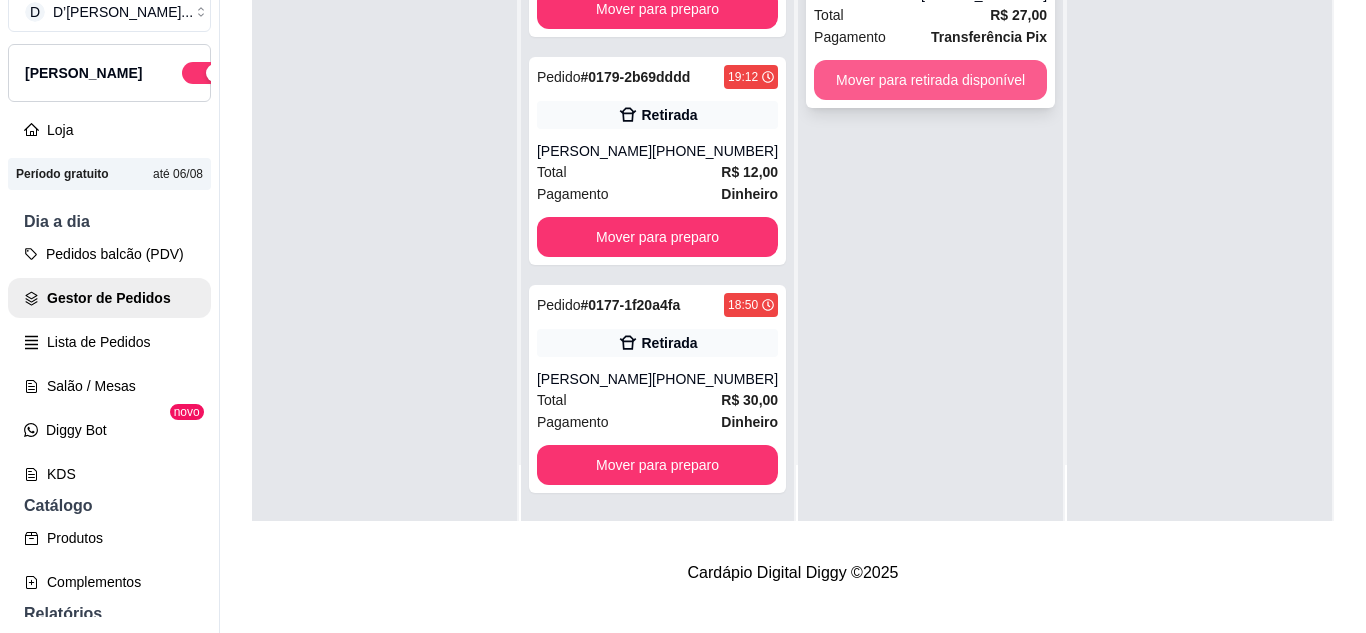 click on "Mover para retirada disponível" at bounding box center [930, 80] 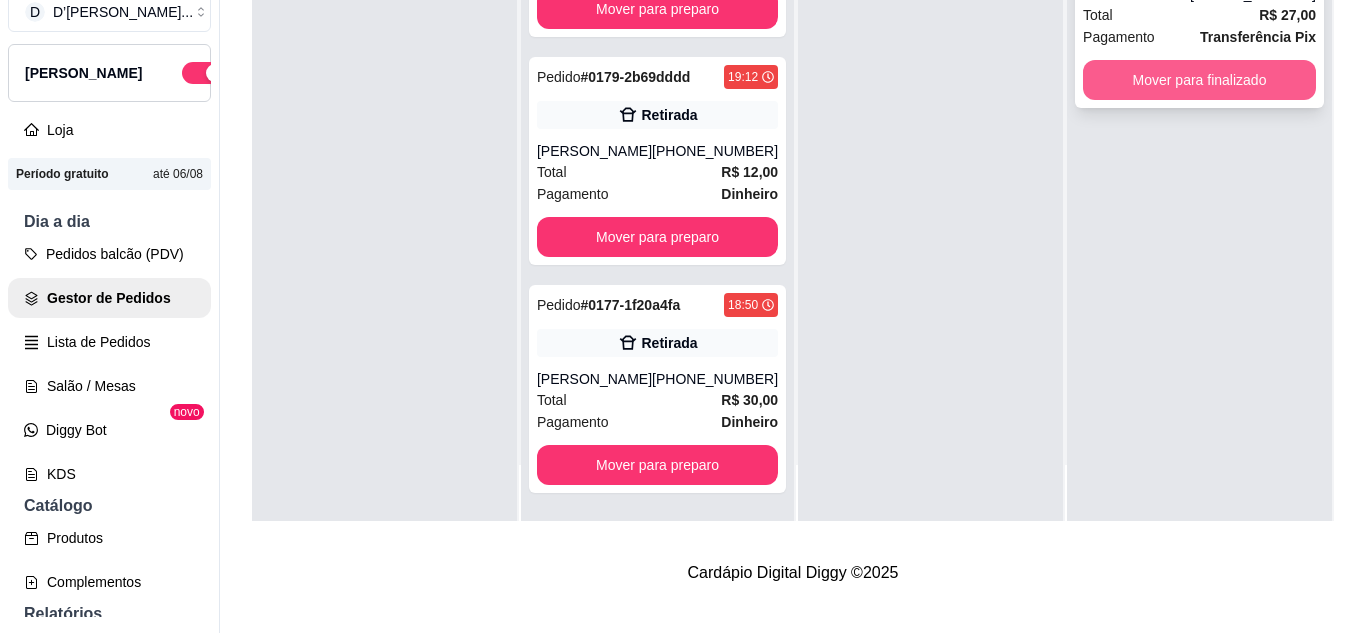 click on "Mover para finalizado" at bounding box center (1199, 80) 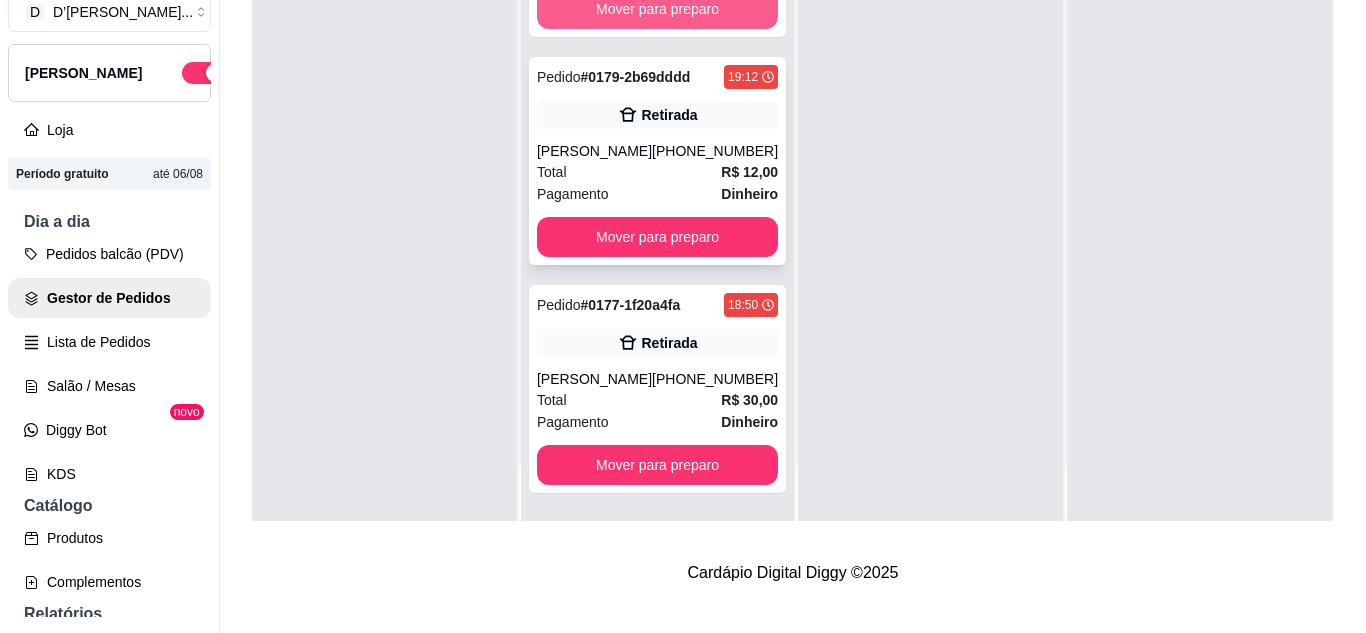 click on "Mover para preparo" at bounding box center [657, 9] 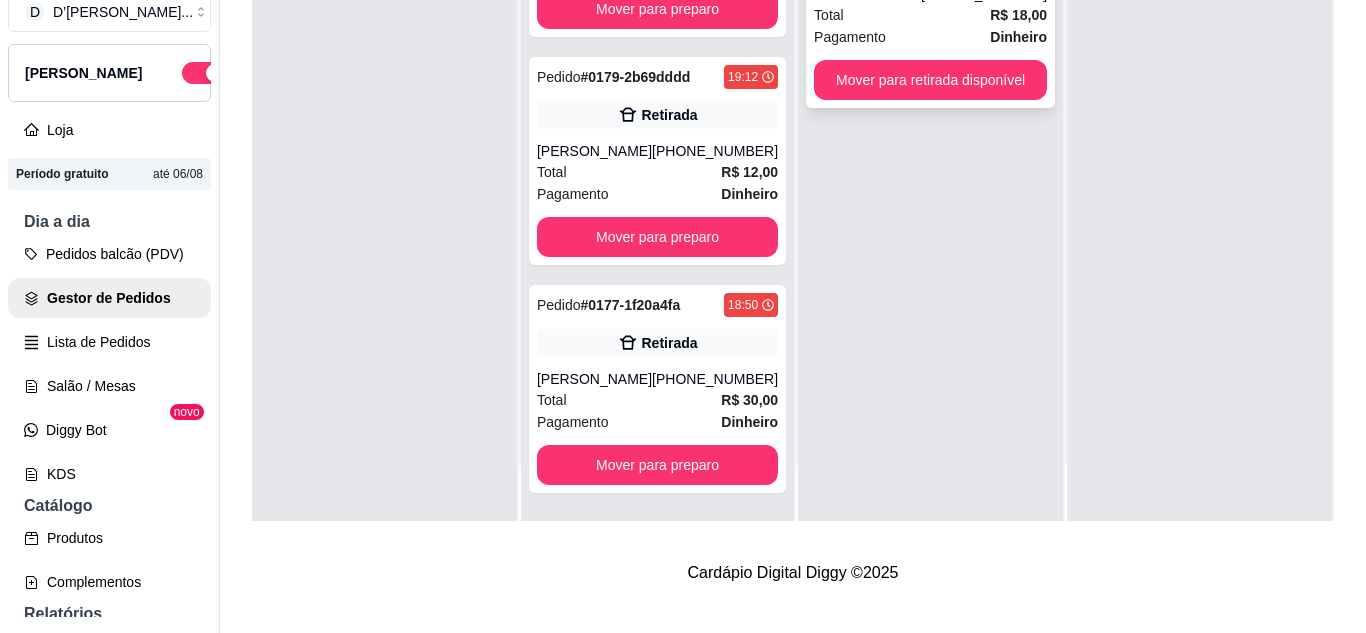 click on "Pedido  # 0181-68dd6393 19:26 Retirada Erivan  (88) 99253-0790 Total R$ 18,00 Pagamento Dinheiro Mover para retirada disponível" at bounding box center [930, 4] 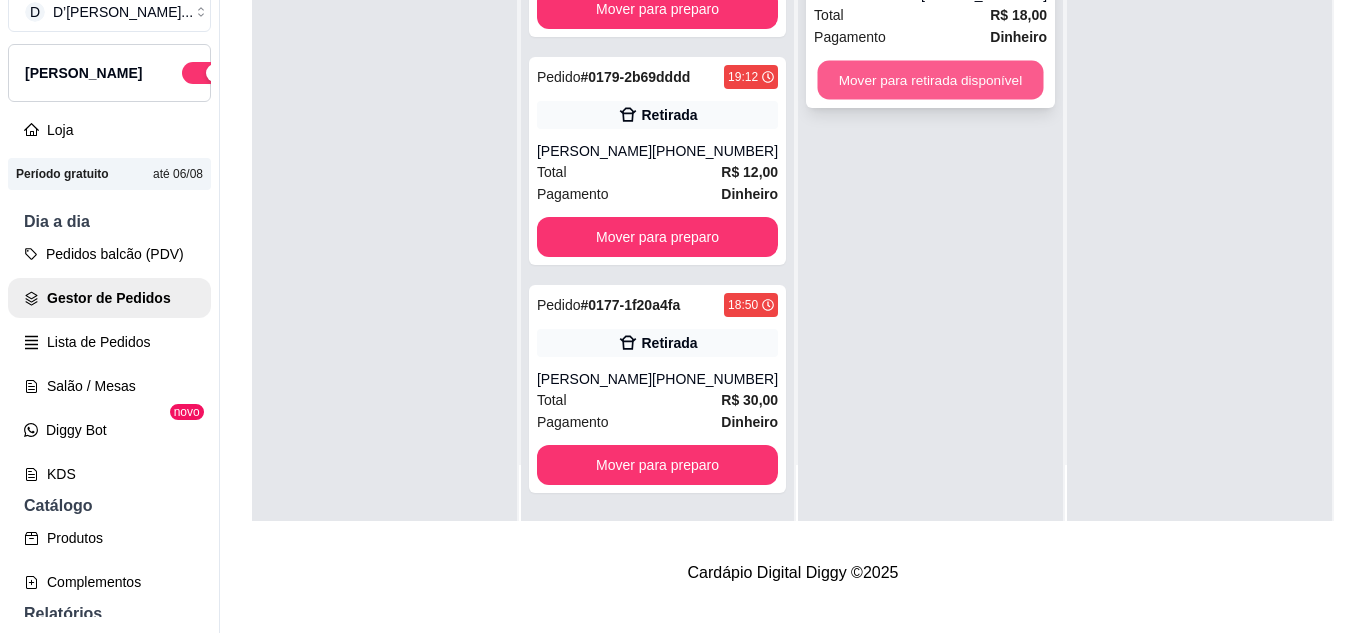 click on "Mover para retirada disponível" at bounding box center [931, 80] 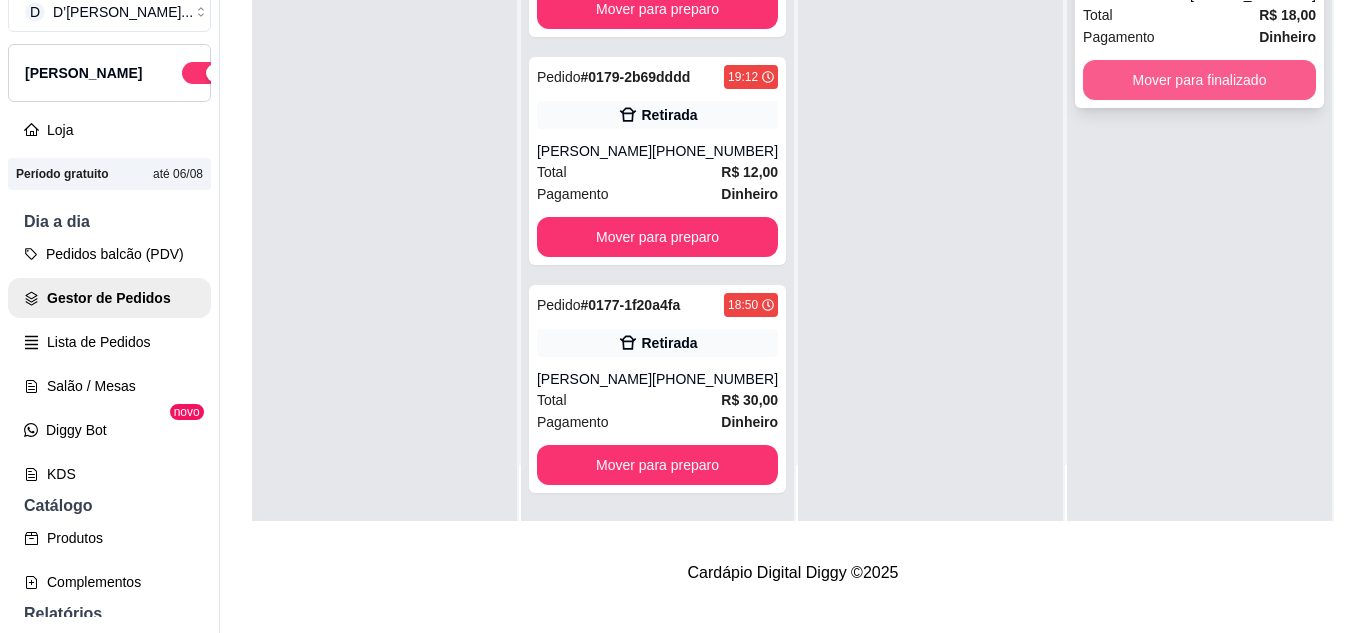 click on "Mover para finalizado" at bounding box center (1199, 80) 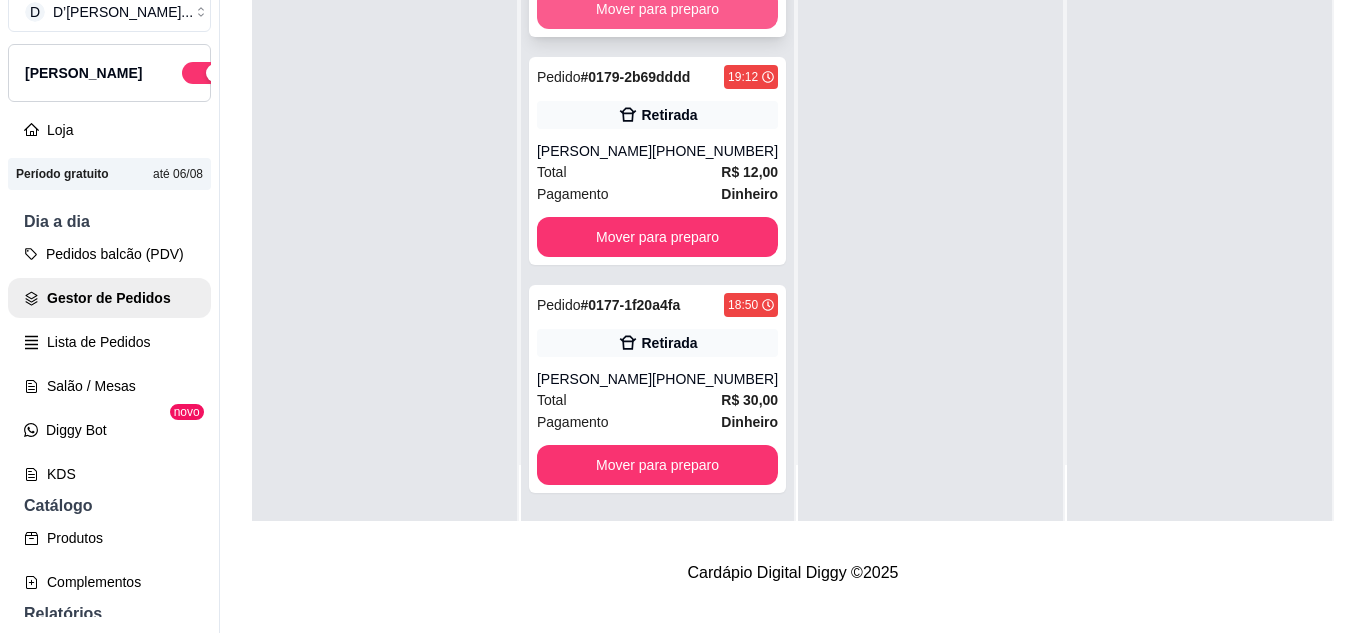 click on "Mover para preparo" at bounding box center [657, 9] 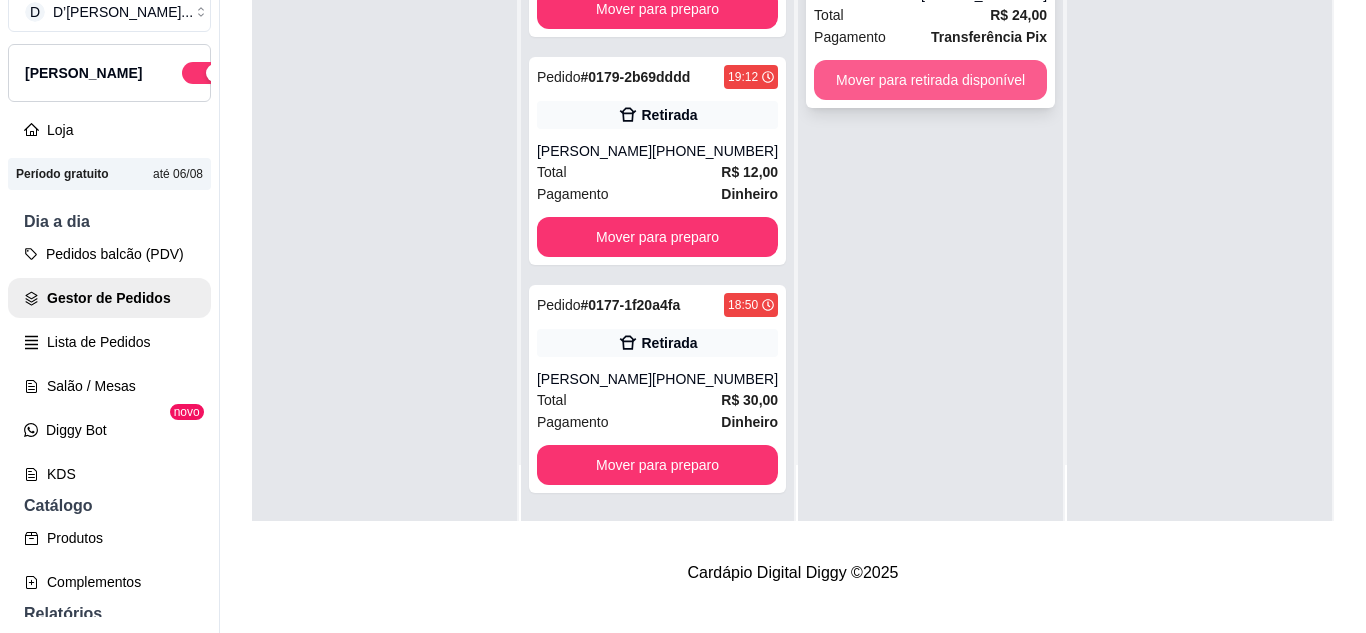 click on "Mover para retirada disponível" at bounding box center [930, 80] 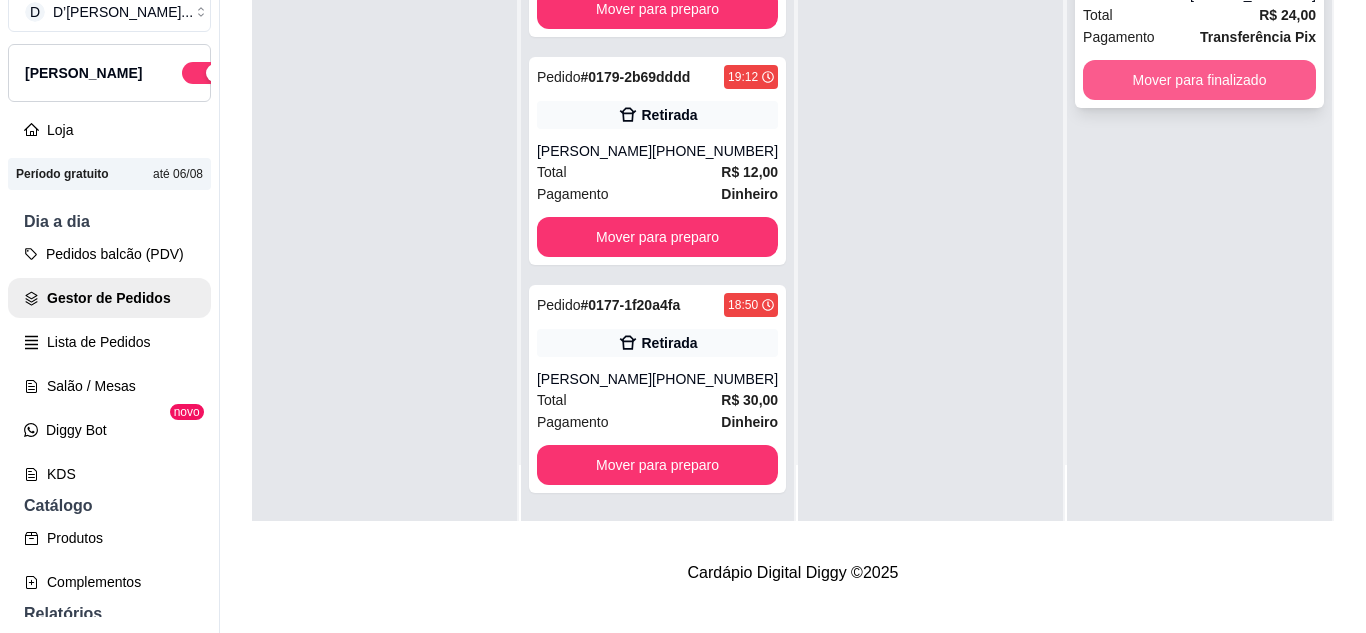 click on "Mover para finalizado" at bounding box center (1199, 80) 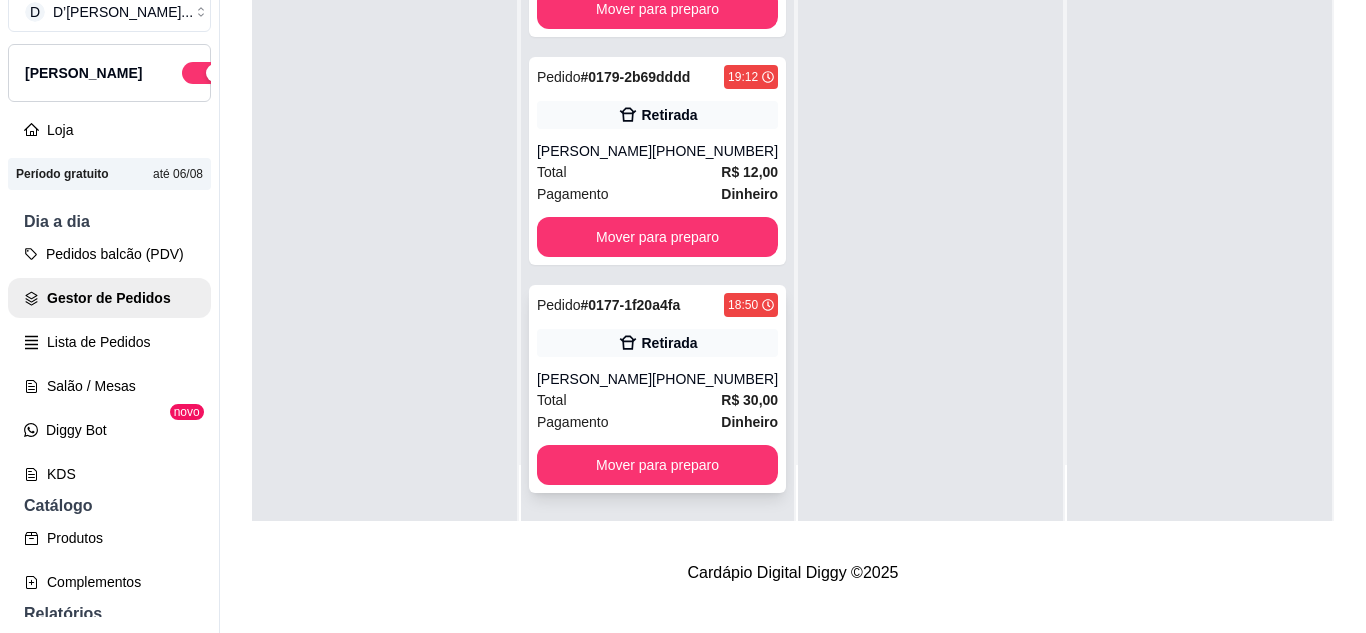 click on "[PERSON_NAME]" at bounding box center (594, 379) 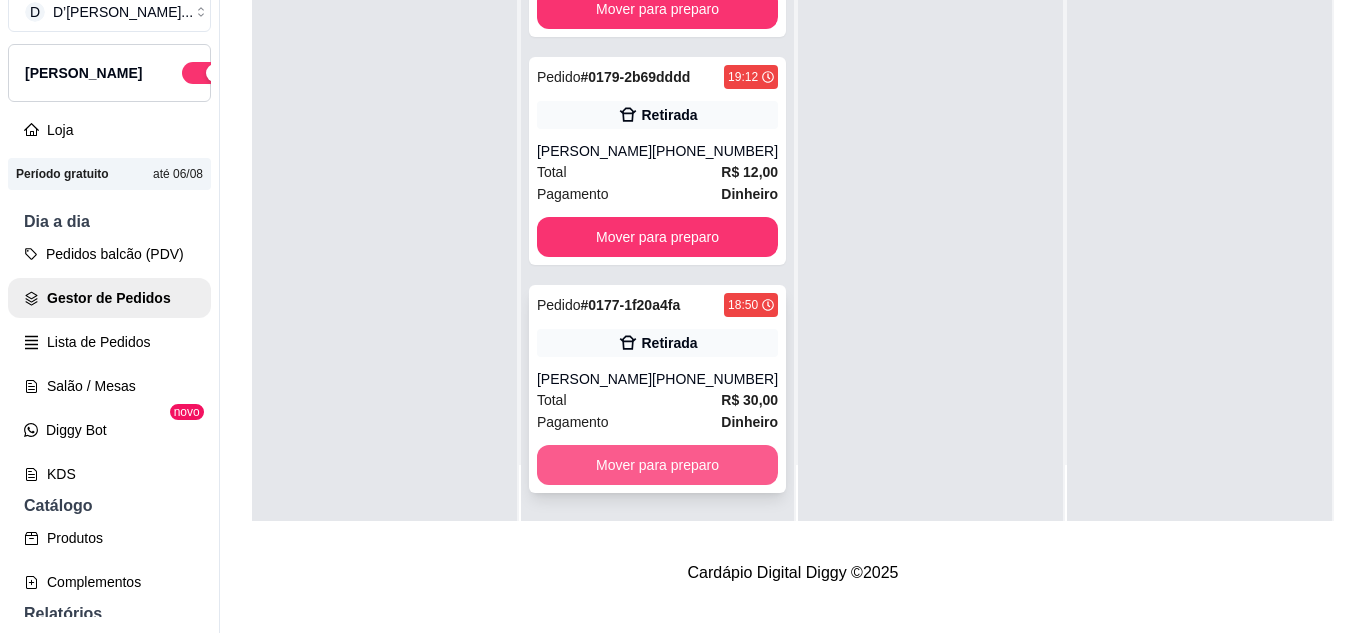 click on "Mover para preparo" at bounding box center (657, 465) 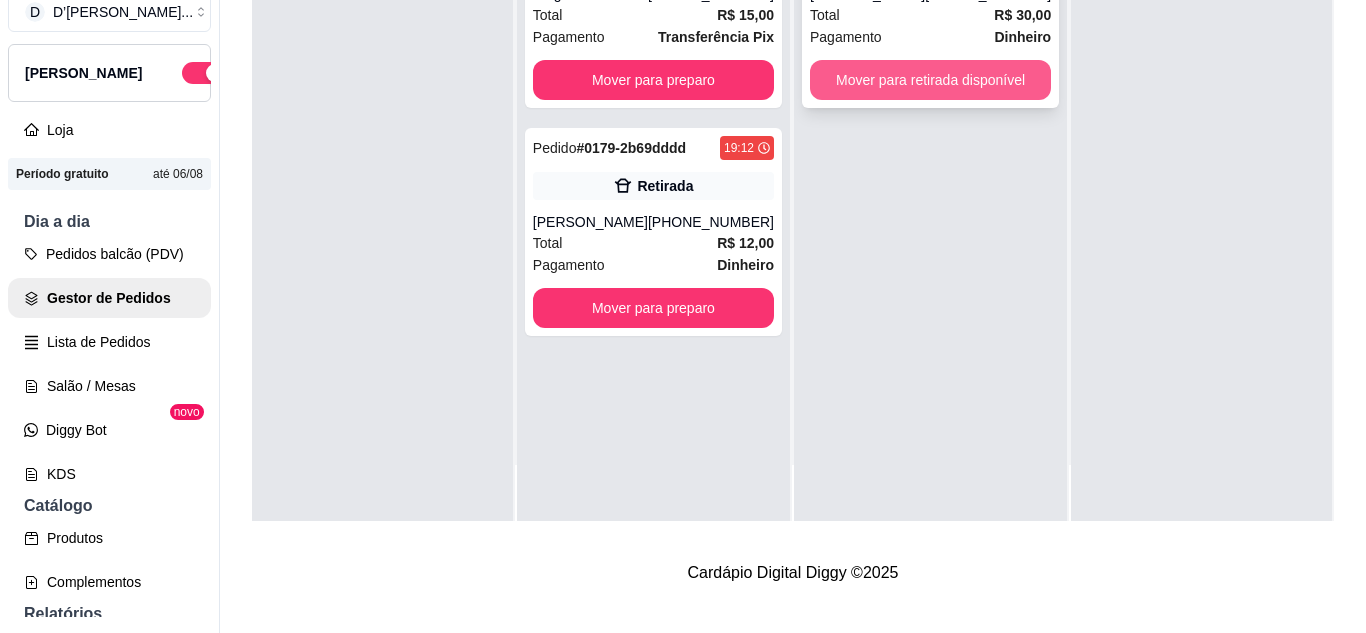 click on "Mover para retirada disponível" at bounding box center [930, 80] 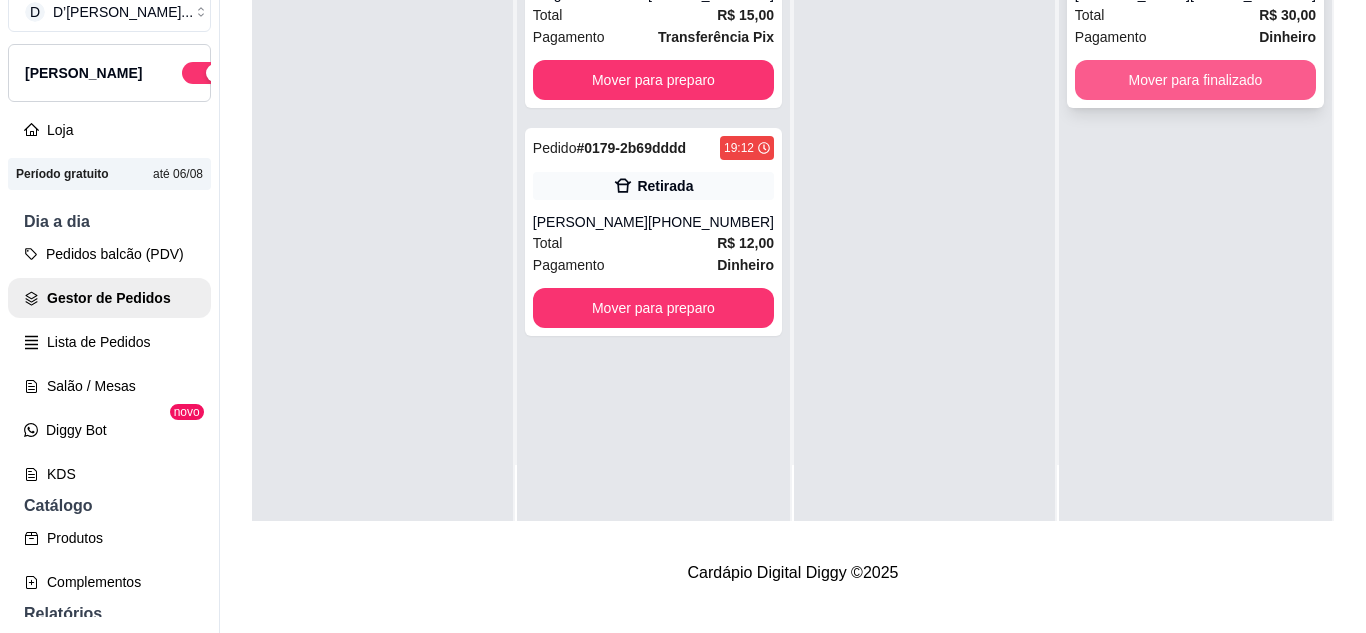 click on "Mover para finalizado" at bounding box center [1195, 80] 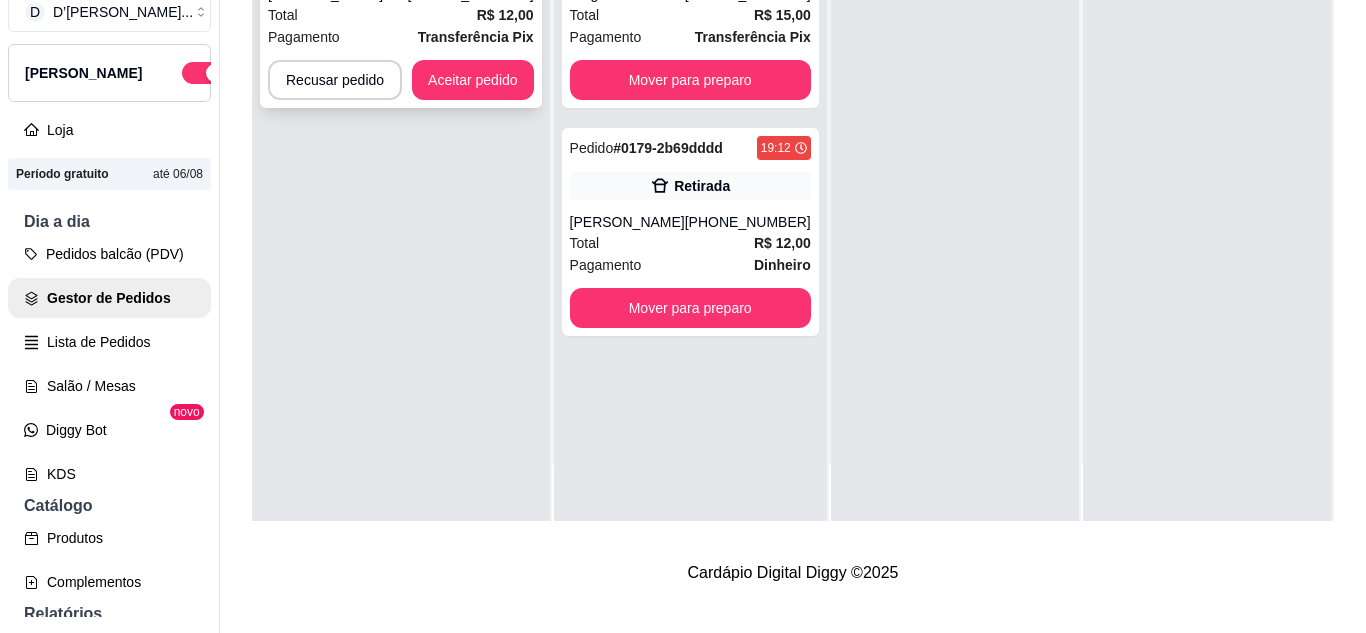 click on "Renato" at bounding box center (338, -6) 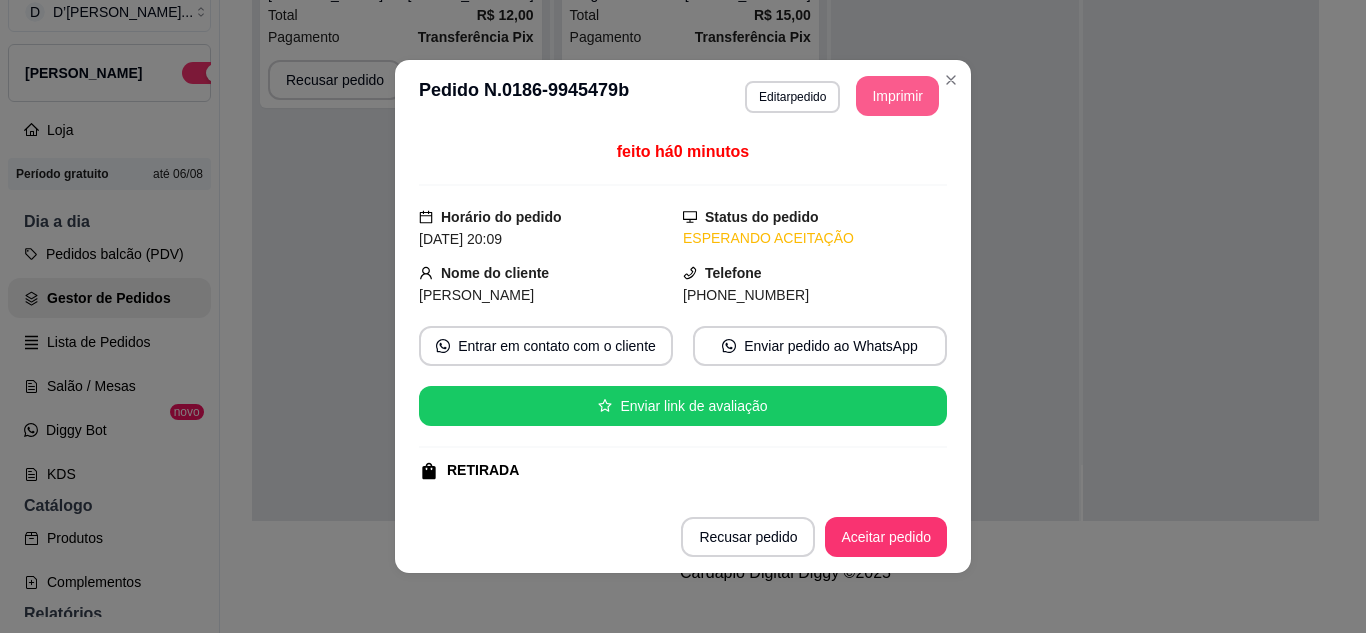 click on "Imprimir" at bounding box center (897, 96) 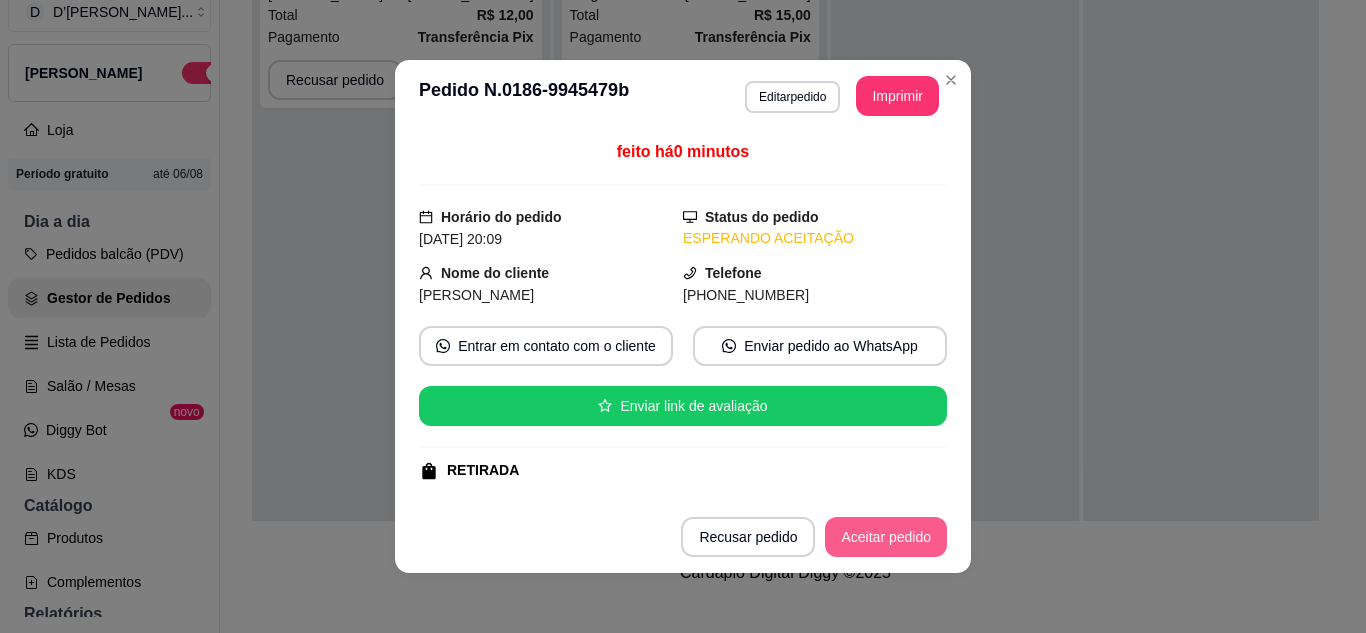 click on "Aceitar pedido" at bounding box center (886, 537) 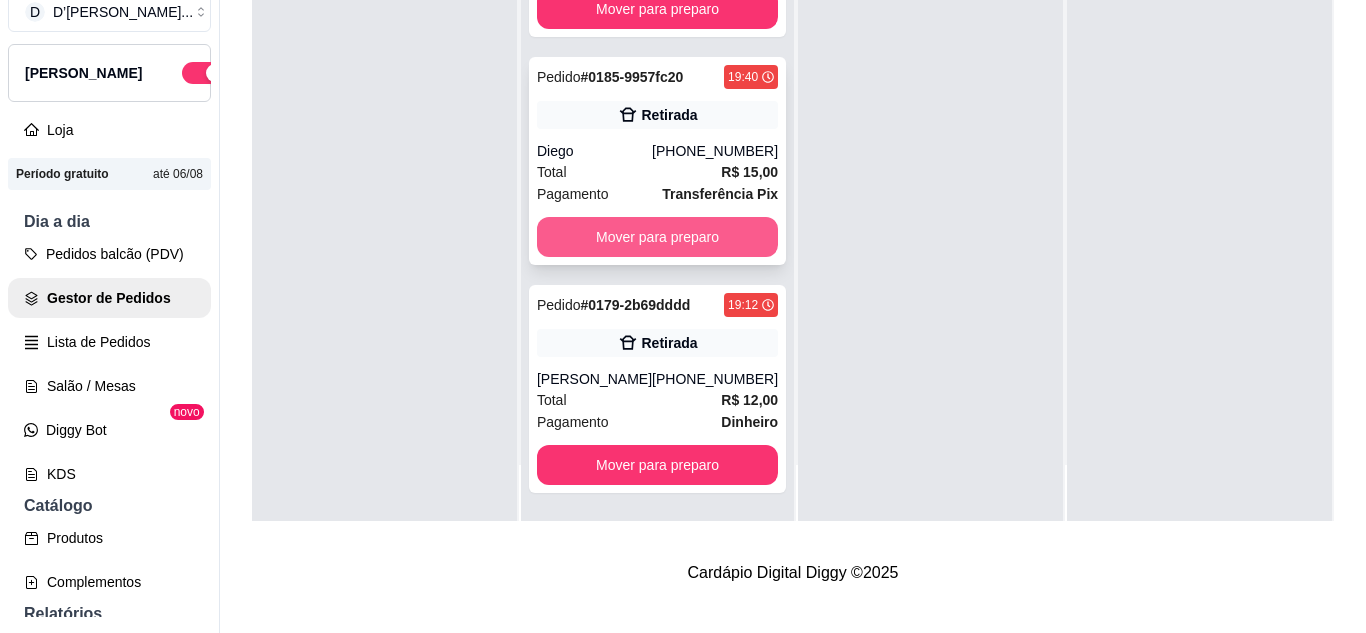 click on "Mover para preparo" at bounding box center [657, 237] 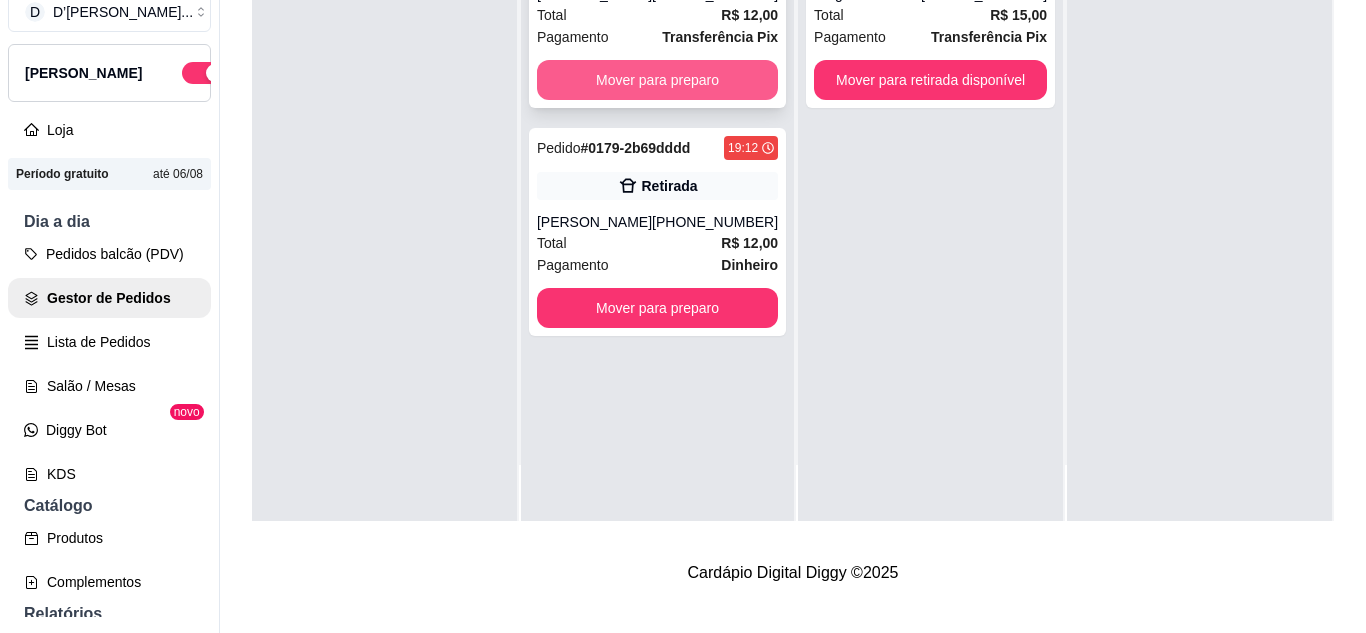 click on "Mover para preparo" at bounding box center (657, 80) 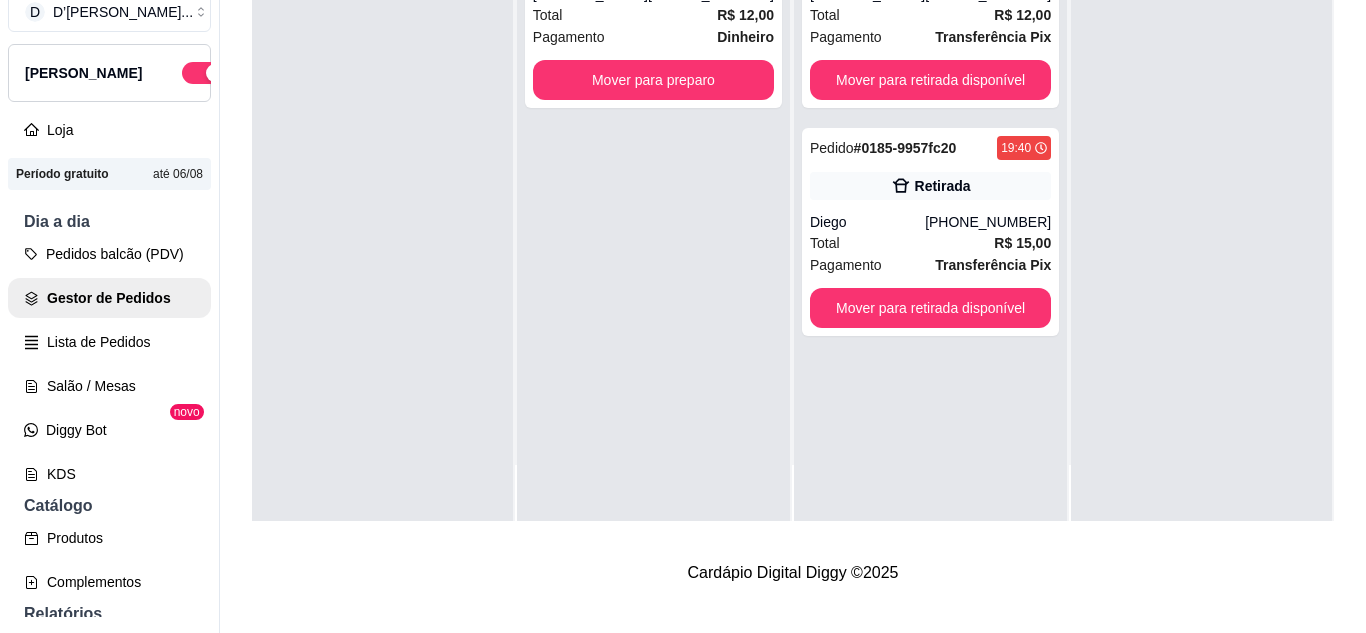 click at bounding box center [1201, 204] 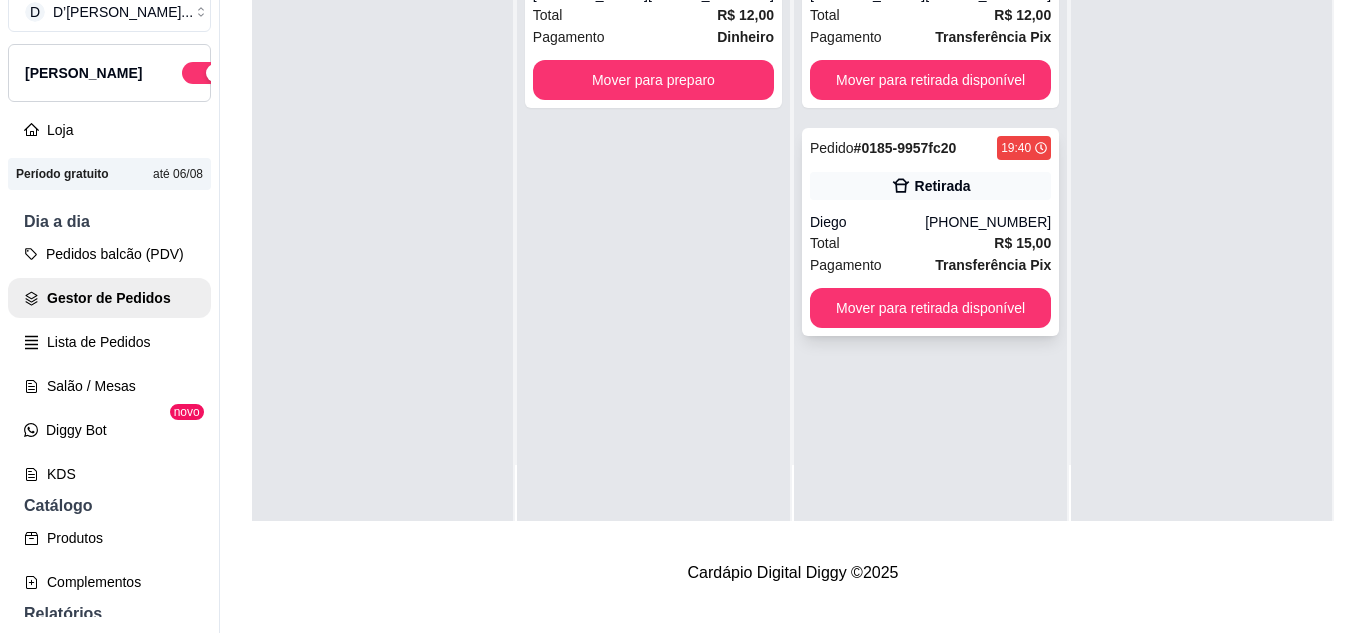 click on "Total R$ 15,00" at bounding box center [930, 243] 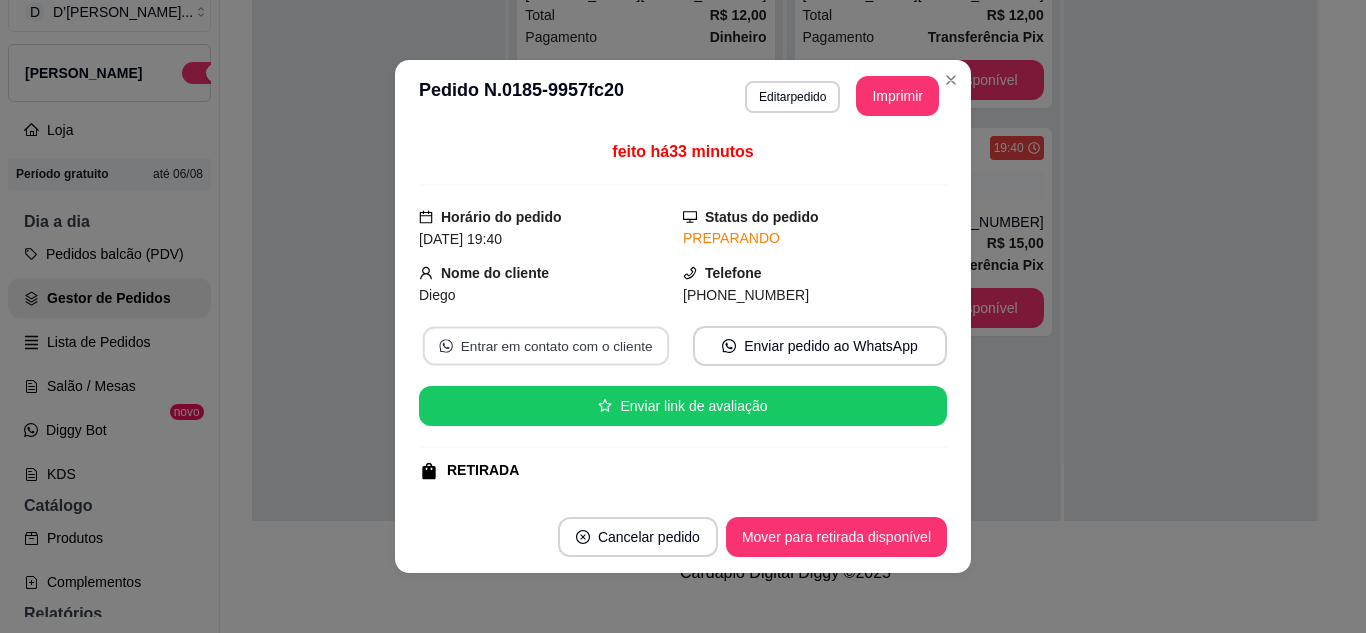 click on "Entrar em contato com o cliente" at bounding box center [546, 346] 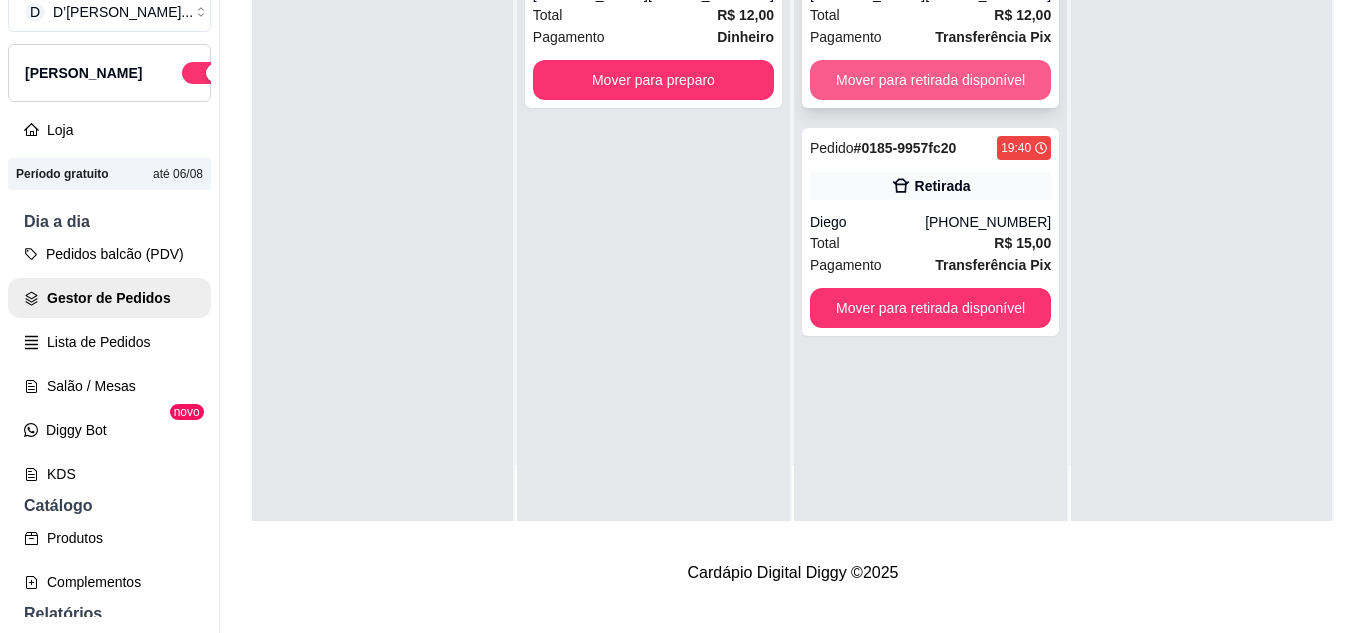 click on "Mover para retirada disponível" at bounding box center (930, 80) 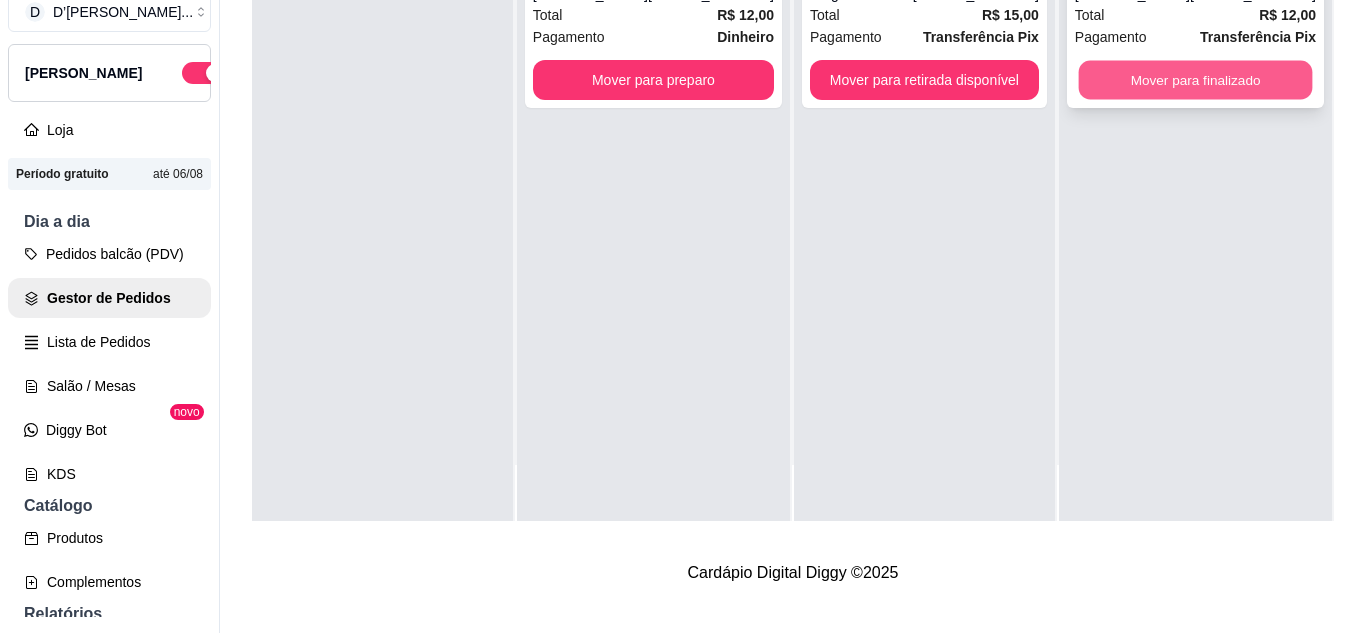 click on "Mover para finalizado" at bounding box center (1195, 80) 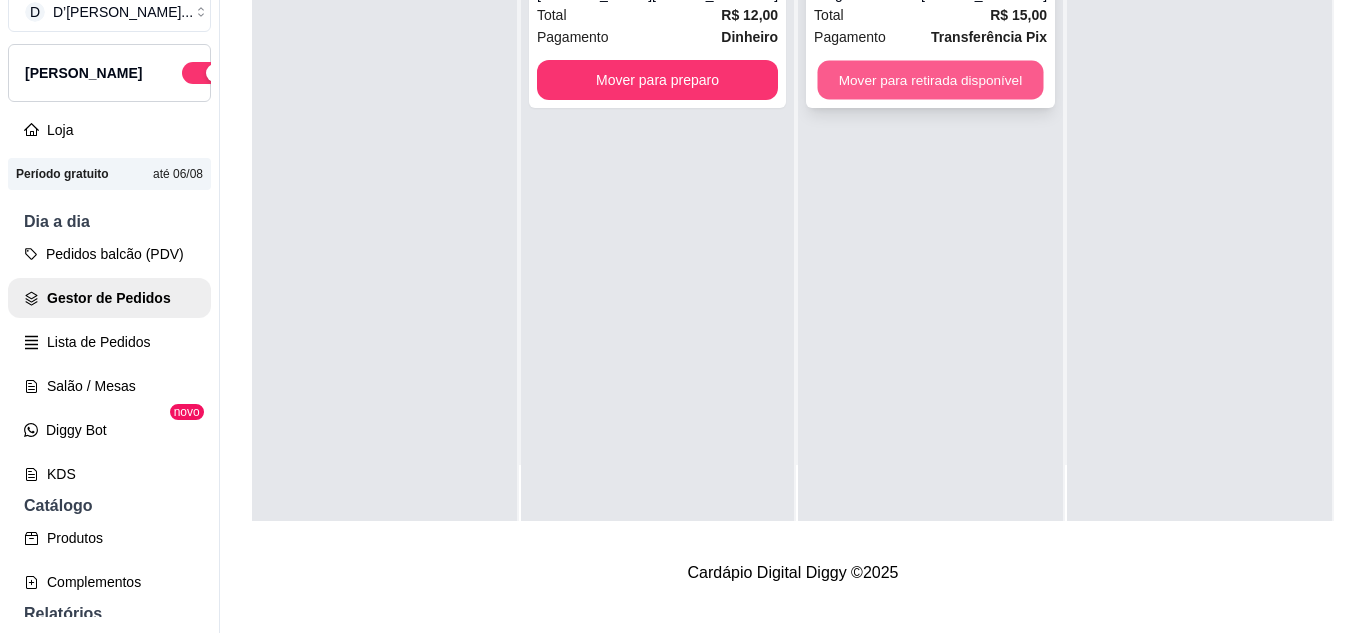 click on "Mover para retirada disponível" at bounding box center [931, 80] 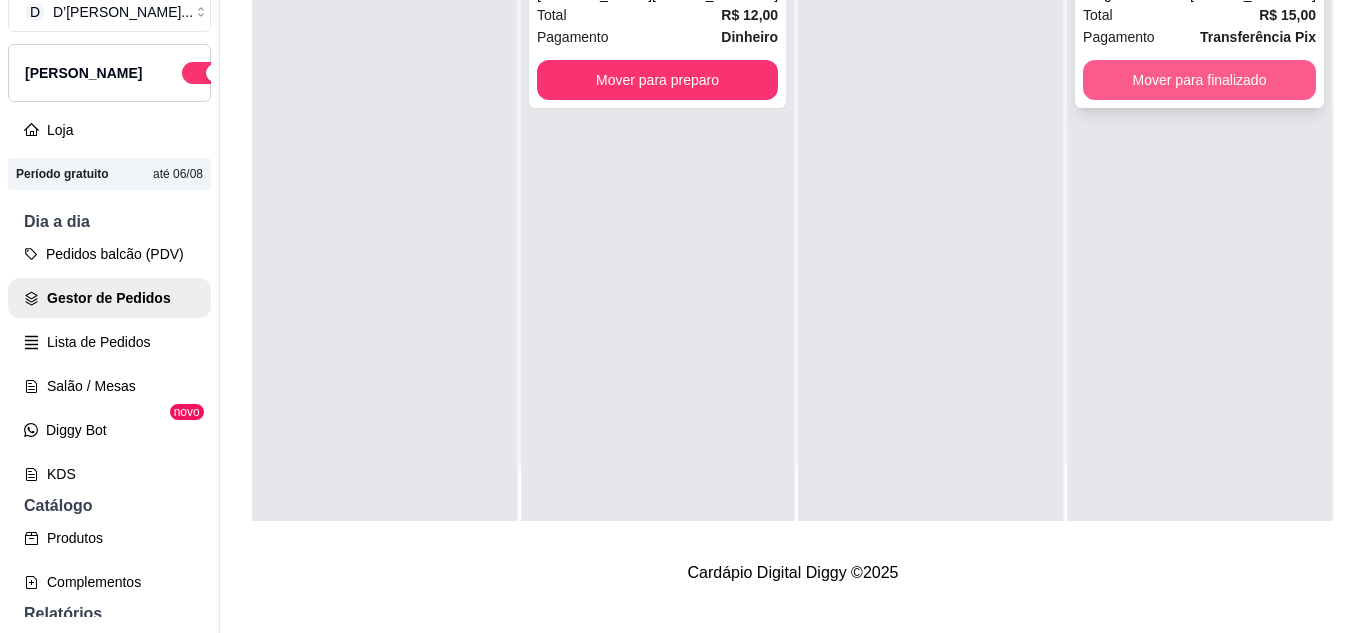 click on "Mover para finalizado" at bounding box center [1199, 80] 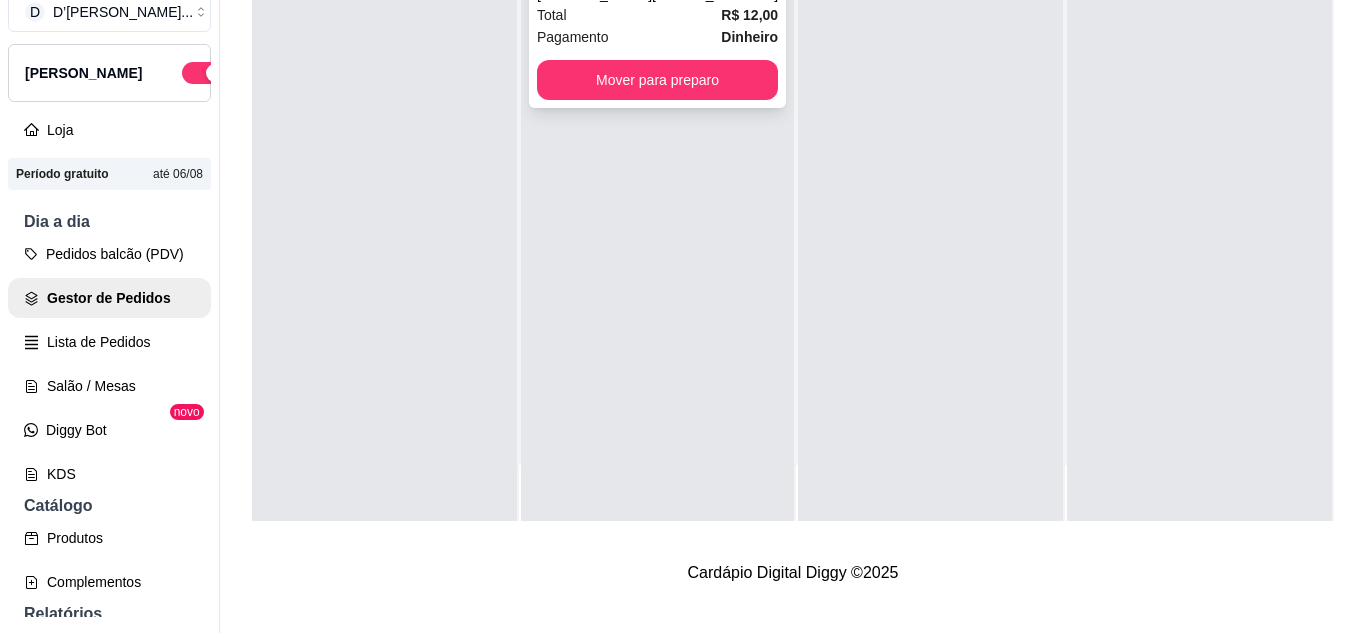 click on "[PERSON_NAME]" at bounding box center (594, -6) 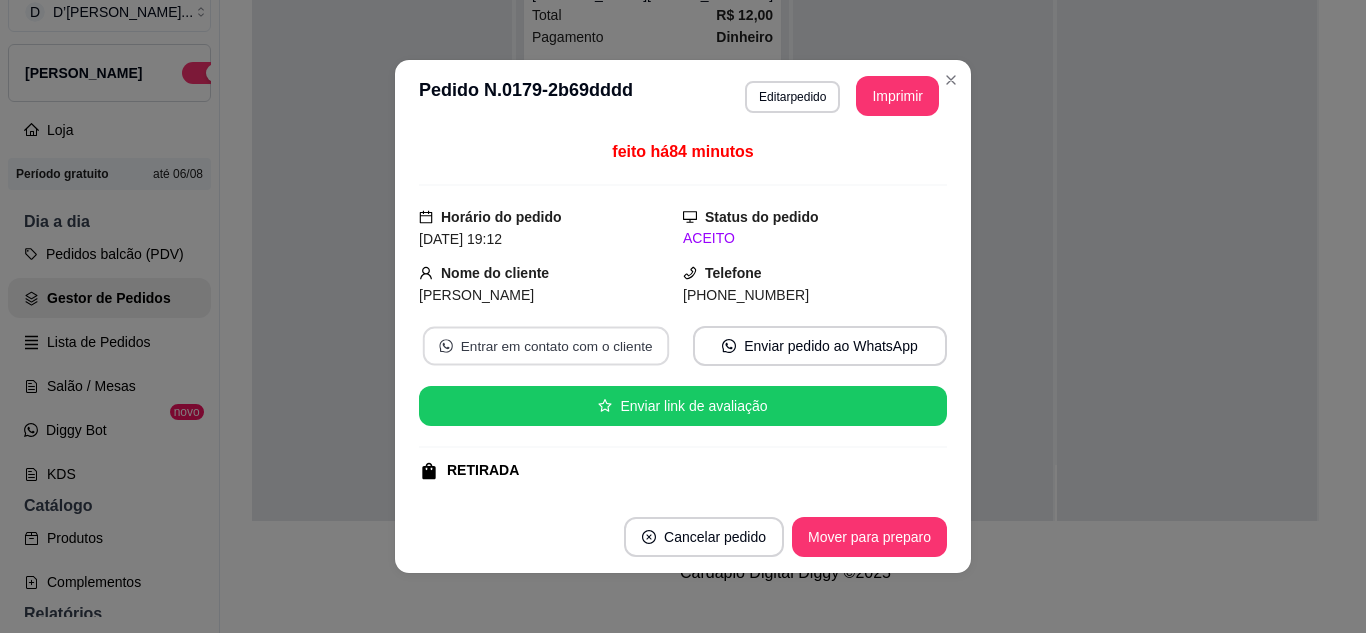click on "Entrar em contato com o cliente" at bounding box center [546, 346] 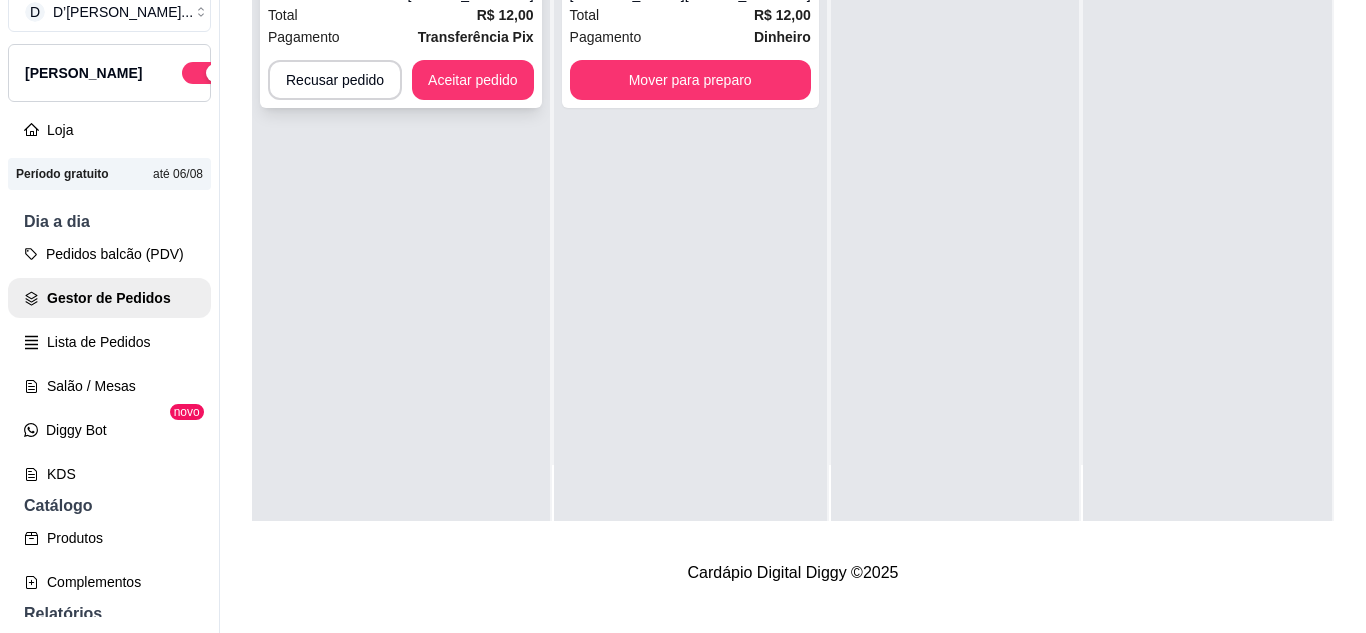 click on "Romeu" at bounding box center [338, -6] 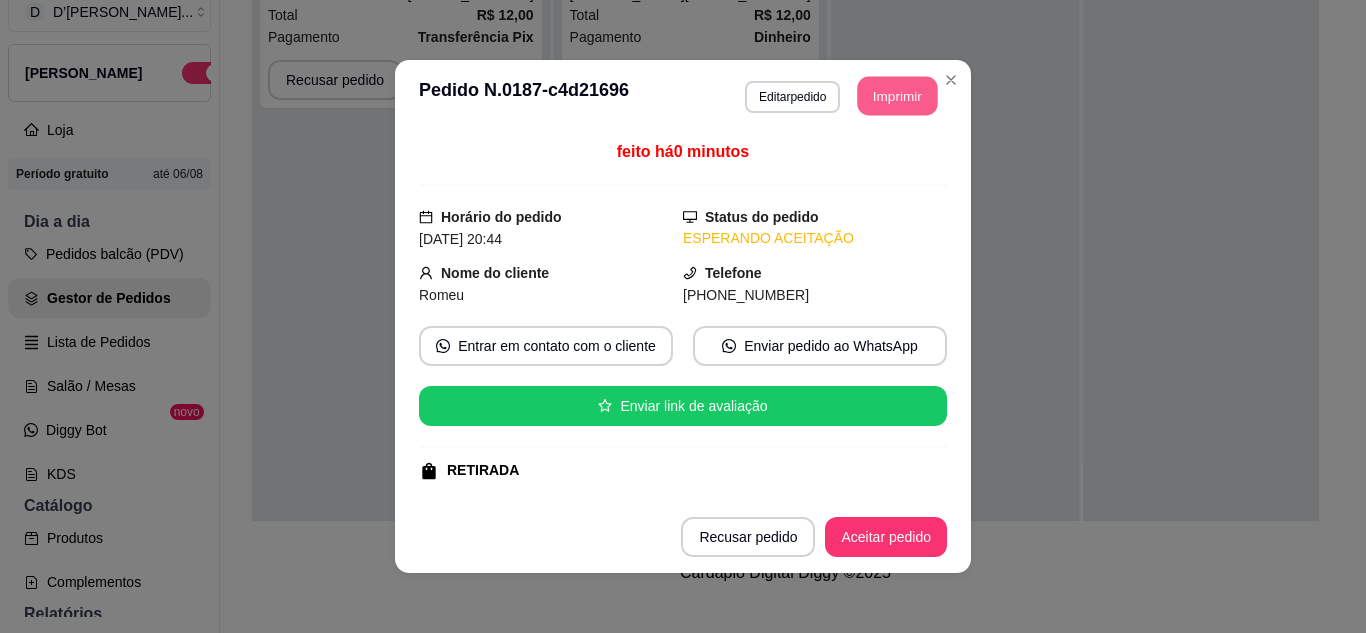 click on "Imprimir" at bounding box center (898, 96) 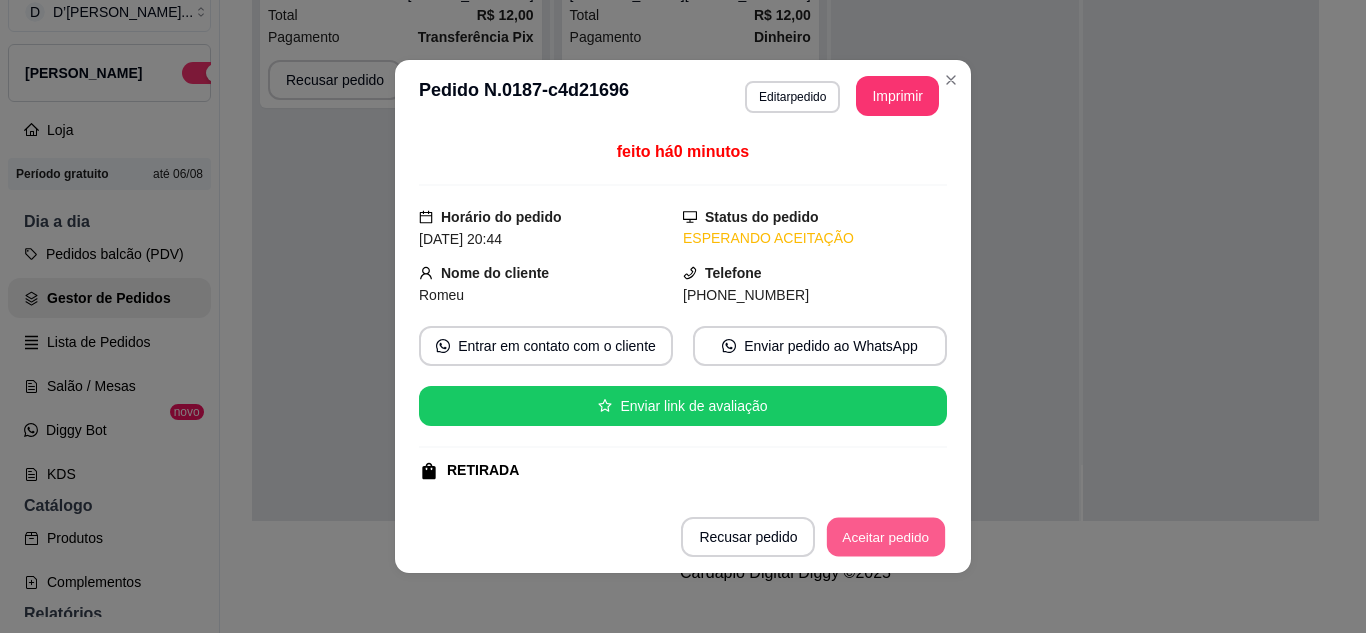click on "Aceitar pedido" at bounding box center (886, 537) 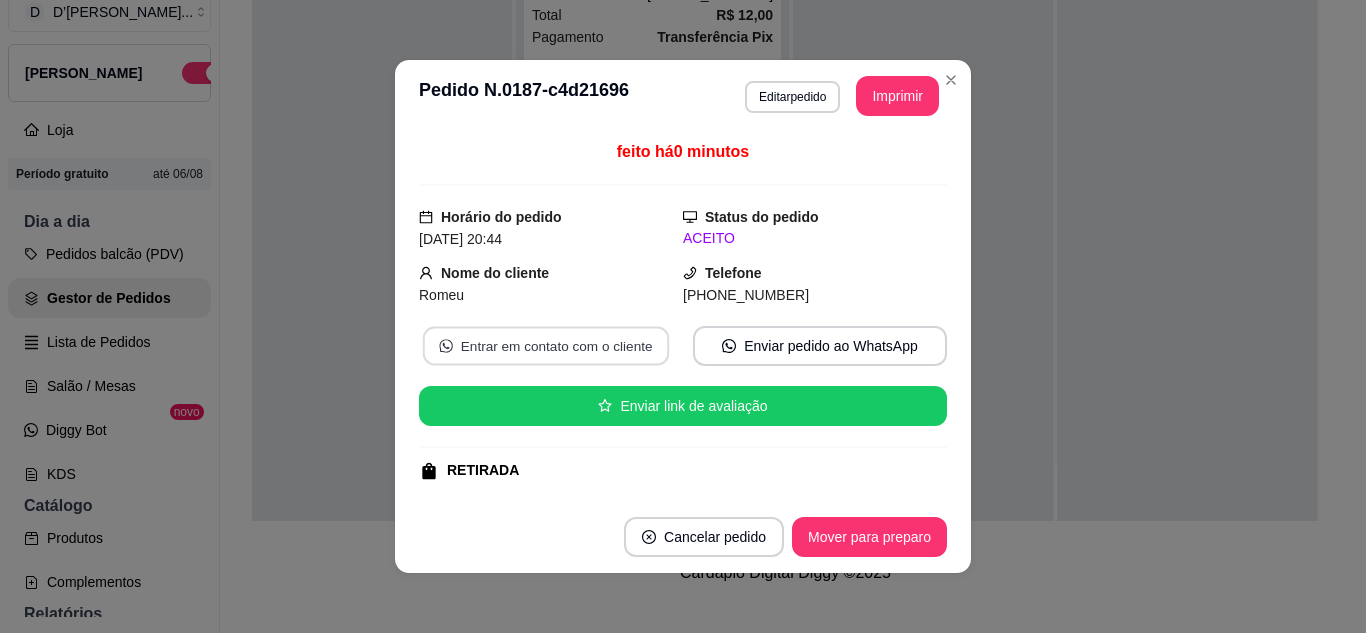 click on "Entrar em contato com o cliente" at bounding box center [546, 346] 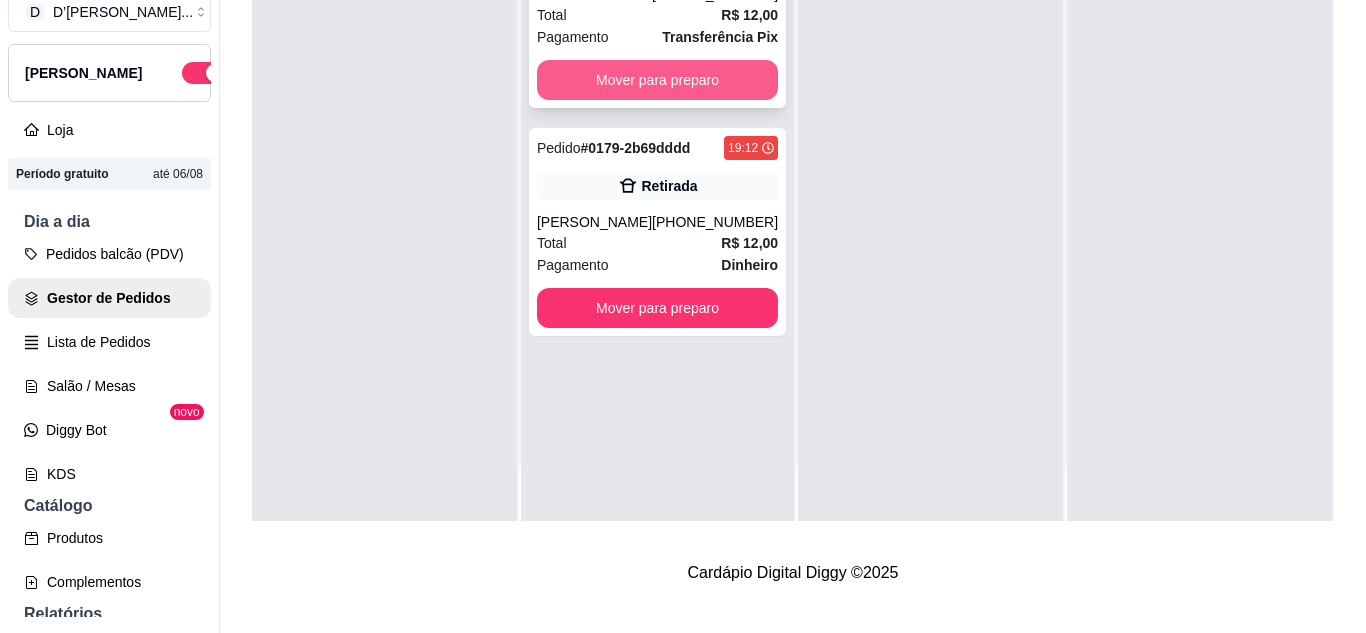 click on "Mover para preparo" at bounding box center [657, 80] 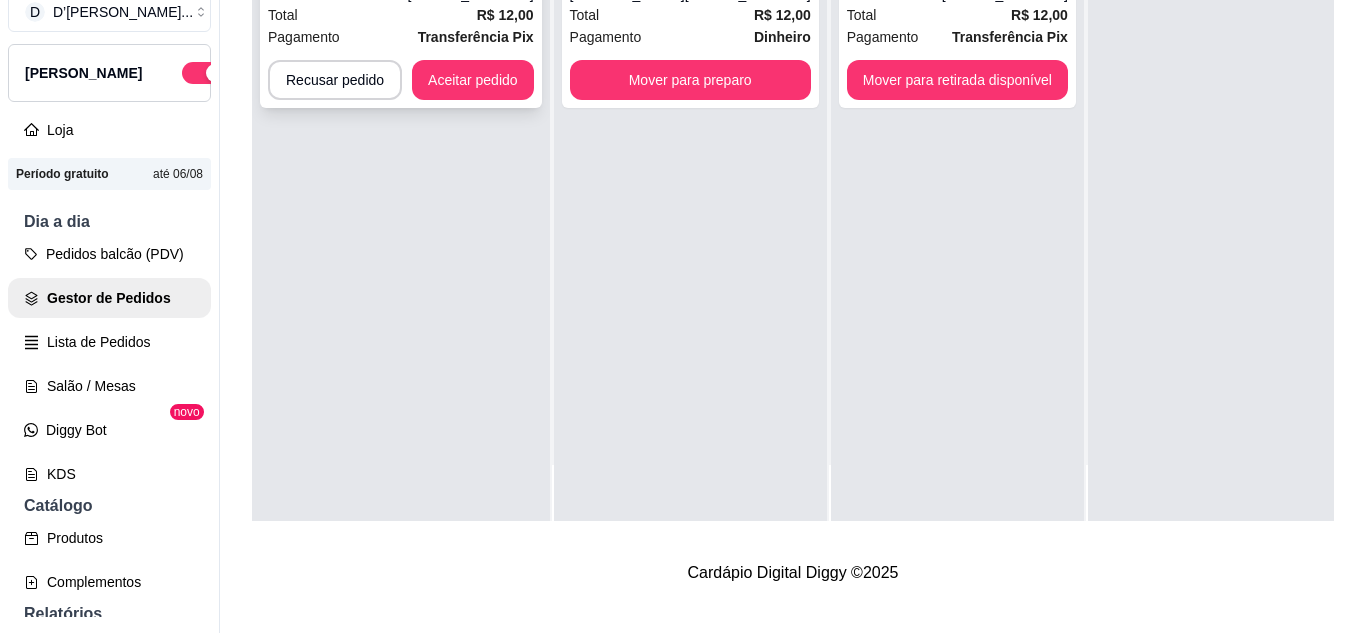 click on "Total R$ 12,00" at bounding box center (401, 15) 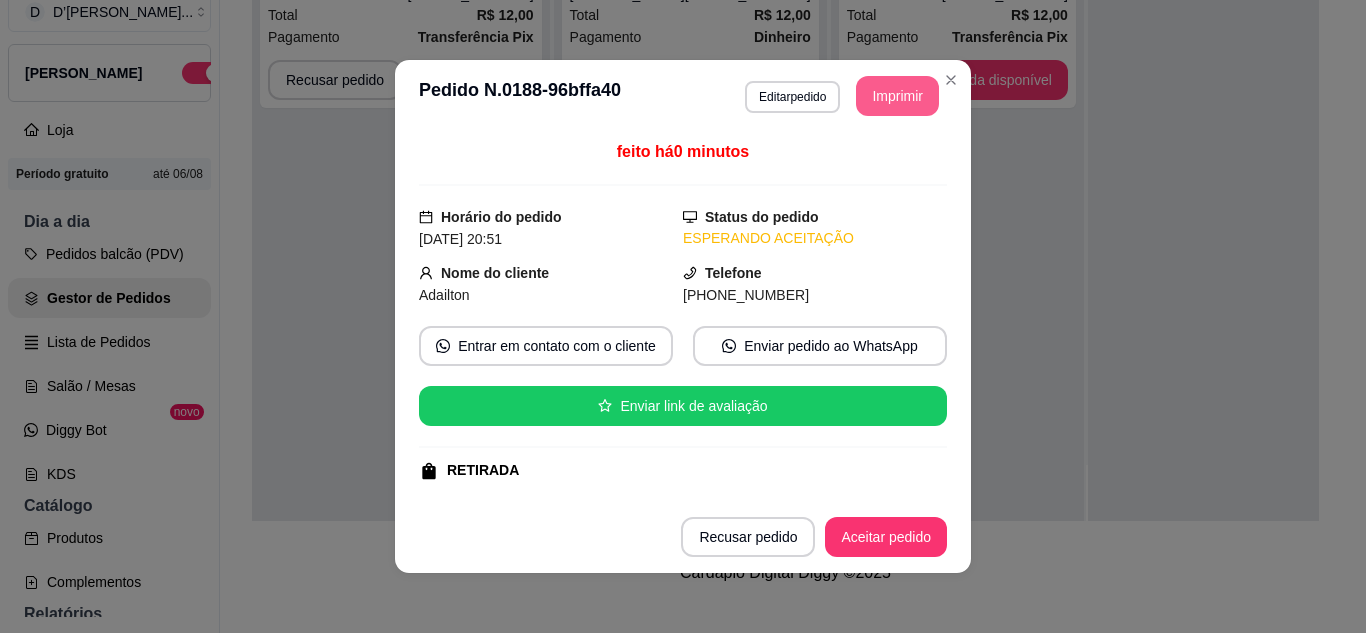 click on "Imprimir" at bounding box center [897, 96] 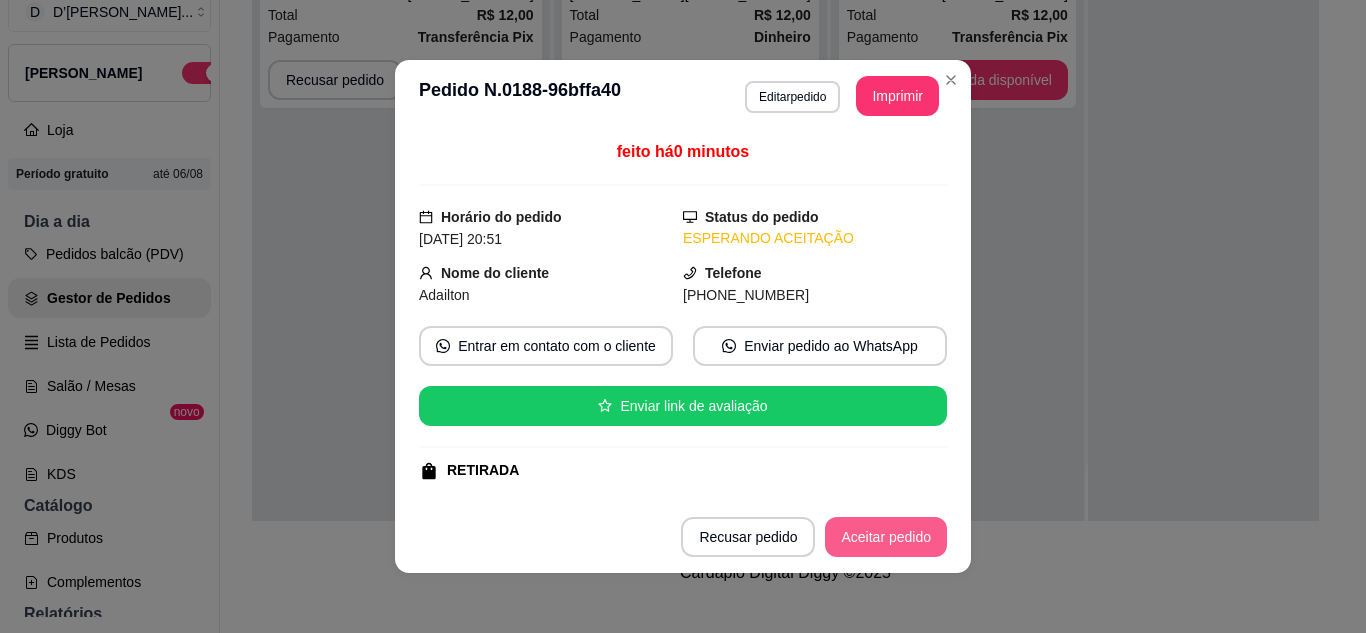 click on "Aceitar pedido" at bounding box center (886, 537) 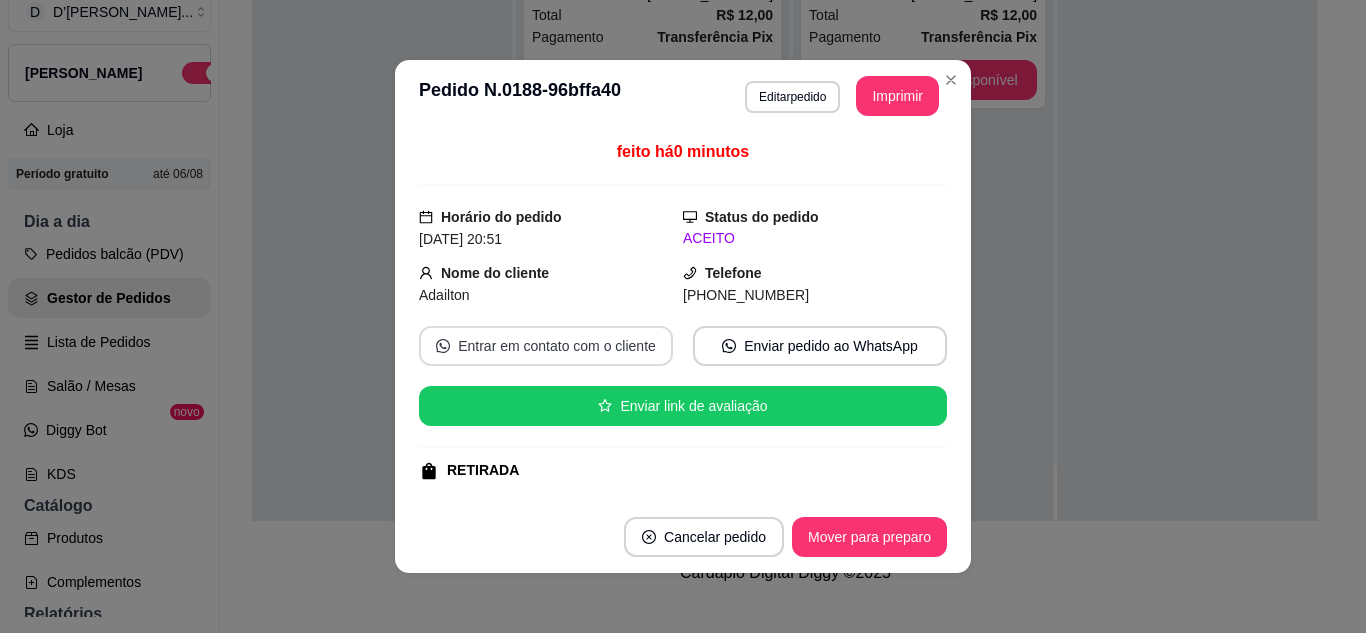 click on "Entrar em contato com o cliente" at bounding box center (546, 346) 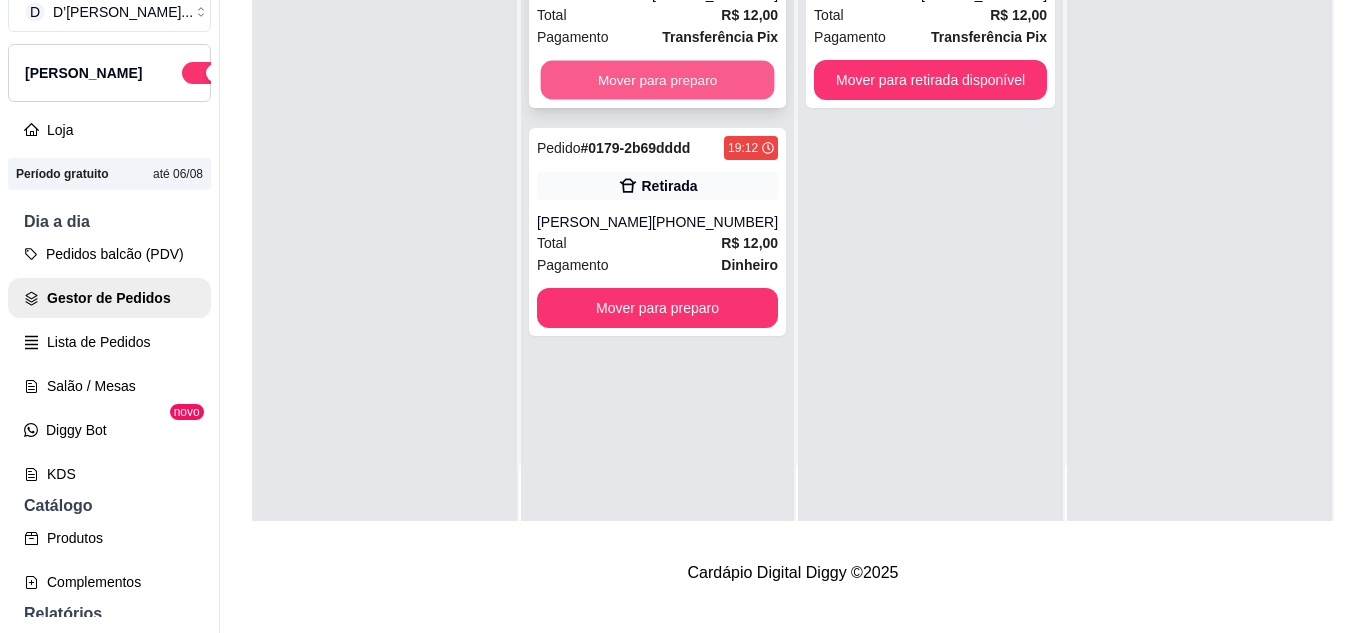 click on "Mover para preparo" at bounding box center [658, 80] 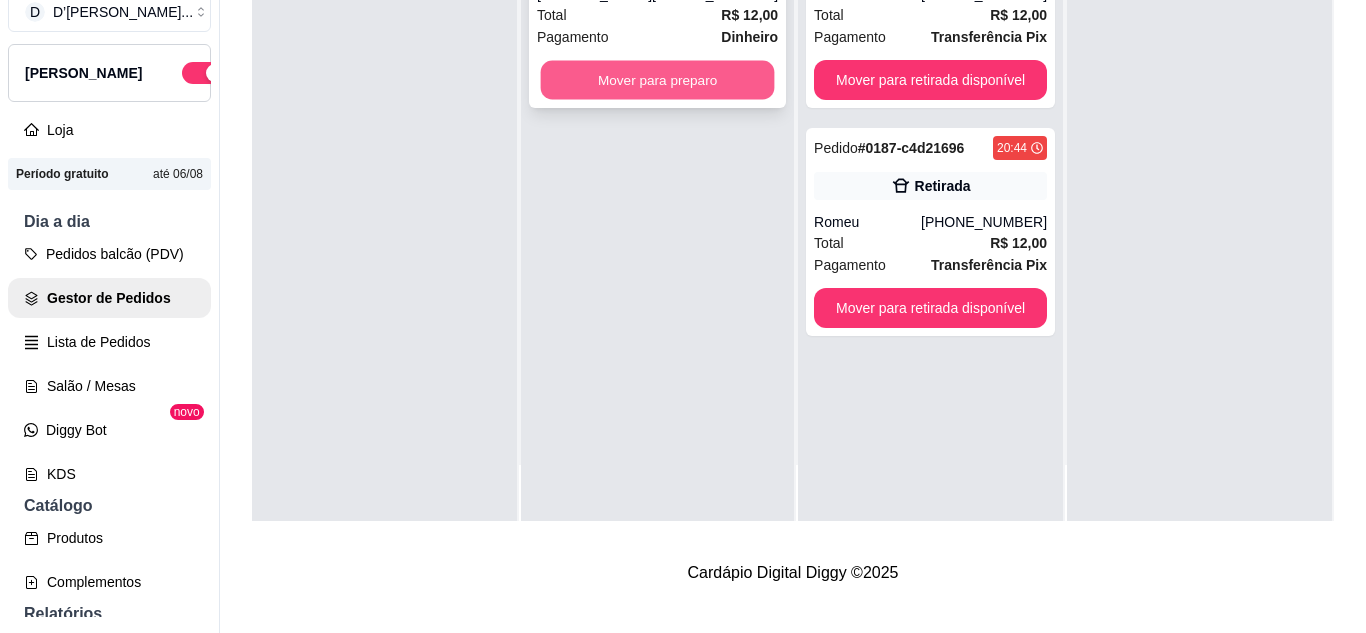 click on "Mover para preparo" at bounding box center (658, 80) 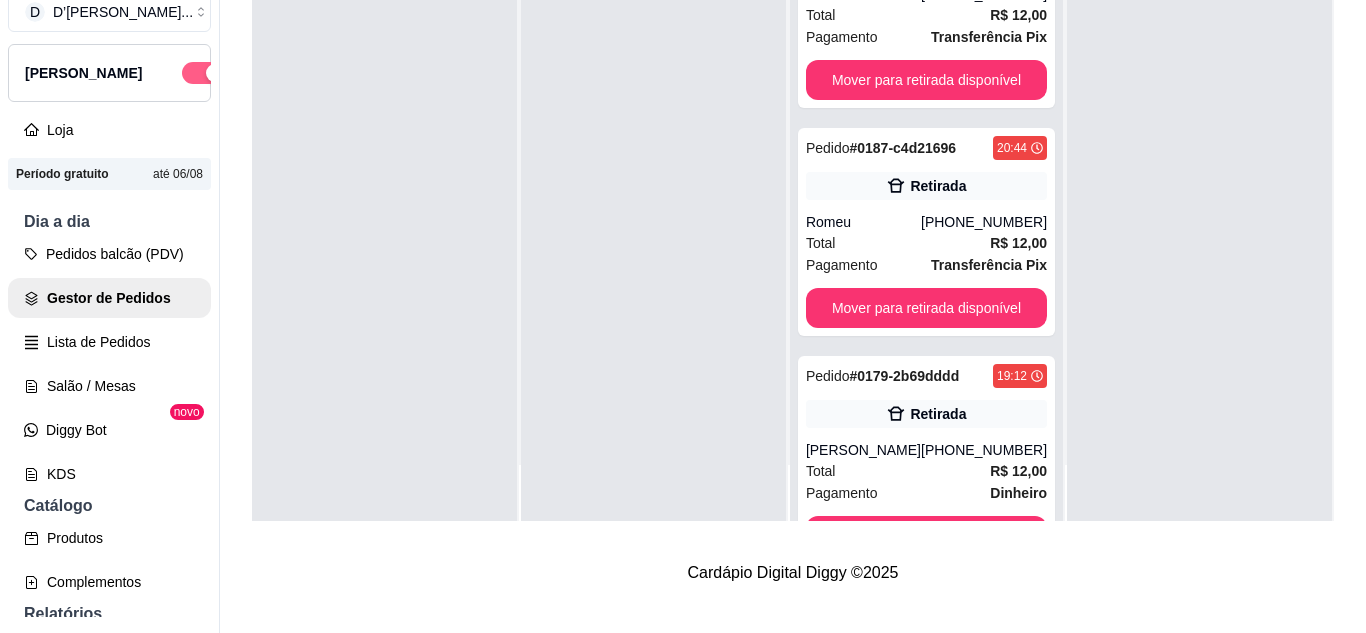click at bounding box center [215, 73] 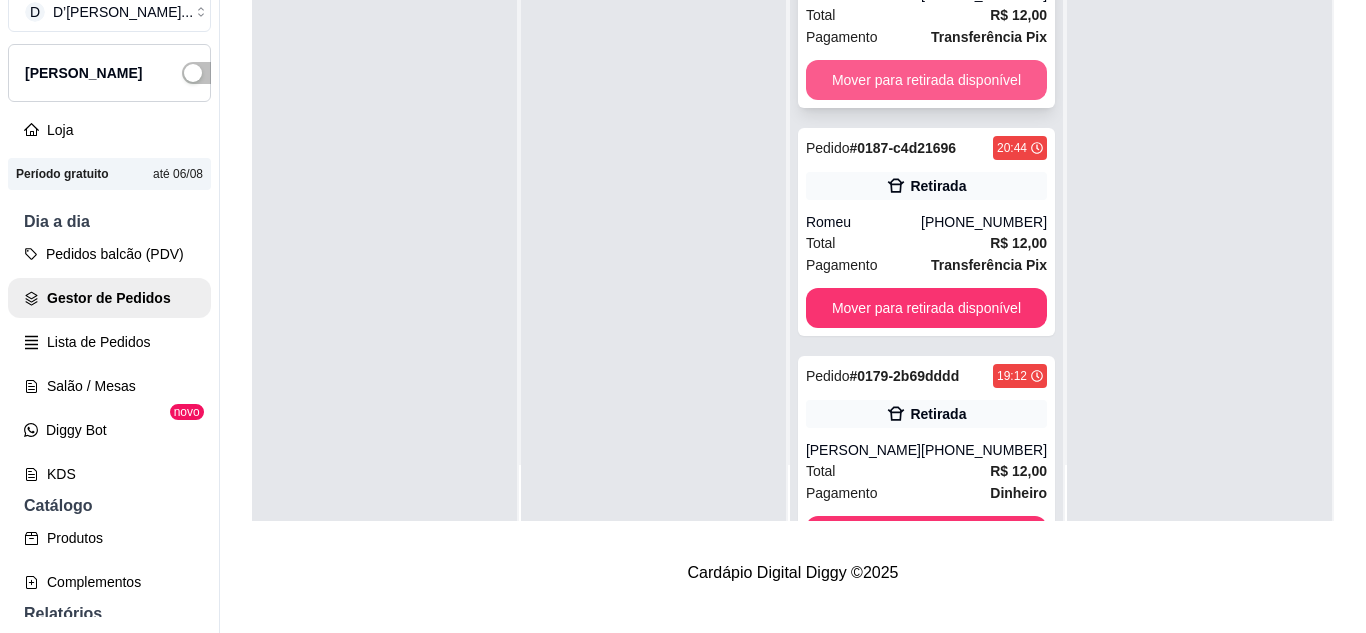 click on "Mover para retirada disponível" at bounding box center (926, 80) 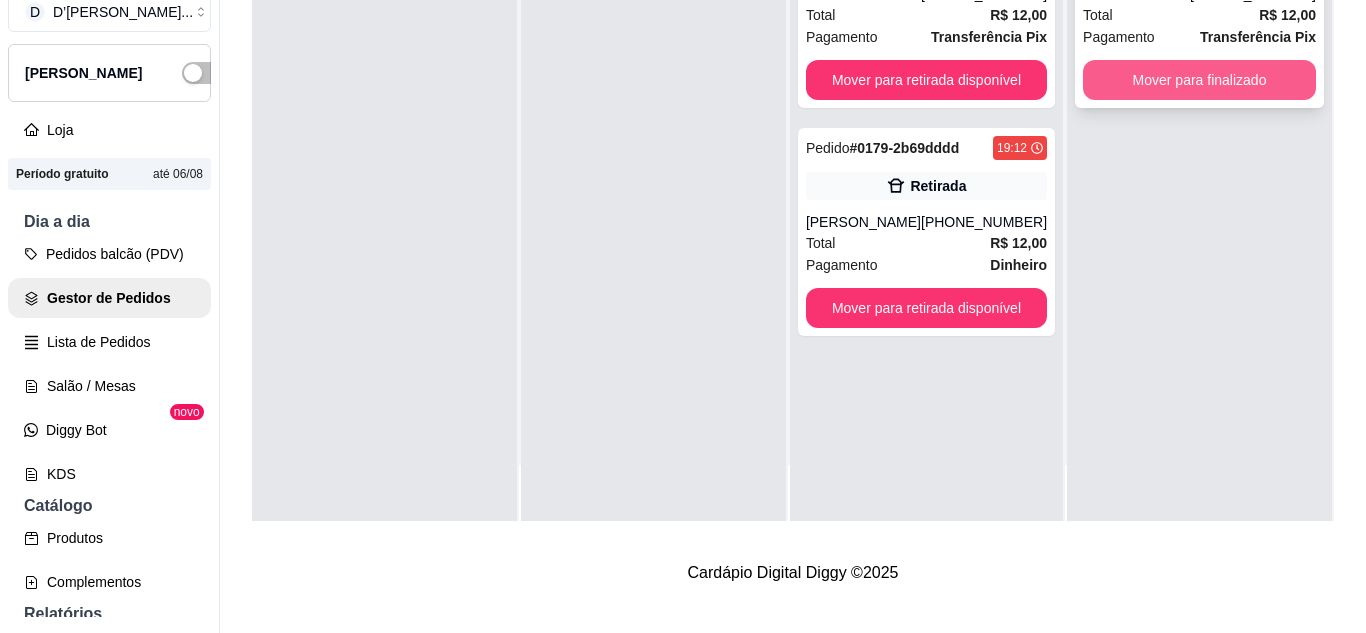 click on "Mover para finalizado" at bounding box center (1199, 80) 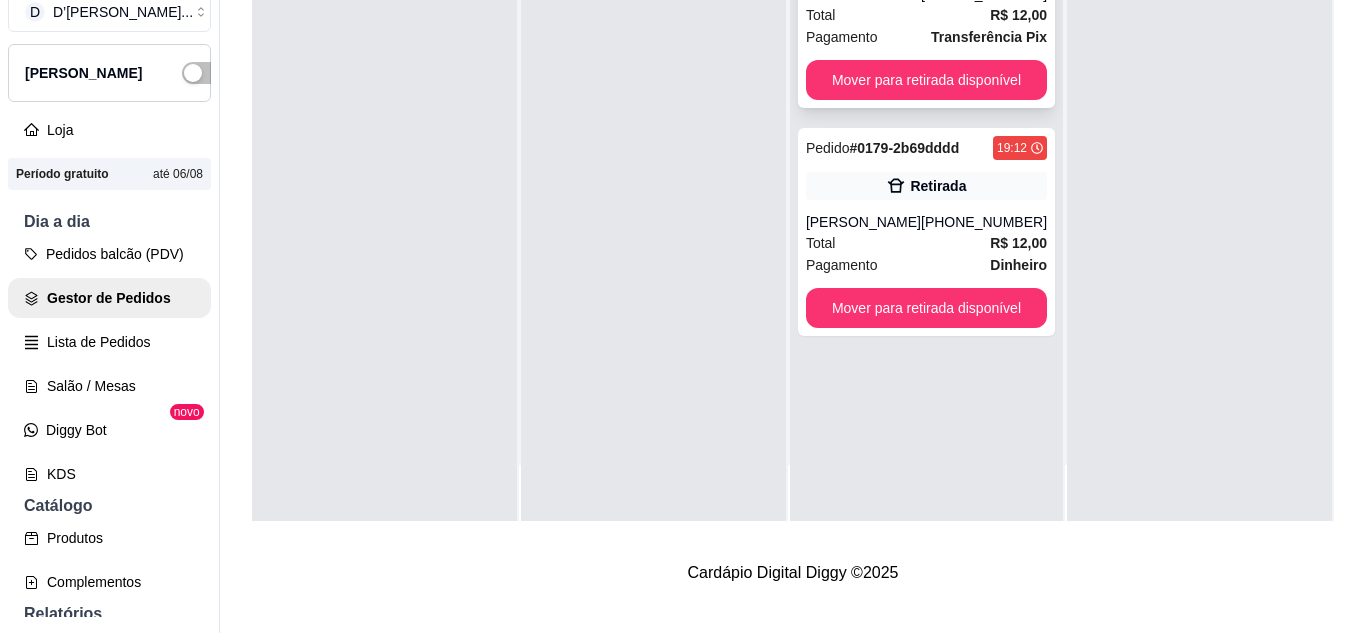 click on "Romeu" at bounding box center (863, -6) 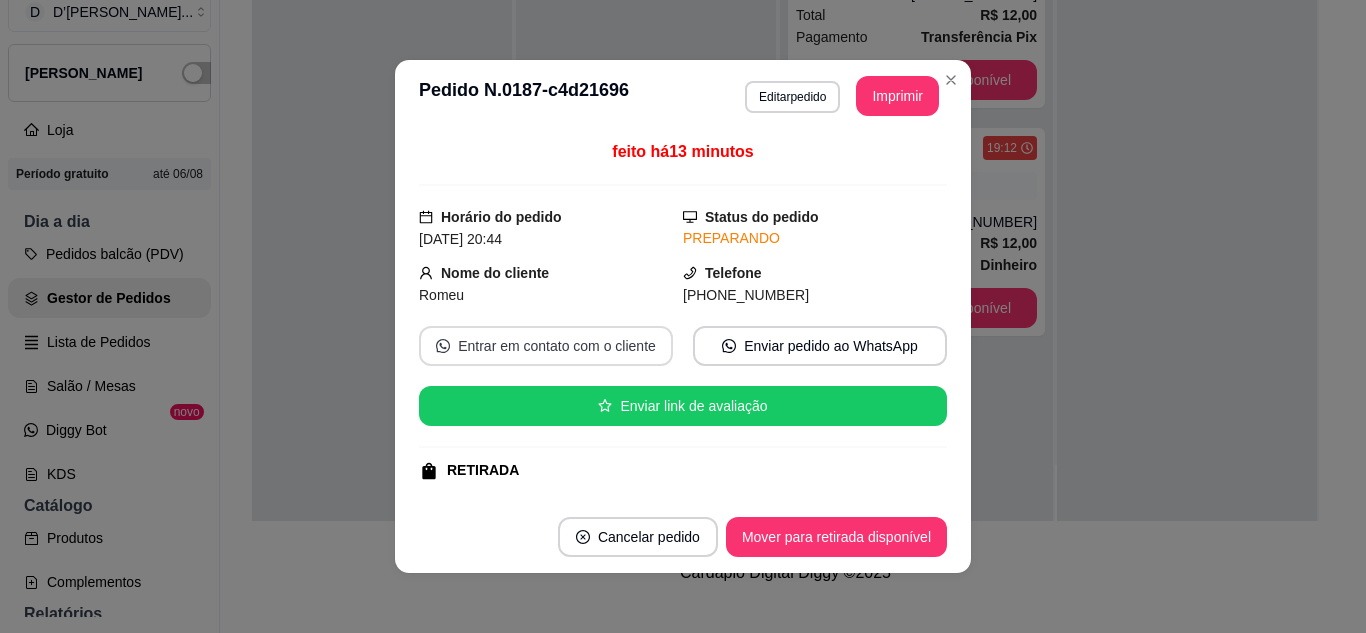click on "Entrar em contato com o cliente" at bounding box center (546, 346) 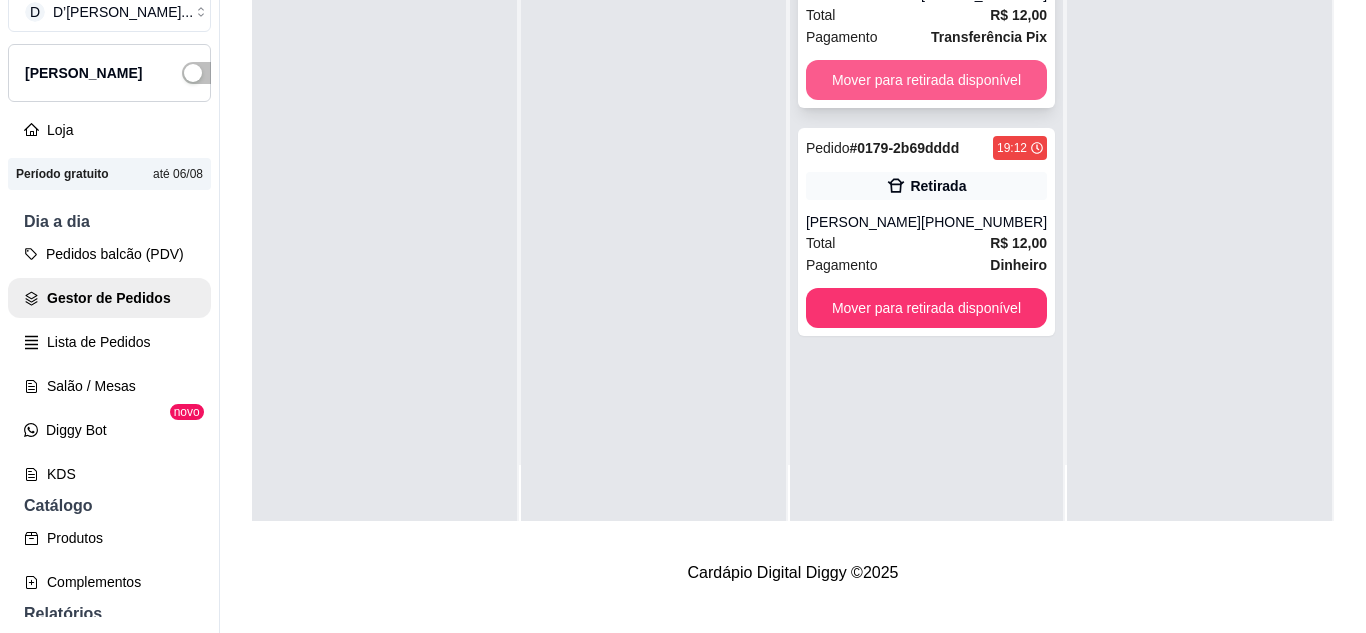 click on "Mover para retirada disponível" at bounding box center [926, 80] 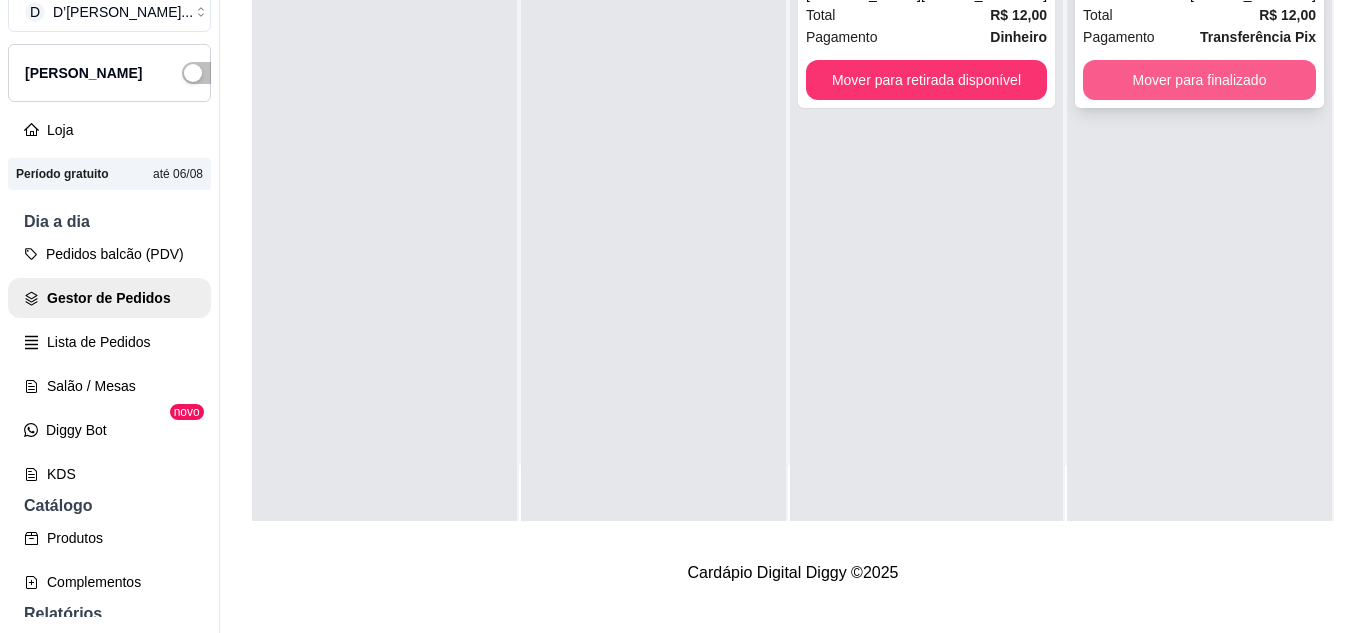 click on "Mover para finalizado" at bounding box center (1199, 80) 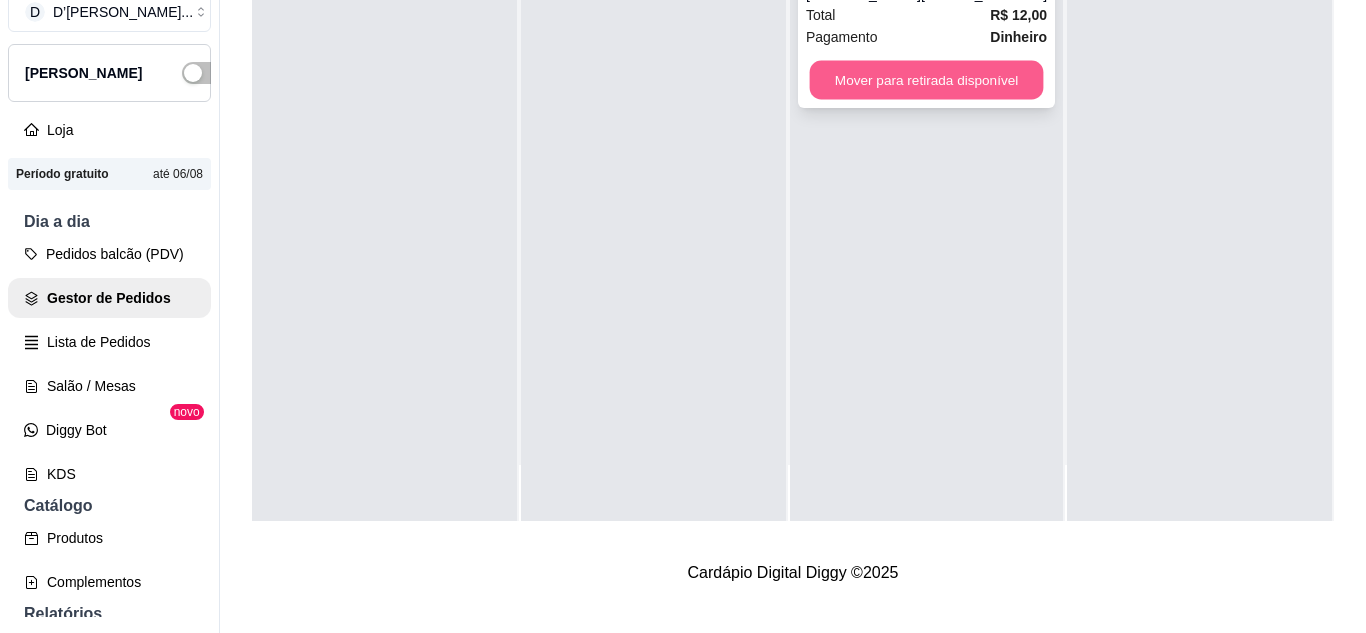 click on "Mover para retirada disponível" at bounding box center (926, 80) 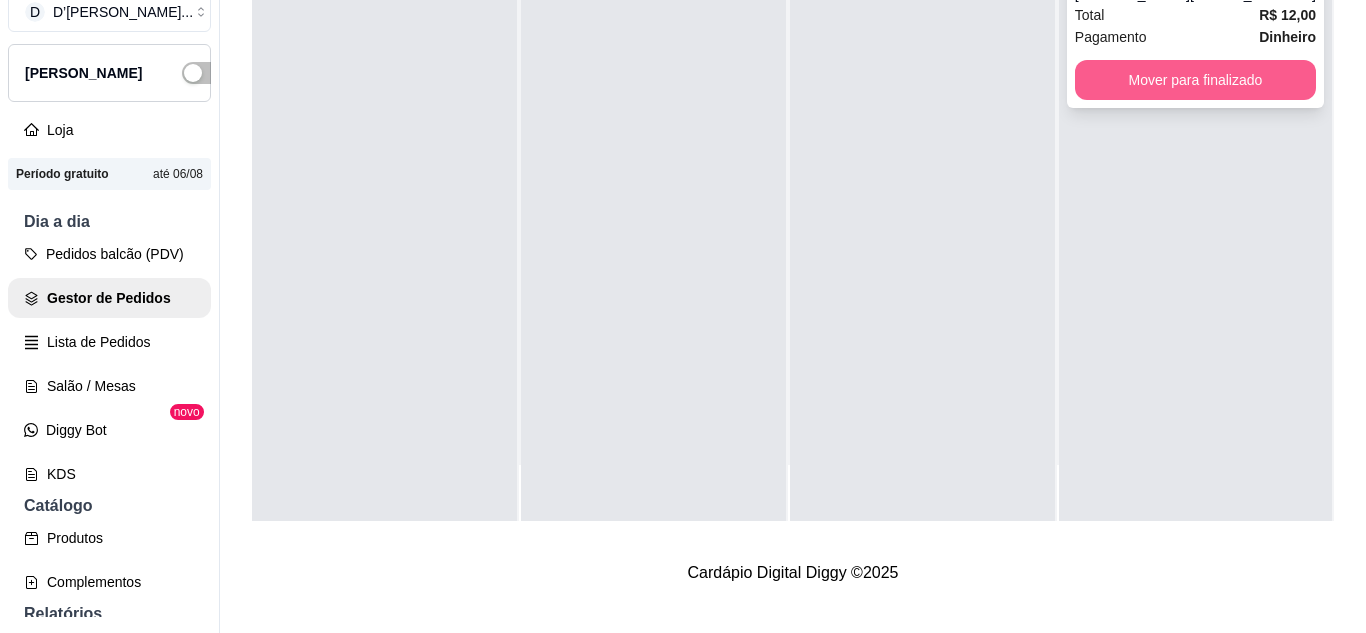 click on "Mover para finalizado" at bounding box center [1195, 80] 